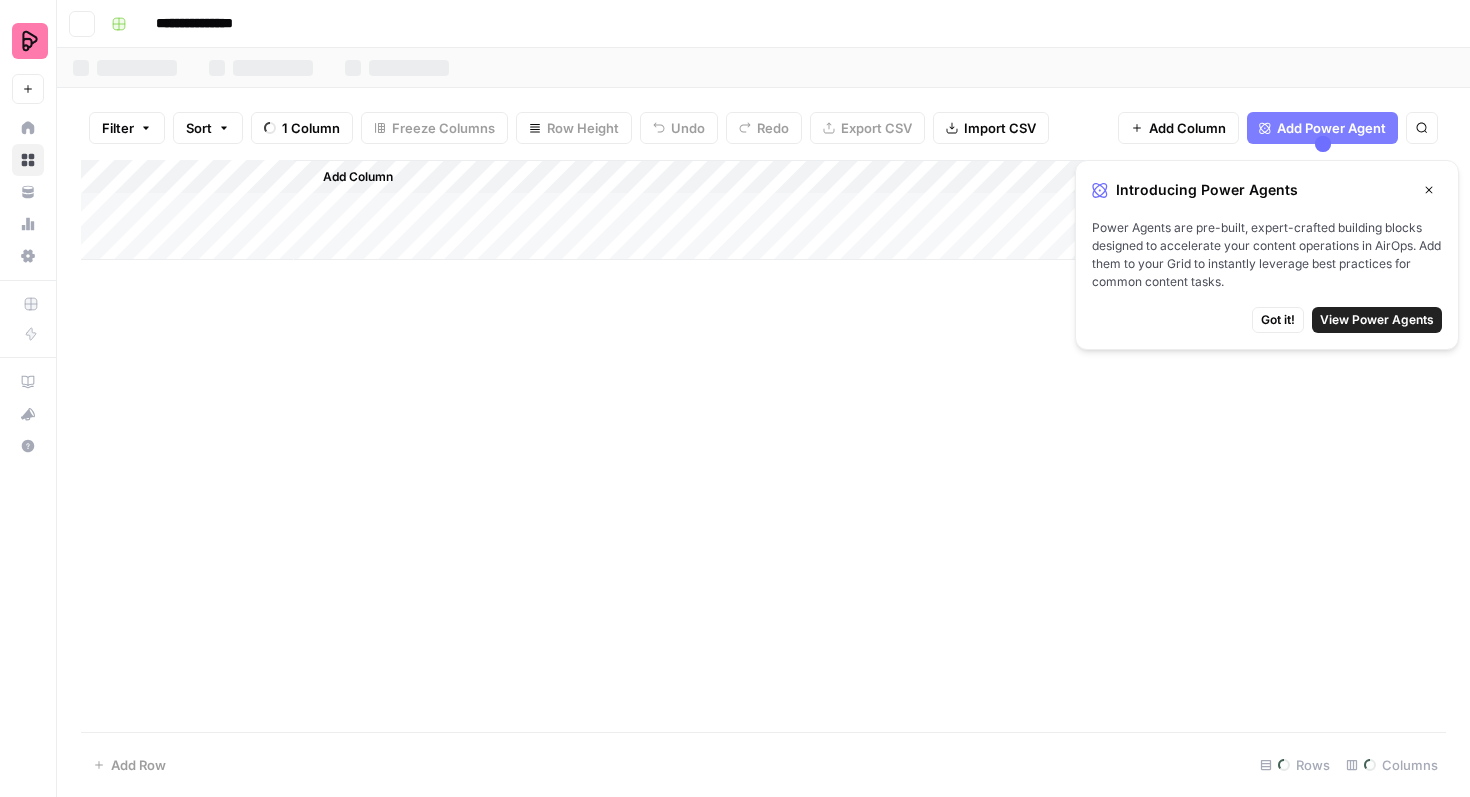 scroll, scrollTop: 0, scrollLeft: 0, axis: both 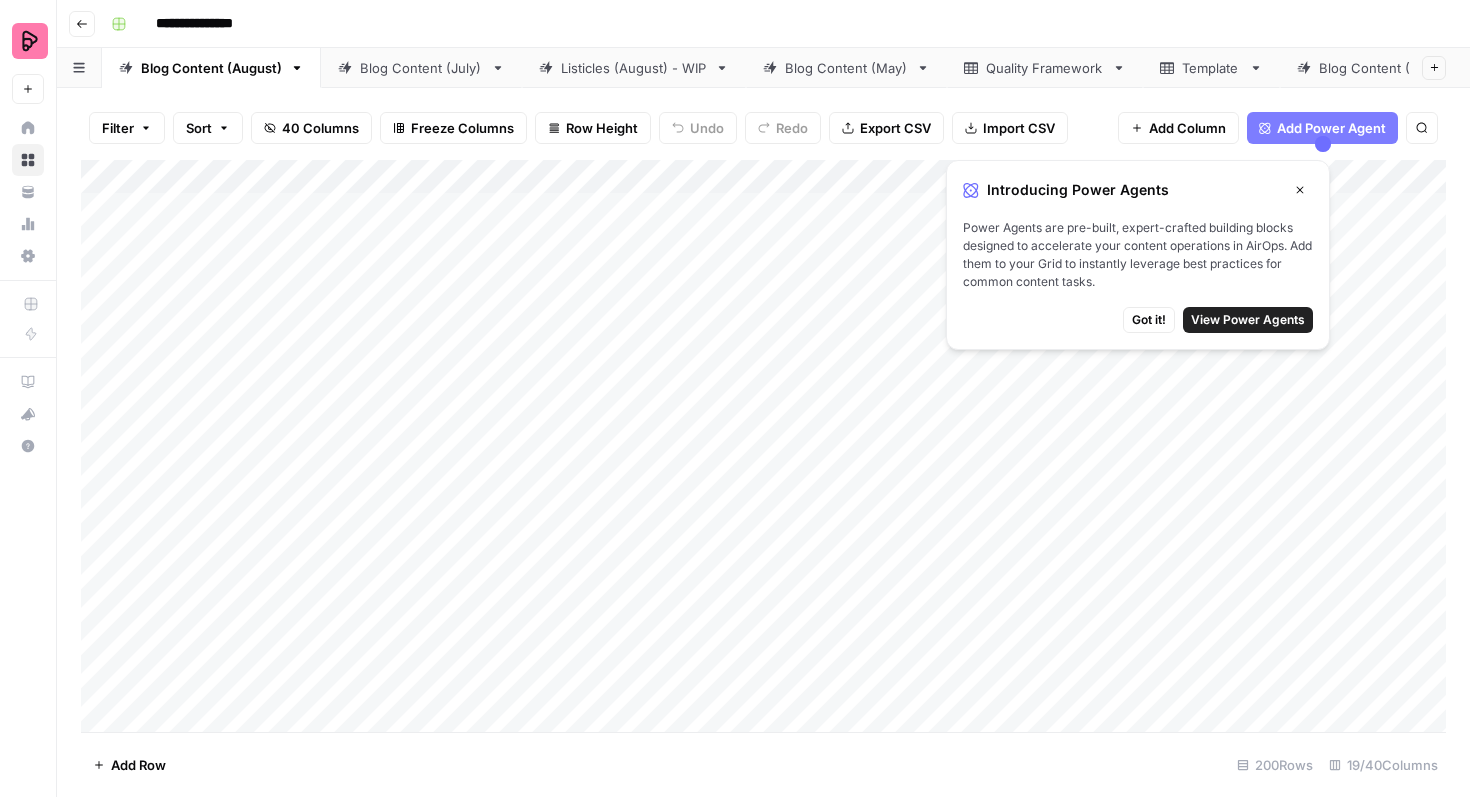 click on "Got it!" at bounding box center [1149, 320] 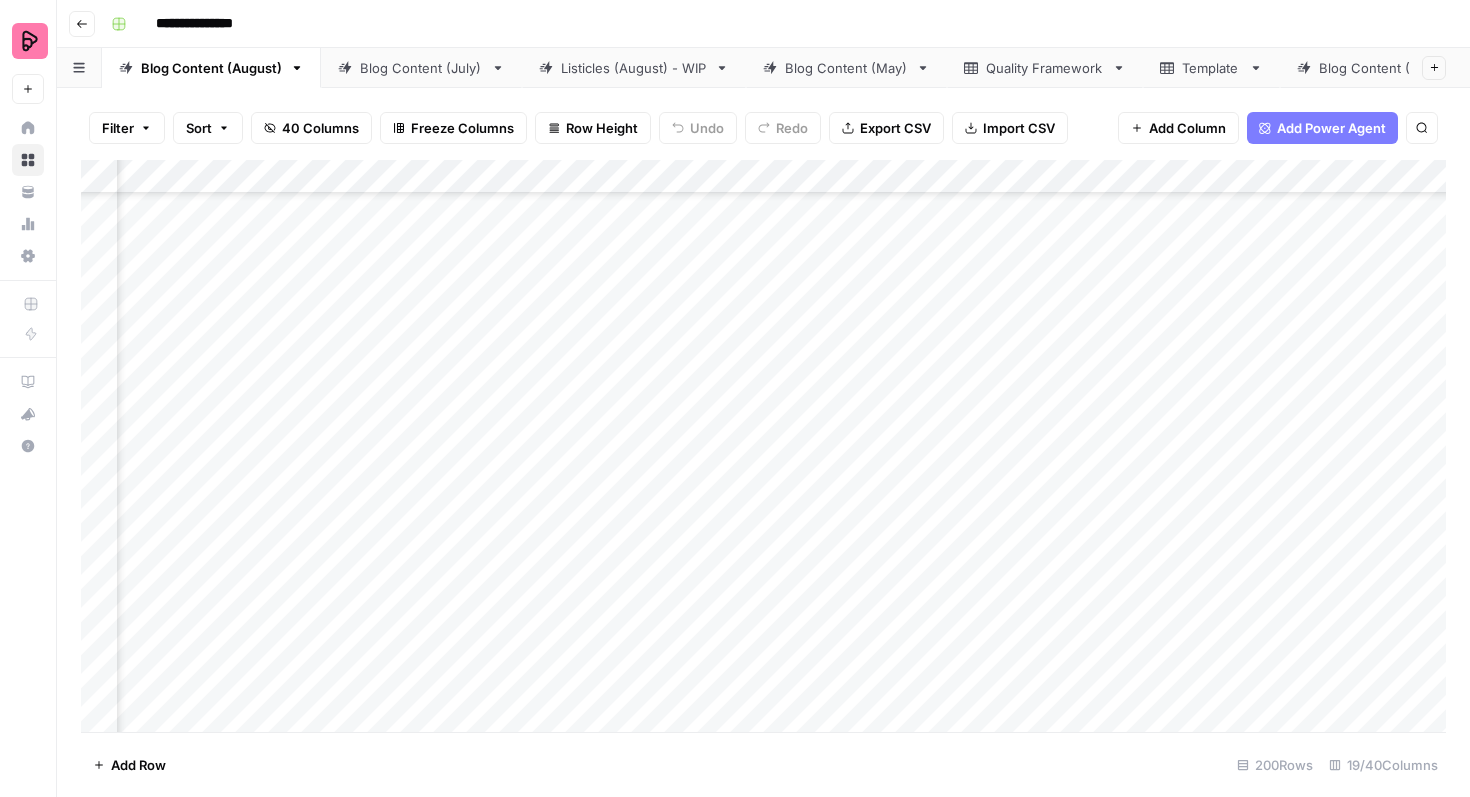 scroll, scrollTop: 0, scrollLeft: 194, axis: horizontal 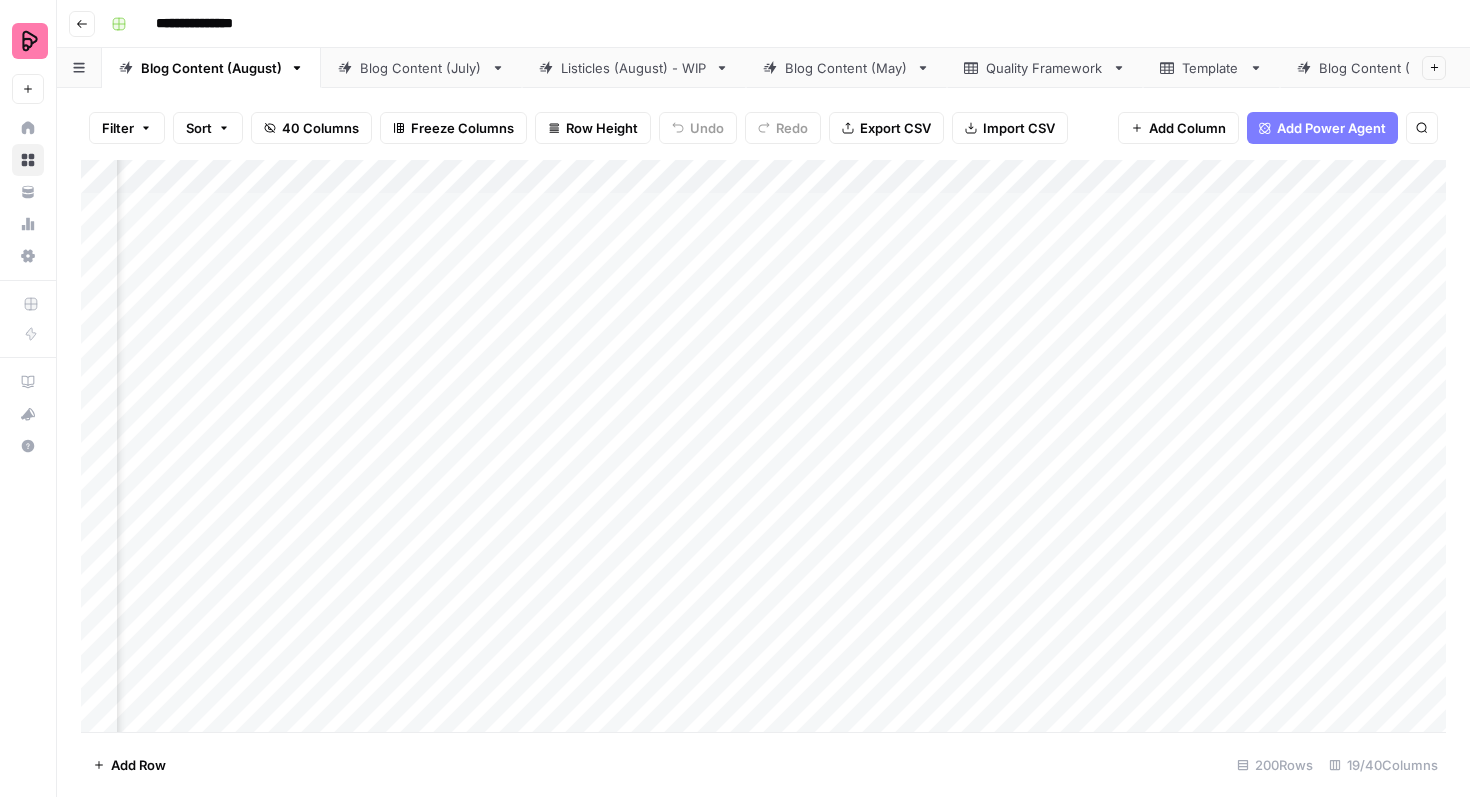 click on "Blog Content (July)" at bounding box center (421, 68) 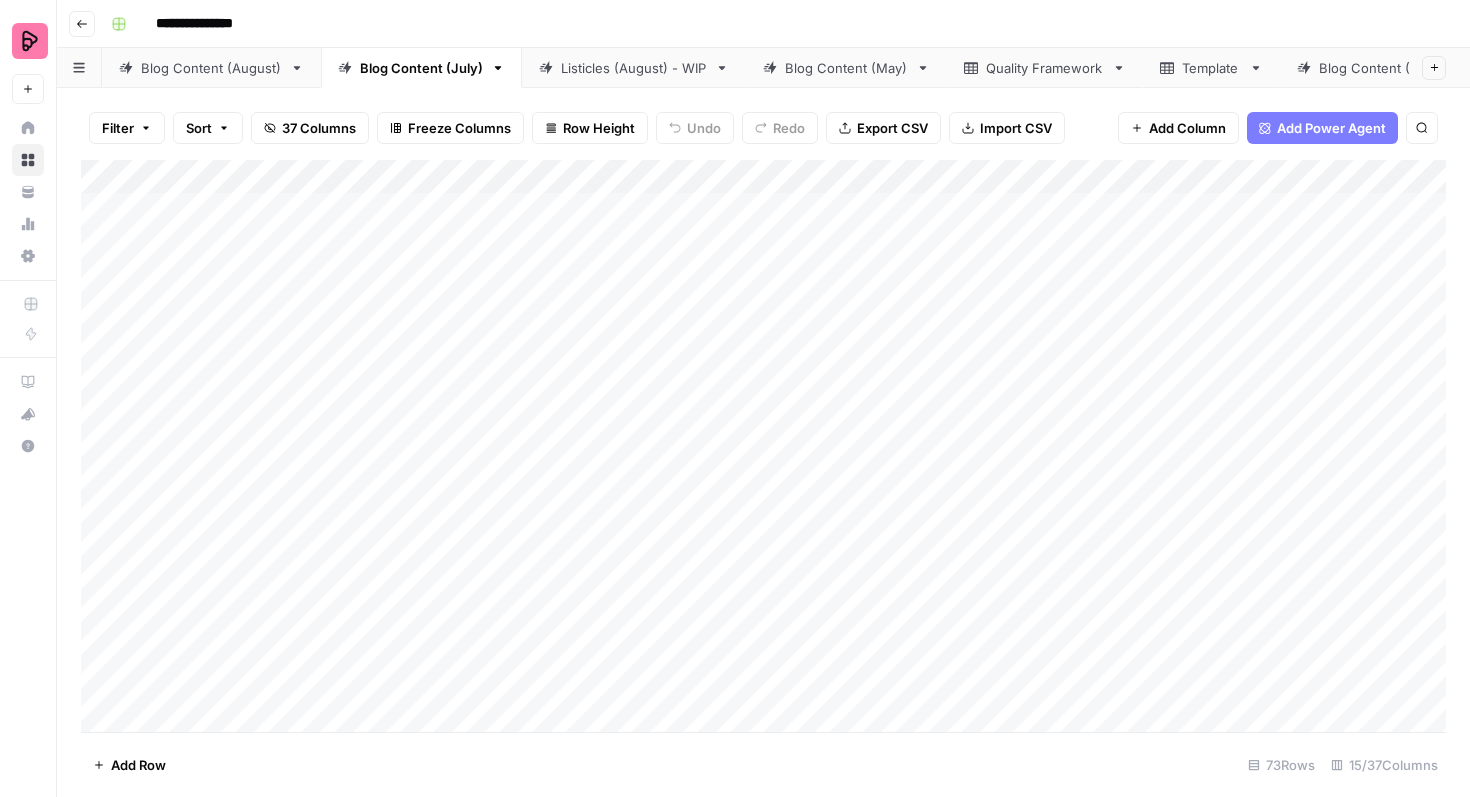 click on "Filter" at bounding box center (127, 128) 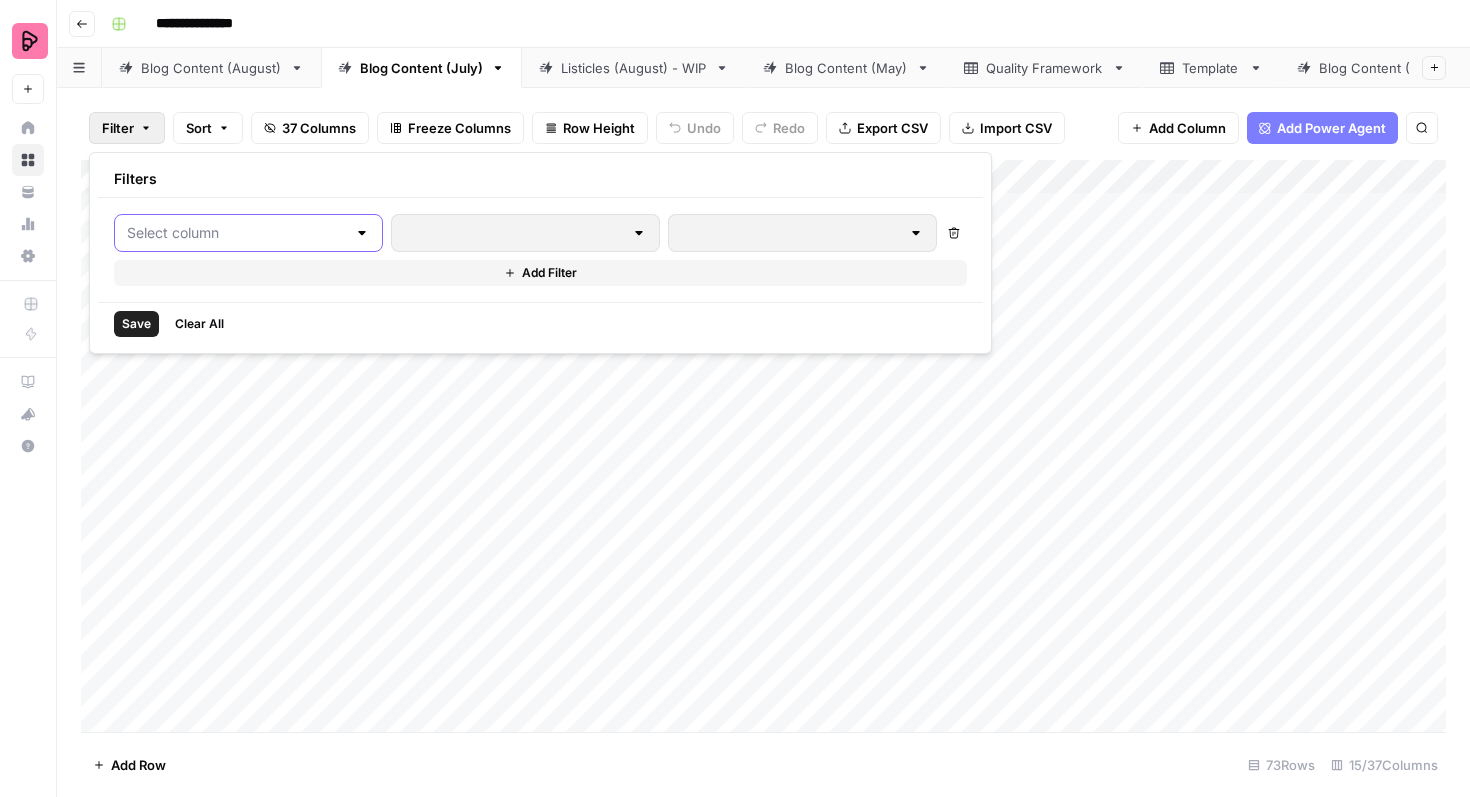click at bounding box center [236, 233] 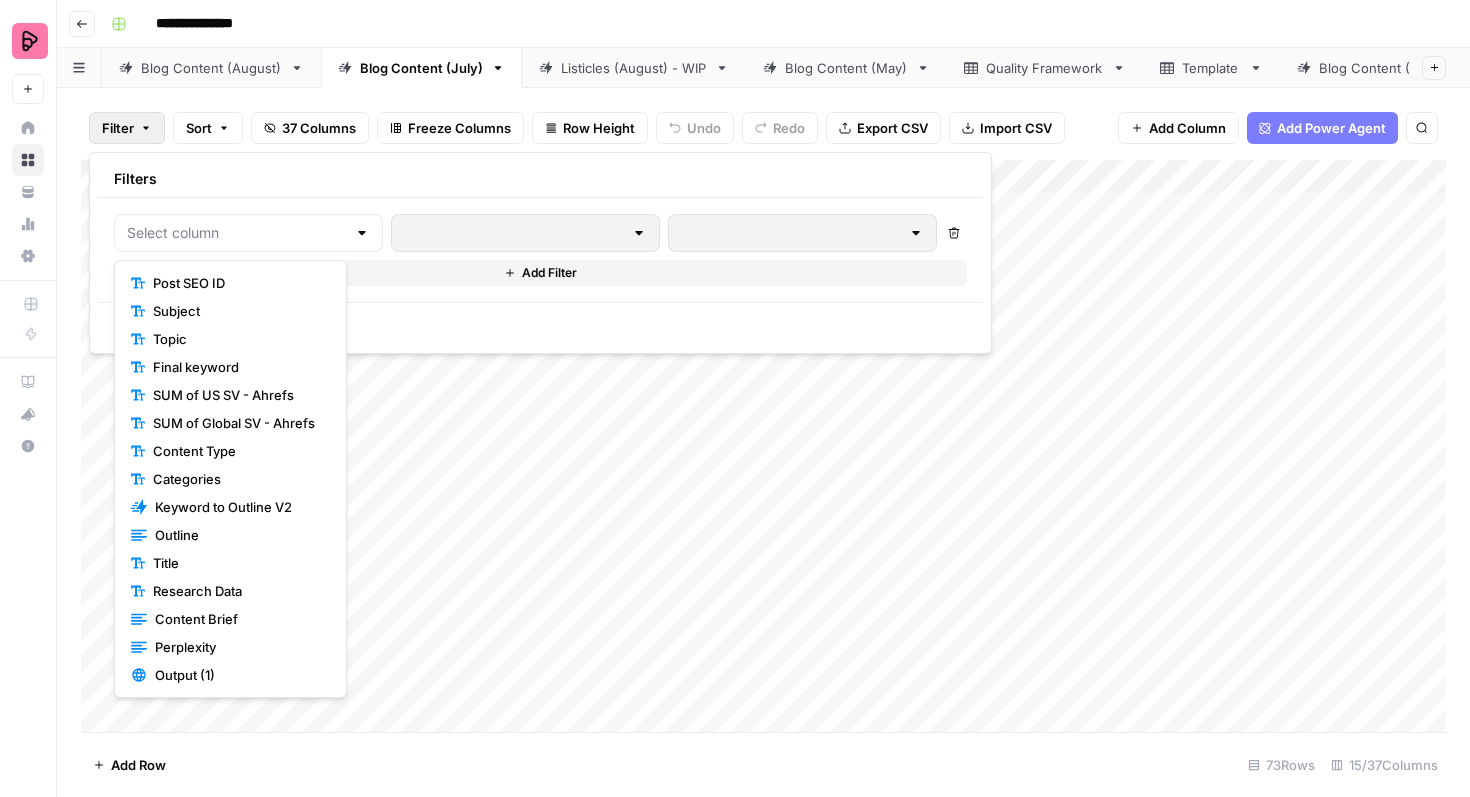 click on "Filters" at bounding box center (540, 179) 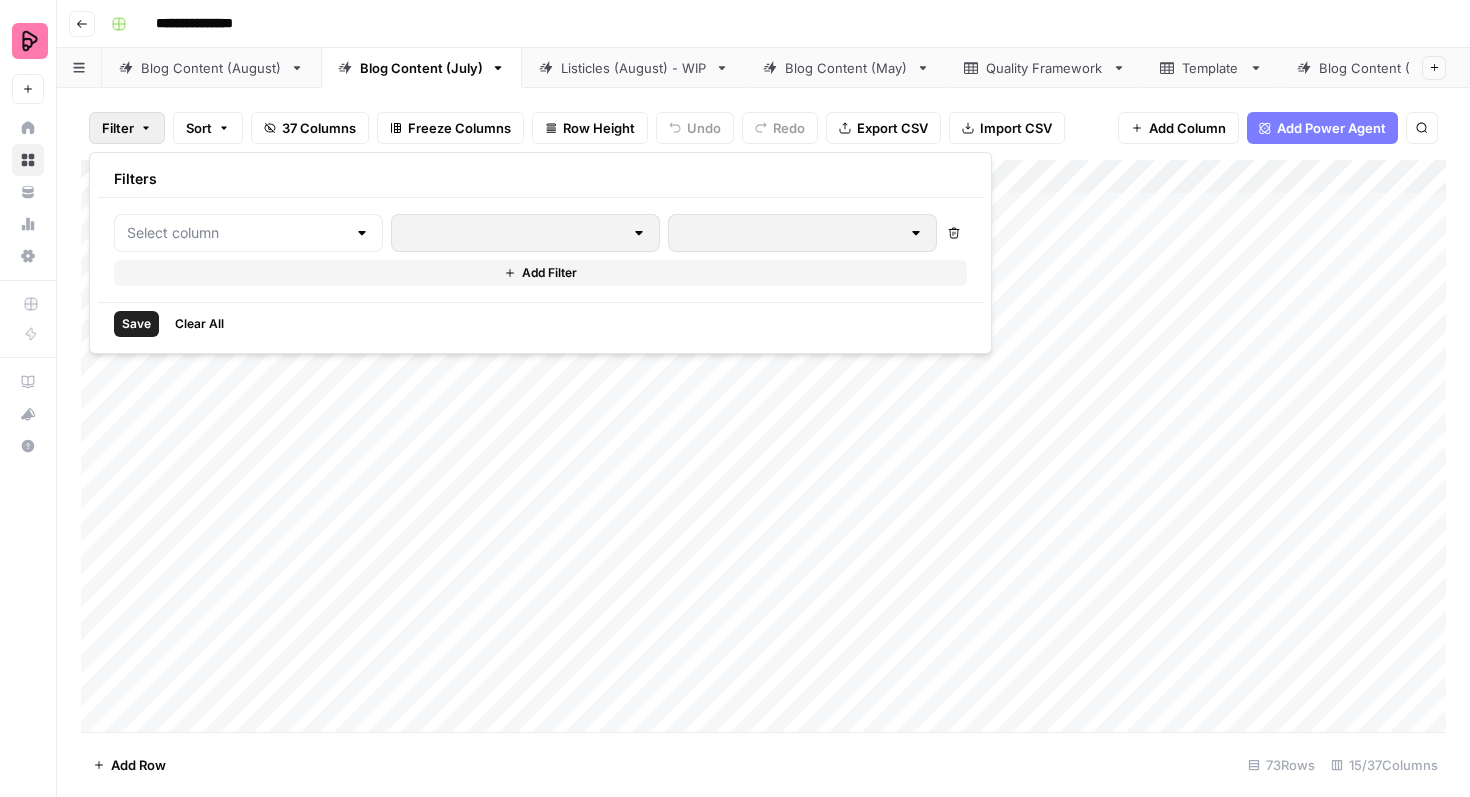 click at bounding box center (248, 233) 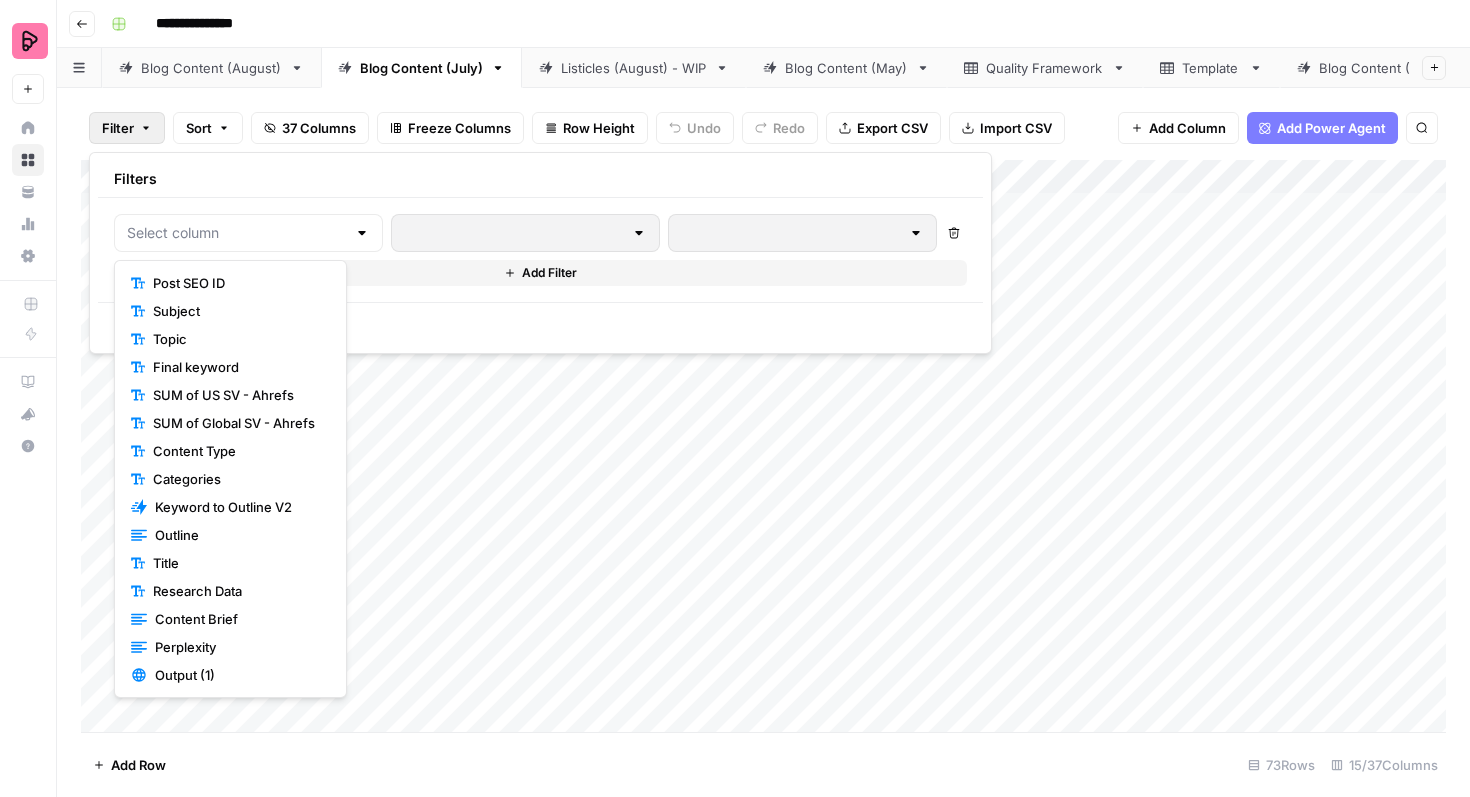 click on "Filter Sort 37 Columns Freeze Columns Row Height Undo Redo Export CSV Import CSV Add Column Add Power Agent Search" at bounding box center [763, 128] 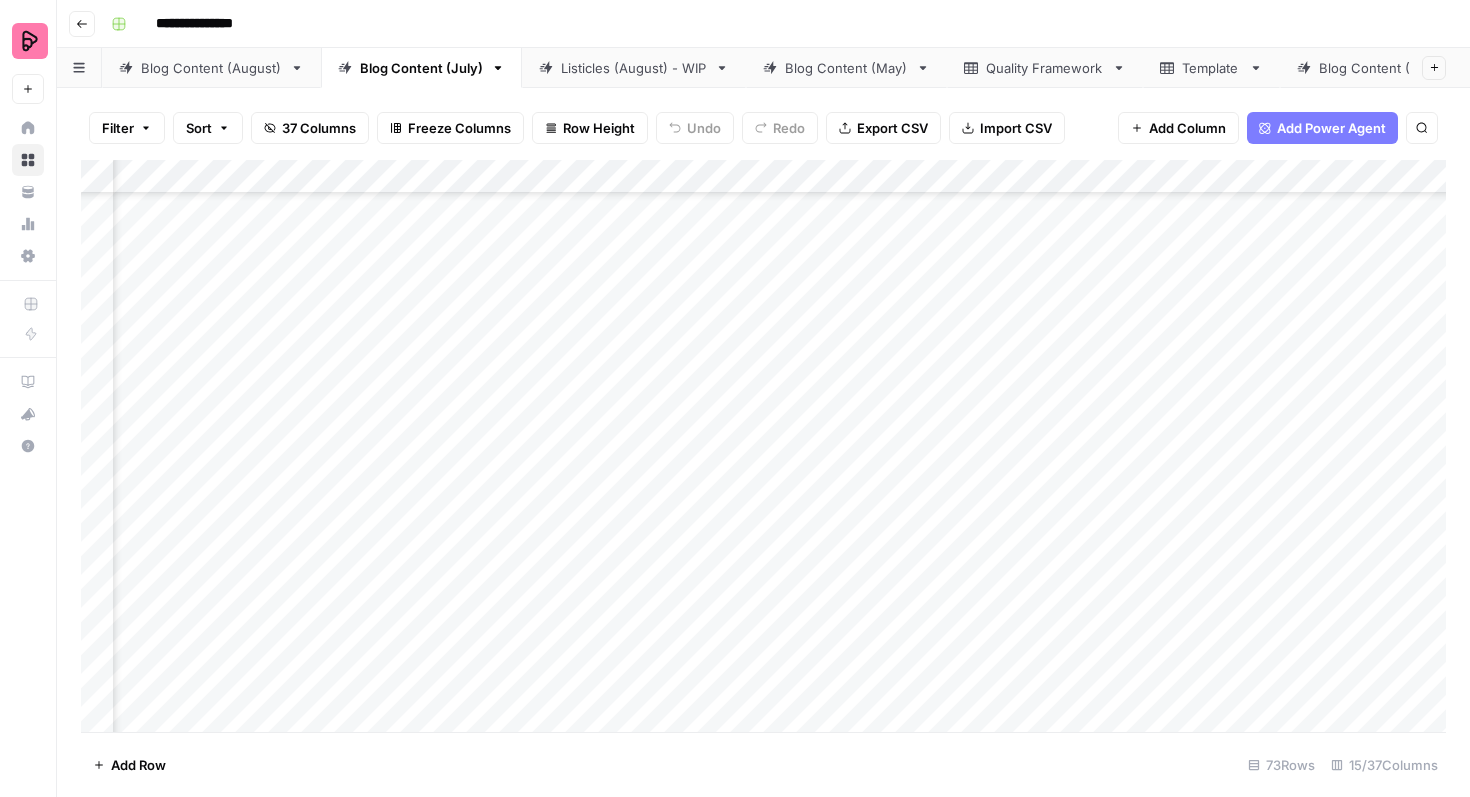 scroll, scrollTop: 0, scrollLeft: 508, axis: horizontal 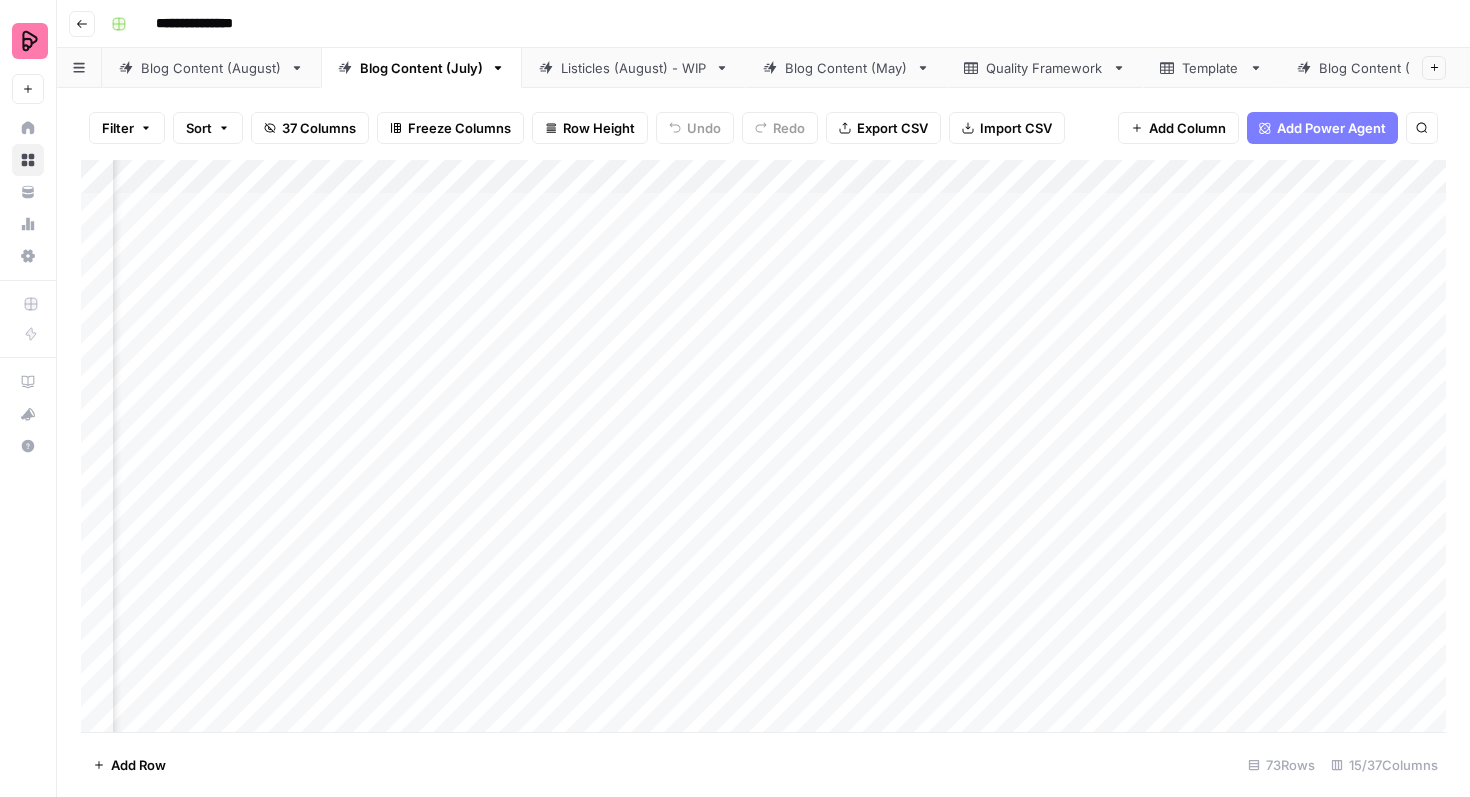 click on "Filter" at bounding box center (127, 128) 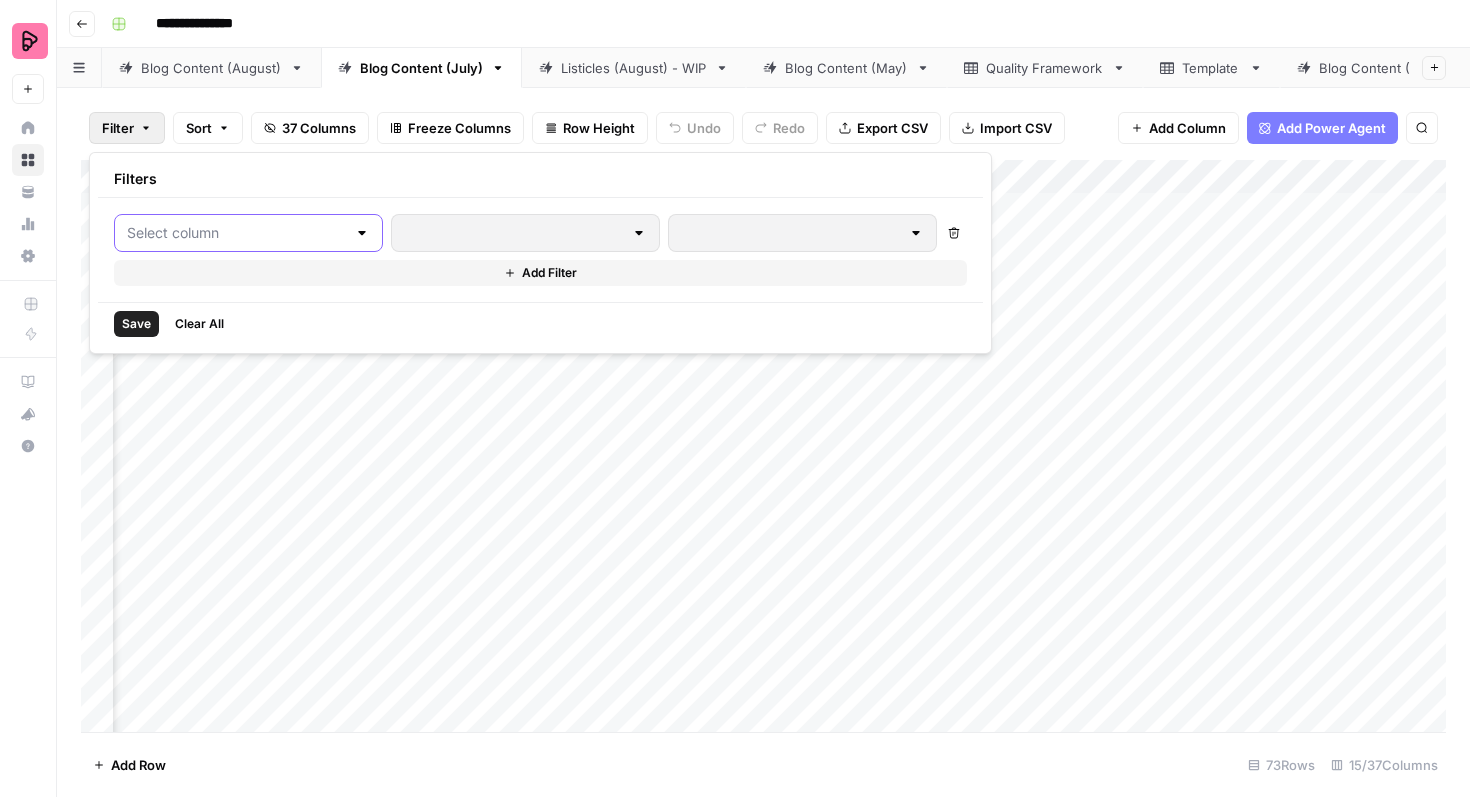 click at bounding box center (236, 233) 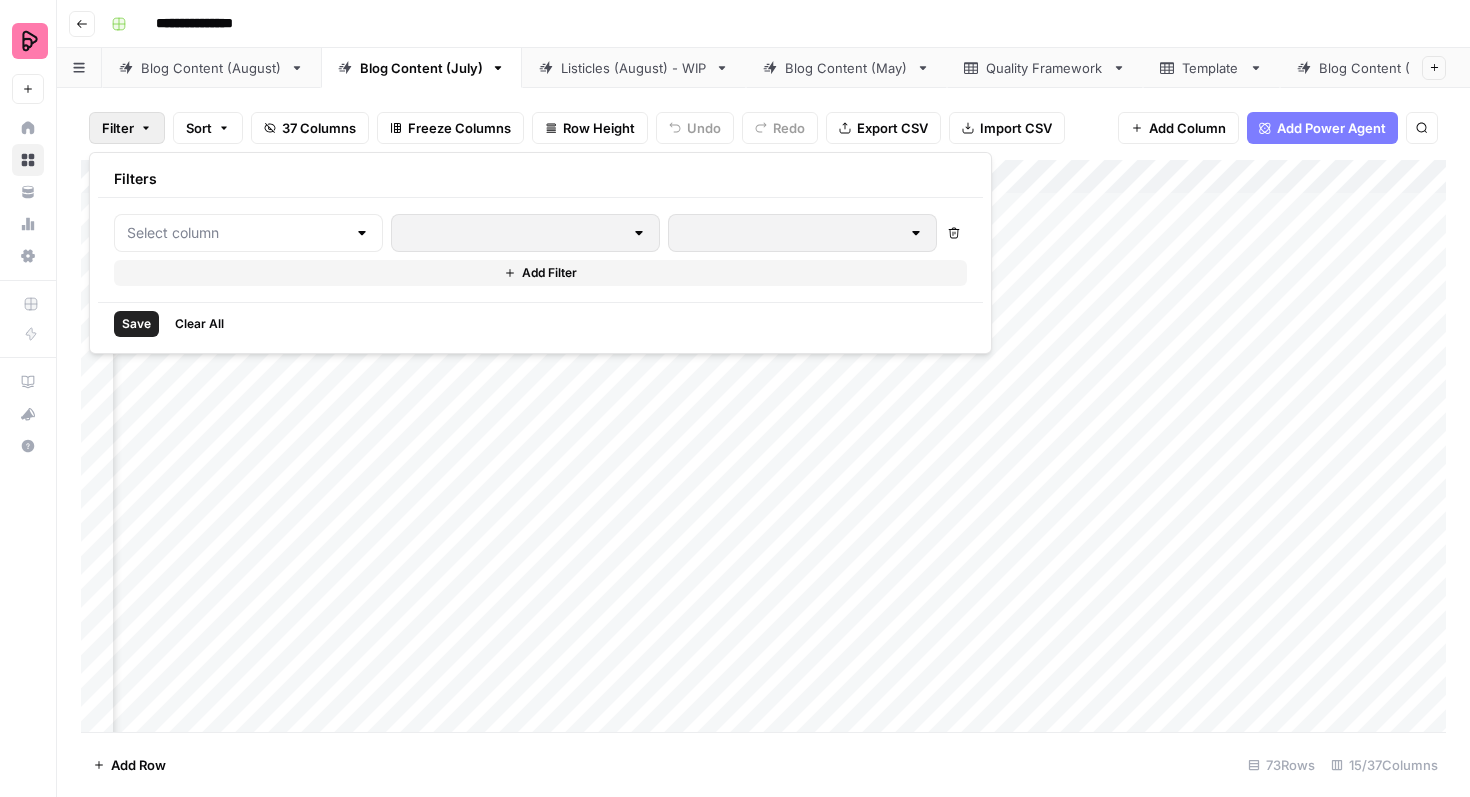 click at bounding box center (248, 233) 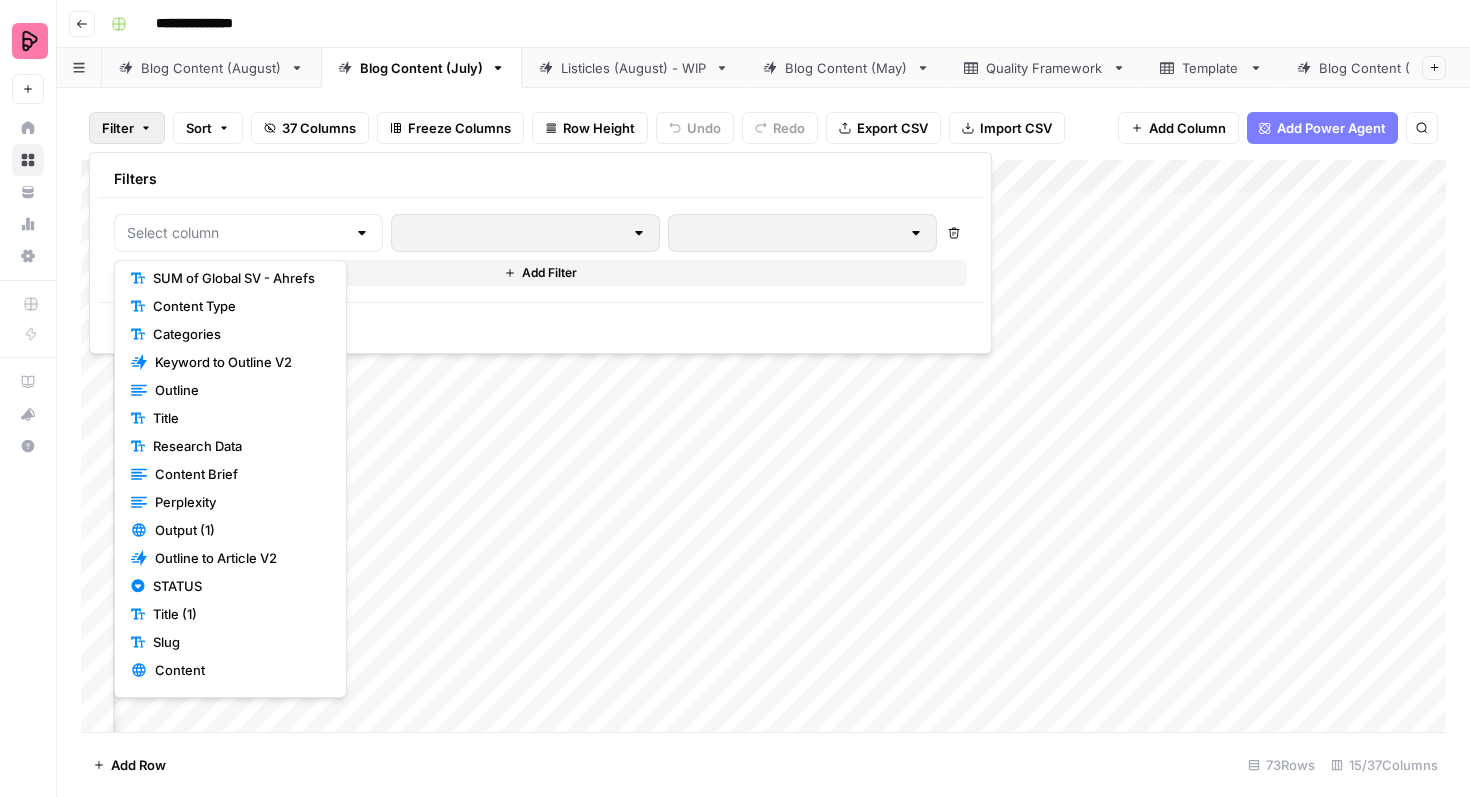 scroll, scrollTop: 146, scrollLeft: 0, axis: vertical 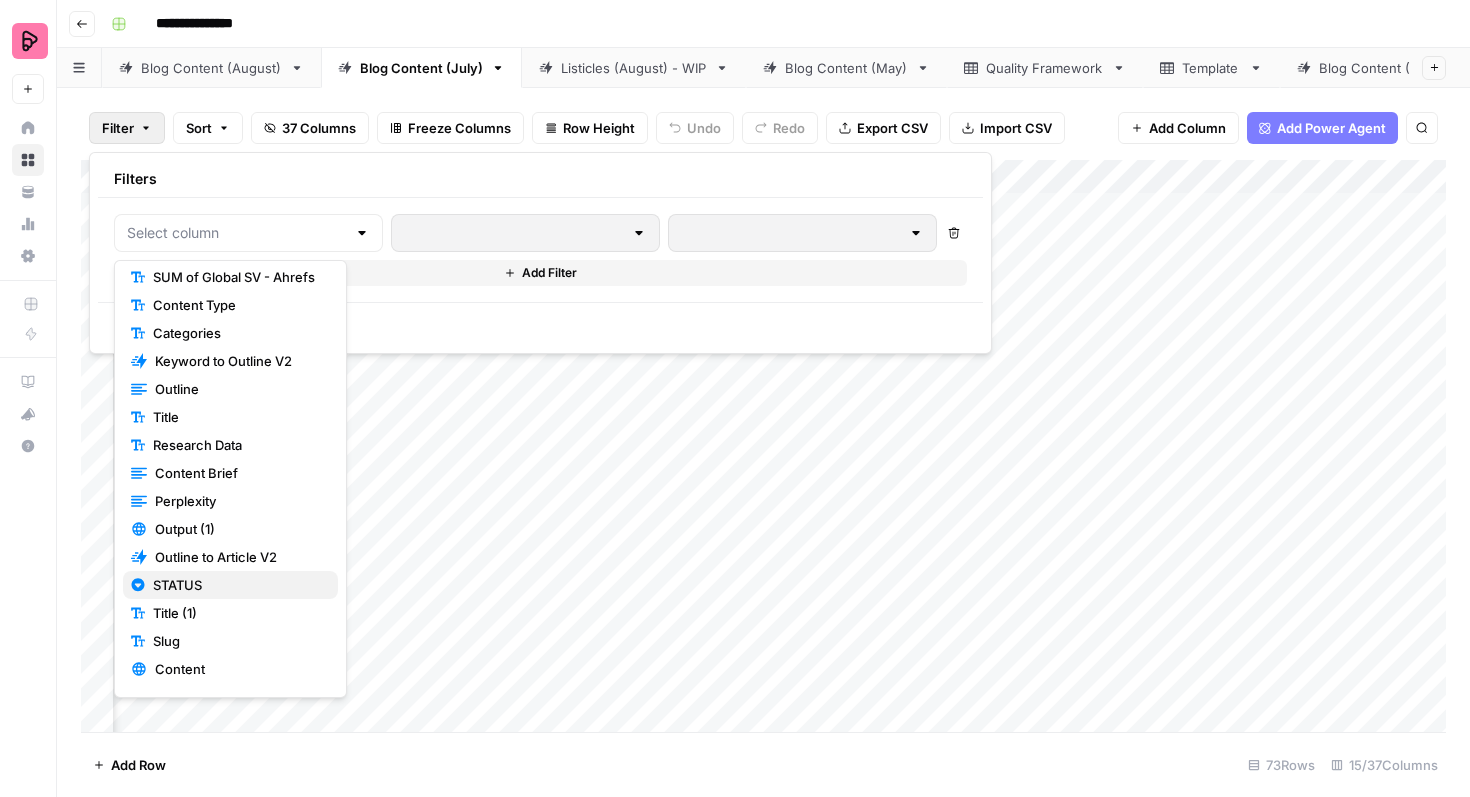 click on "STATUS" at bounding box center (237, 585) 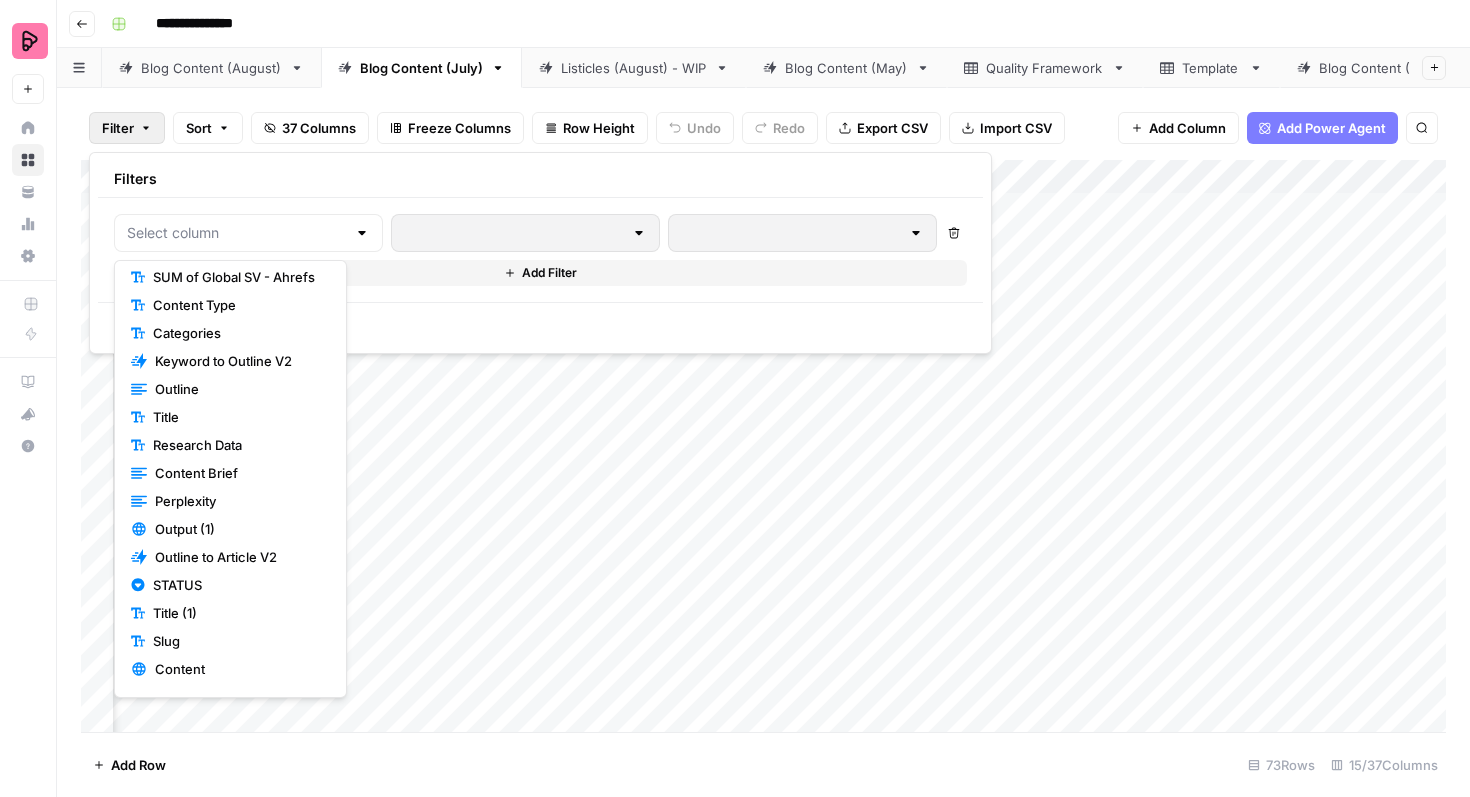 type on "STATUS" 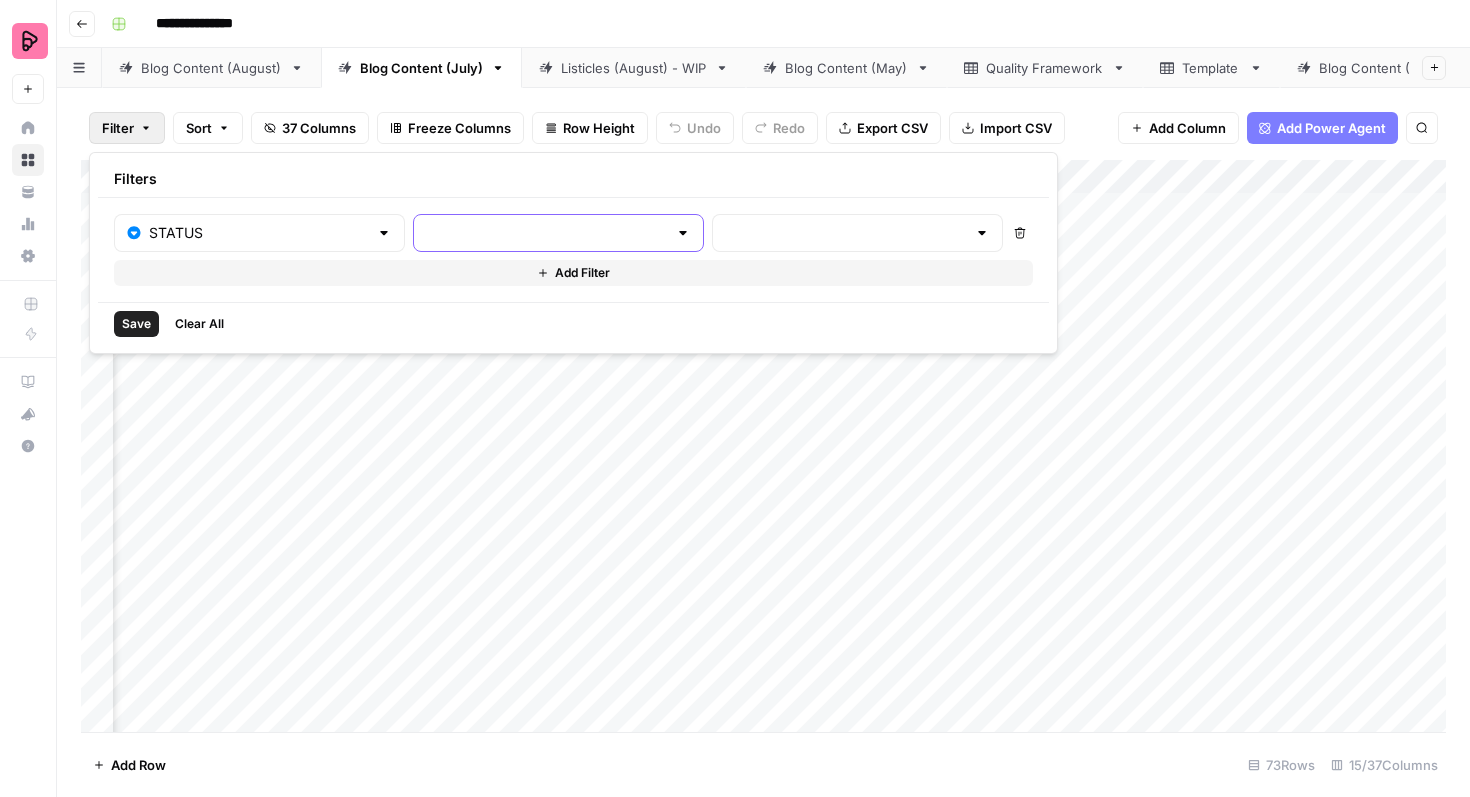 click at bounding box center (546, 233) 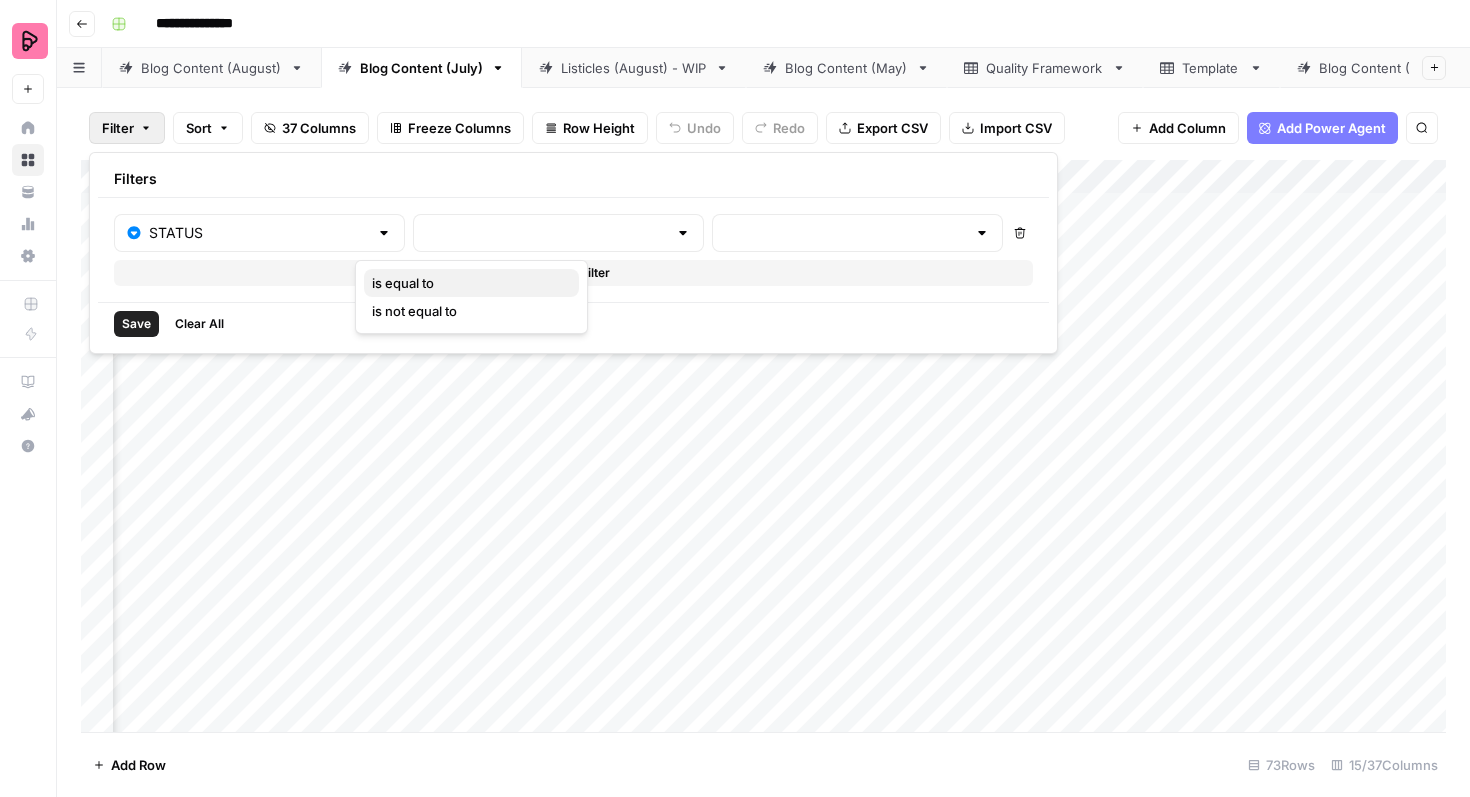 click on "is equal to" at bounding box center [467, 283] 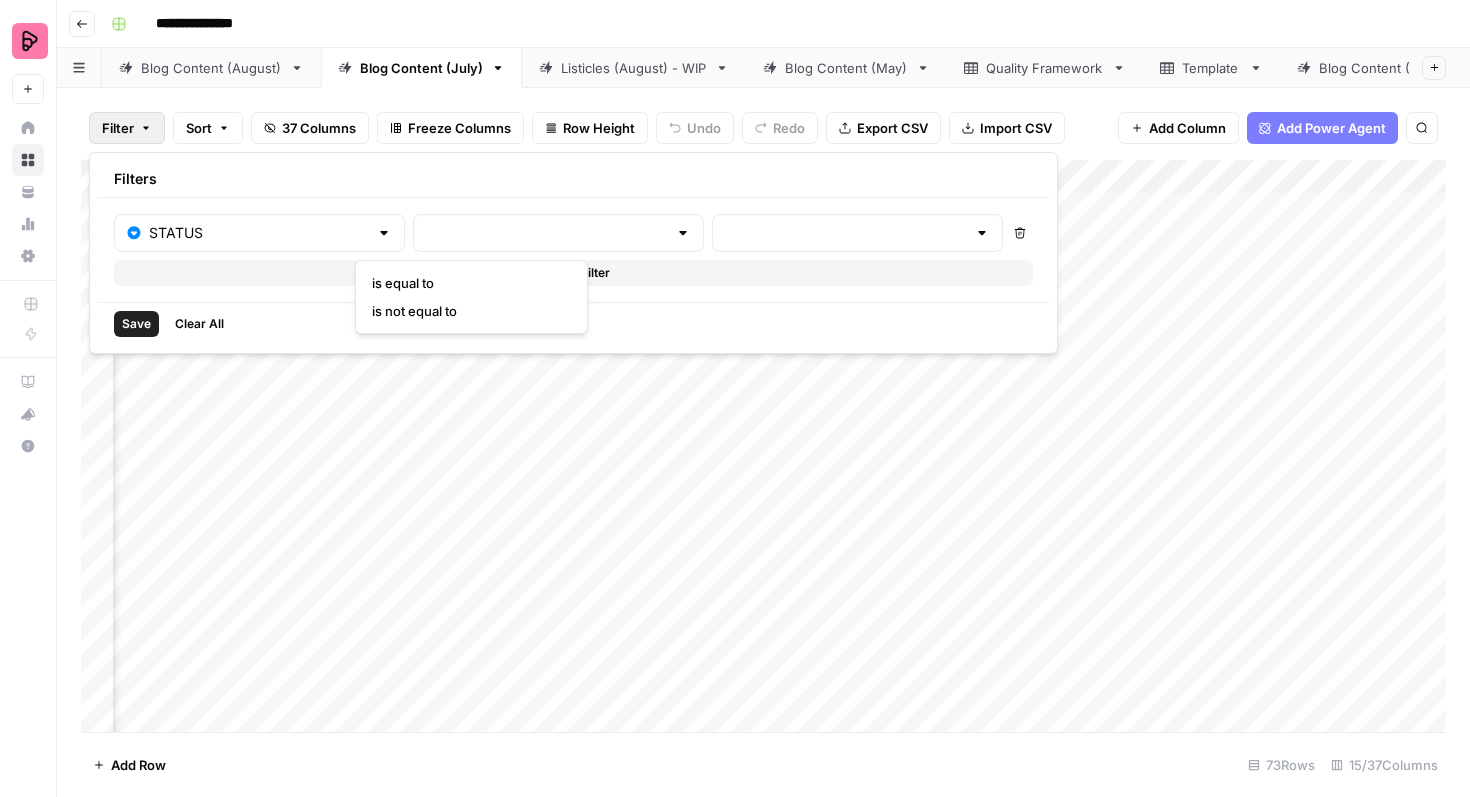 type on "is equal to" 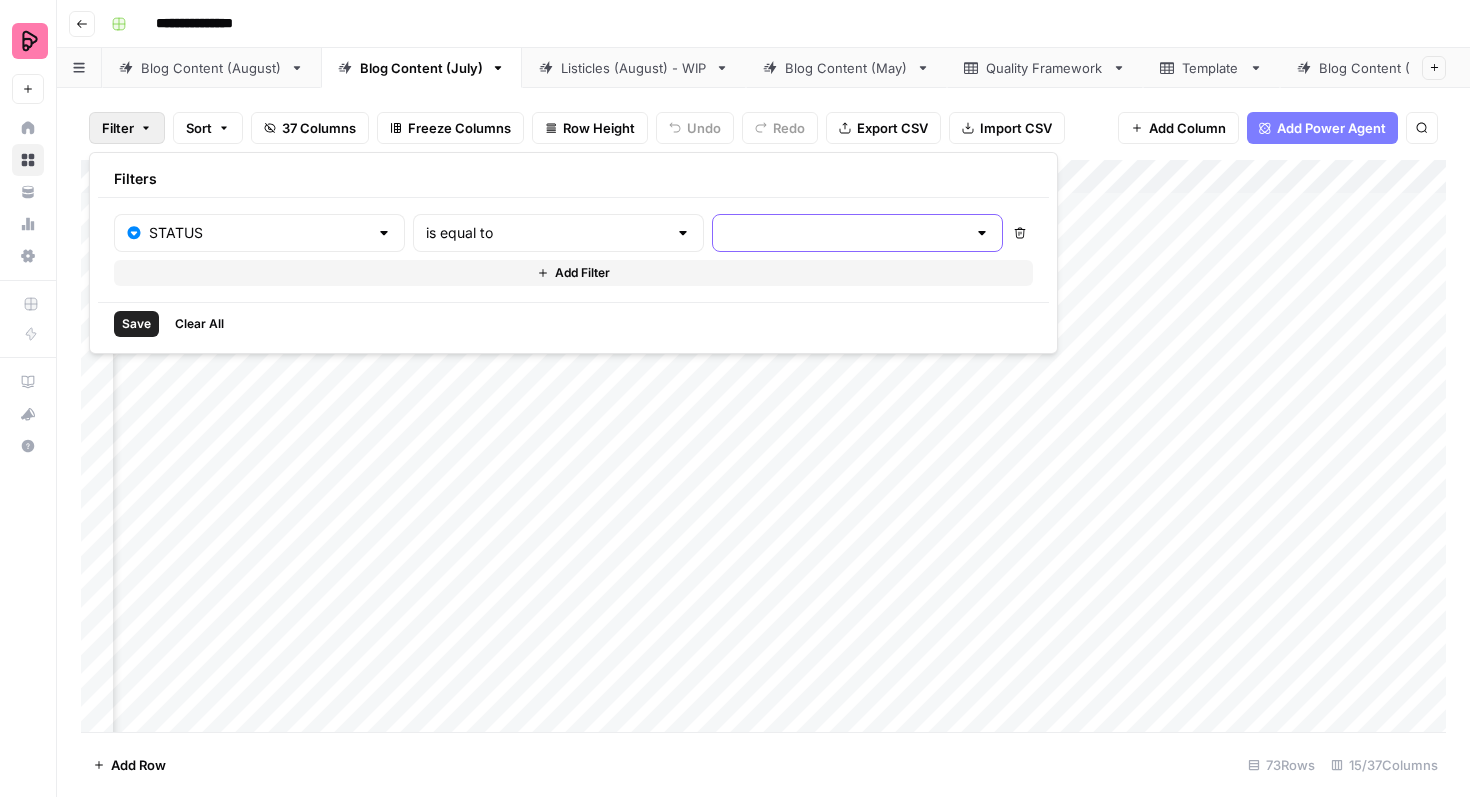 click at bounding box center (845, 233) 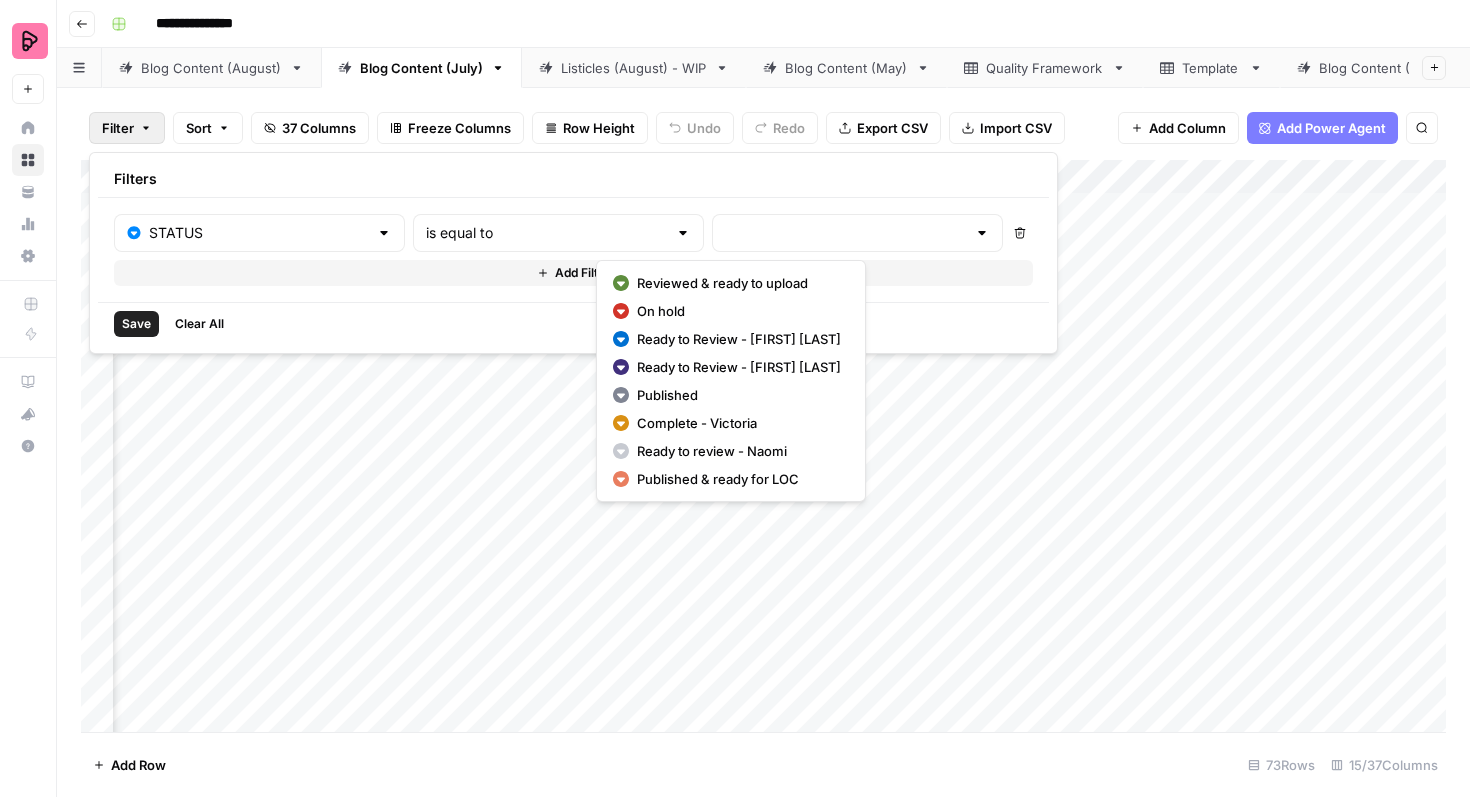 click on "Reviewed & ready to upload" at bounding box center (739, 283) 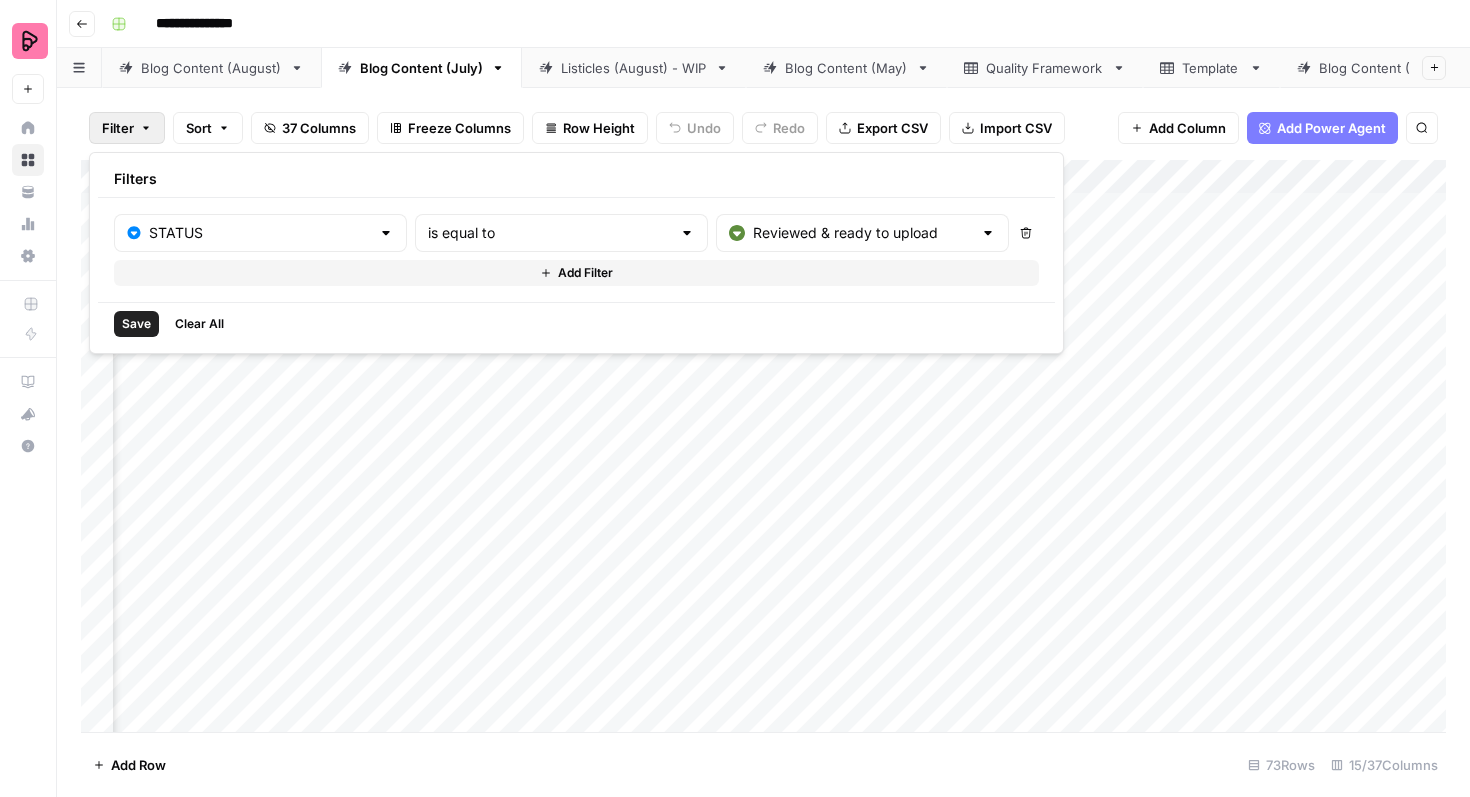 click on "Save" at bounding box center [136, 324] 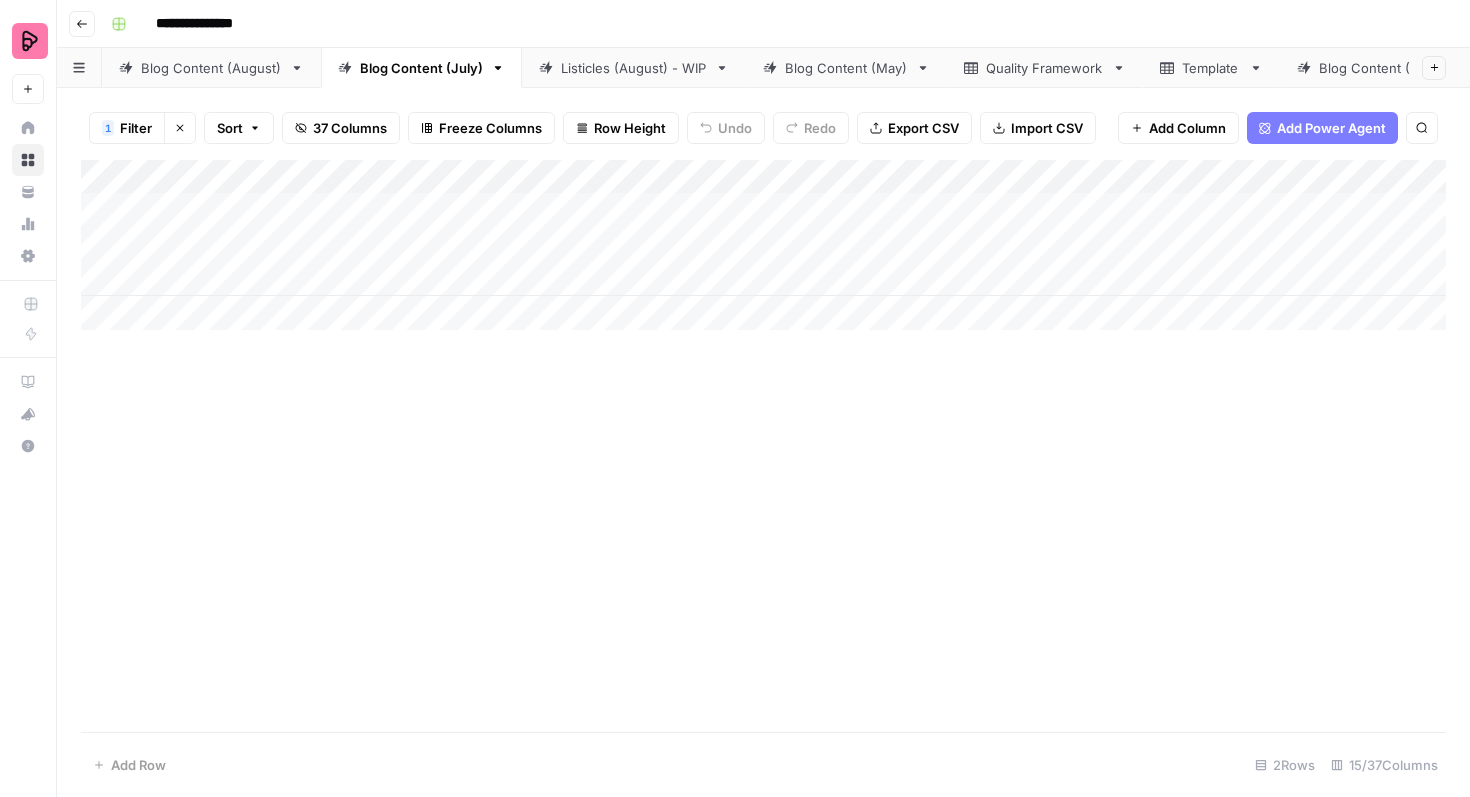scroll, scrollTop: 0, scrollLeft: 0, axis: both 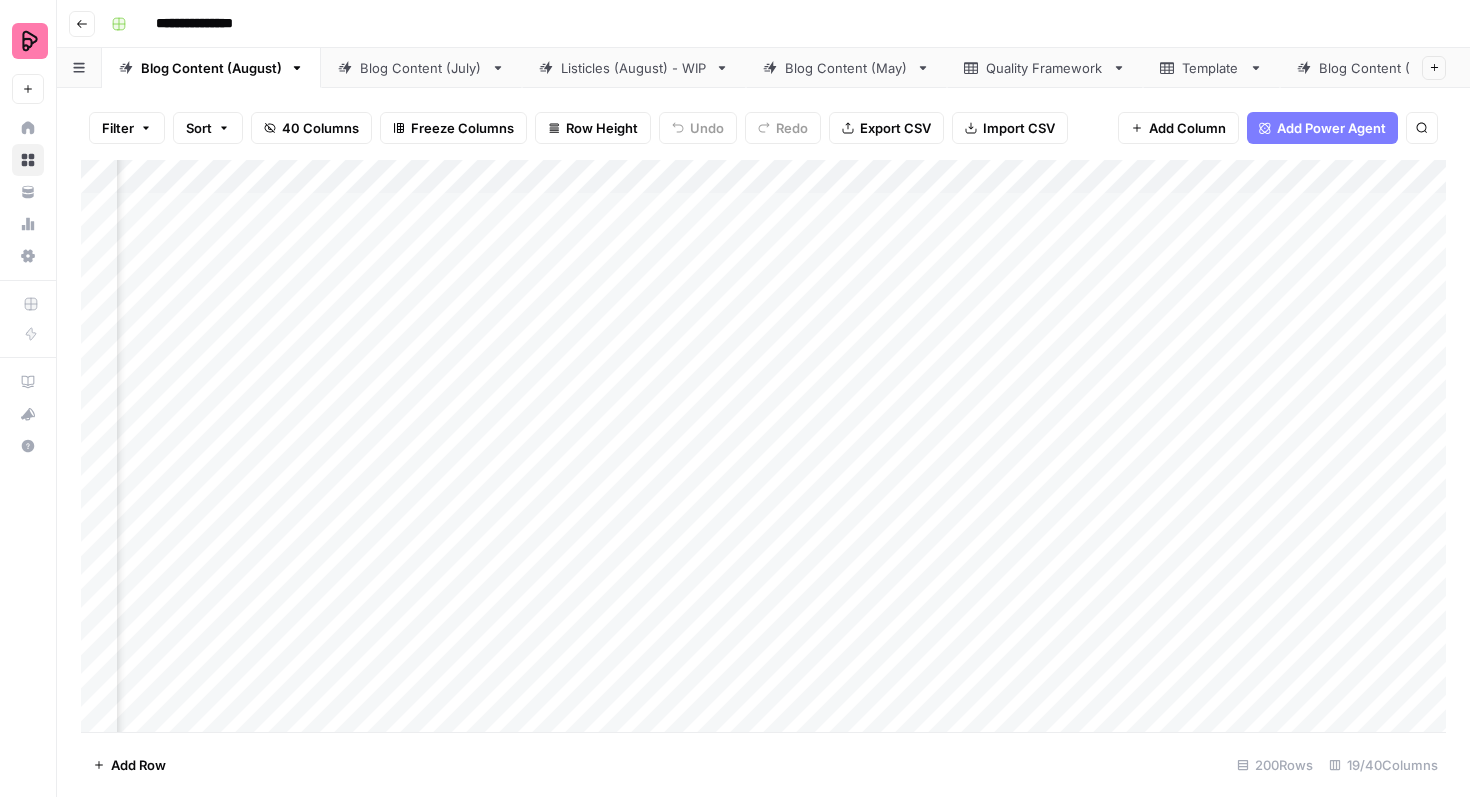 click on "Blog Content (July)" at bounding box center [421, 68] 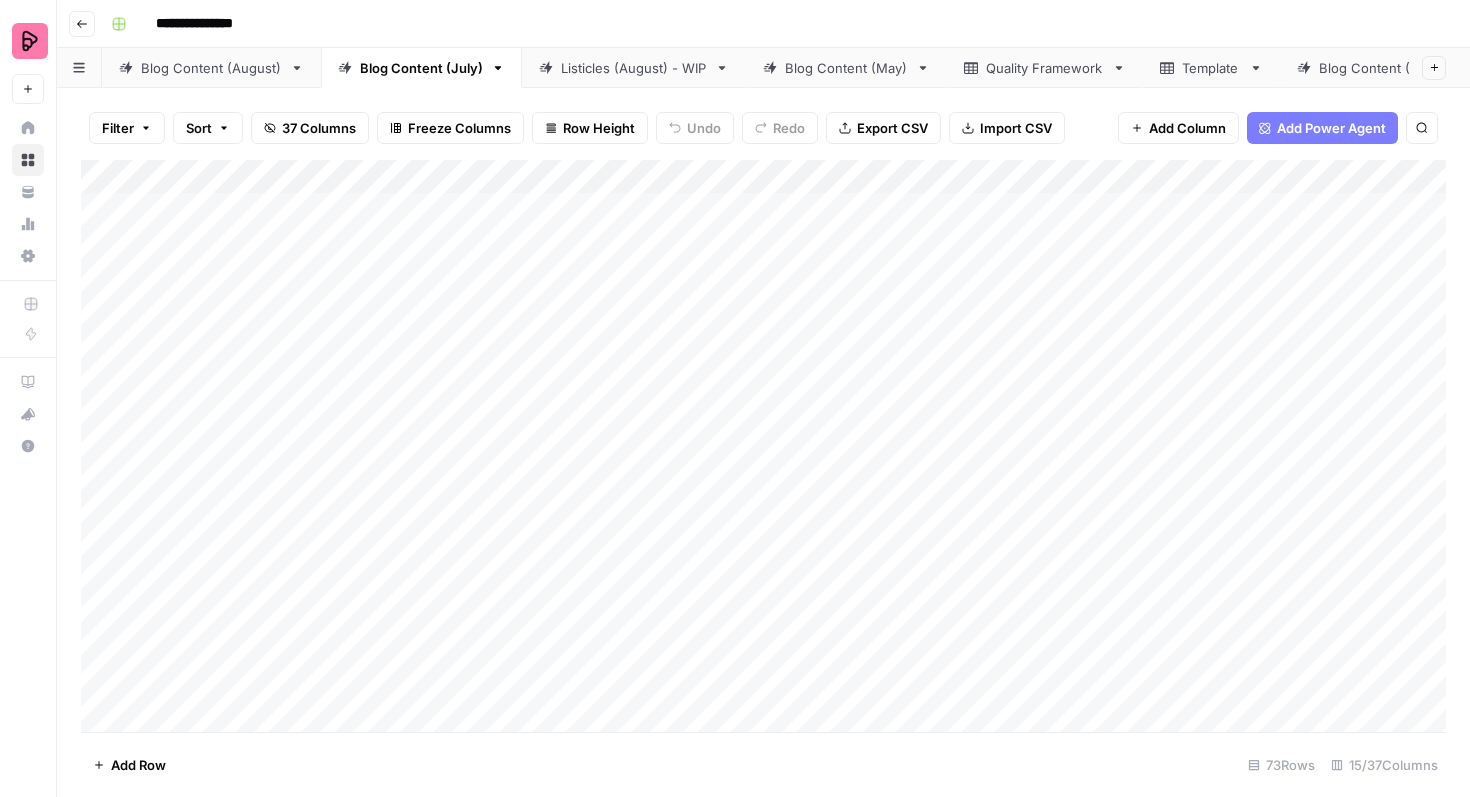 click 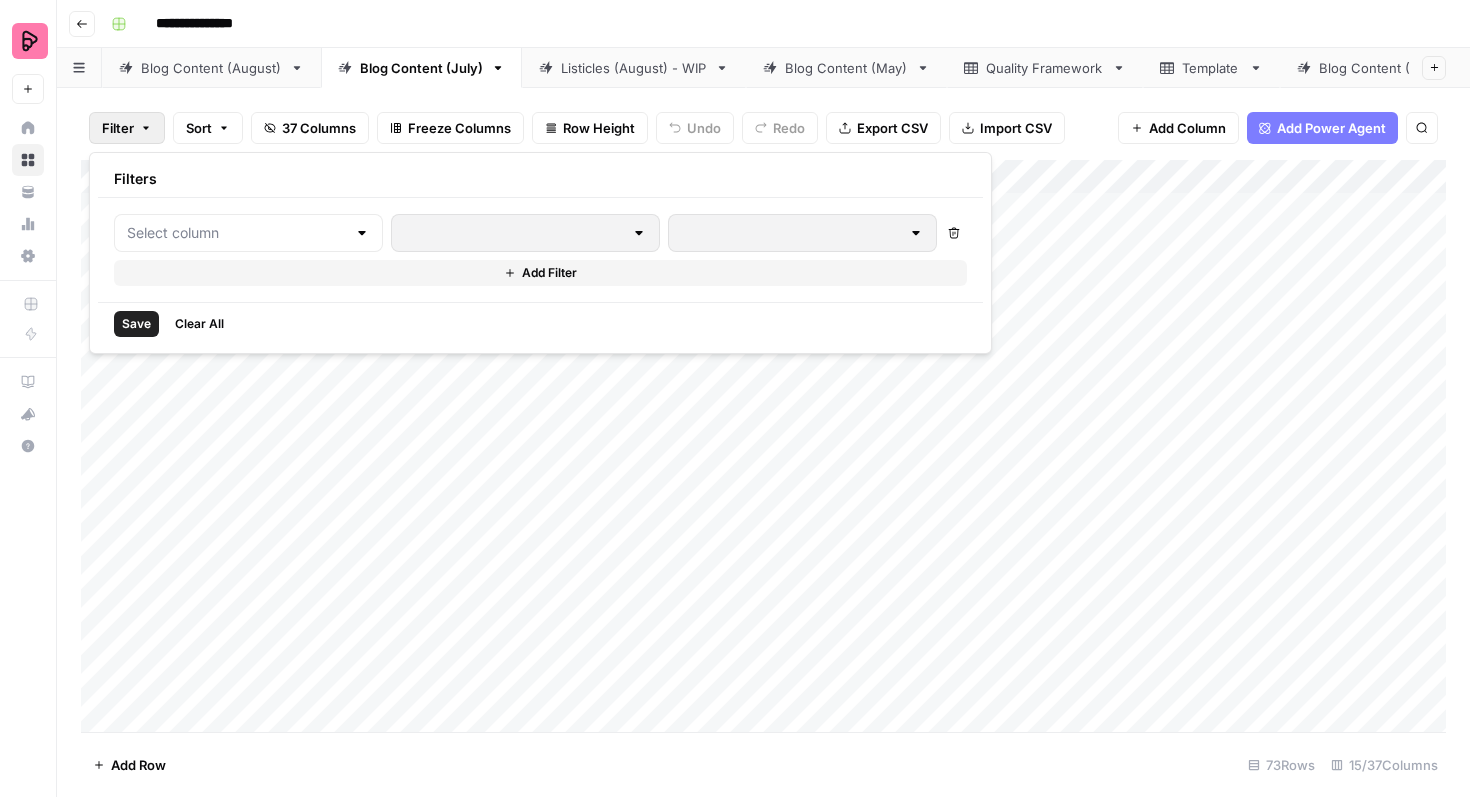 click at bounding box center [248, 233] 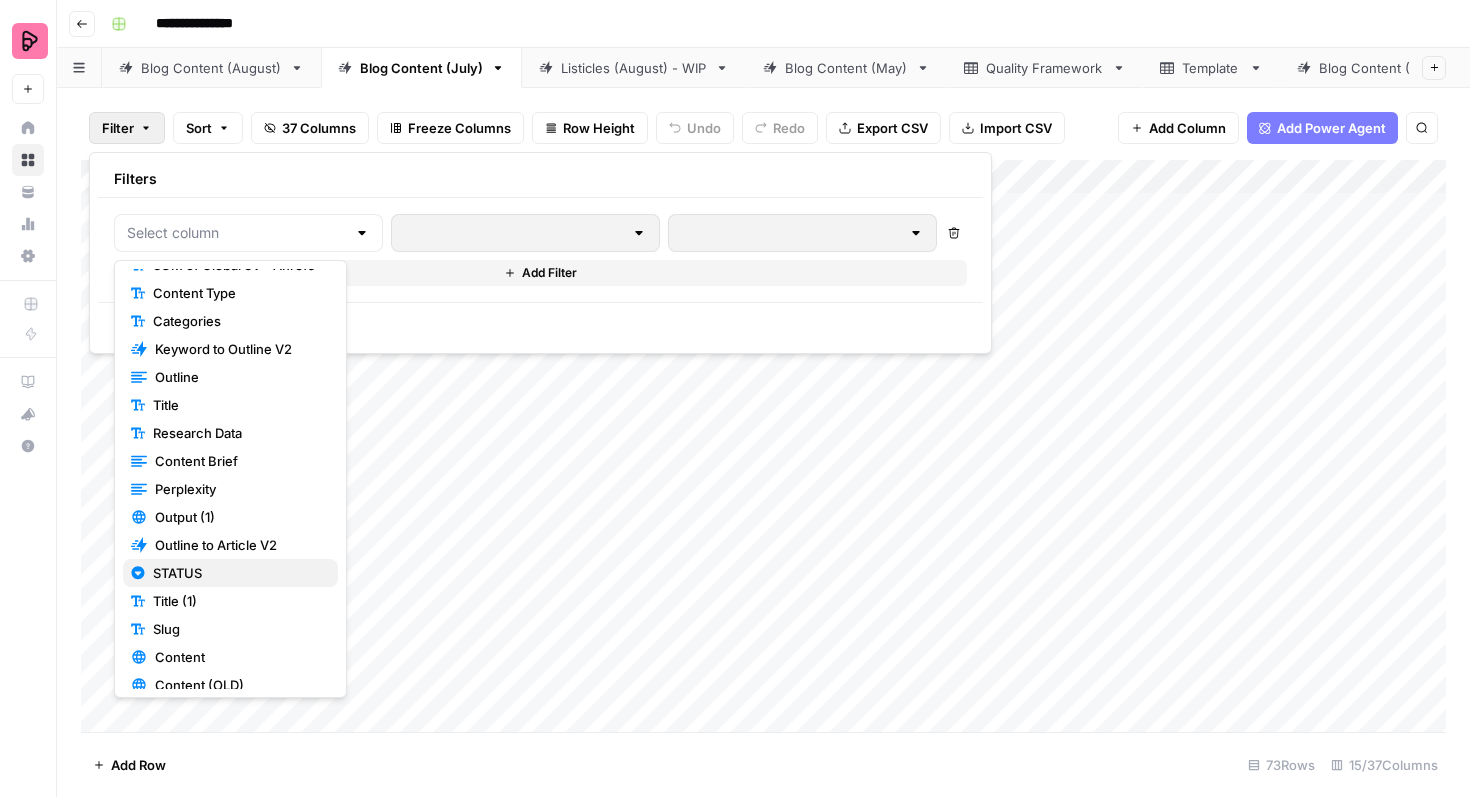 scroll, scrollTop: 160, scrollLeft: 0, axis: vertical 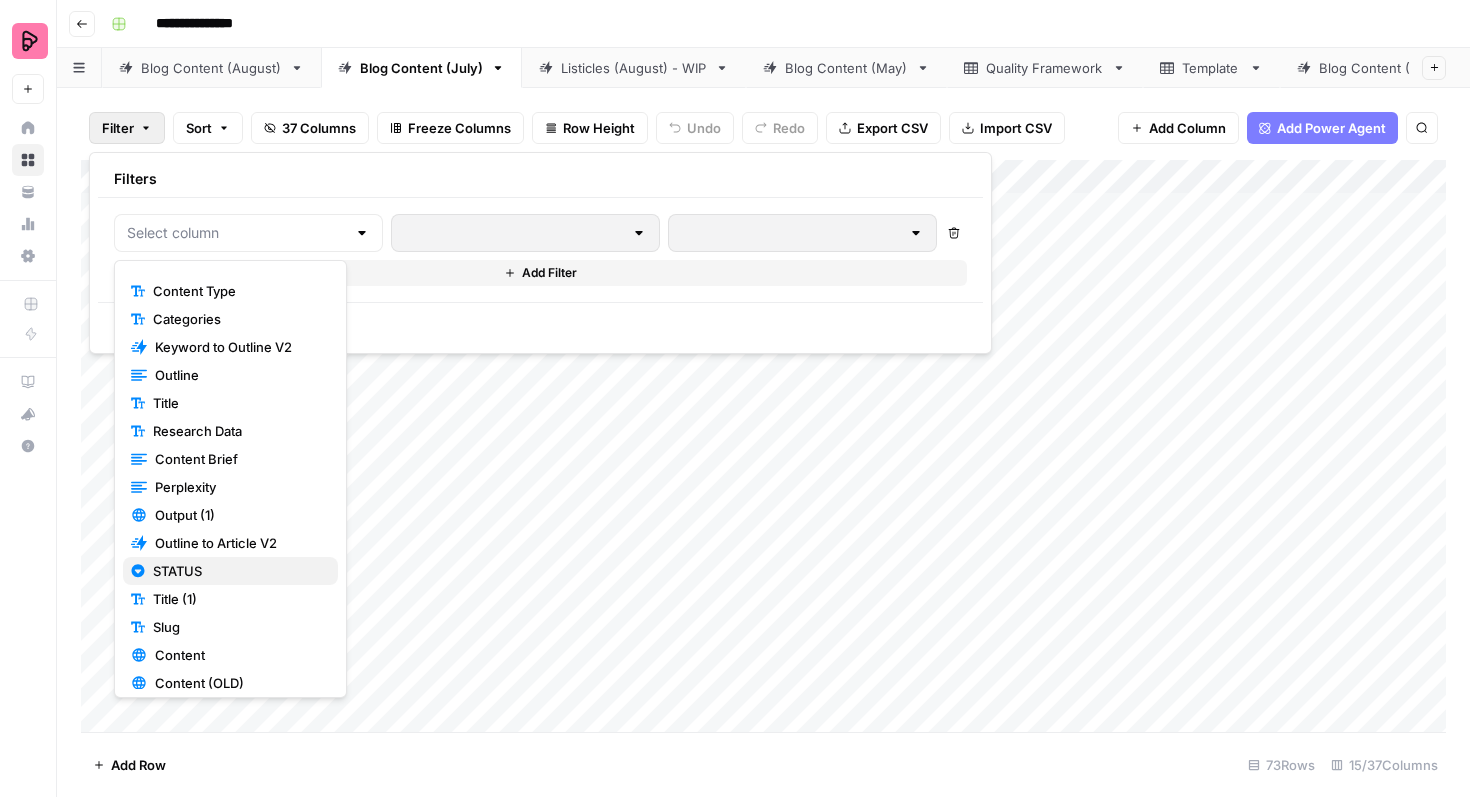 click on "STATUS" at bounding box center [237, 571] 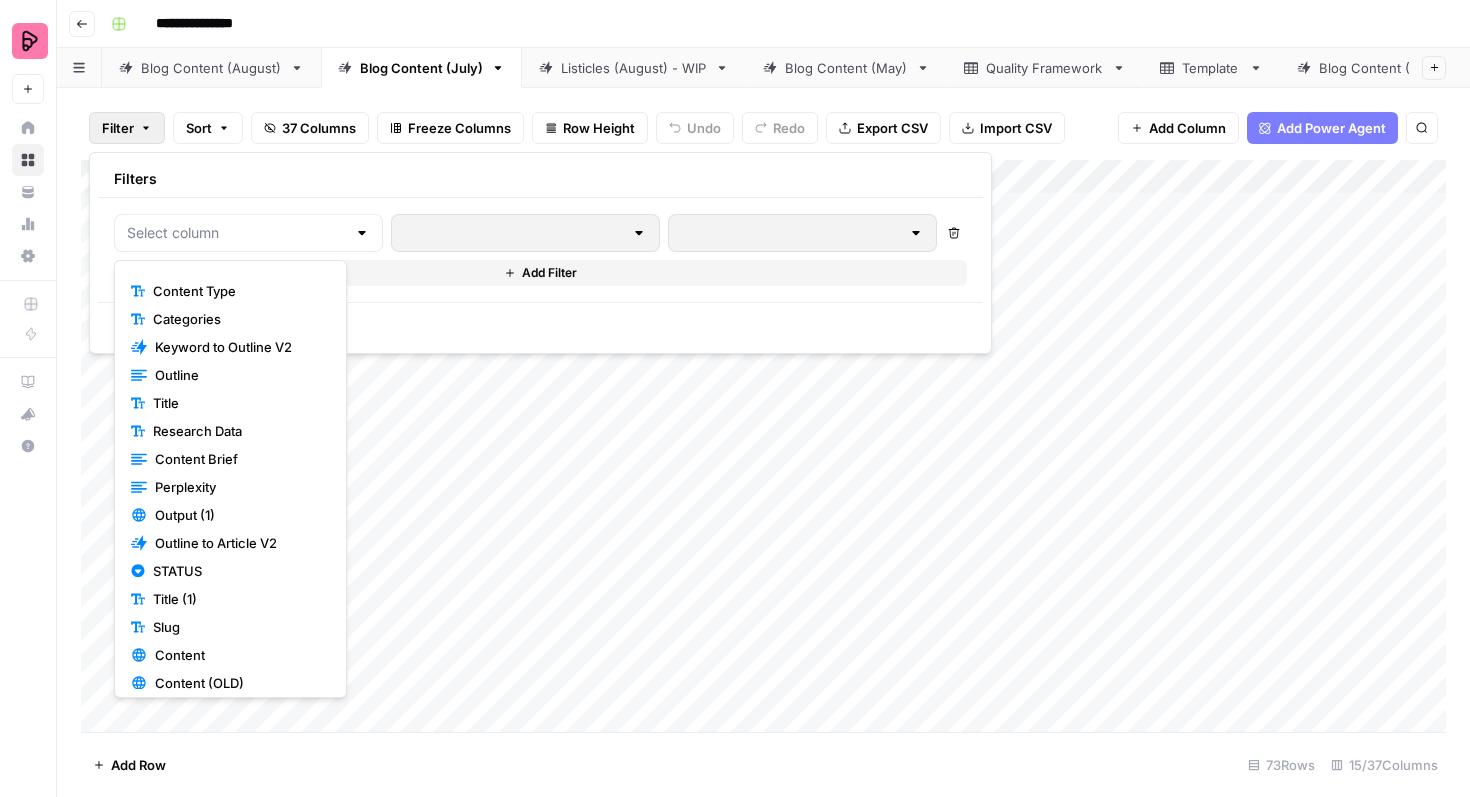 type on "STATUS" 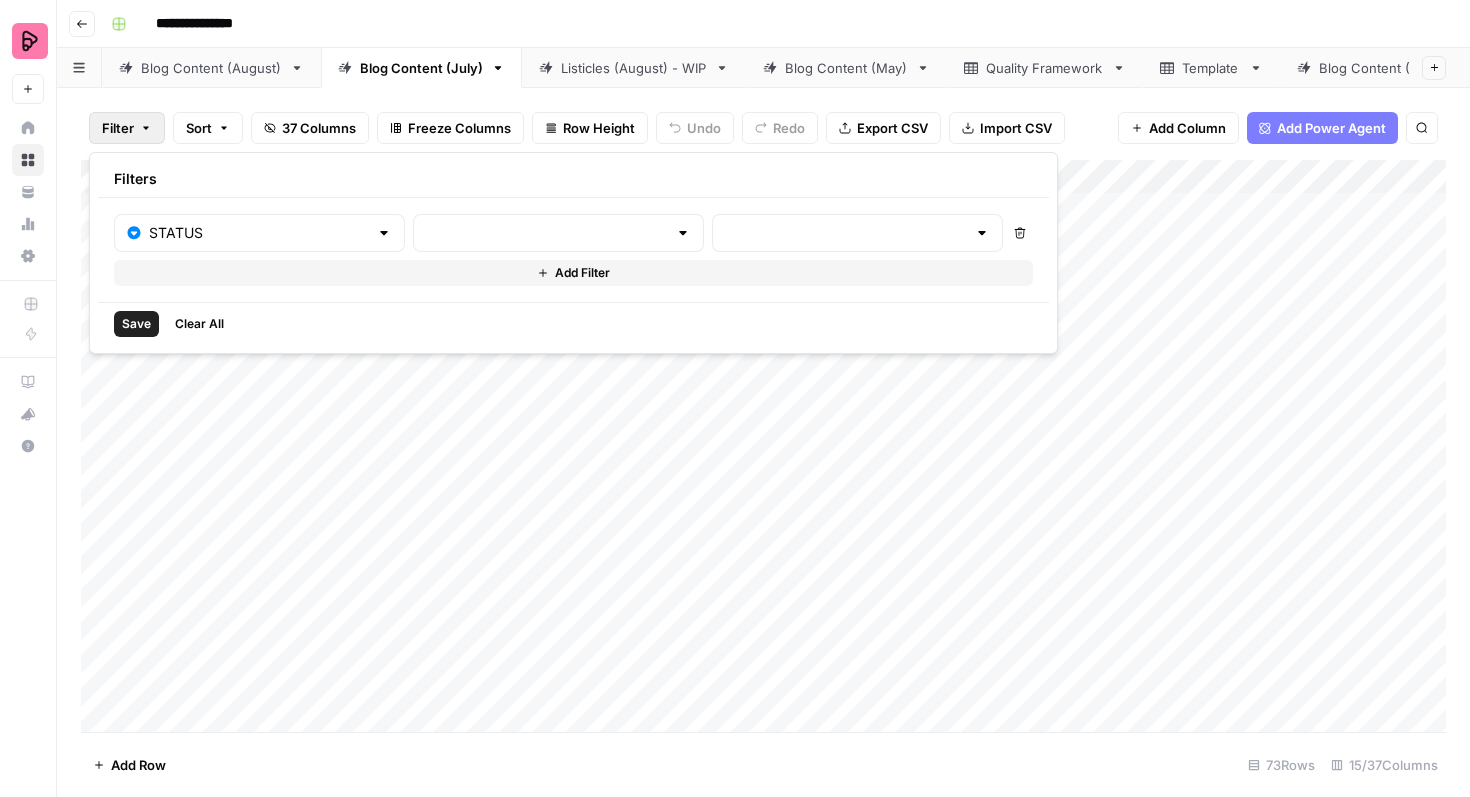 click at bounding box center [558, 233] 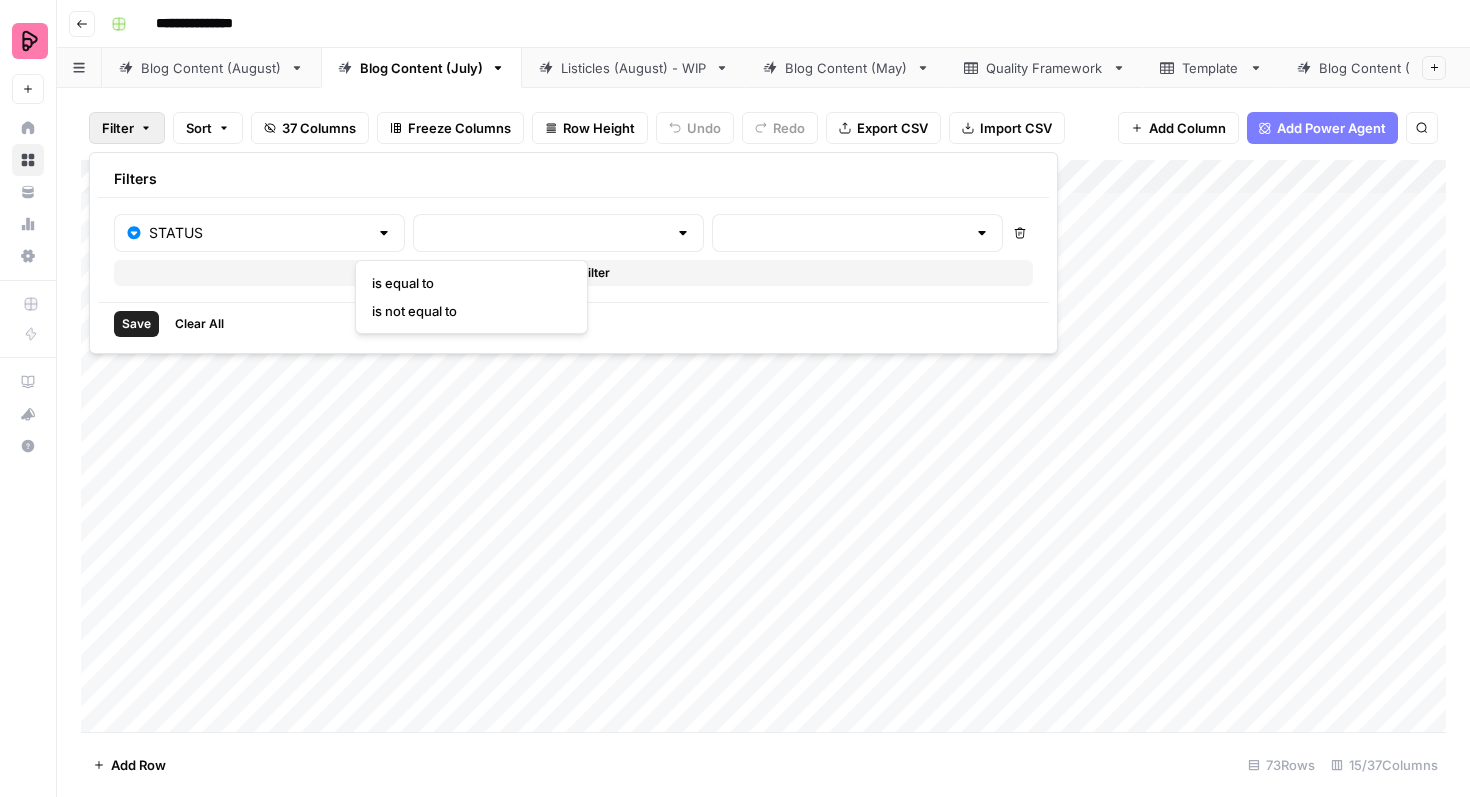 click on "is equal to" at bounding box center (467, 283) 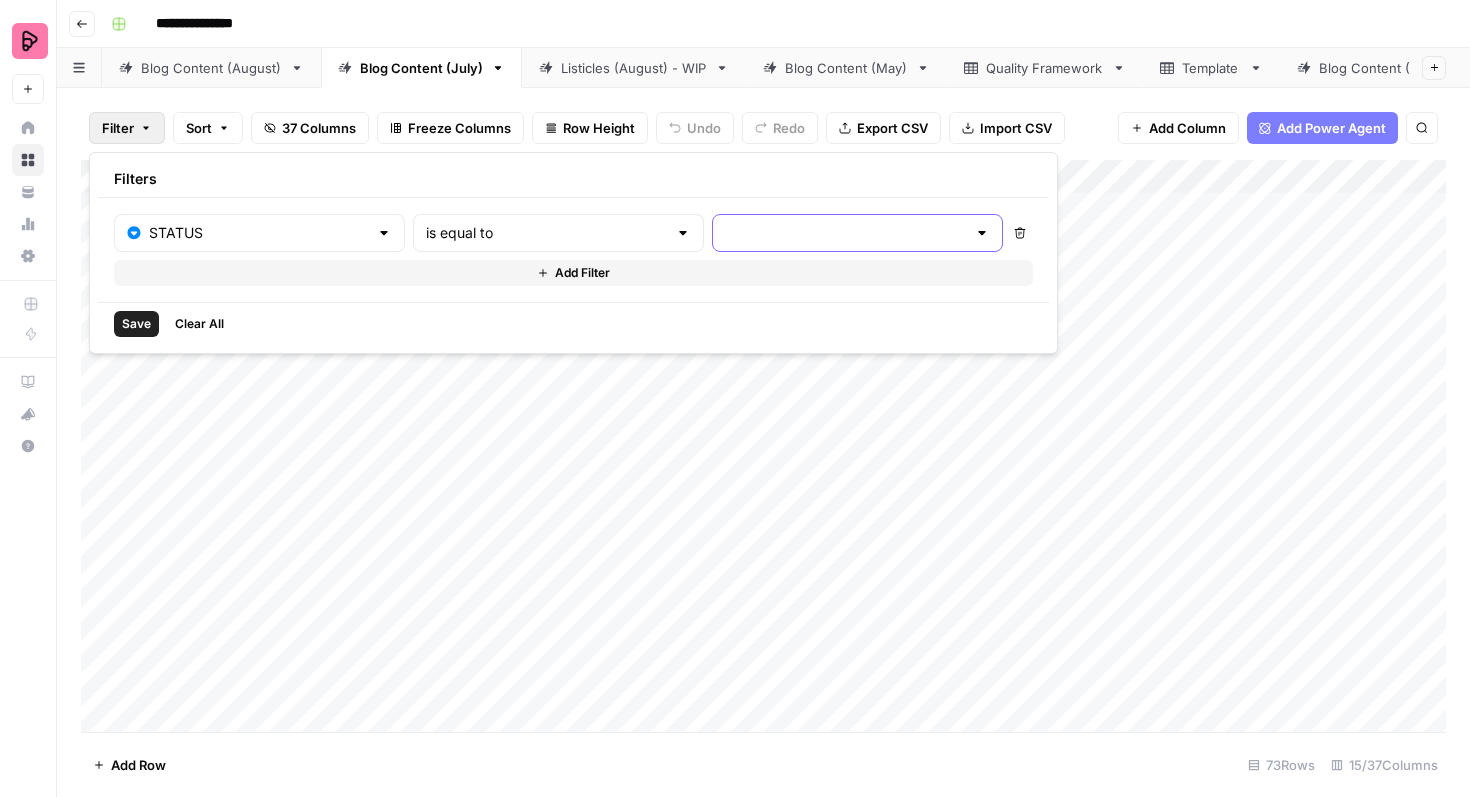 click at bounding box center [845, 233] 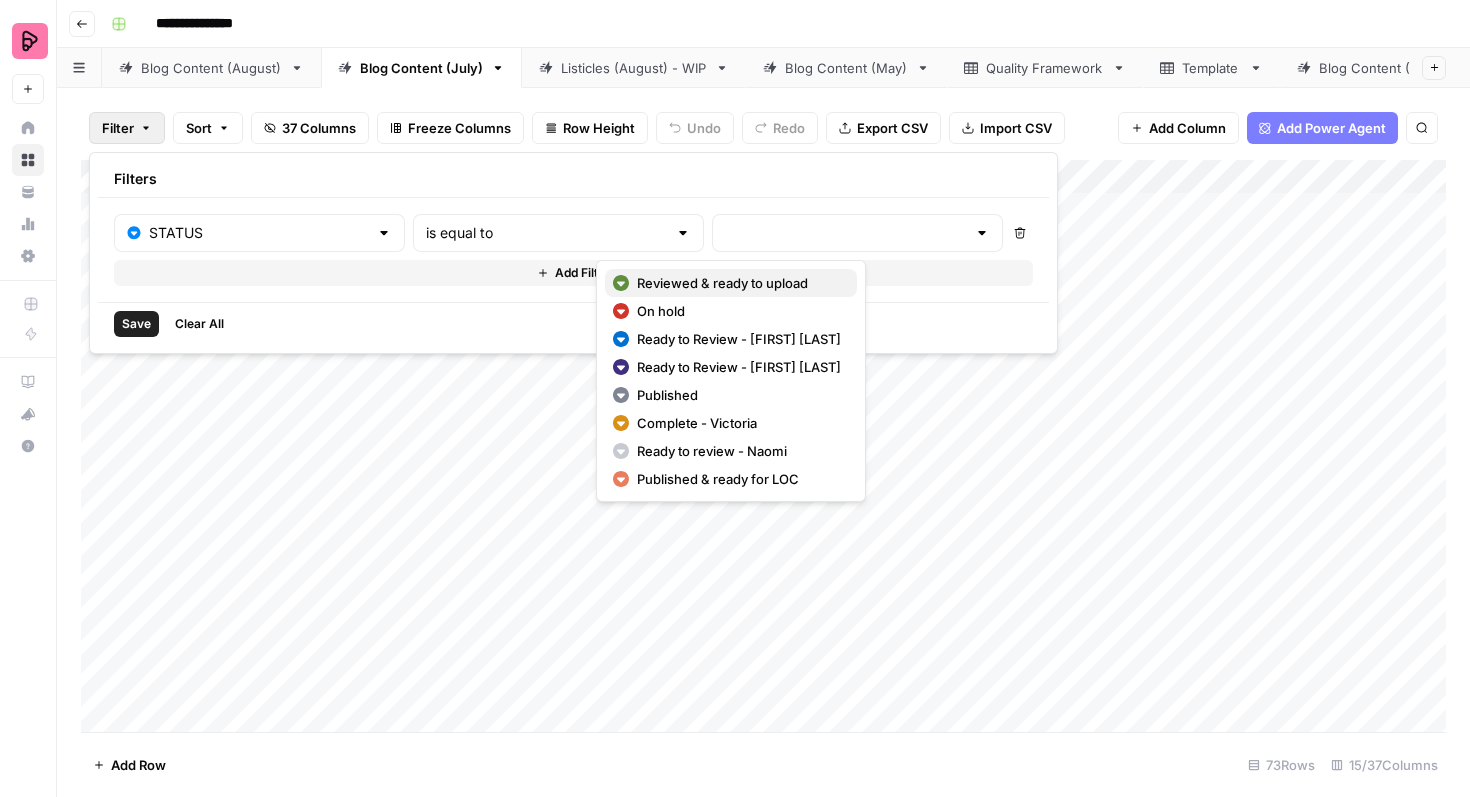 click on "Reviewed & ready to upload" at bounding box center [739, 283] 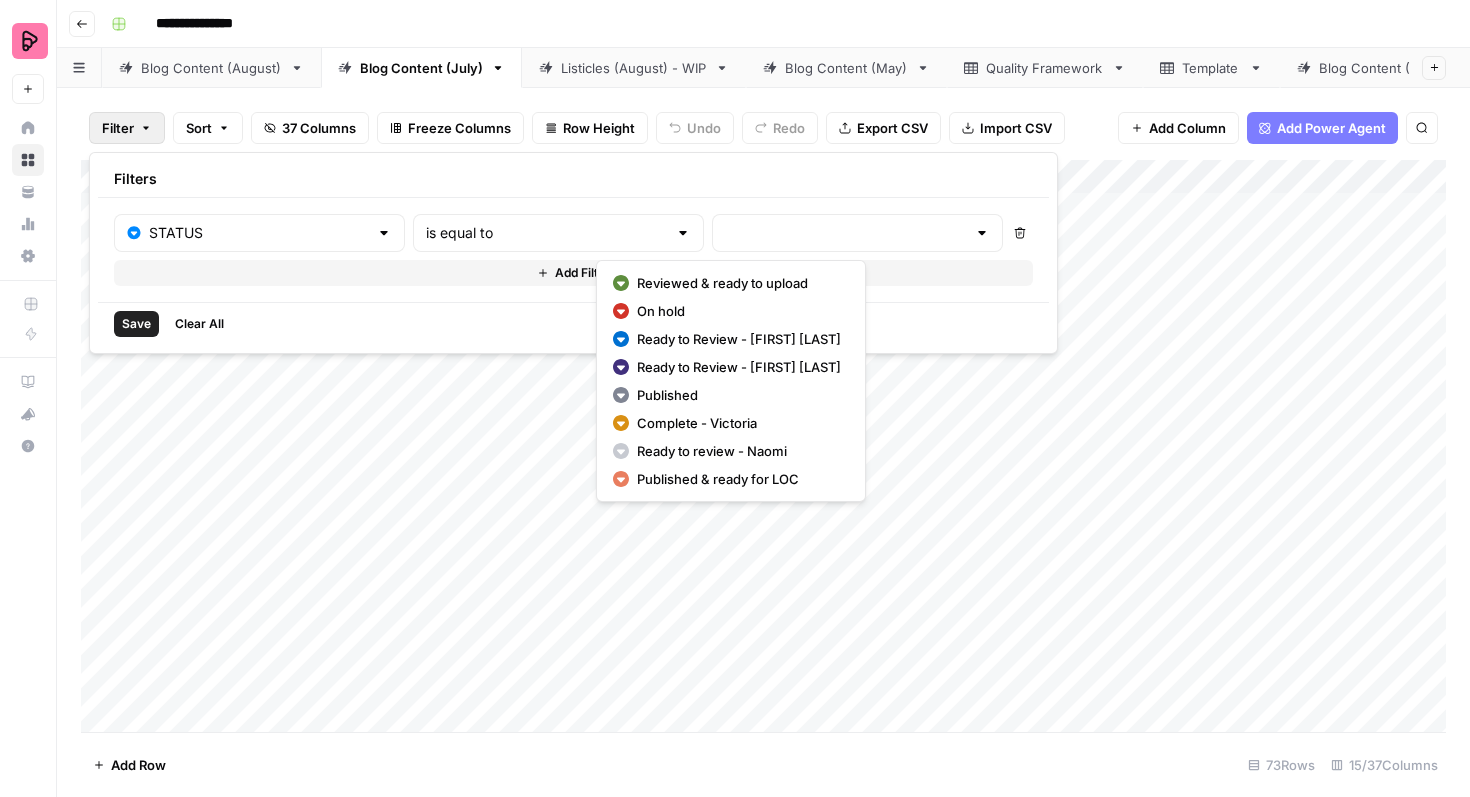 type on "Reviewed & ready to upload" 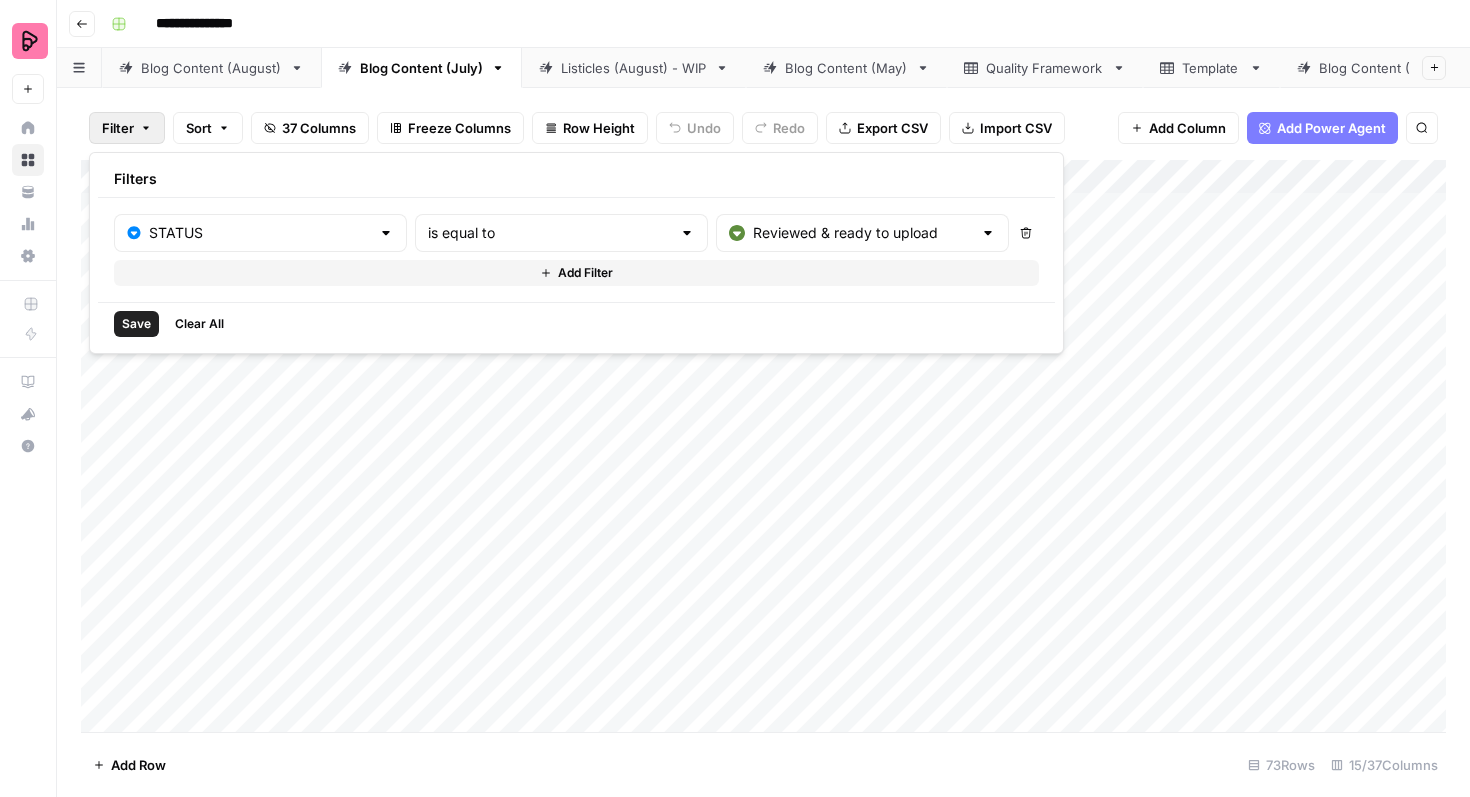 click on "Save" at bounding box center [136, 324] 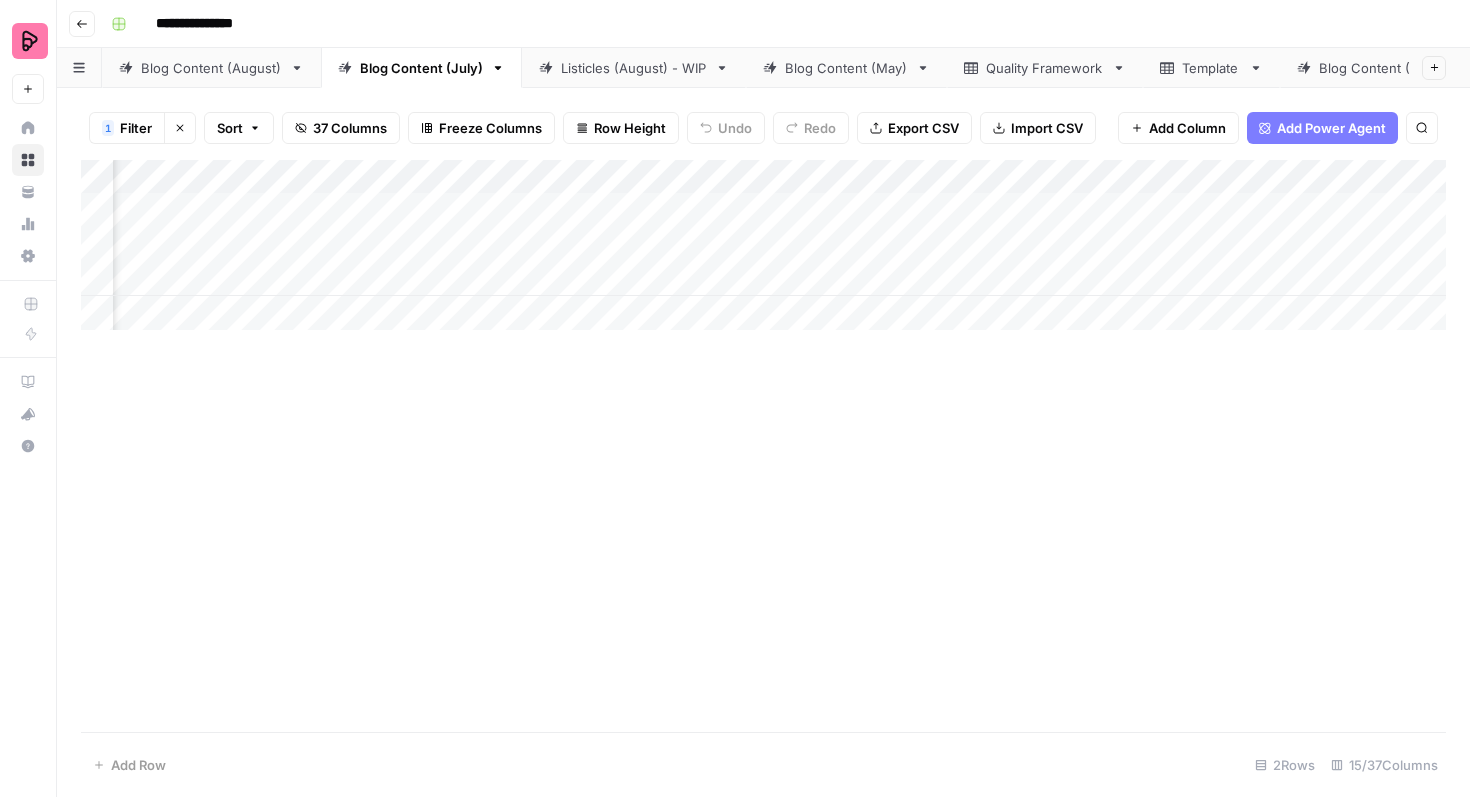 scroll, scrollTop: 0, scrollLeft: 385, axis: horizontal 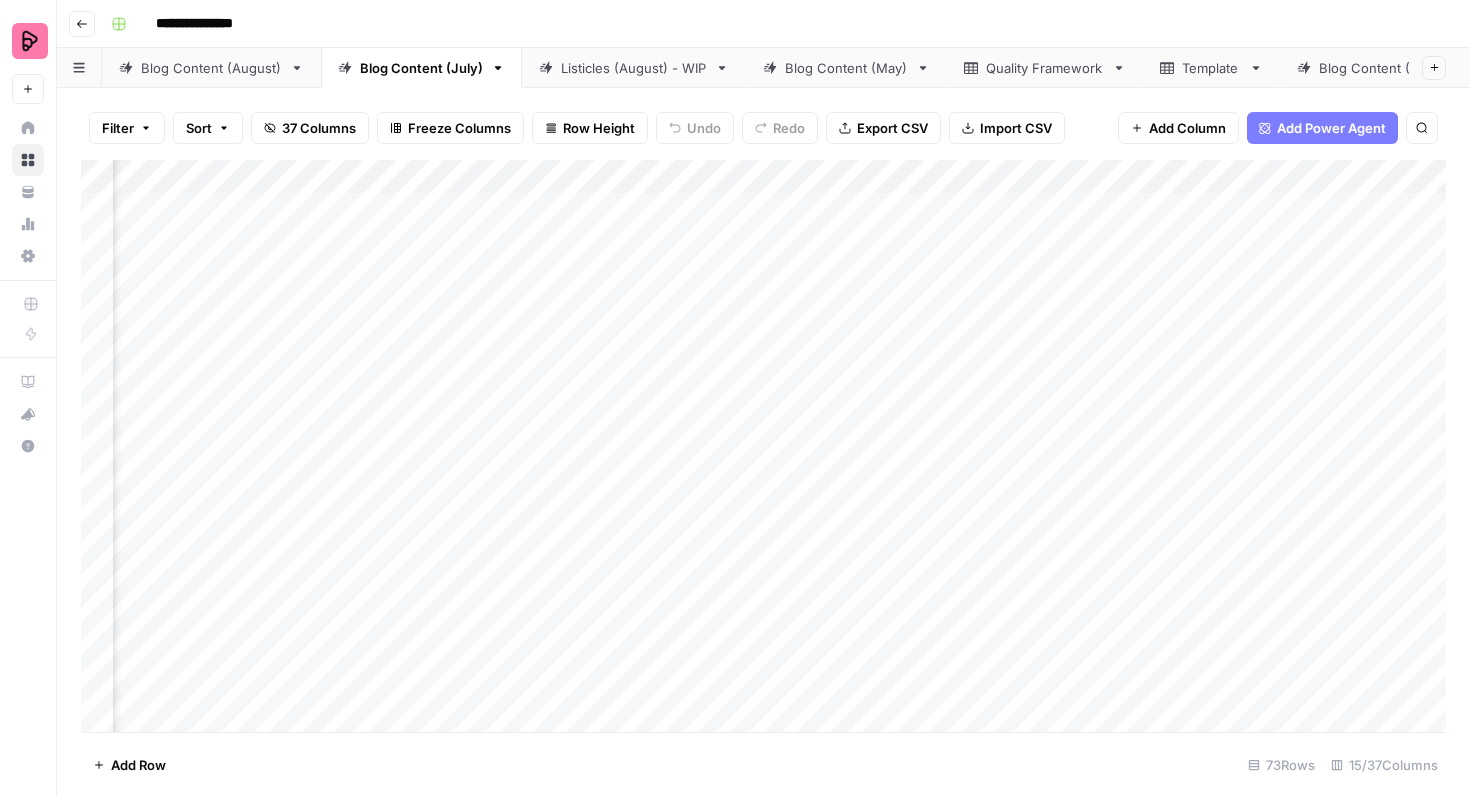 click on "Filter" at bounding box center [127, 128] 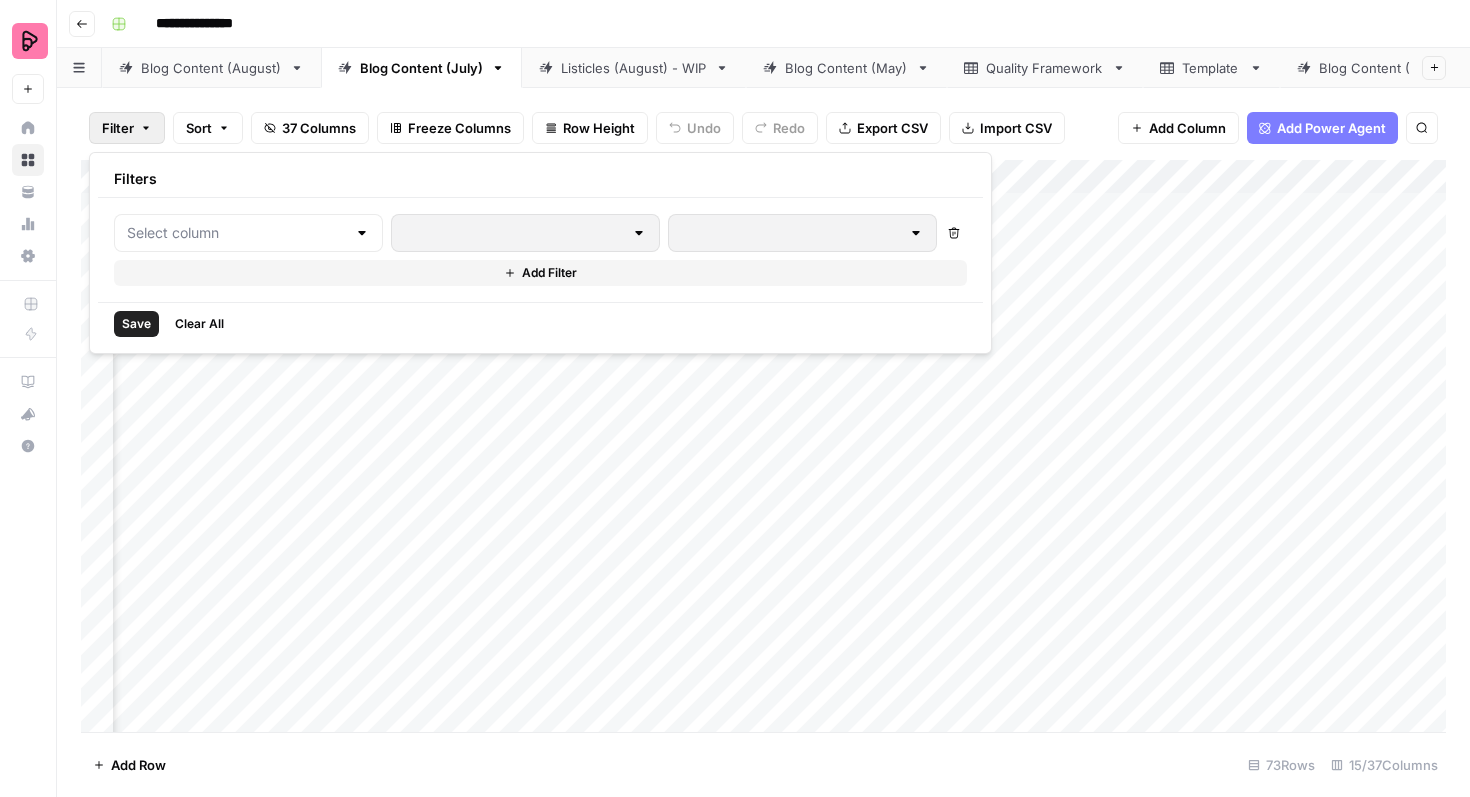 click at bounding box center [248, 233] 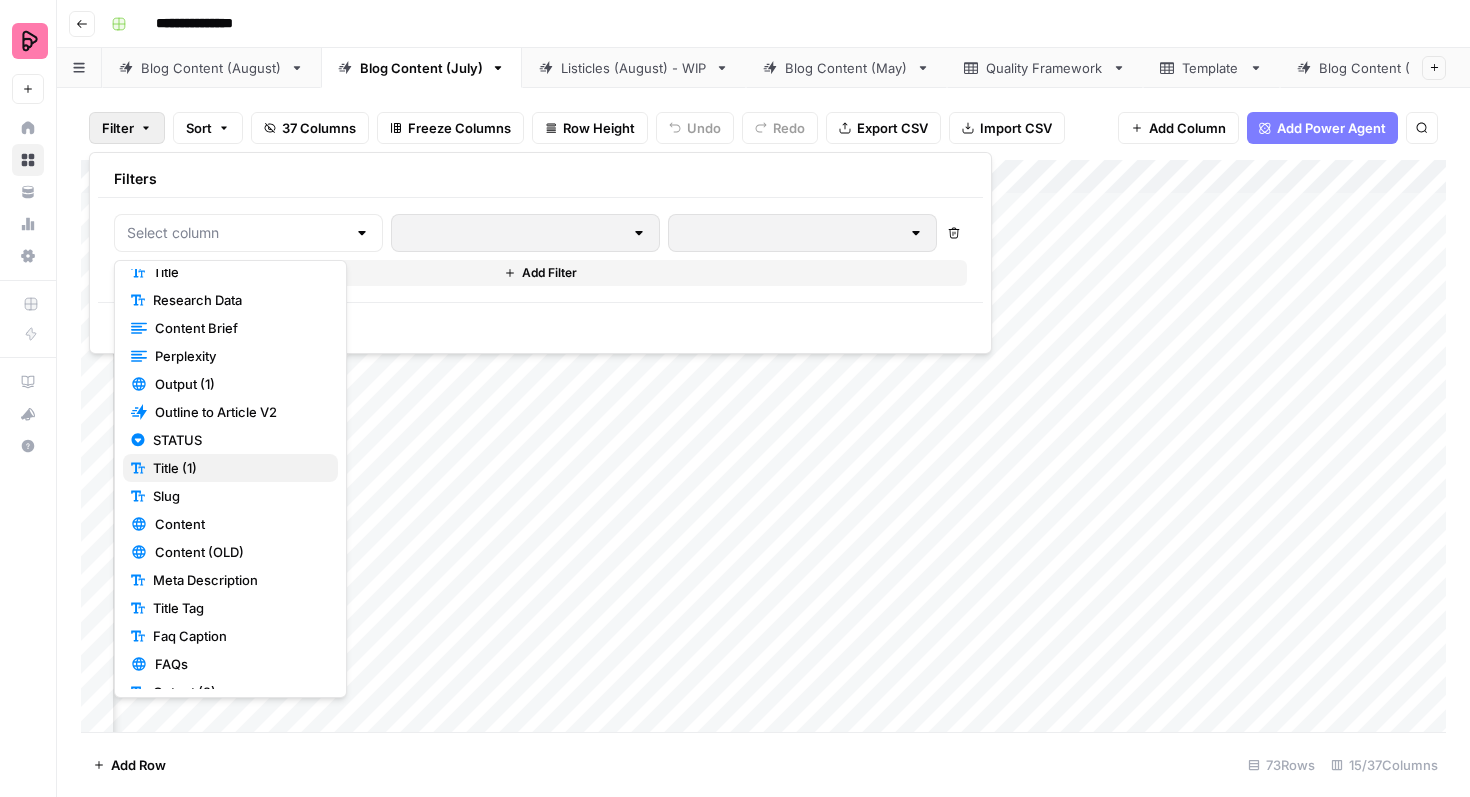 scroll, scrollTop: 292, scrollLeft: 0, axis: vertical 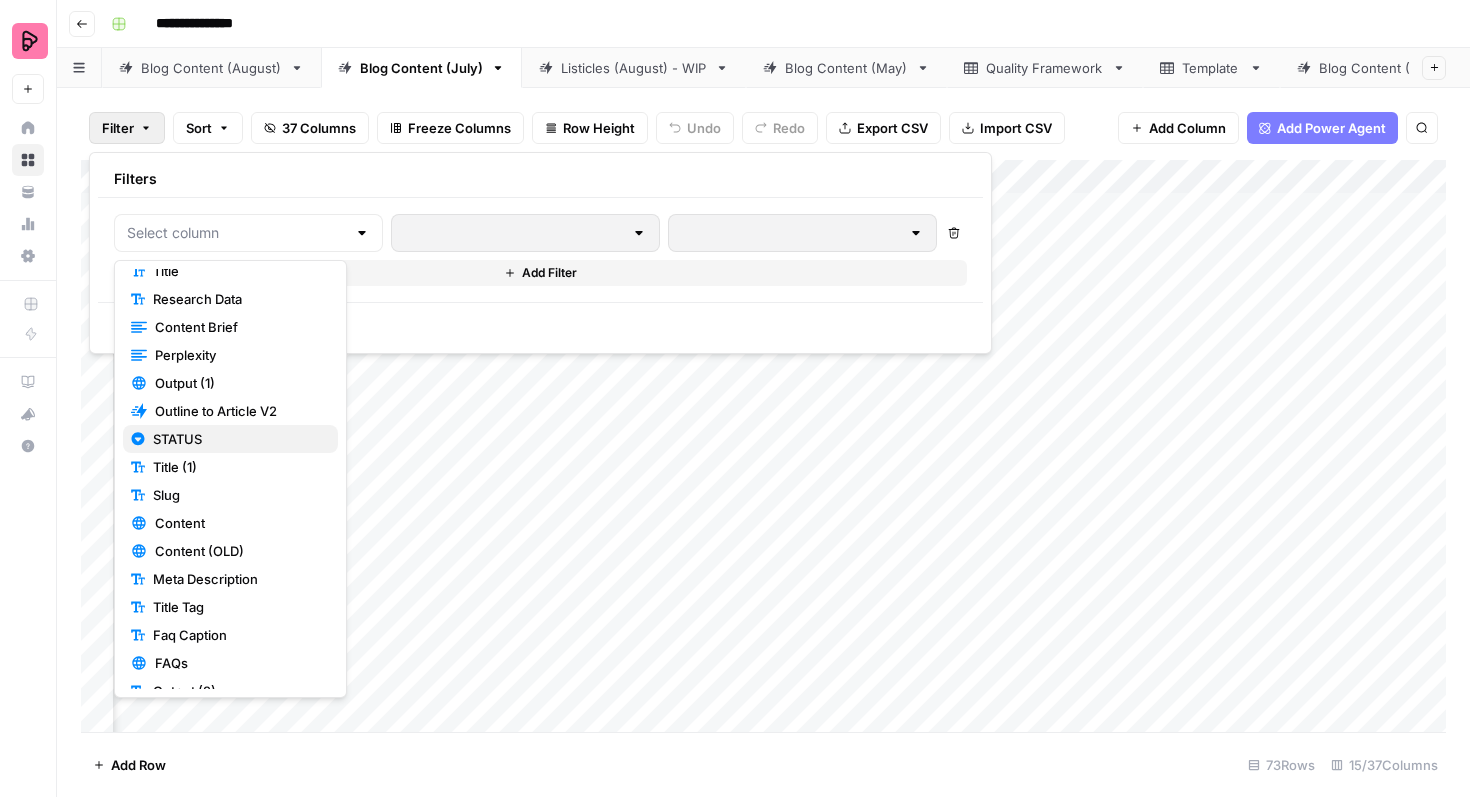 click on "STATUS" at bounding box center [237, 439] 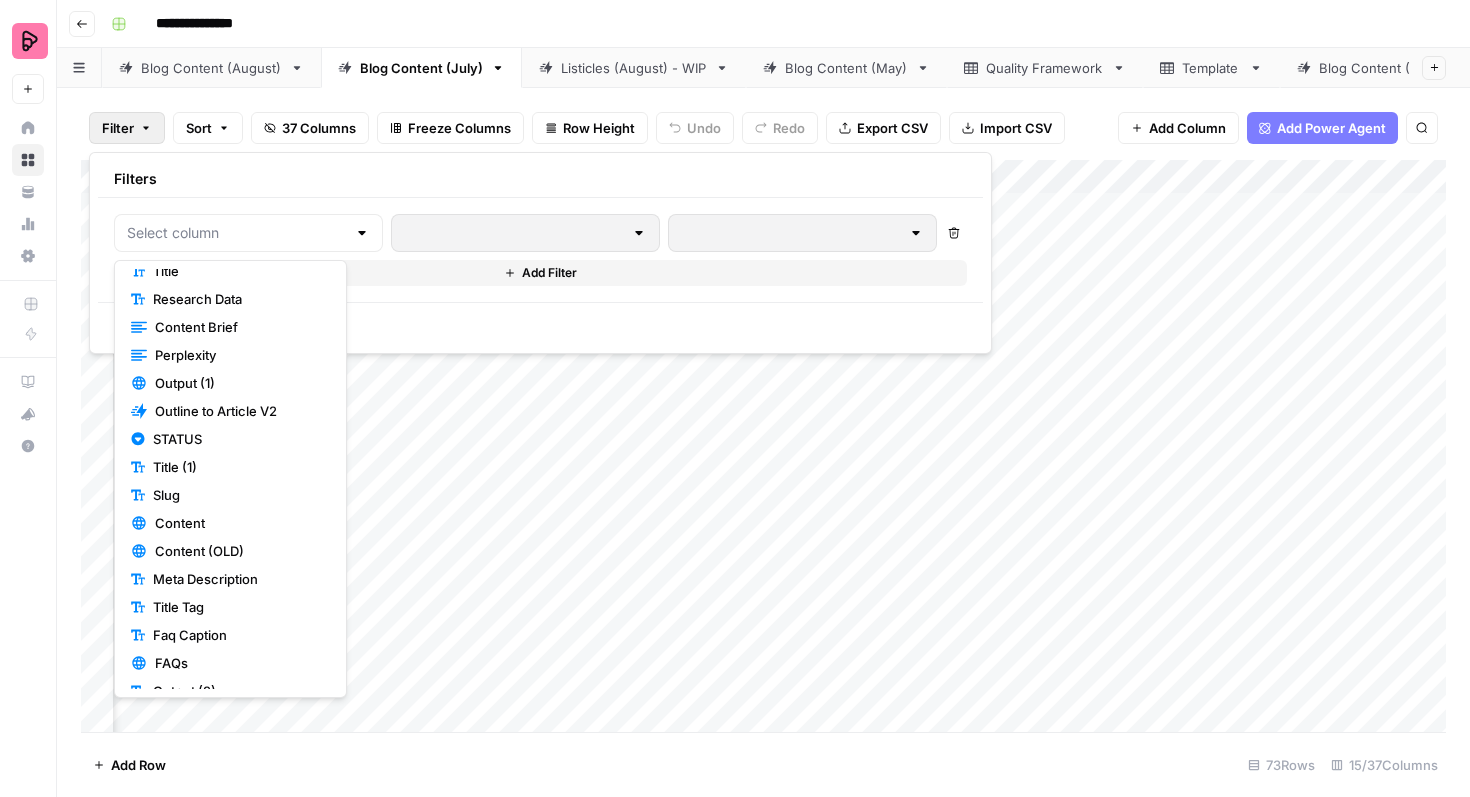 type on "STATUS" 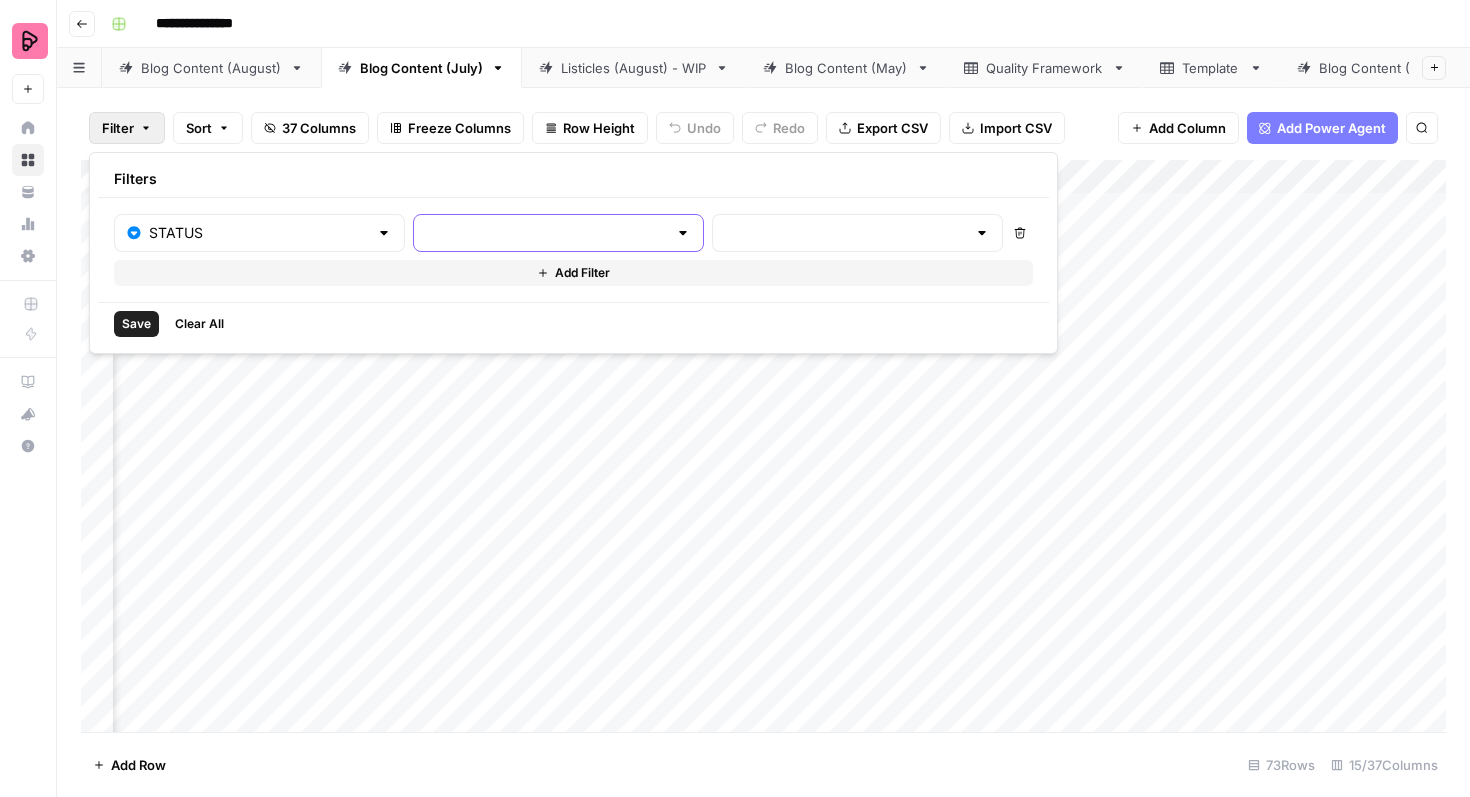 click at bounding box center [546, 233] 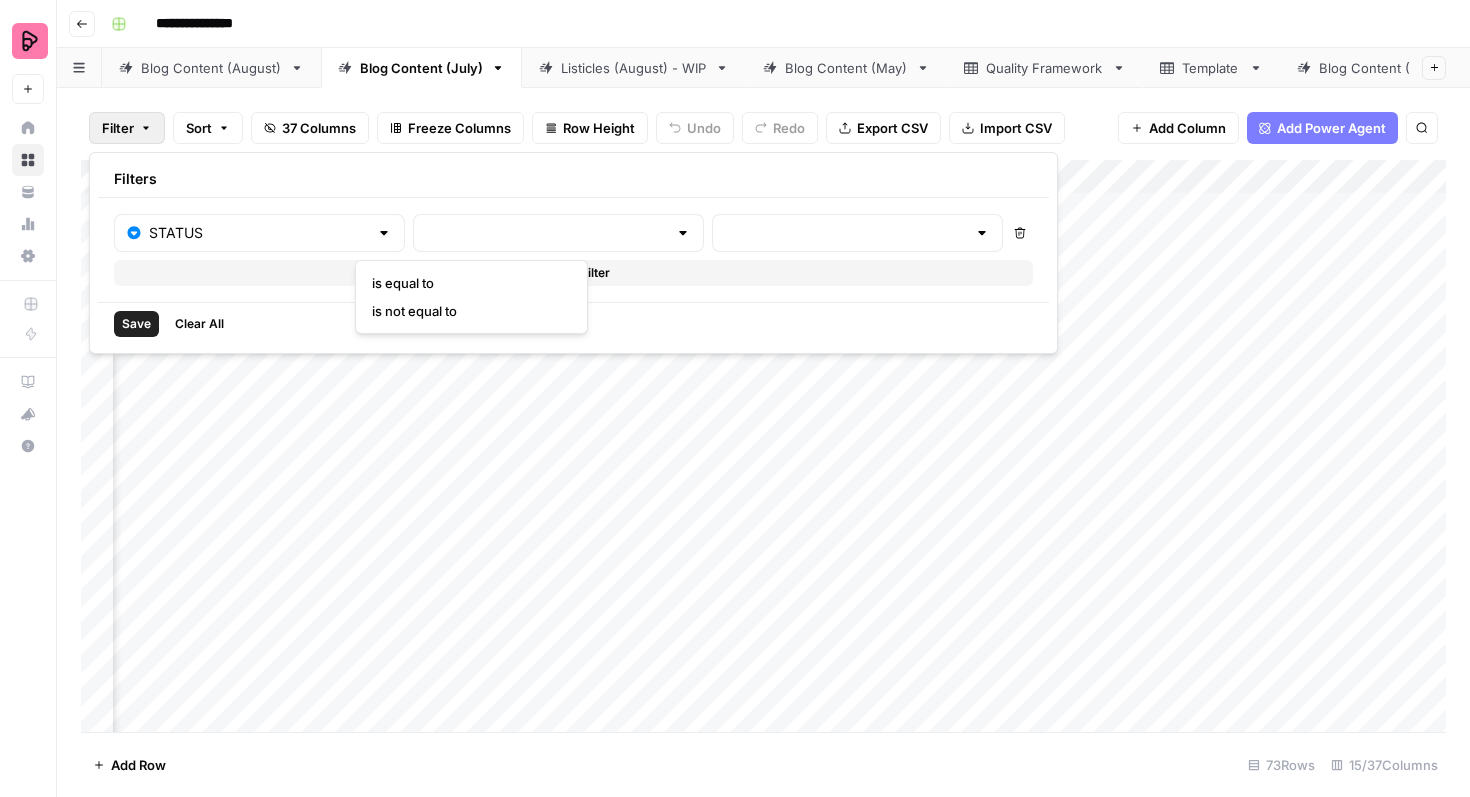 click on "is equal to" at bounding box center (467, 283) 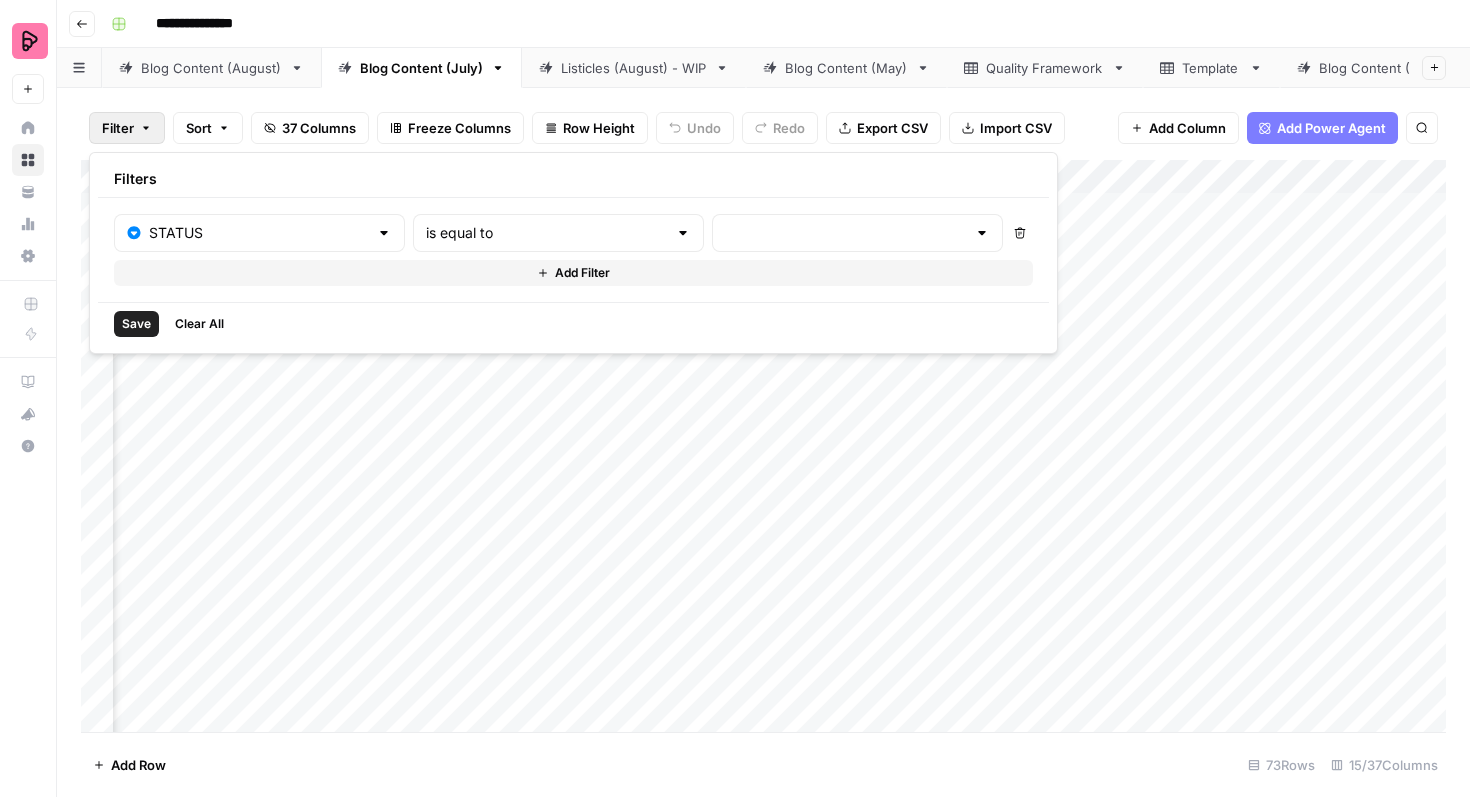 click at bounding box center (857, 233) 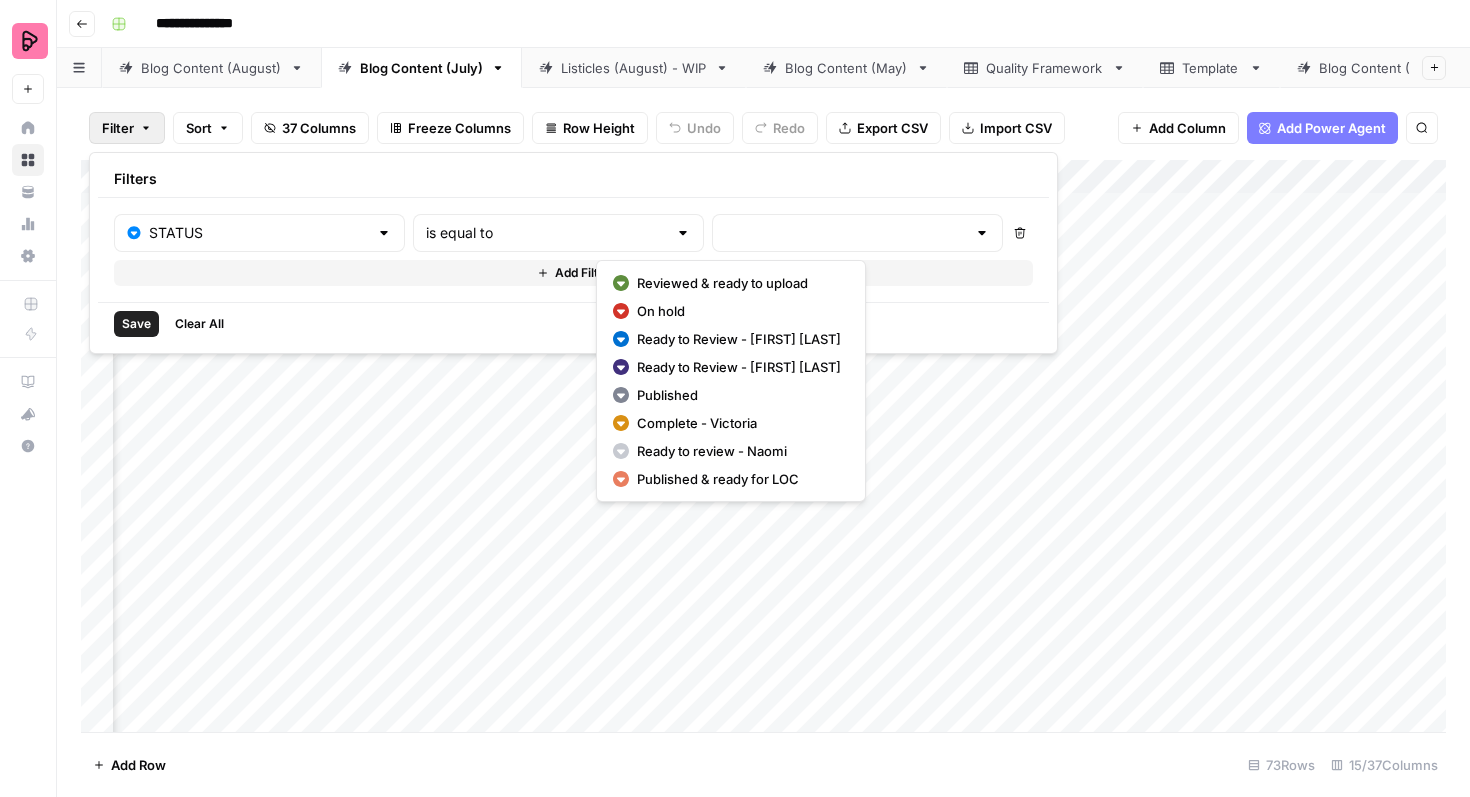 click on "Filter Sort 37 Columns Freeze Columns Row Height Undo Redo Export CSV Import CSV Add Column Add Power Agent Search" at bounding box center (763, 128) 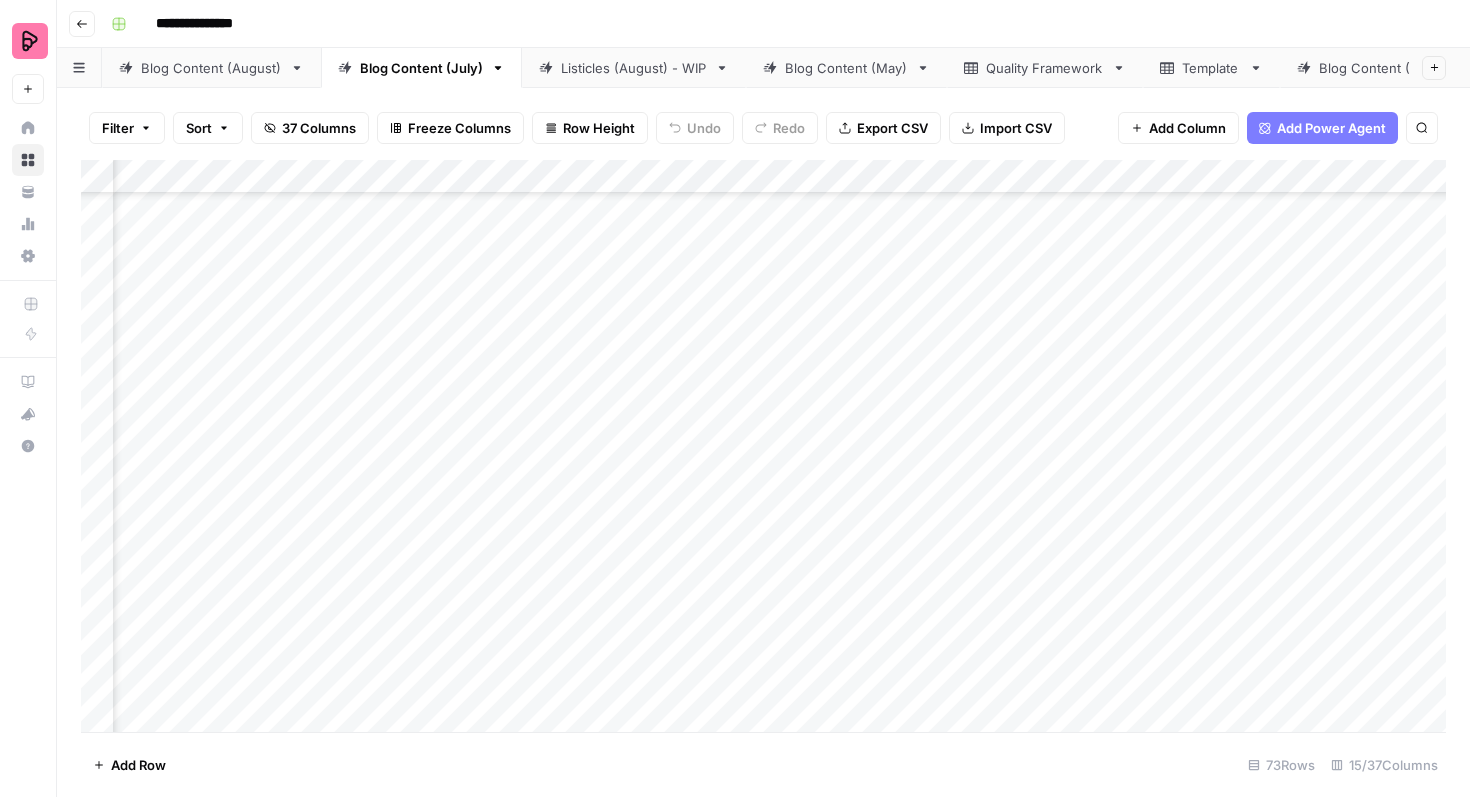 scroll, scrollTop: 2584, scrollLeft: 385, axis: both 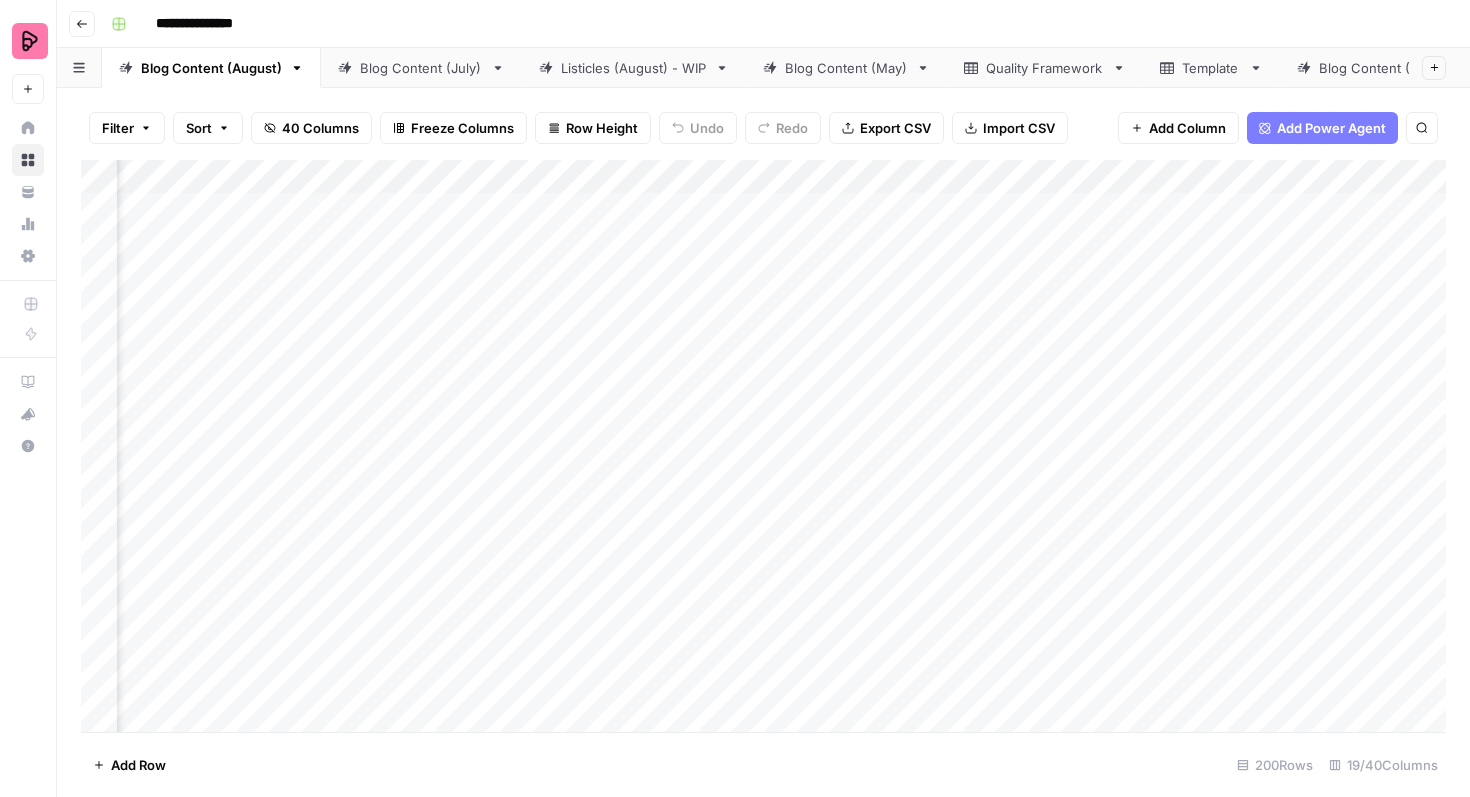 click on "Add Column" at bounding box center (763, 446) 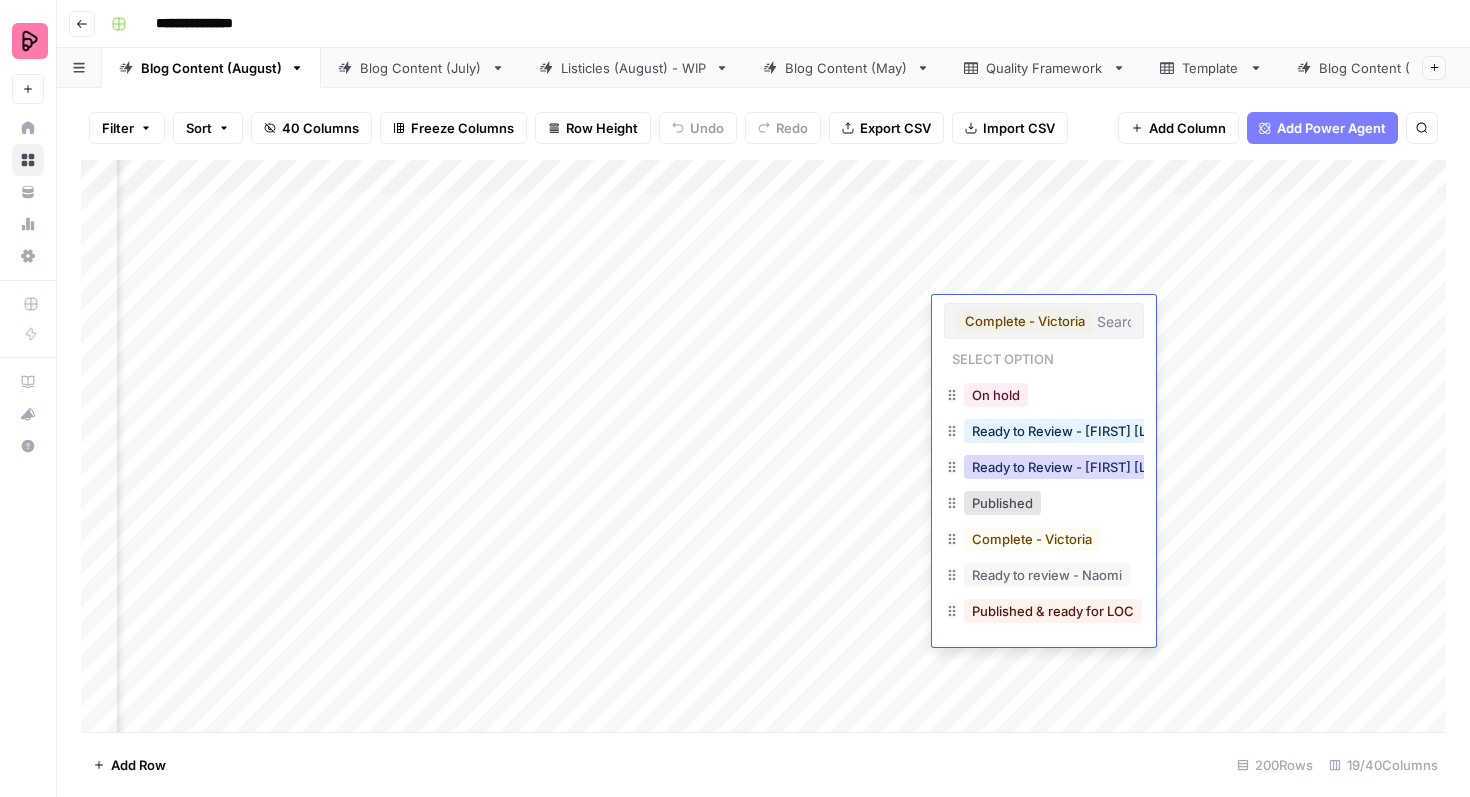 scroll, scrollTop: 0, scrollLeft: 0, axis: both 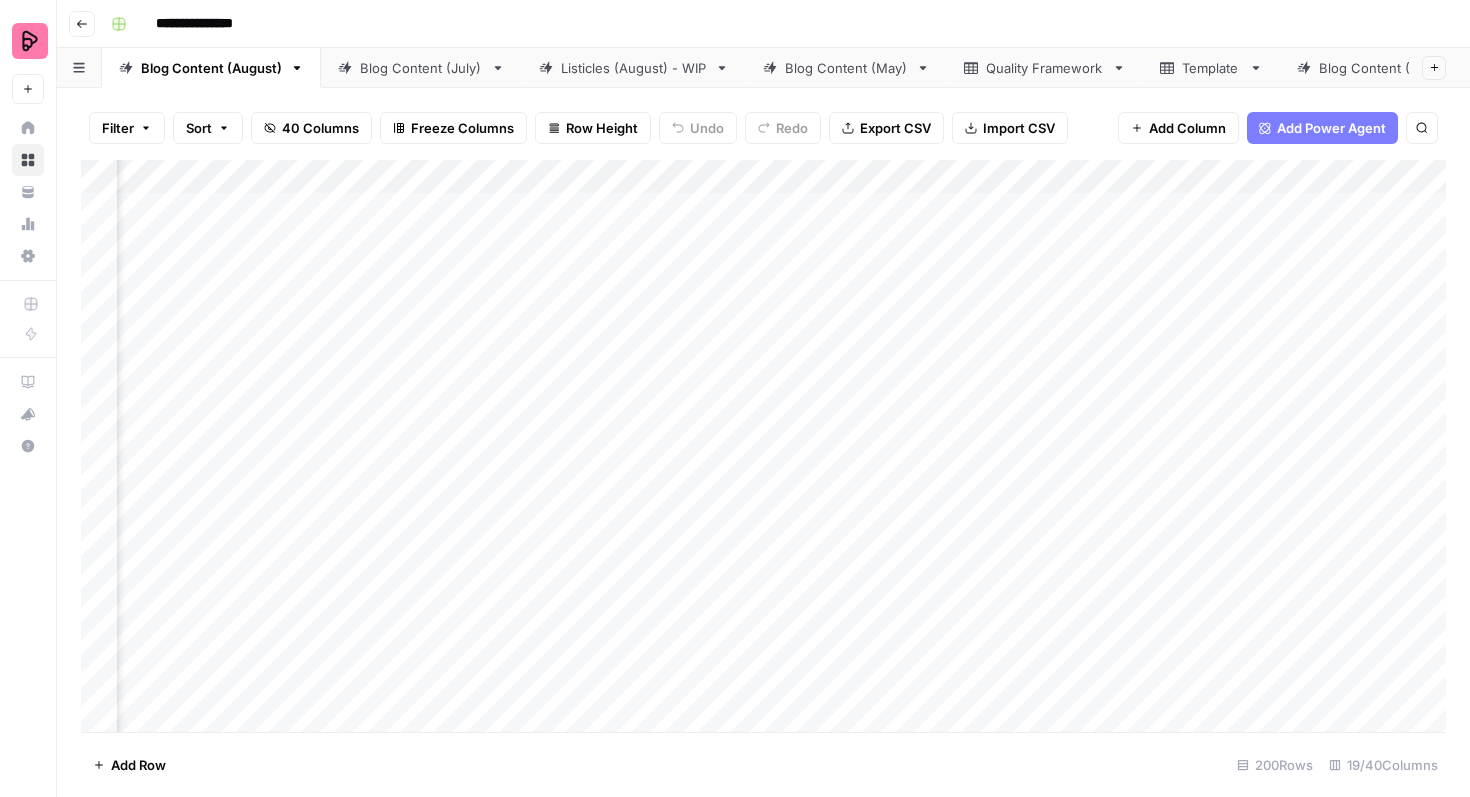 click on "Add Row 200  Rows 19/40  Columns" at bounding box center (763, 764) 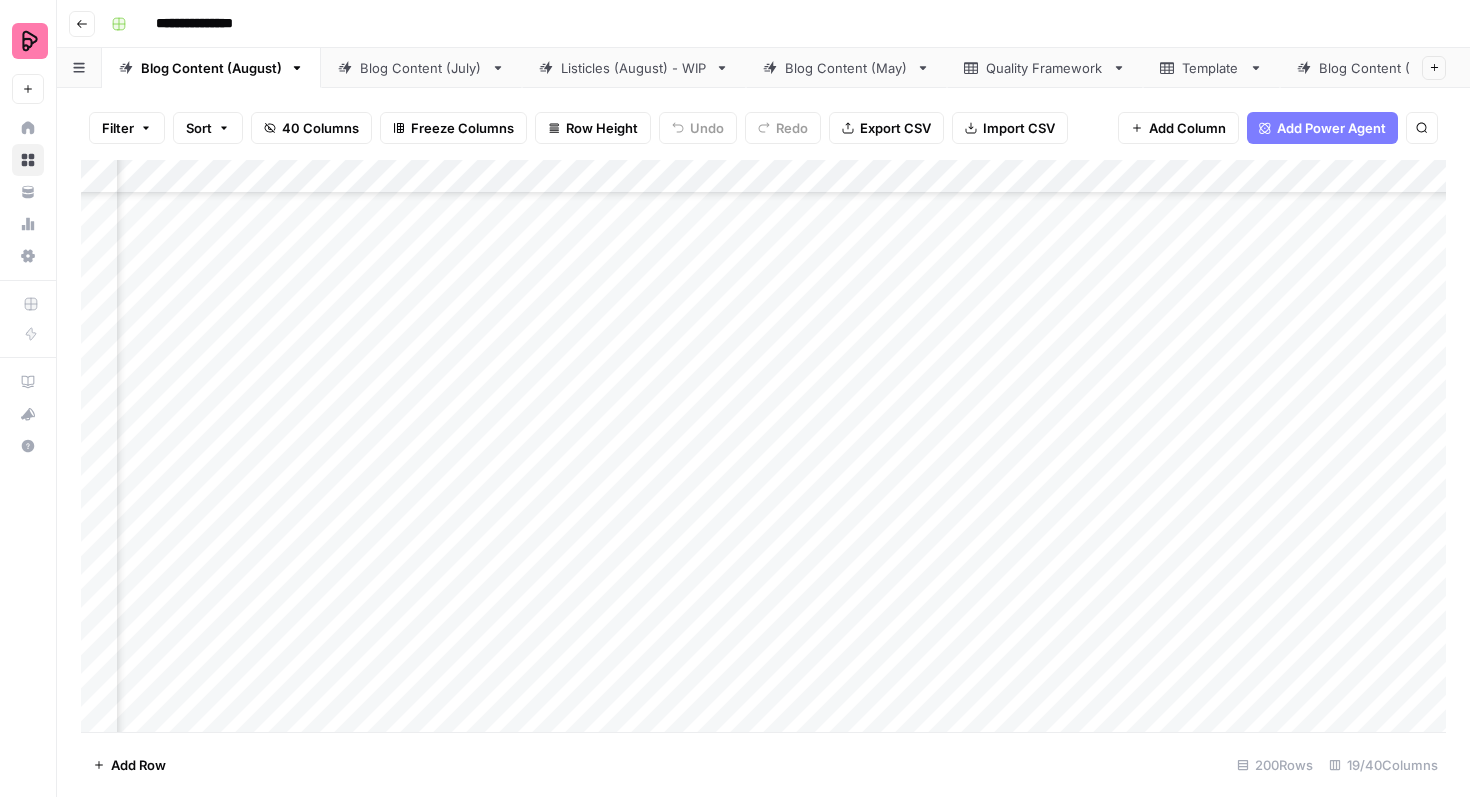 scroll, scrollTop: 0, scrollLeft: 407, axis: horizontal 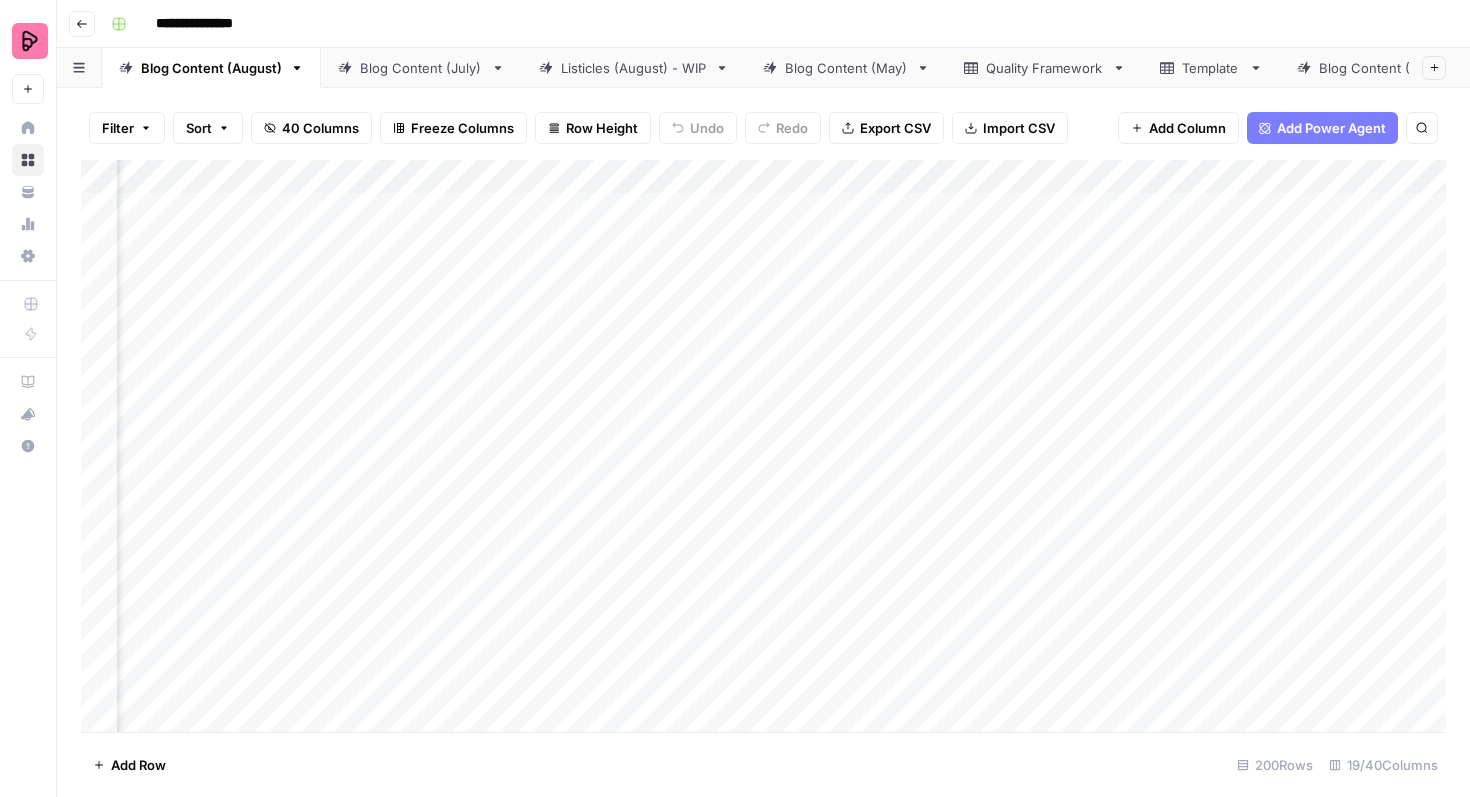 click on "Blog Content (July)" at bounding box center [421, 68] 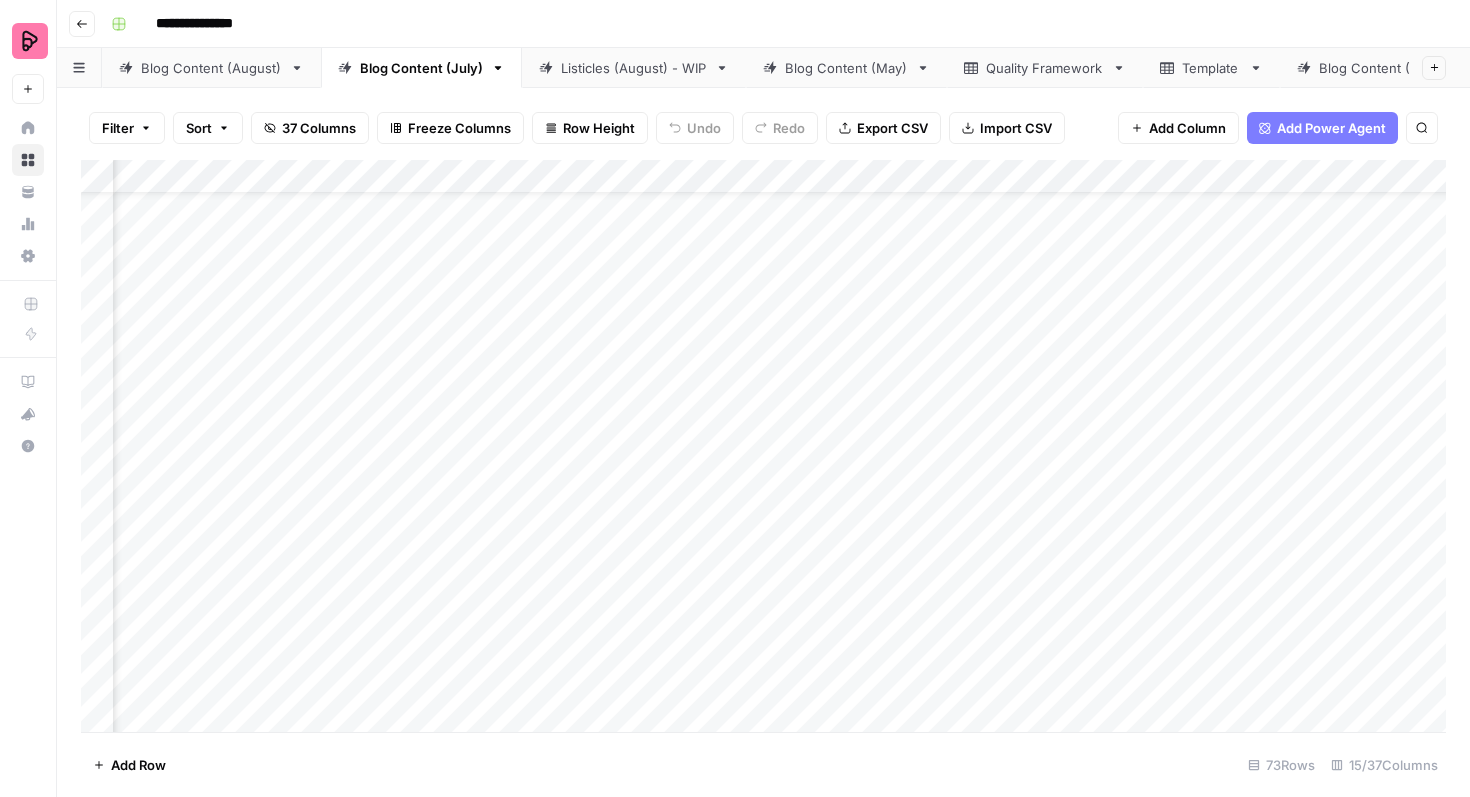 scroll, scrollTop: 95, scrollLeft: 426, axis: both 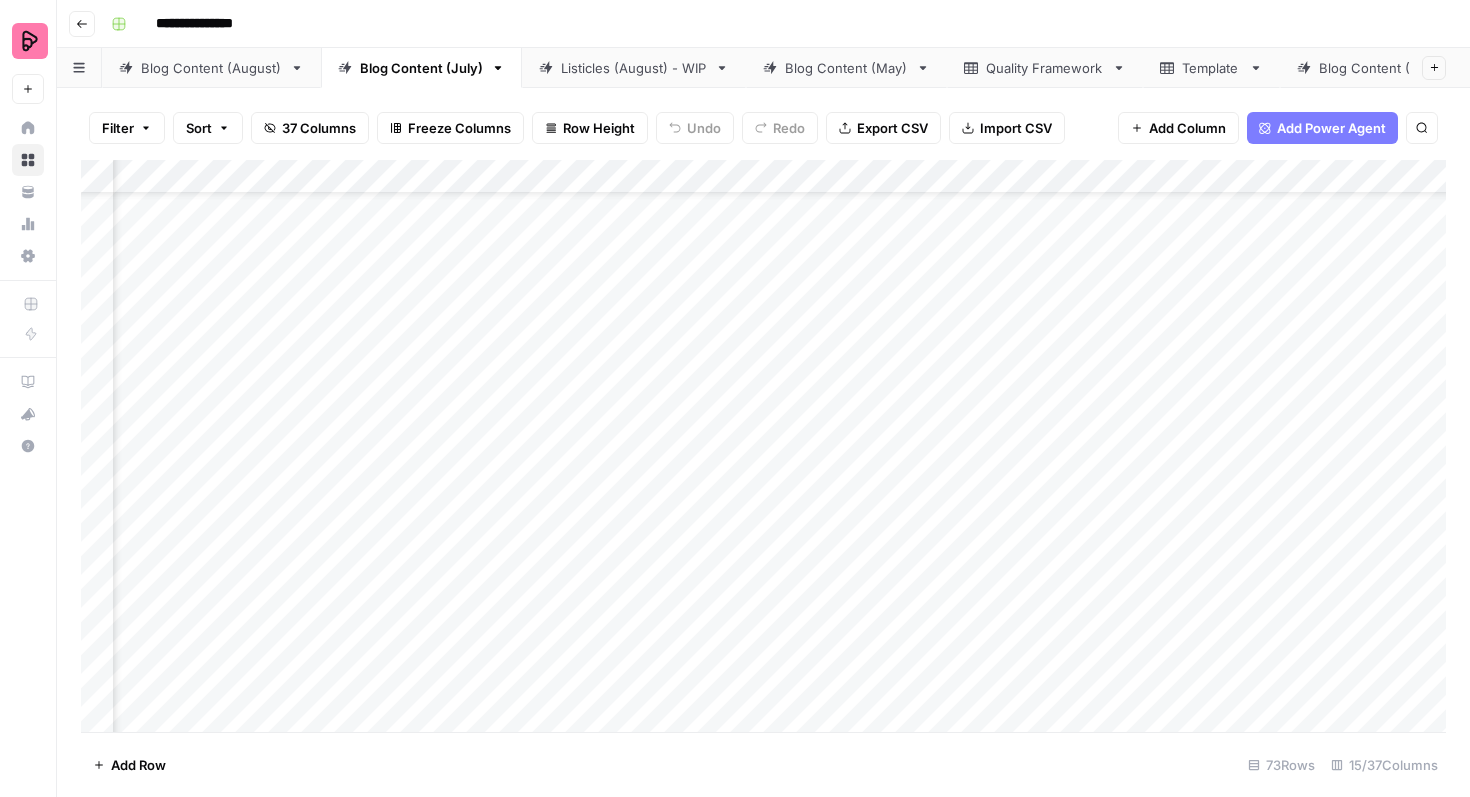 click on "Filter" at bounding box center (127, 128) 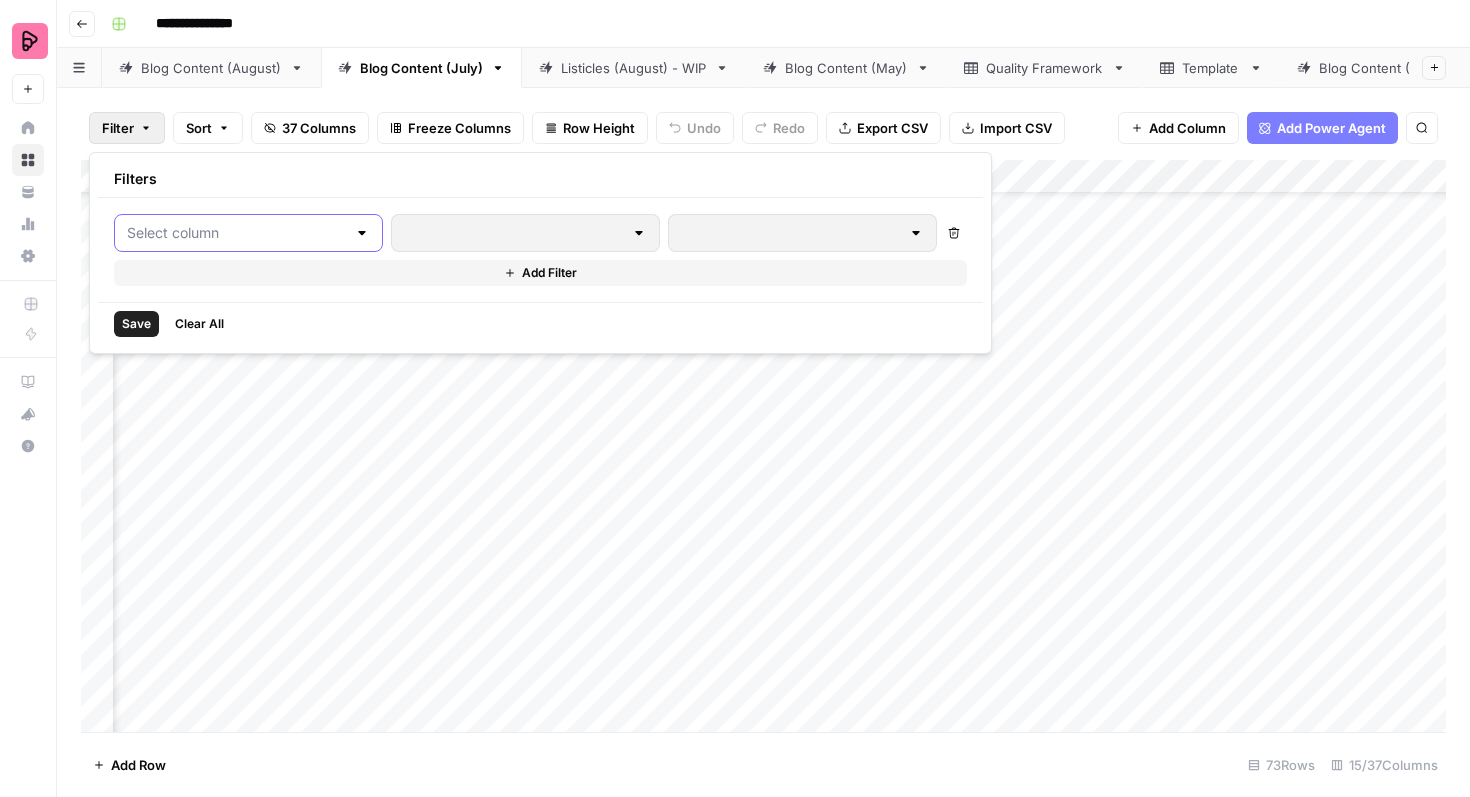 click at bounding box center (236, 233) 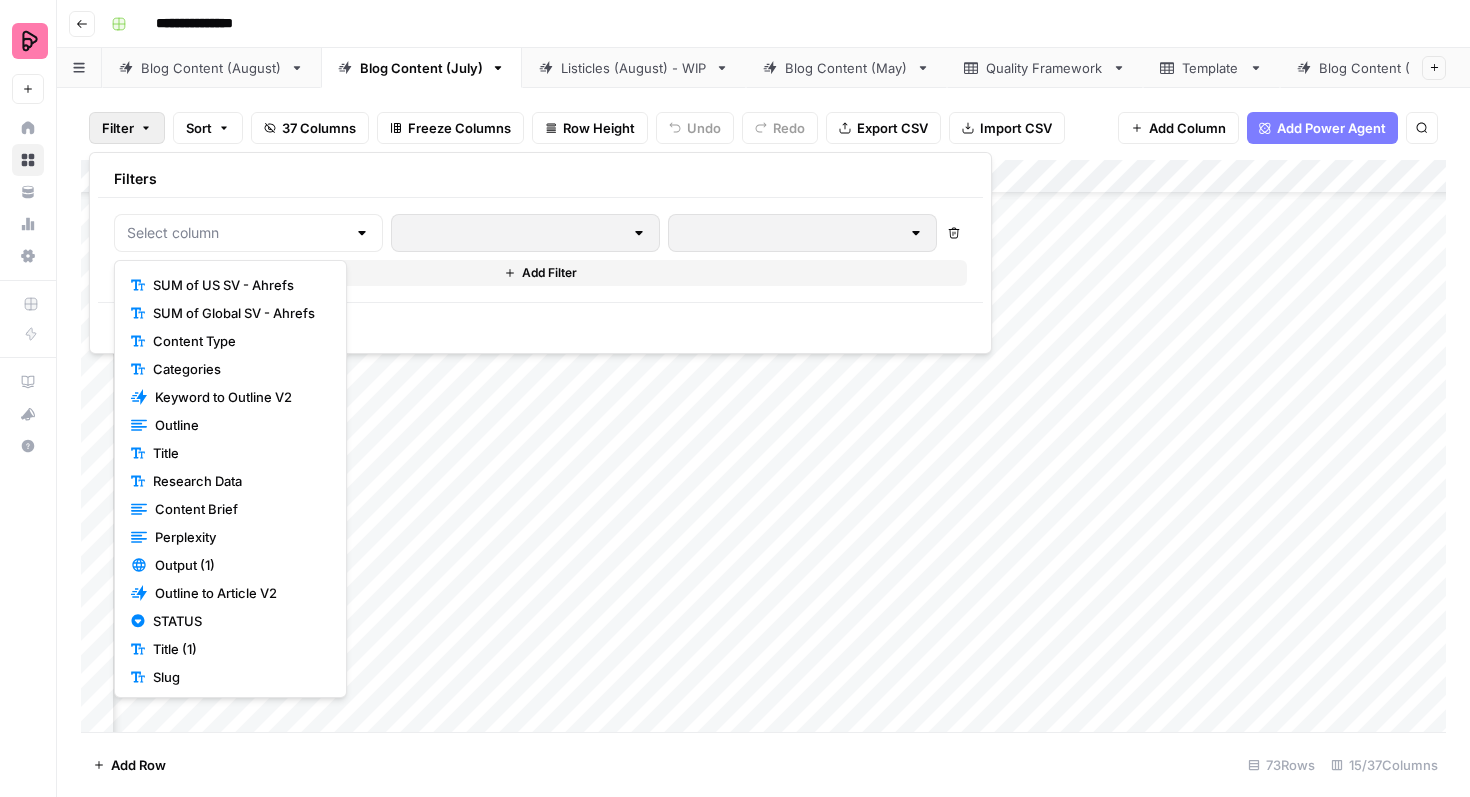 scroll, scrollTop: 237, scrollLeft: 0, axis: vertical 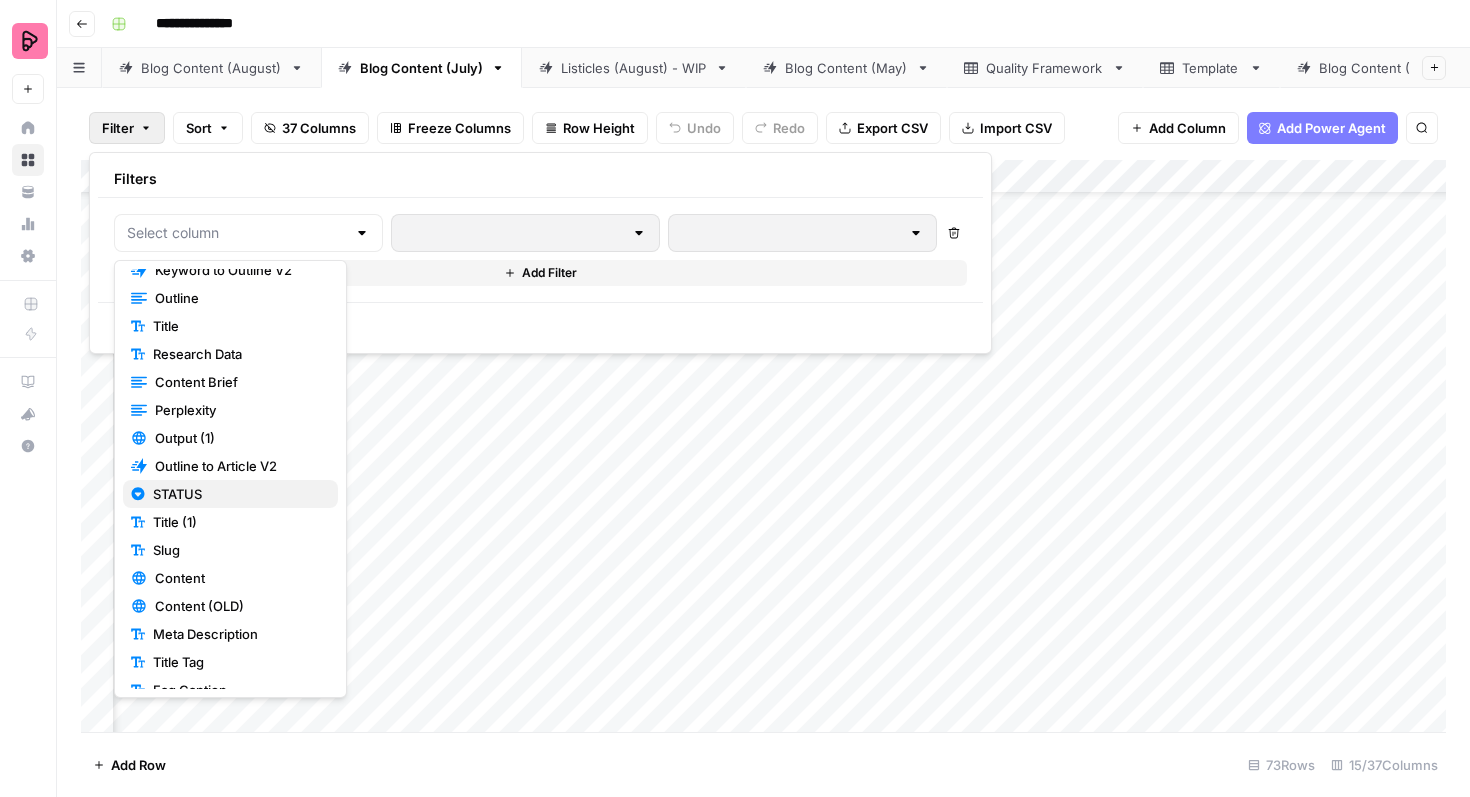 click on "STATUS" at bounding box center [237, 494] 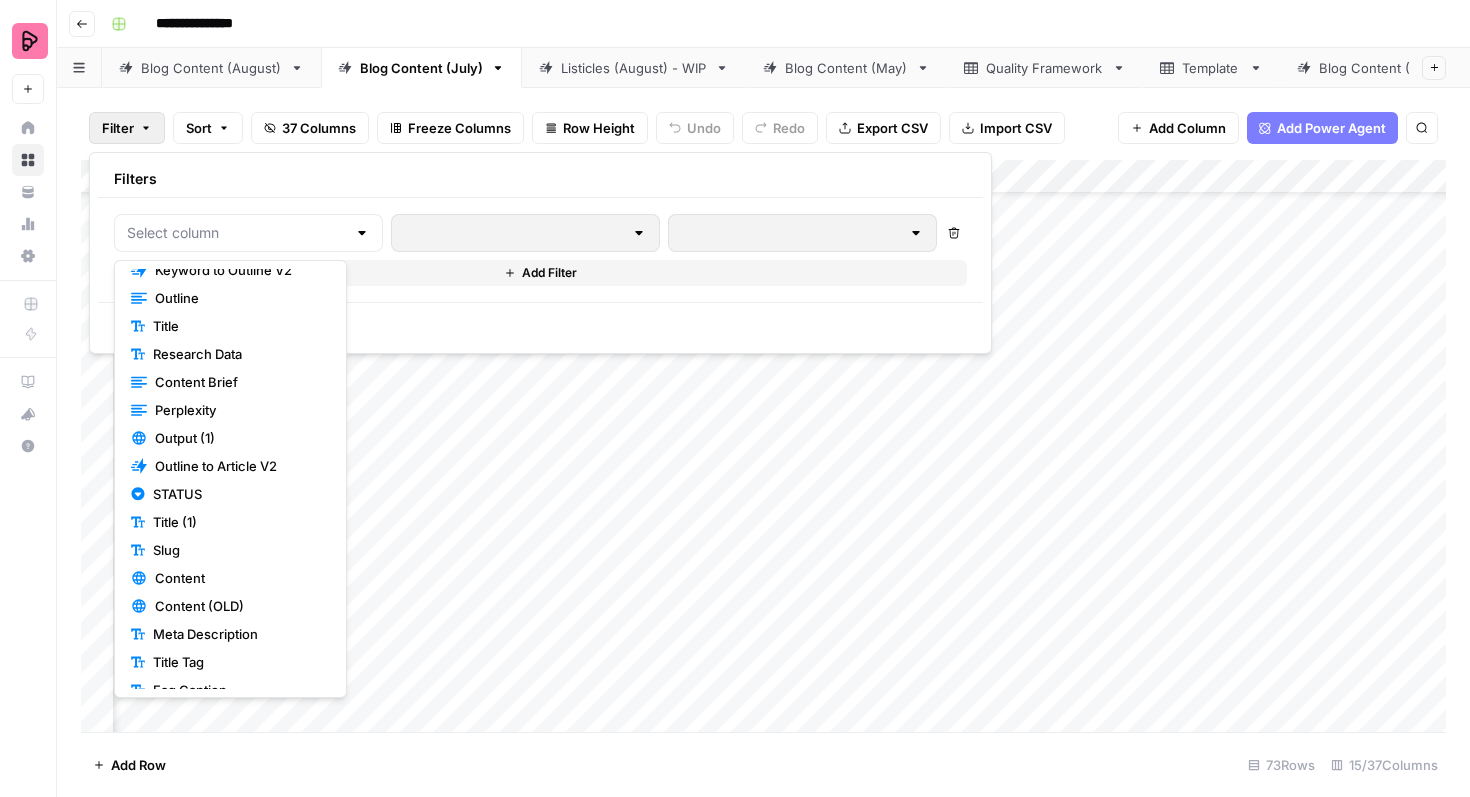 type on "STATUS" 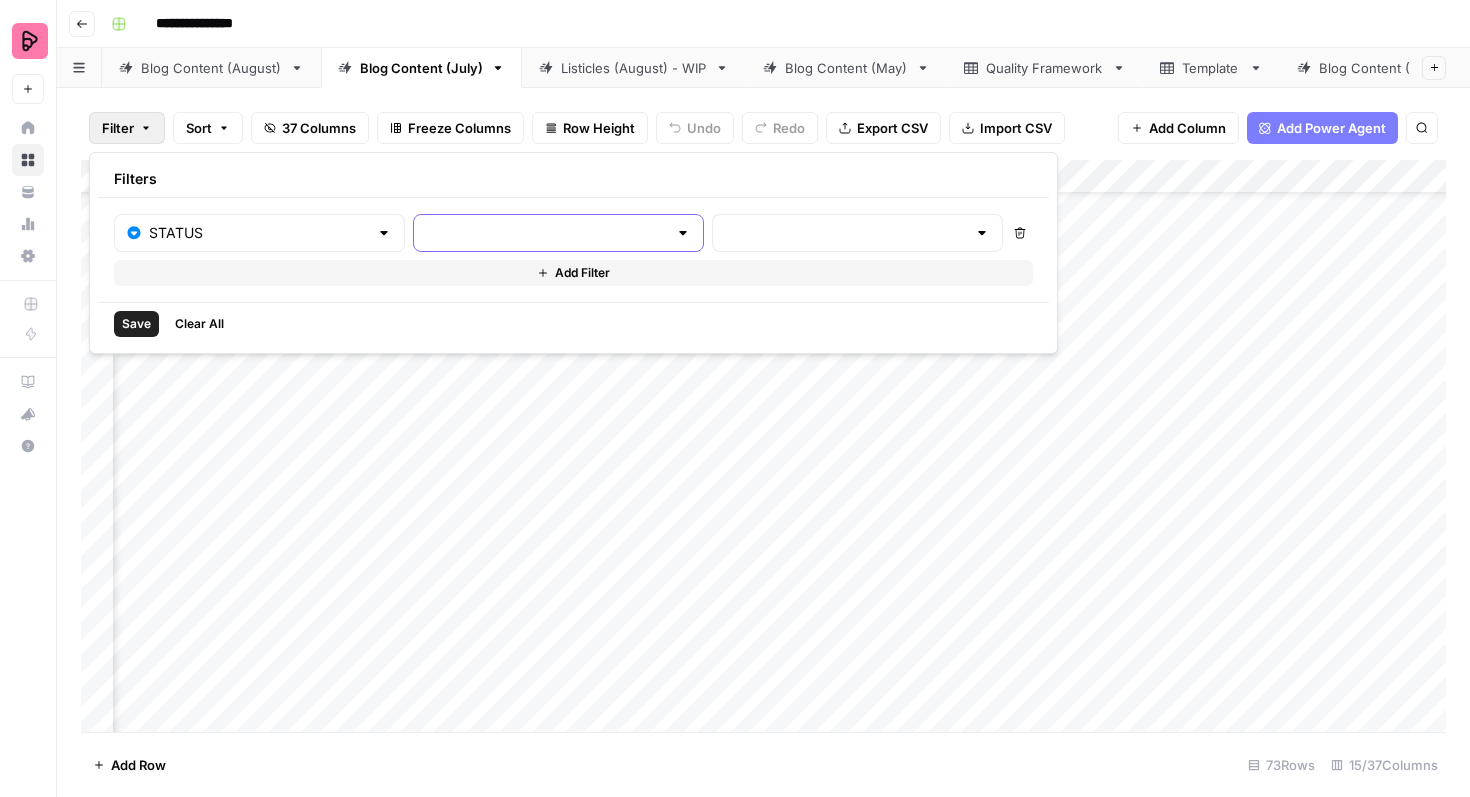 click at bounding box center (546, 233) 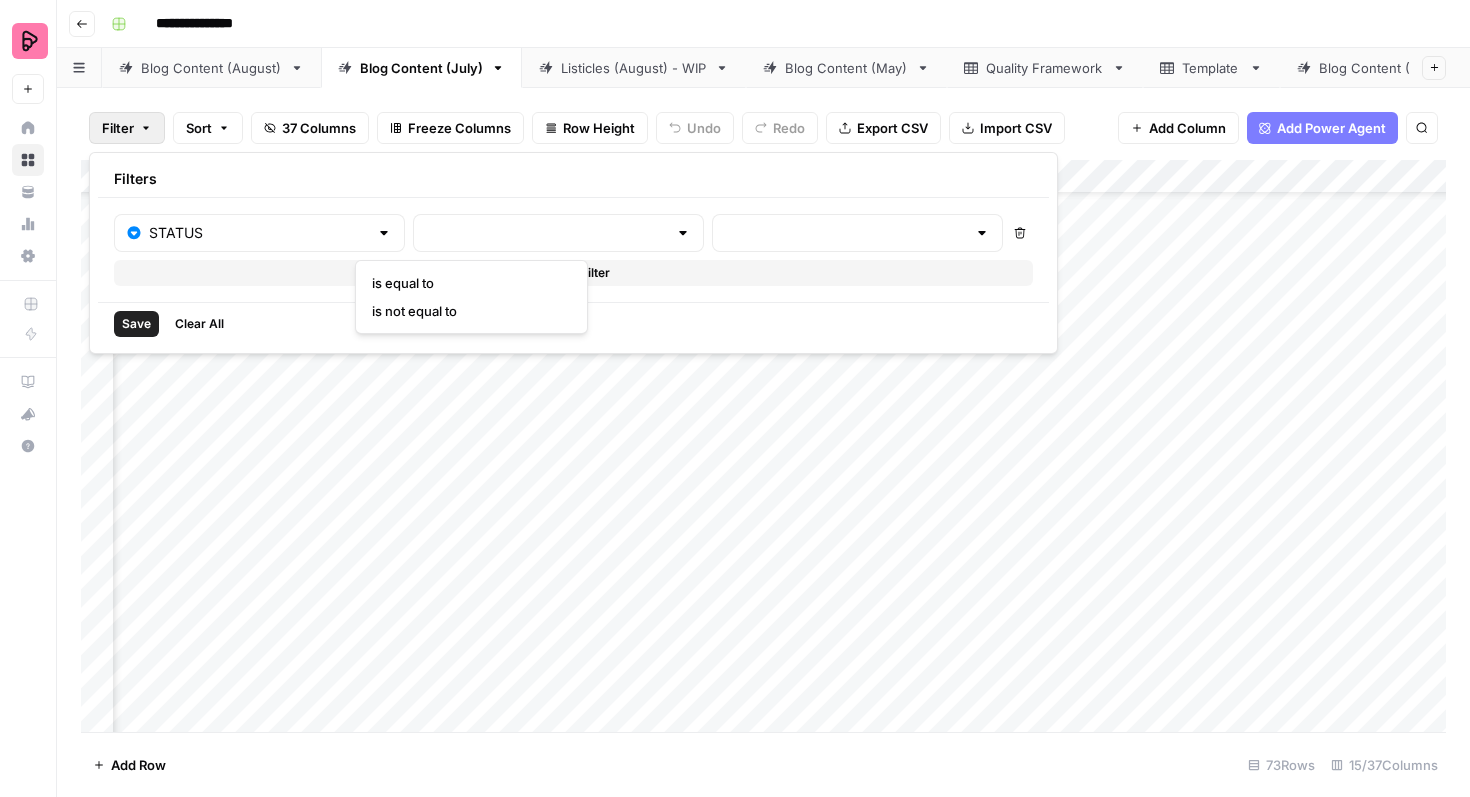 click on "is equal to" at bounding box center [467, 283] 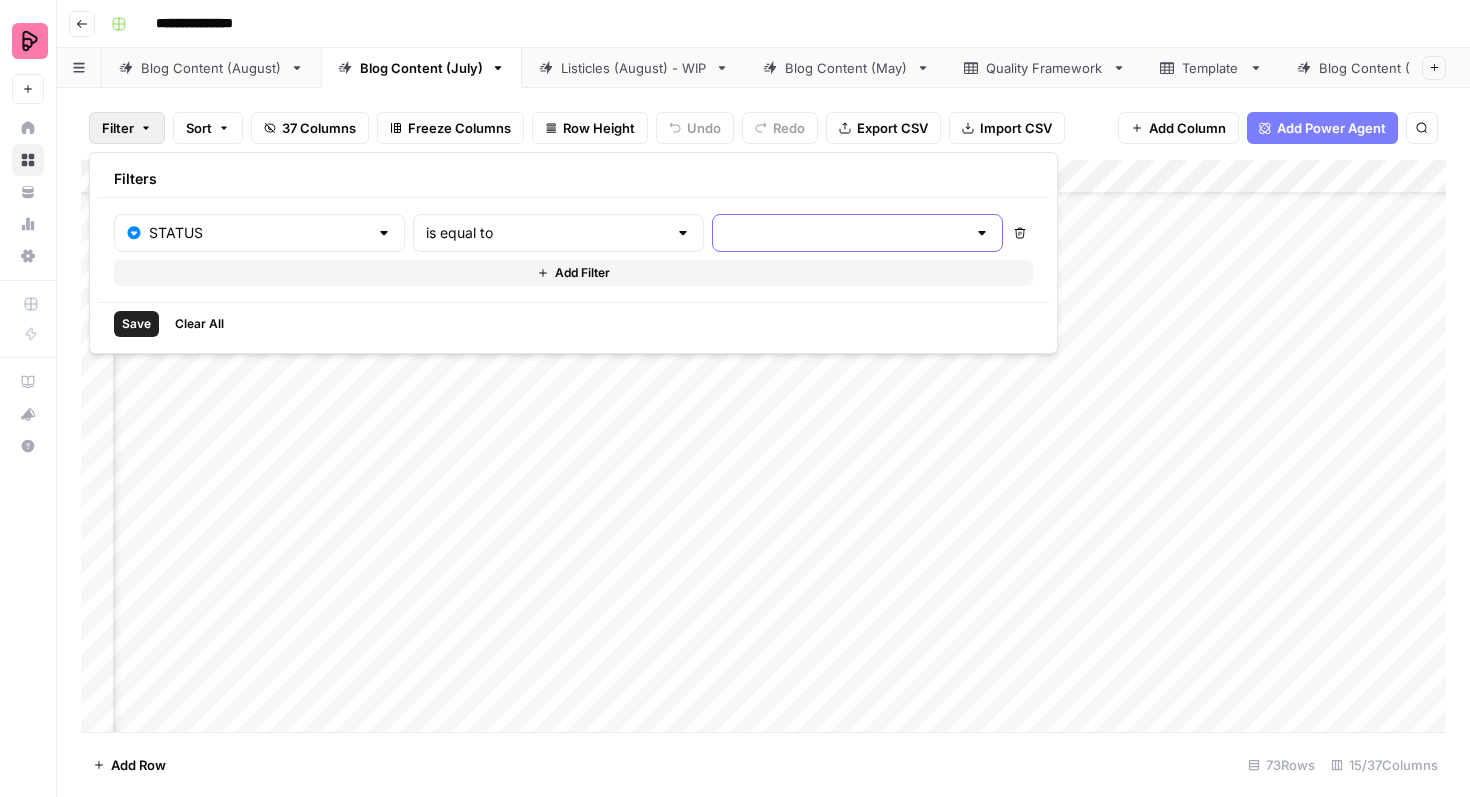click at bounding box center [845, 233] 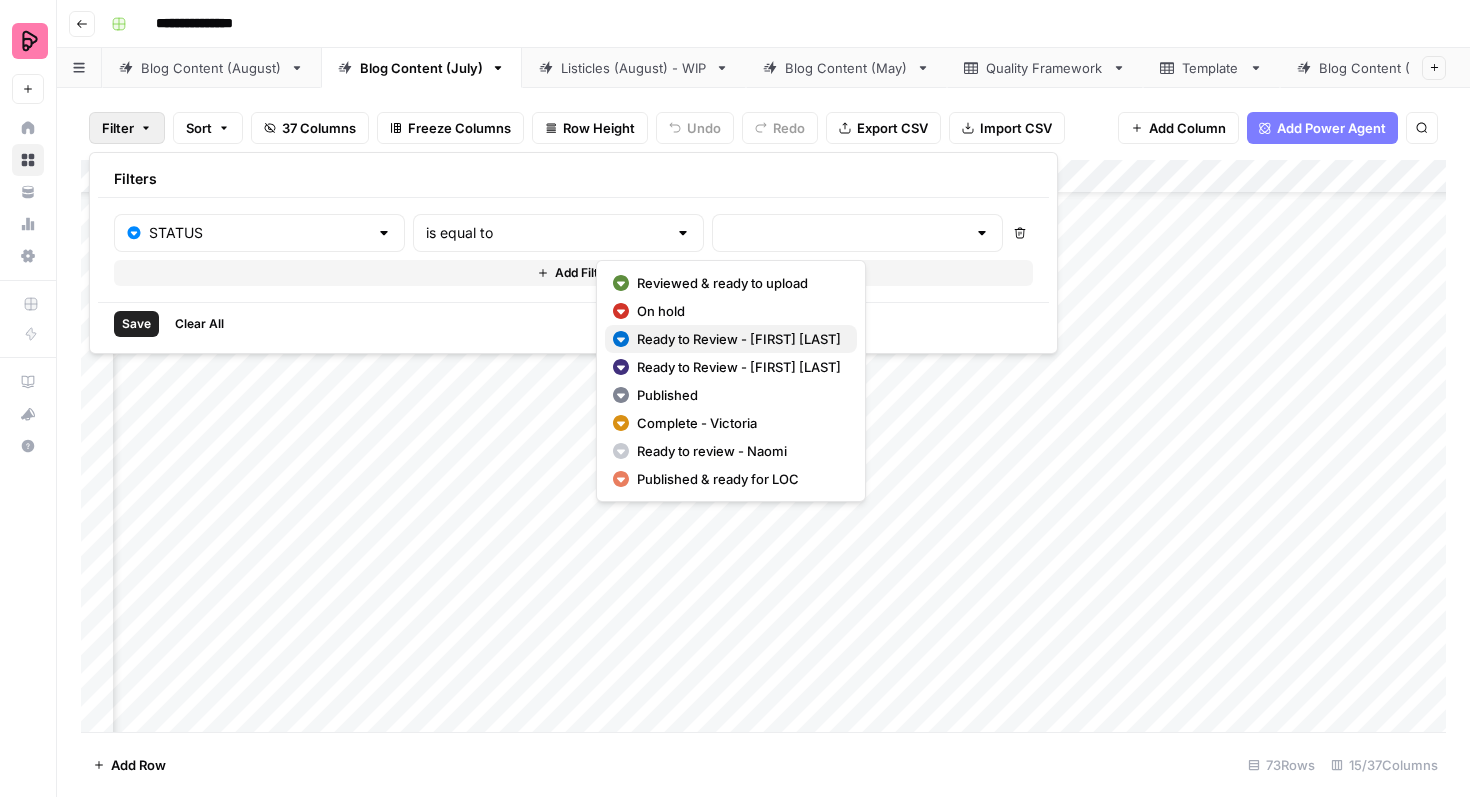 click on "Ready to Review - [FIRST] [LAST]" at bounding box center [739, 339] 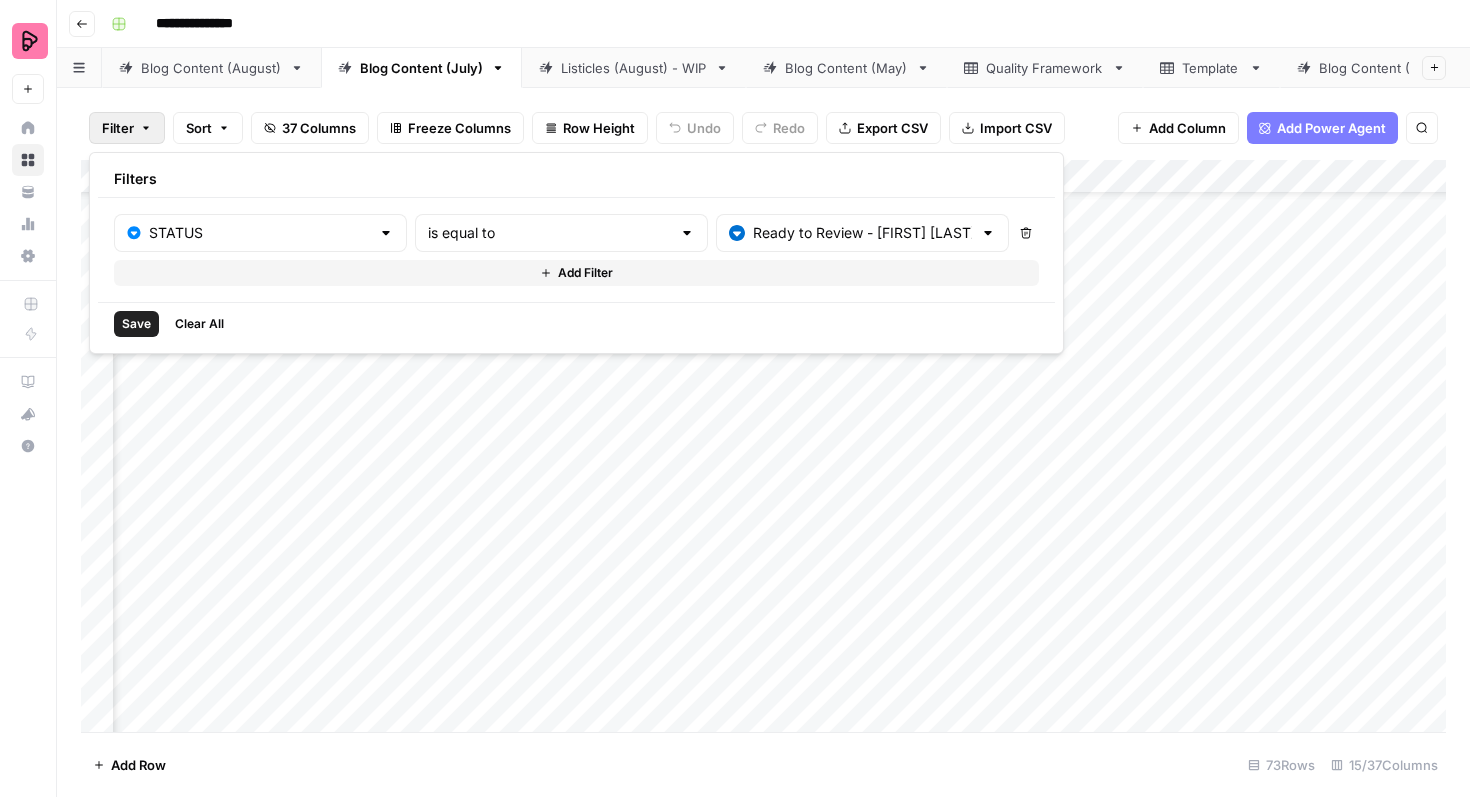 type on "Ready to Review - [FIRST] [LAST]" 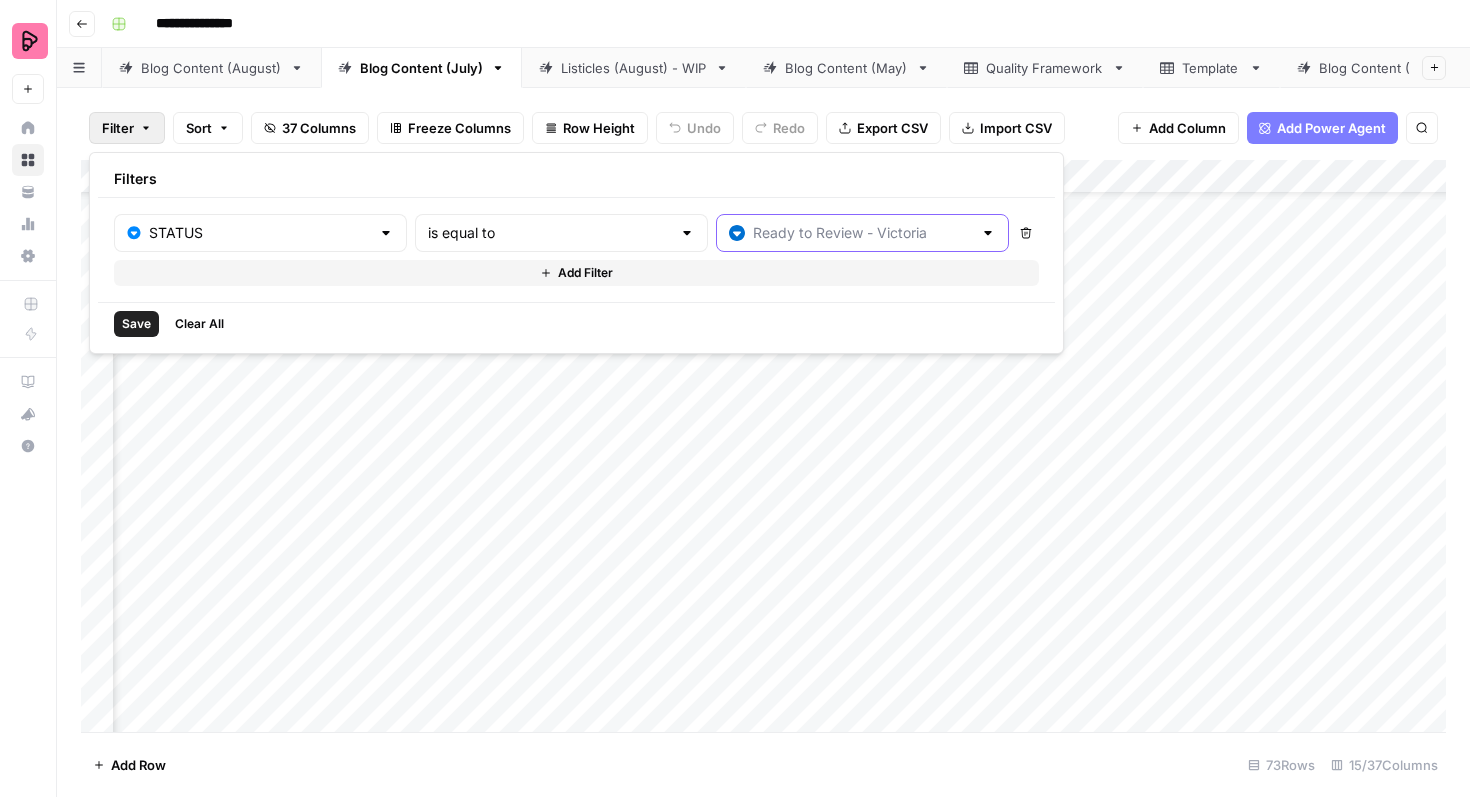 click at bounding box center [862, 233] 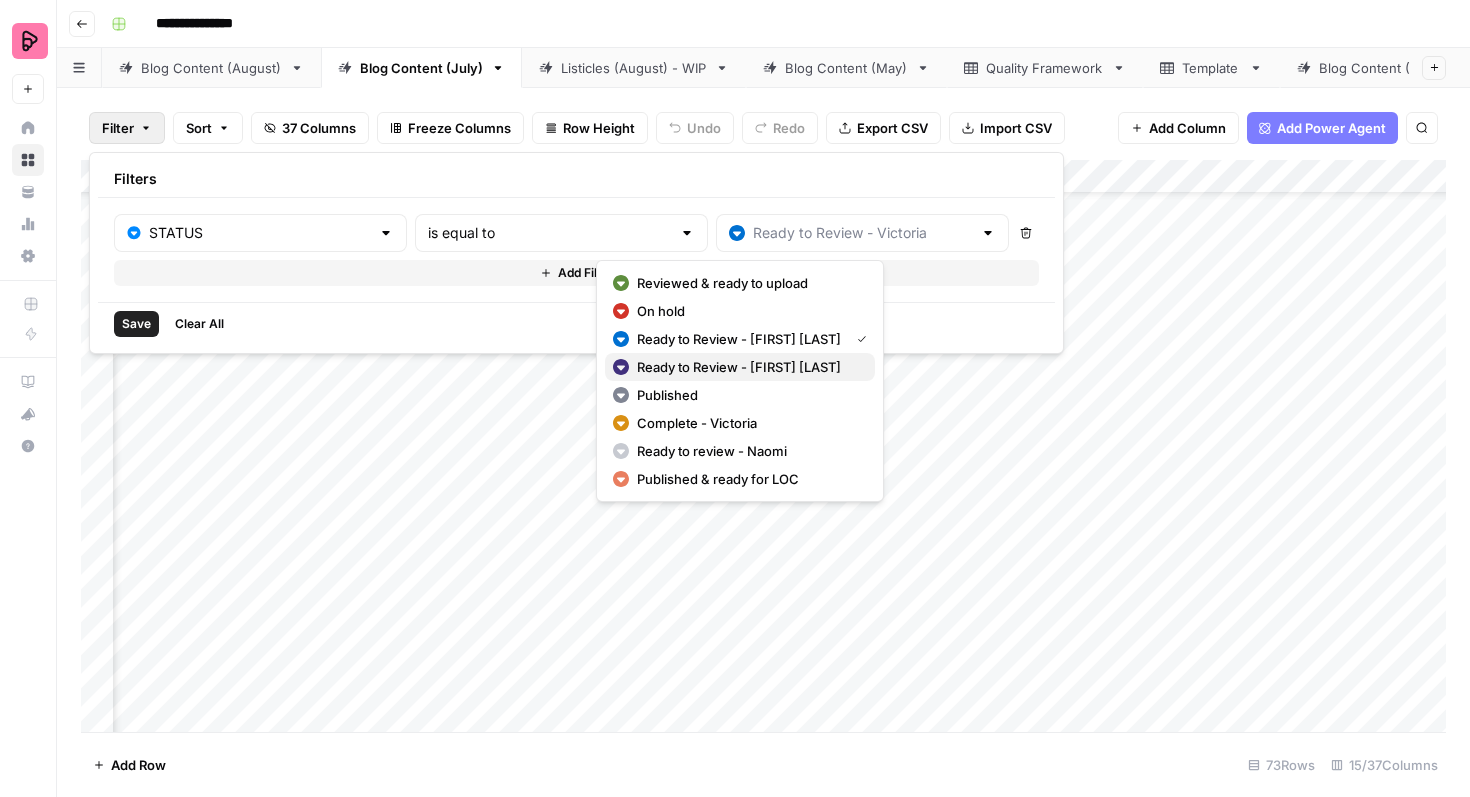 click on "Ready to Review - [FIRST] [LAST]" at bounding box center (748, 367) 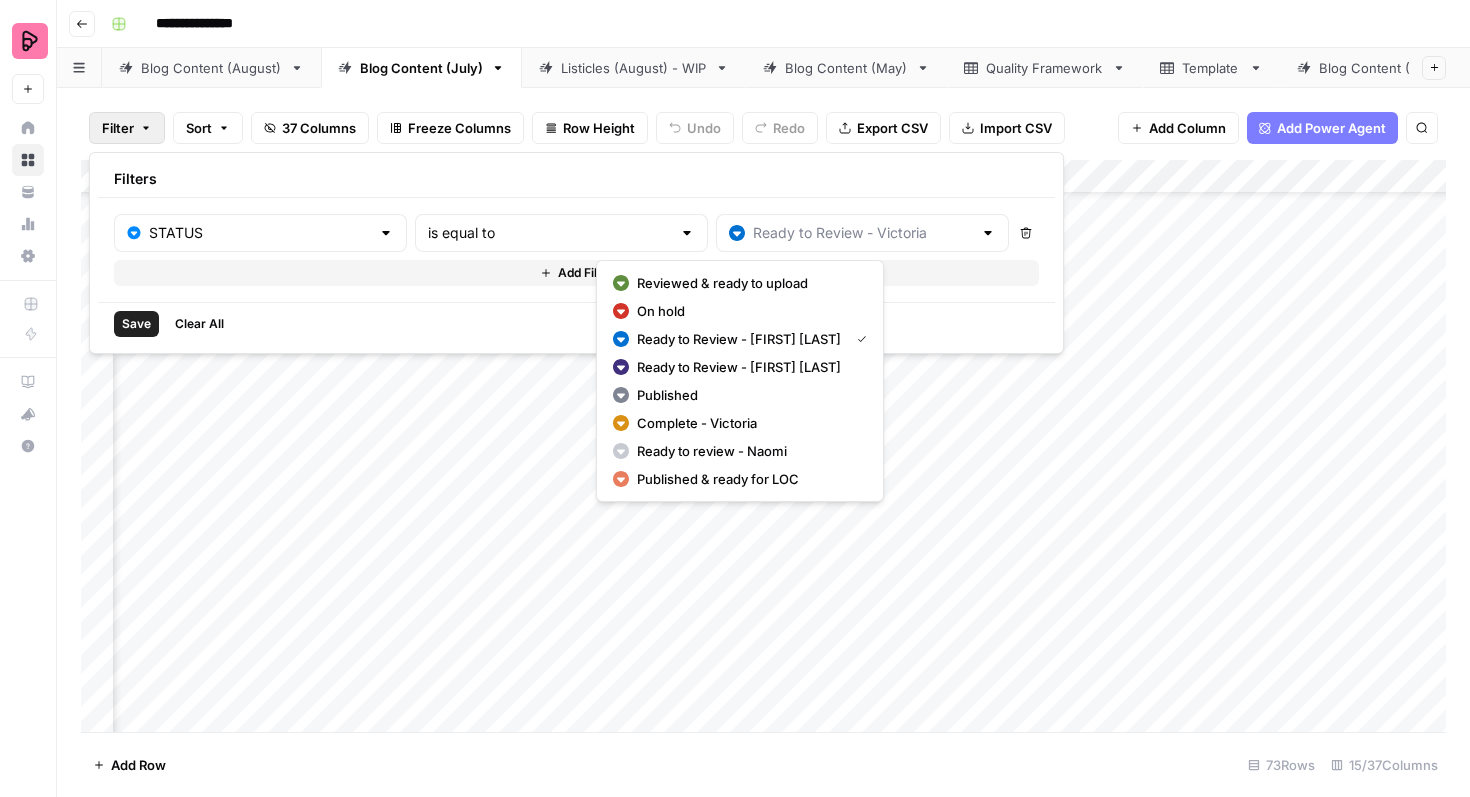type on "Ready to Review - [FIRST] [LAST]" 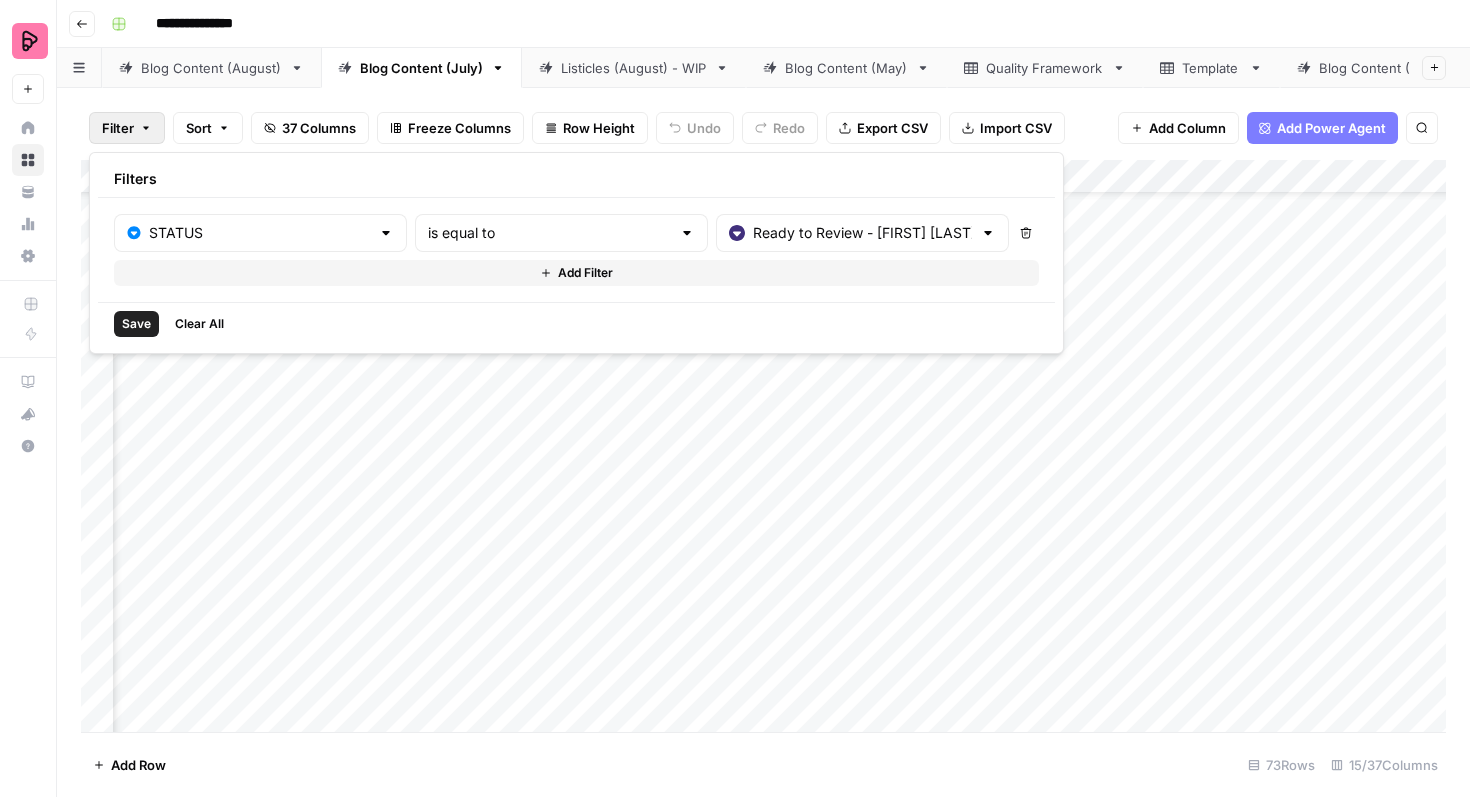 click on "Save" at bounding box center (136, 324) 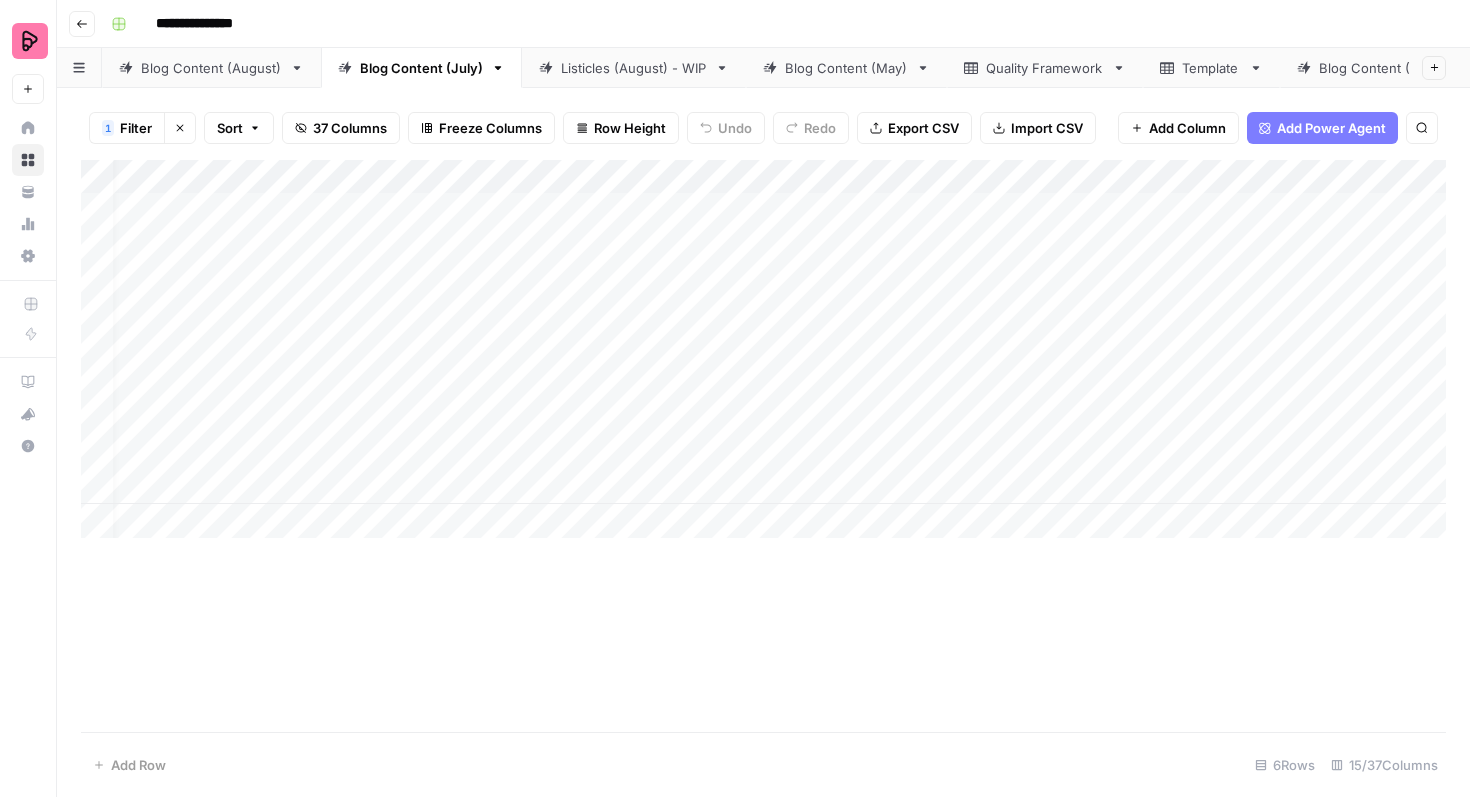 scroll, scrollTop: 0, scrollLeft: 0, axis: both 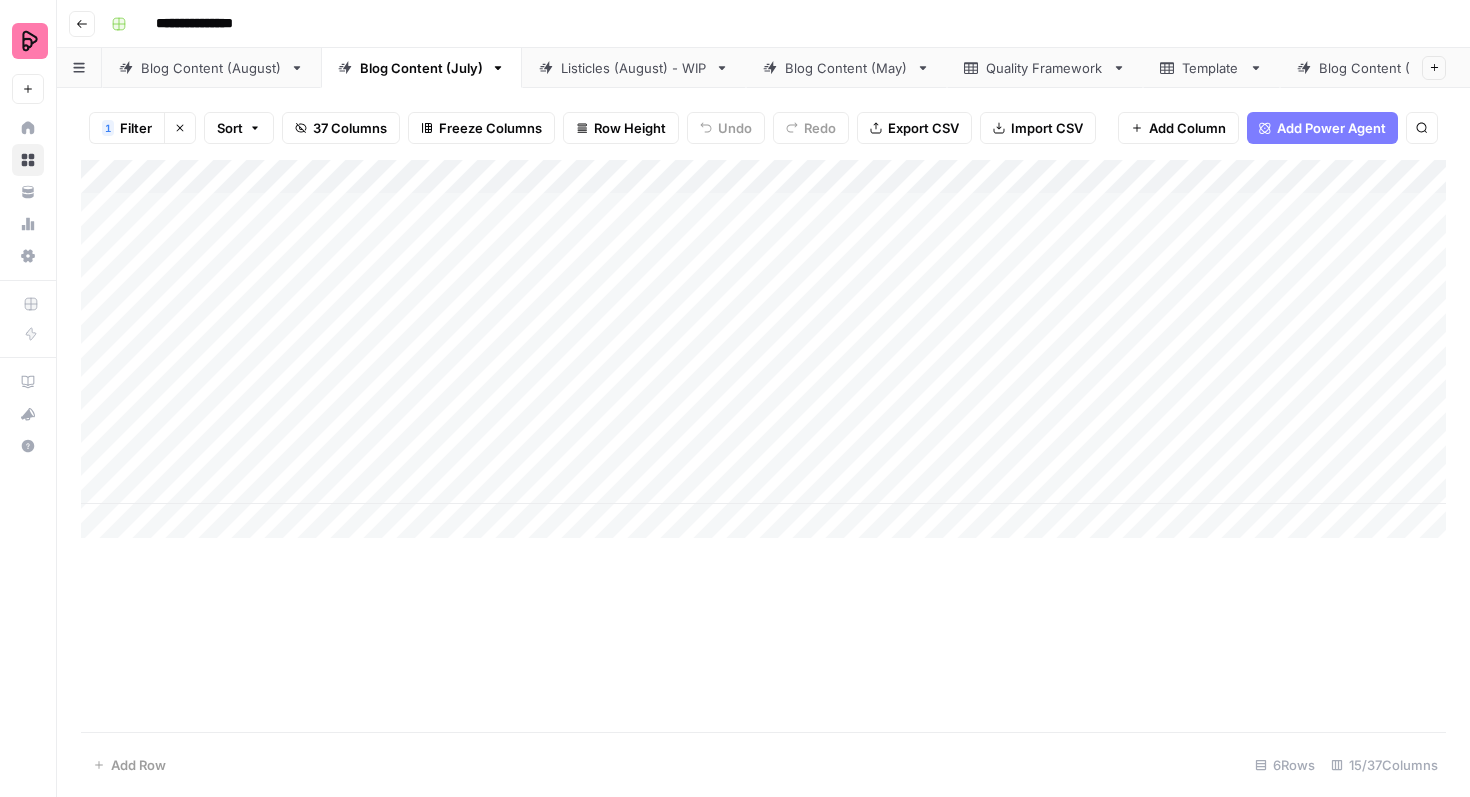 click on "Blog Content (August)" at bounding box center [211, 68] 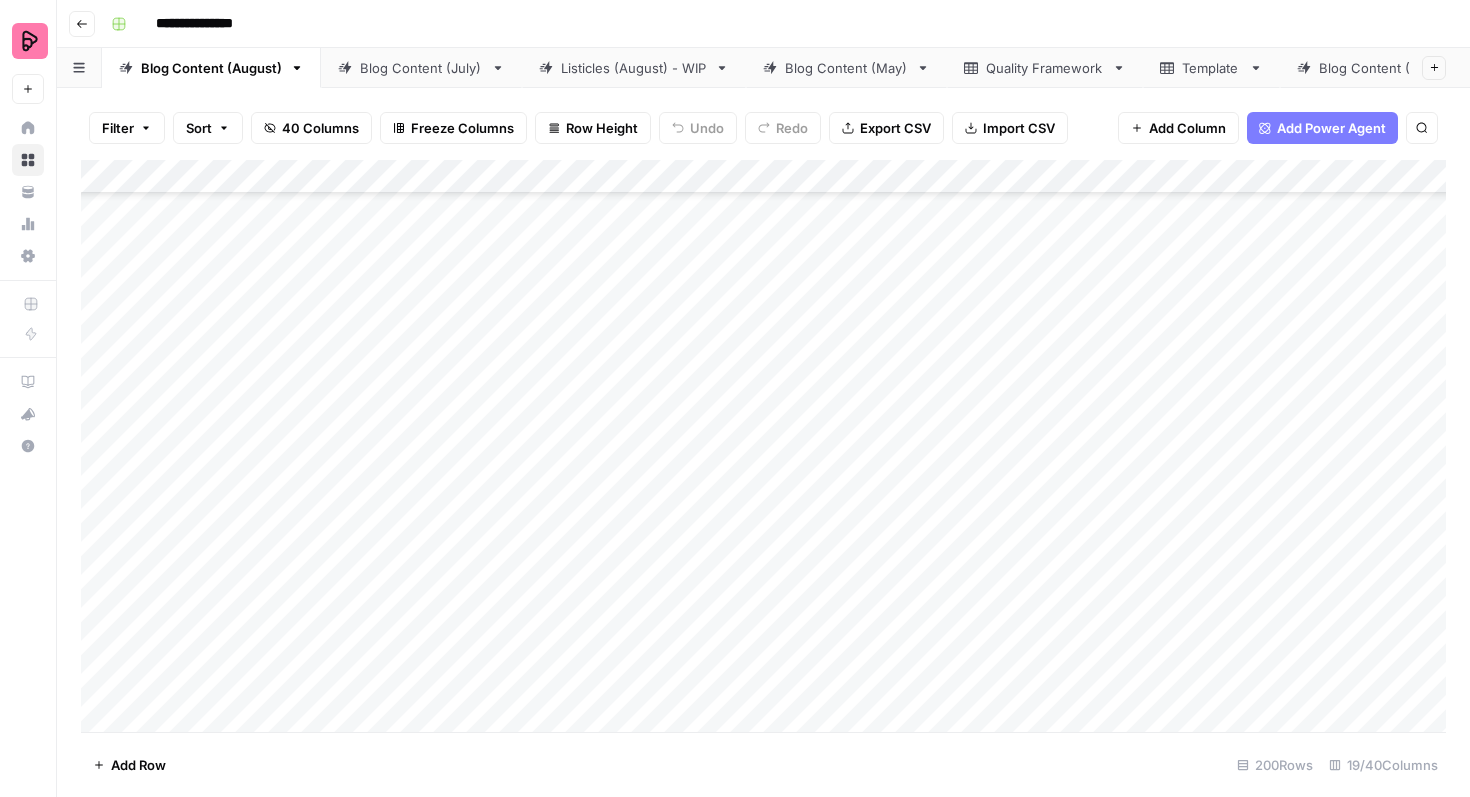 scroll, scrollTop: 697, scrollLeft: 0, axis: vertical 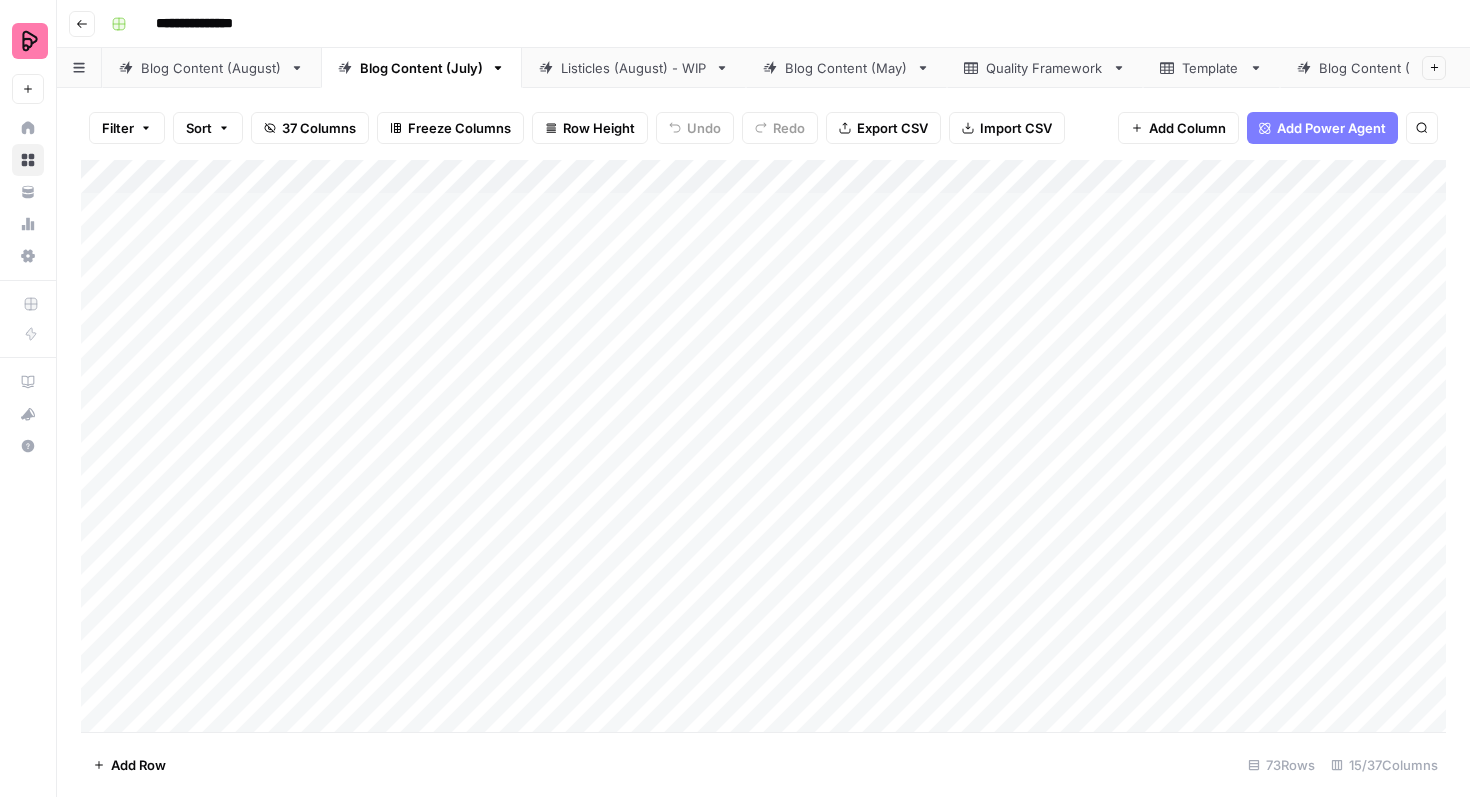 click 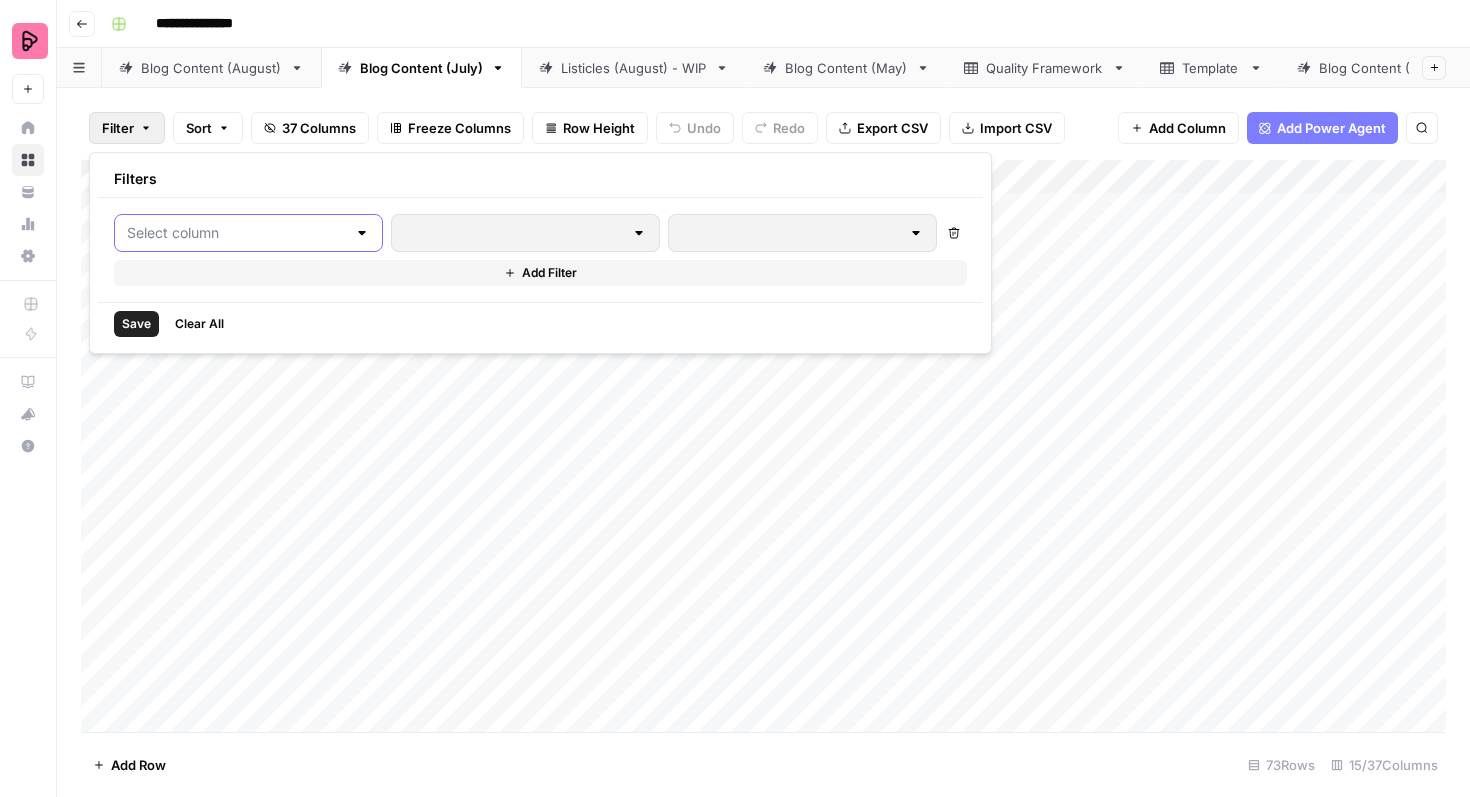 click at bounding box center [236, 233] 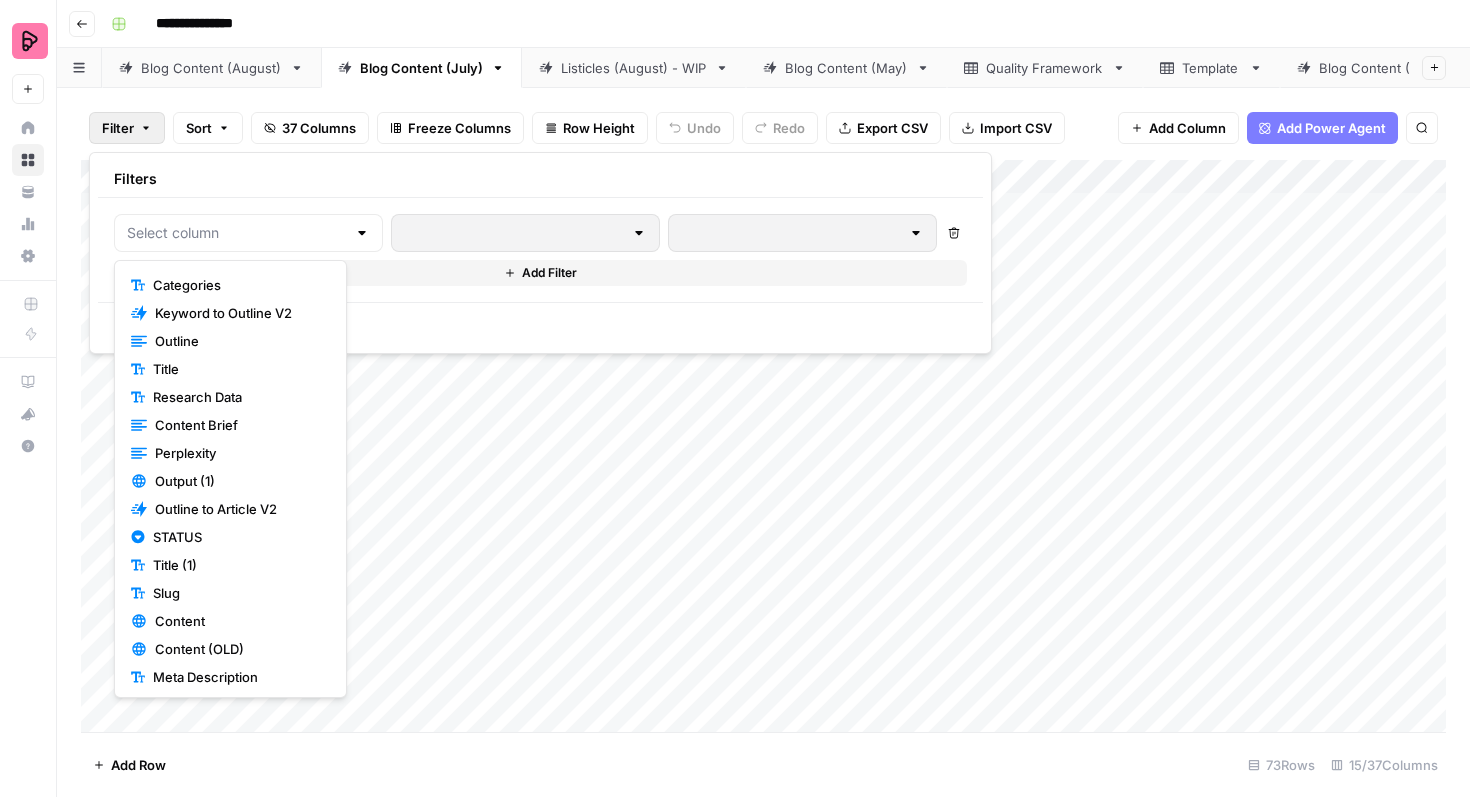 scroll, scrollTop: 196, scrollLeft: 0, axis: vertical 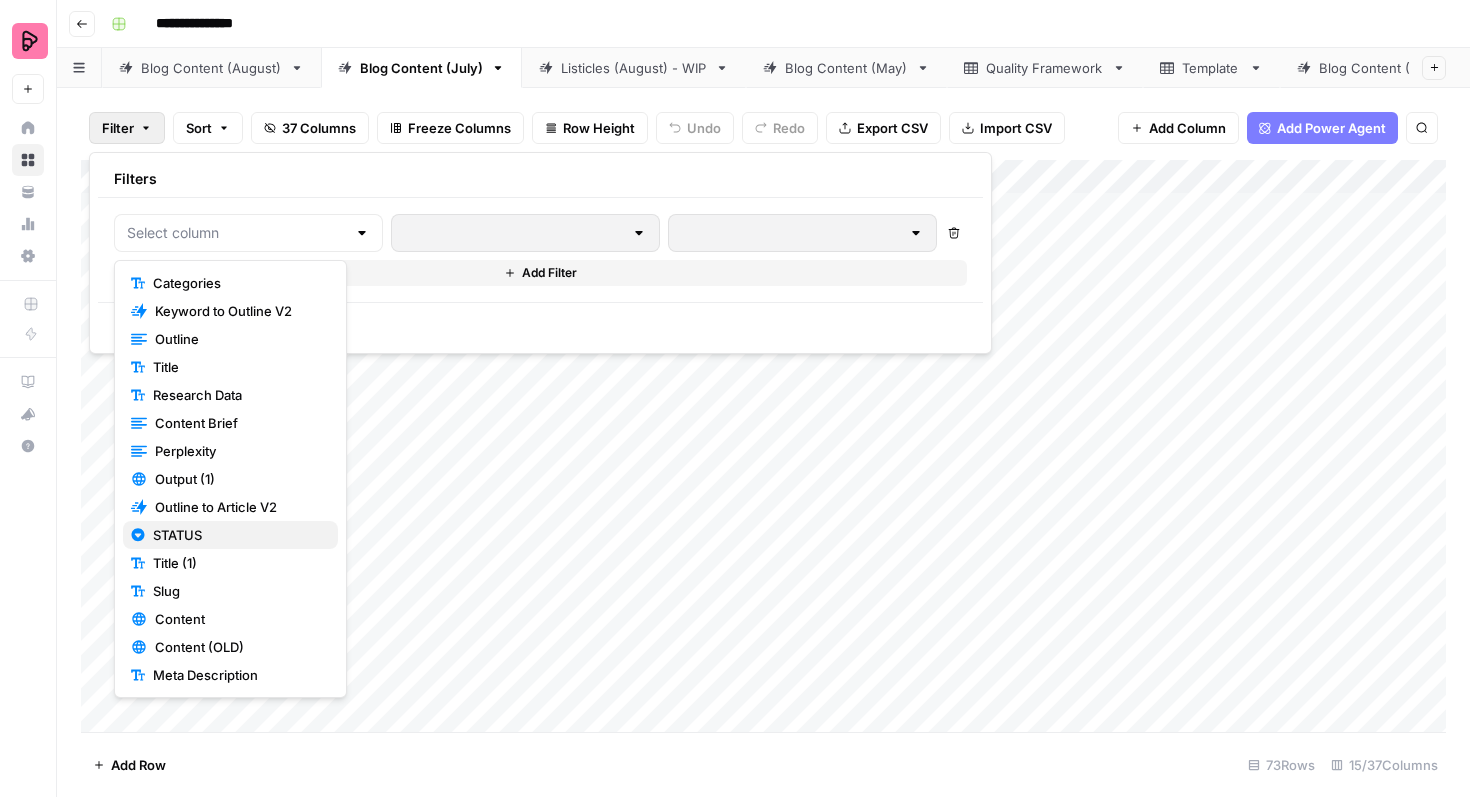 click on "STATUS" at bounding box center (237, 535) 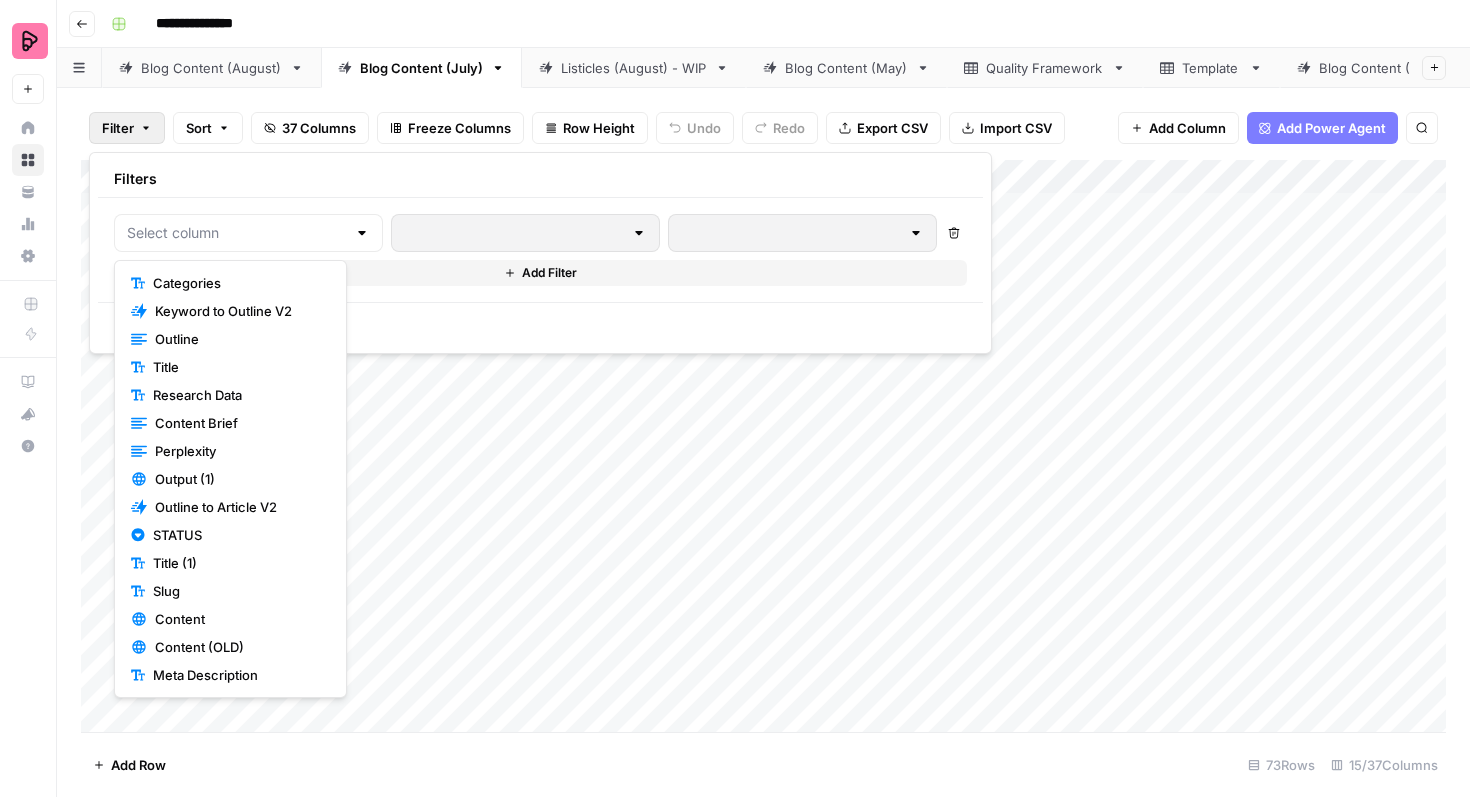 type on "STATUS" 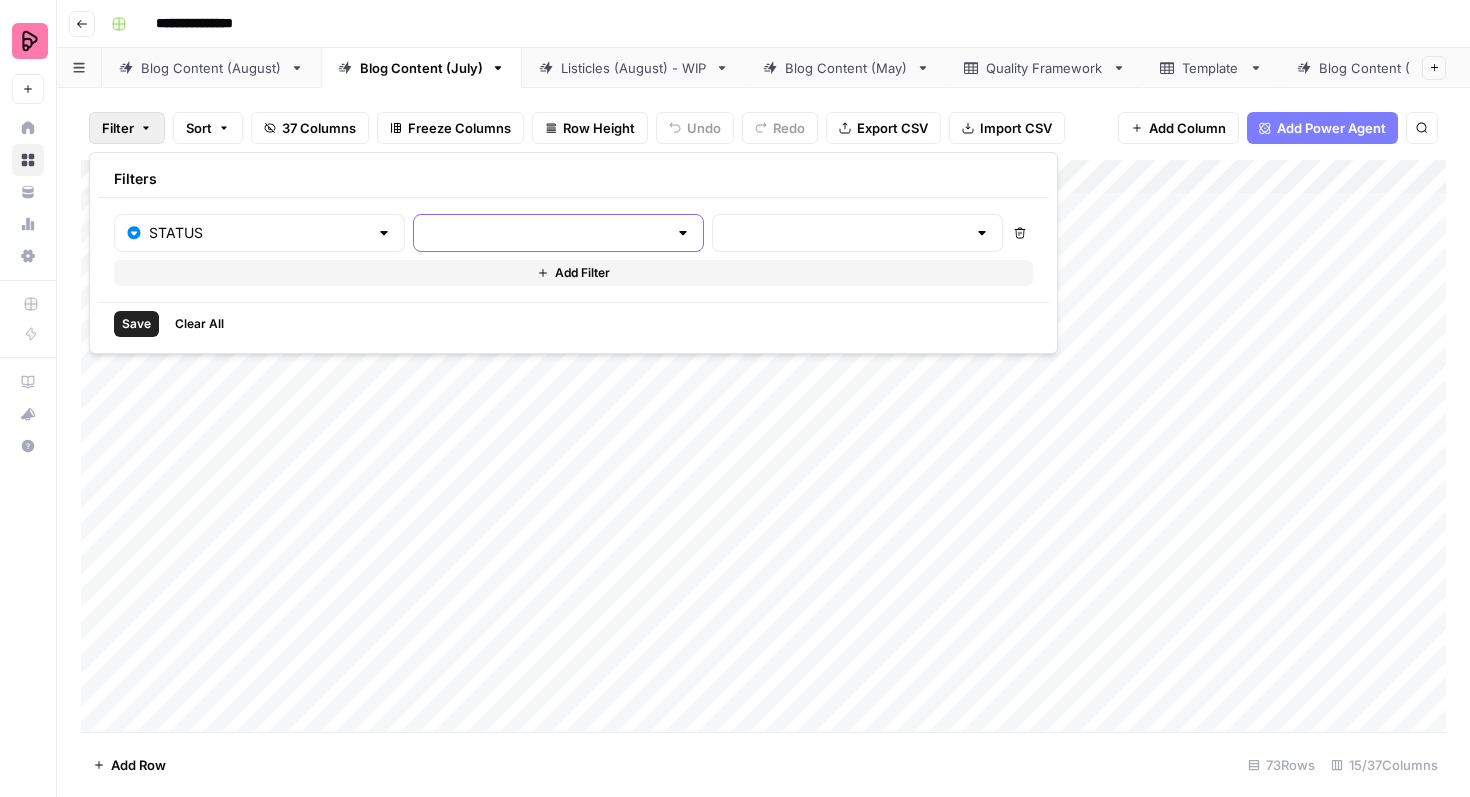 click at bounding box center [546, 233] 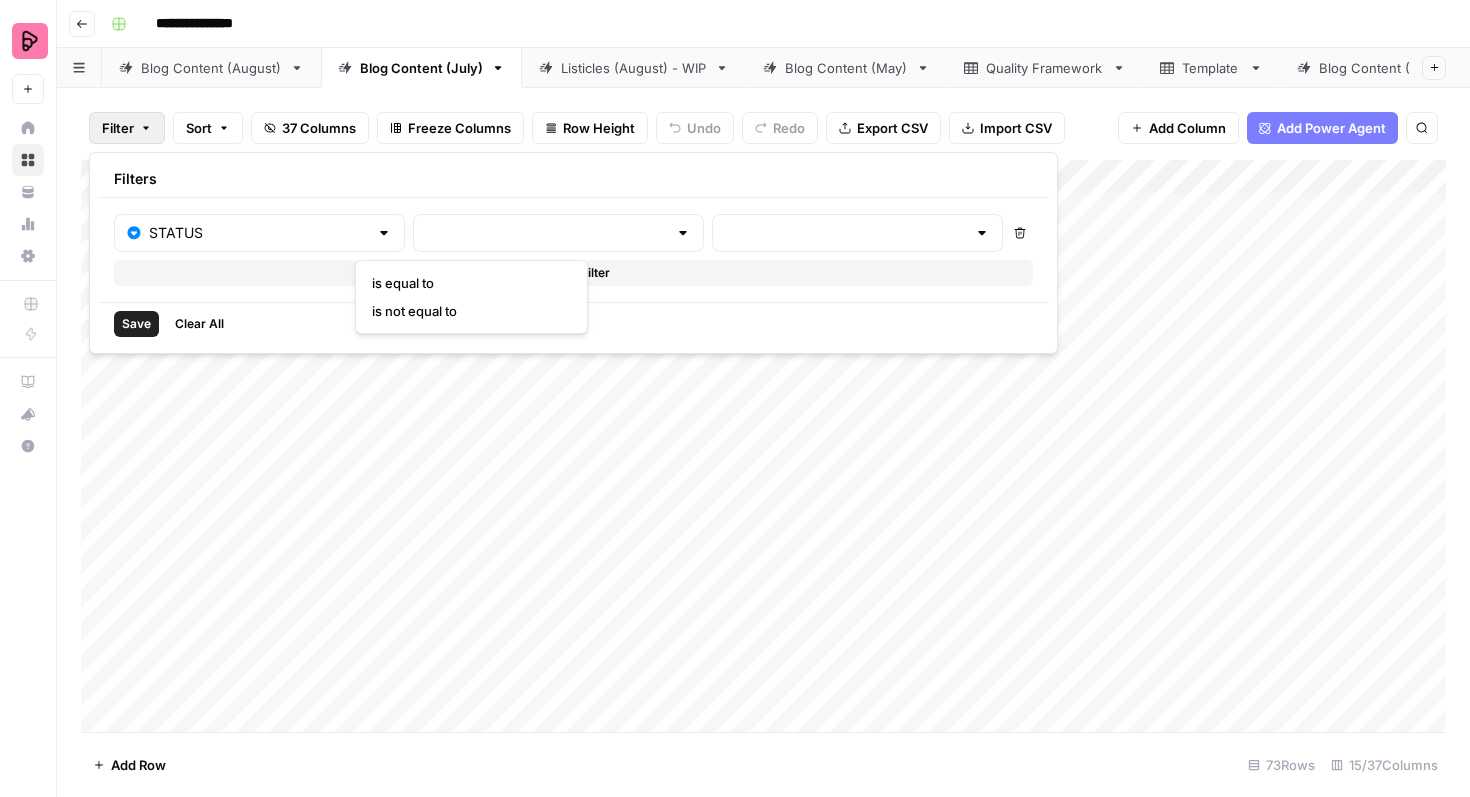 click on "is equal to" at bounding box center [467, 283] 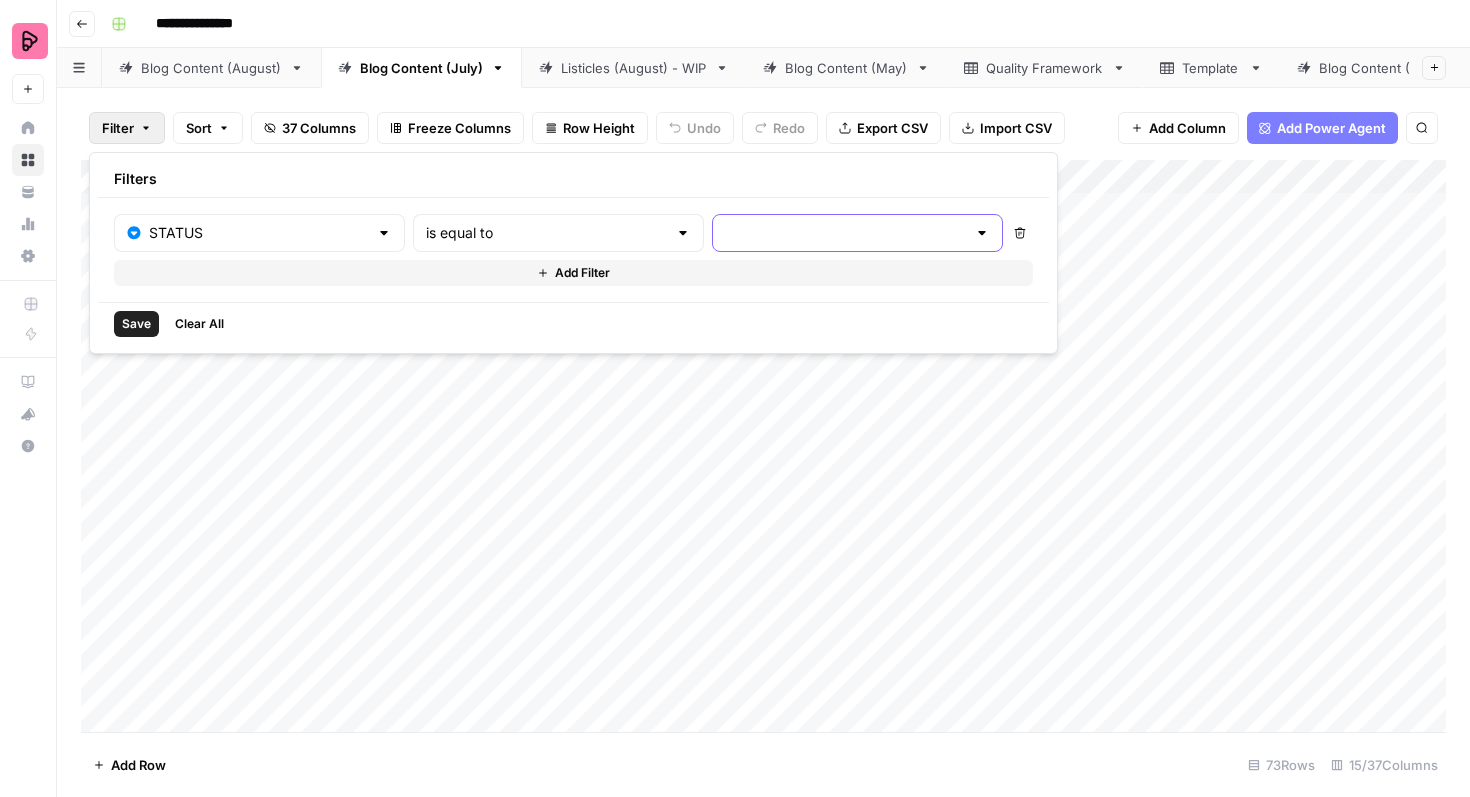 click at bounding box center [845, 233] 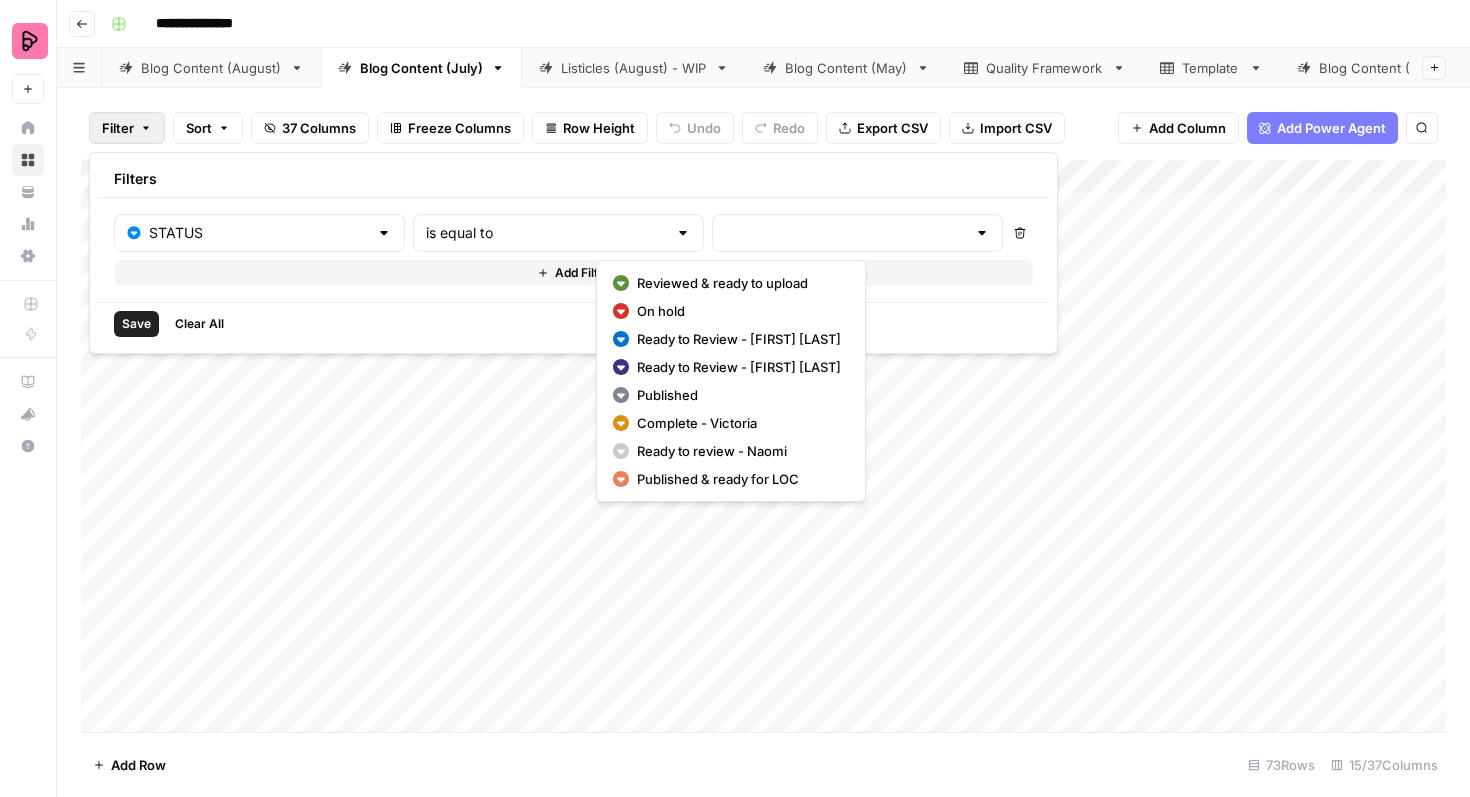 click on "Reviewed & ready to upload" at bounding box center [739, 283] 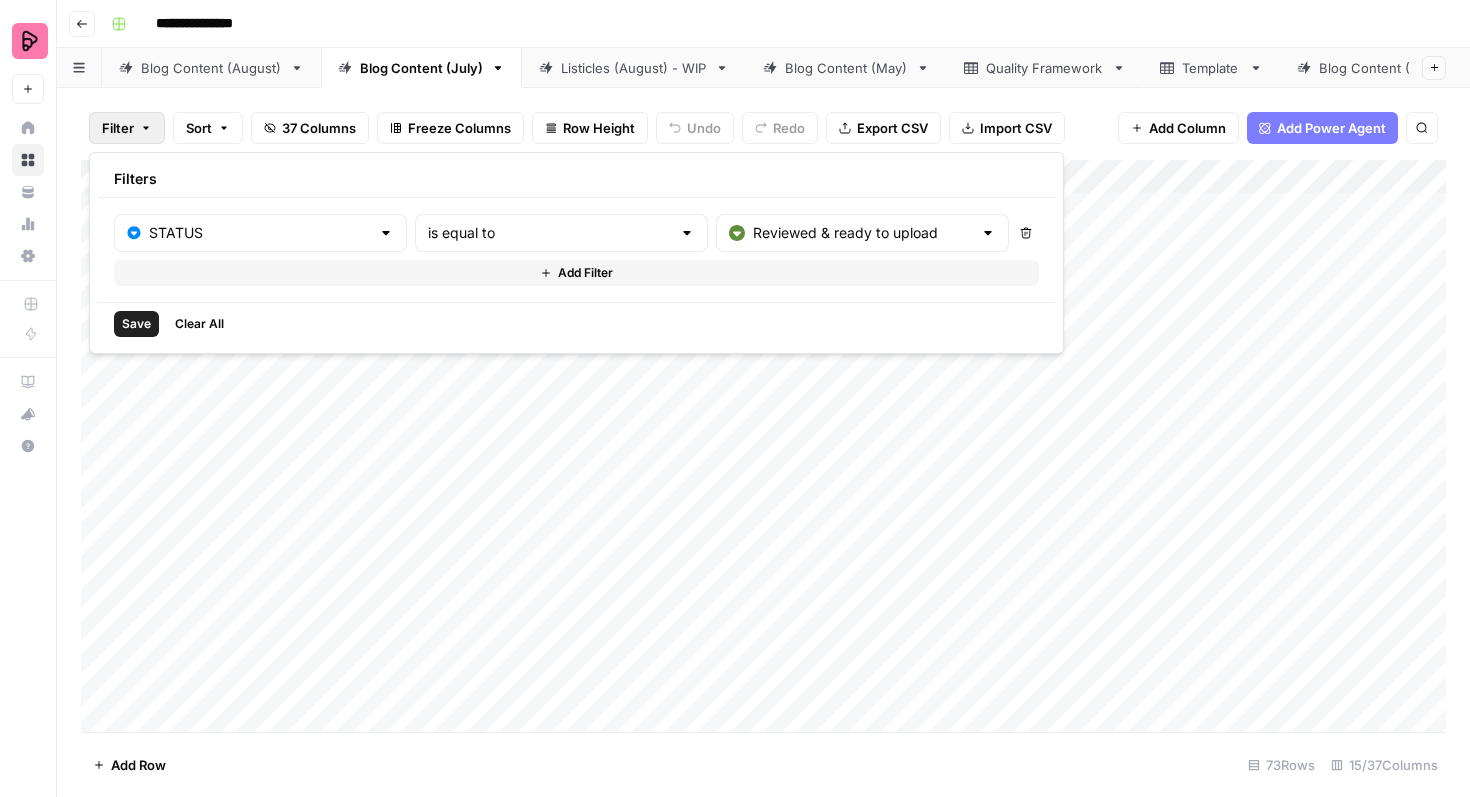 click on "Save" at bounding box center [136, 324] 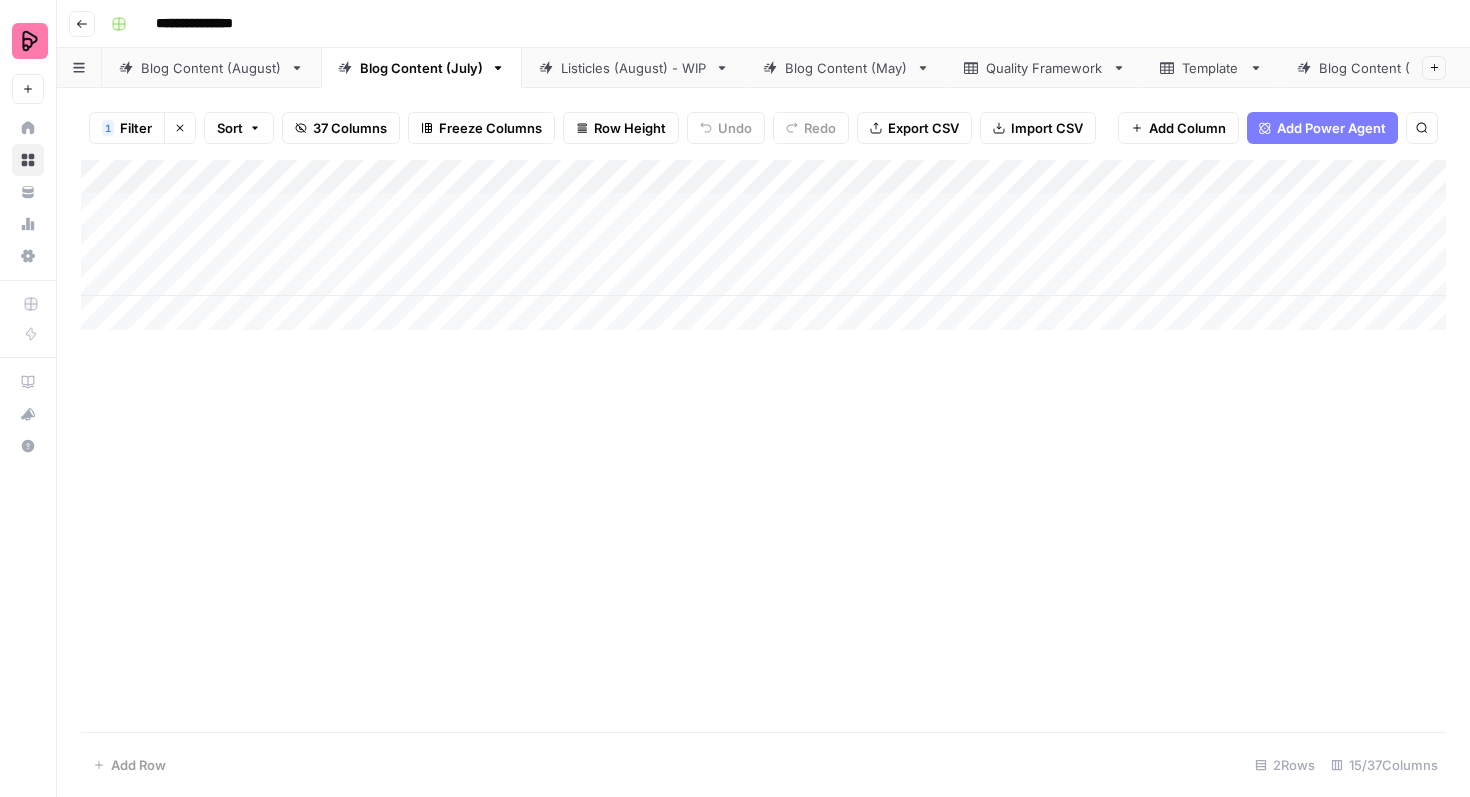 click on "Blog Content (August)" at bounding box center [211, 68] 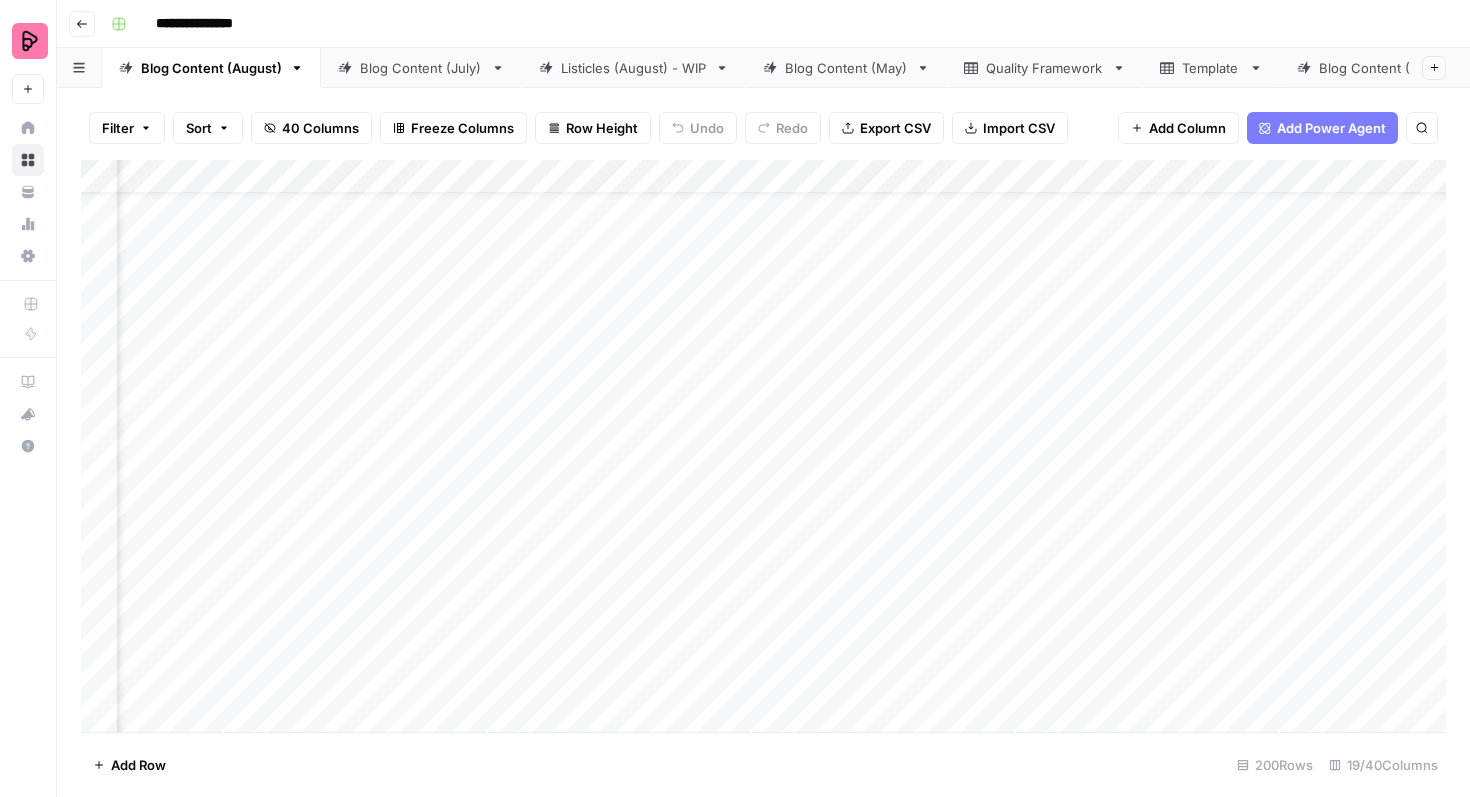 scroll, scrollTop: 0, scrollLeft: 414, axis: horizontal 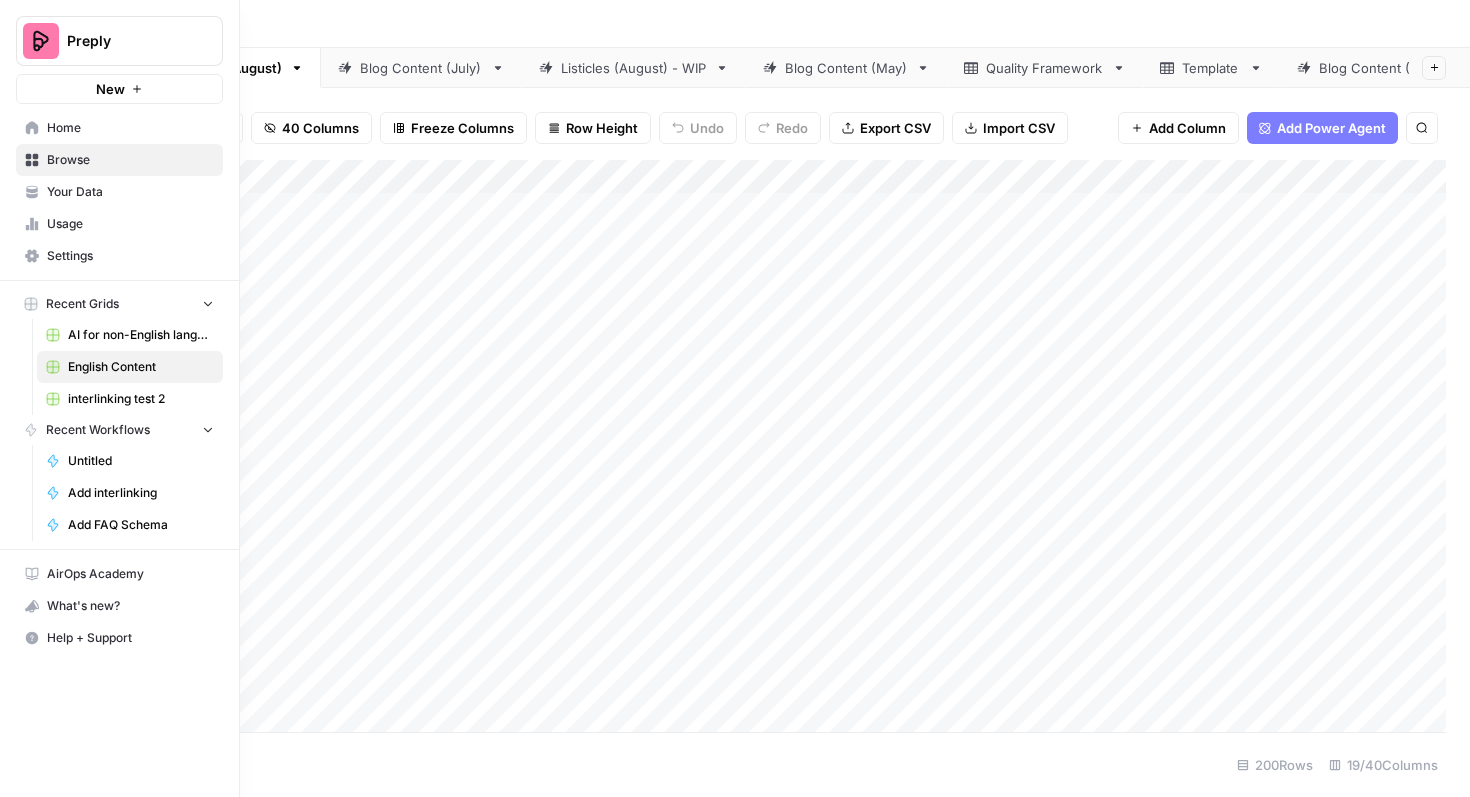 click on "AI for non-English languages" at bounding box center (130, 335) 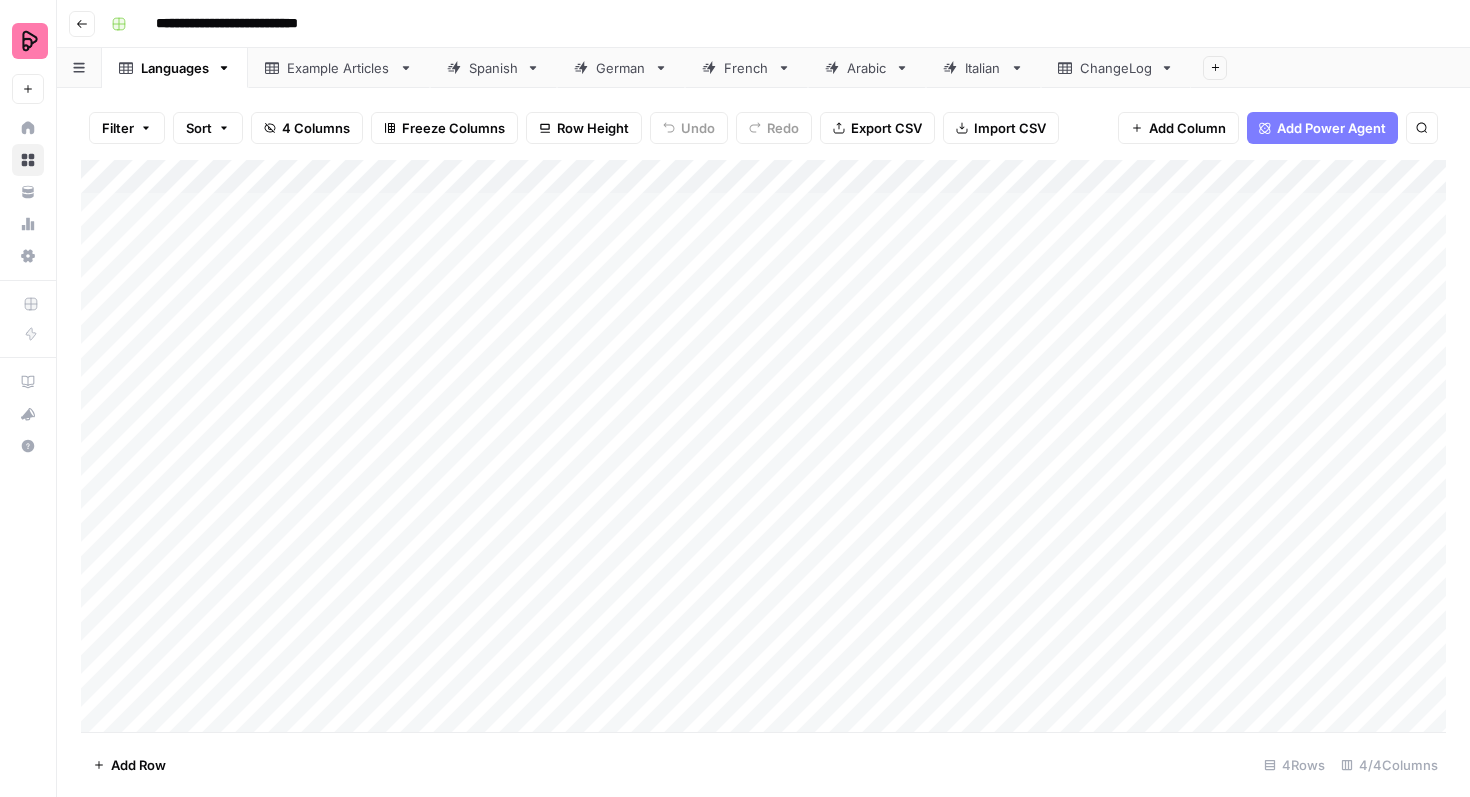 click on "Spanish" at bounding box center (493, 68) 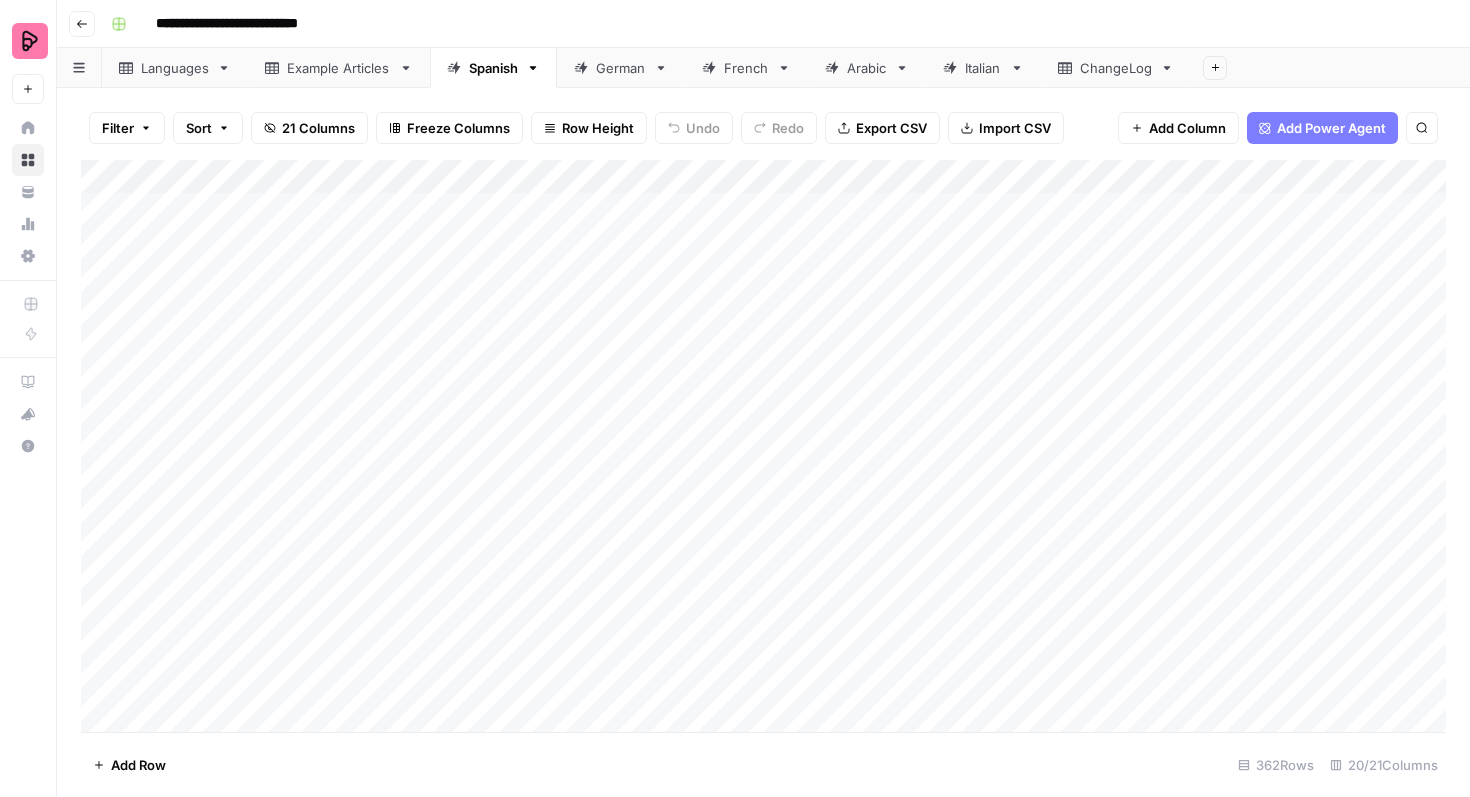 click 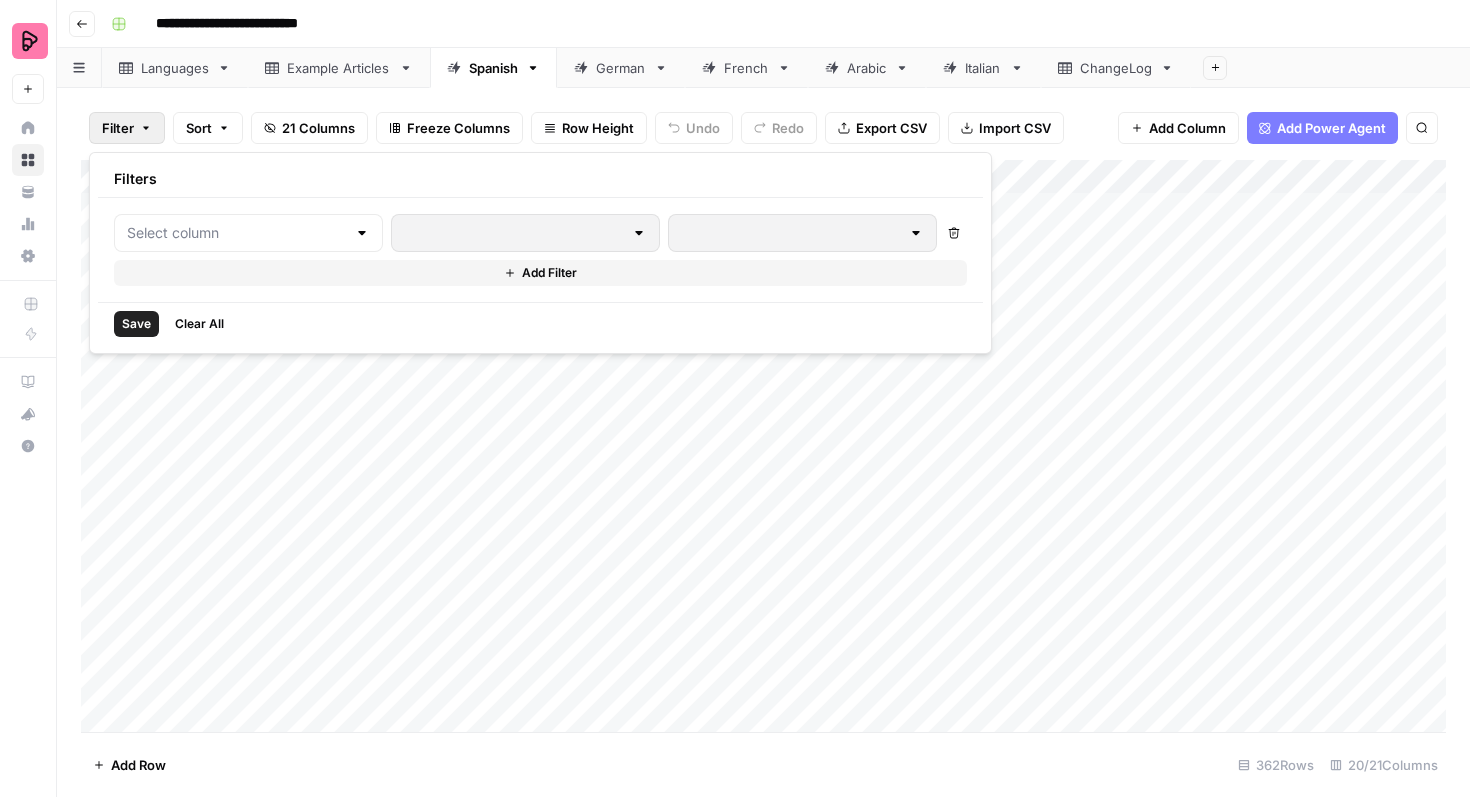 click at bounding box center (248, 233) 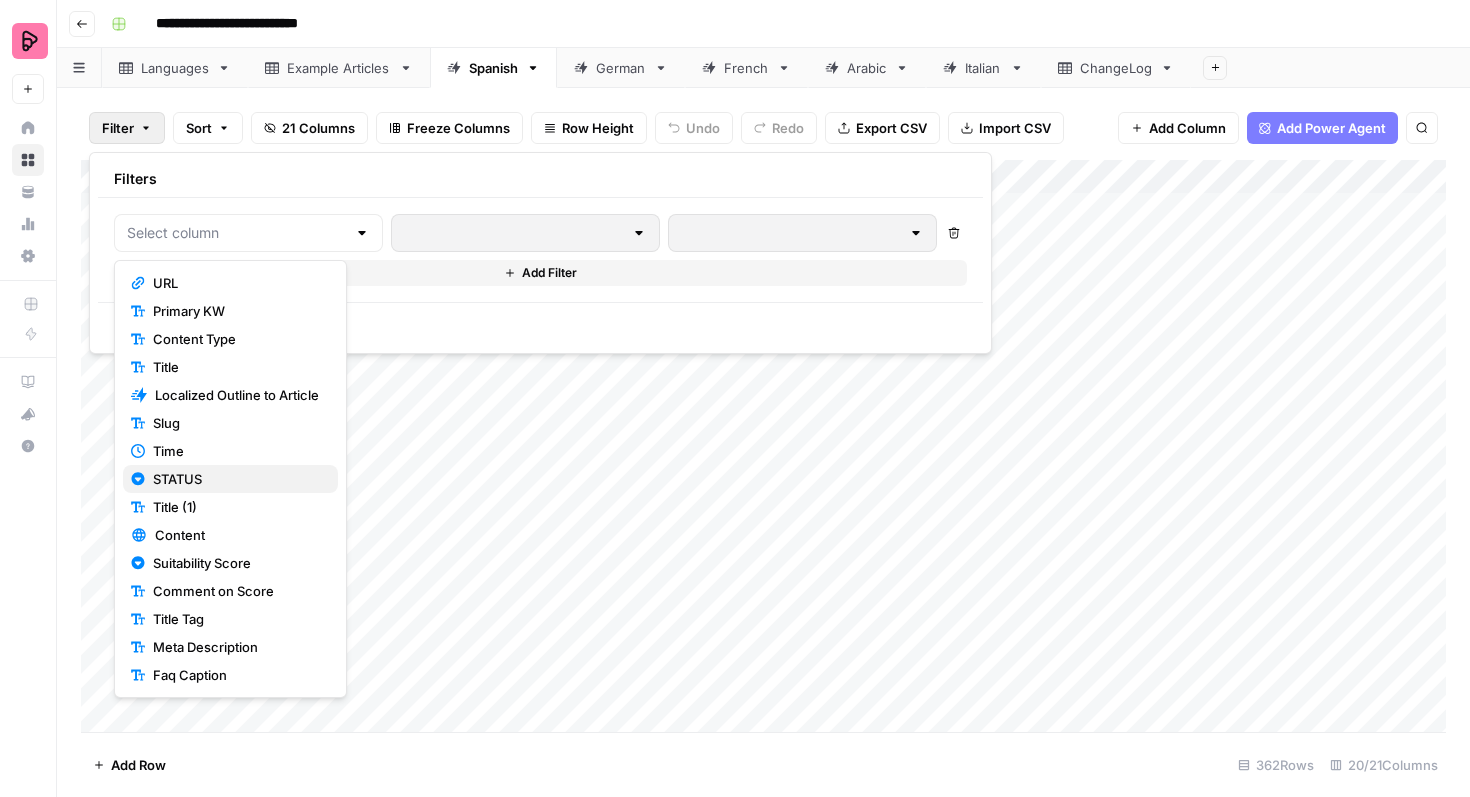 click on "STATUS" at bounding box center (237, 479) 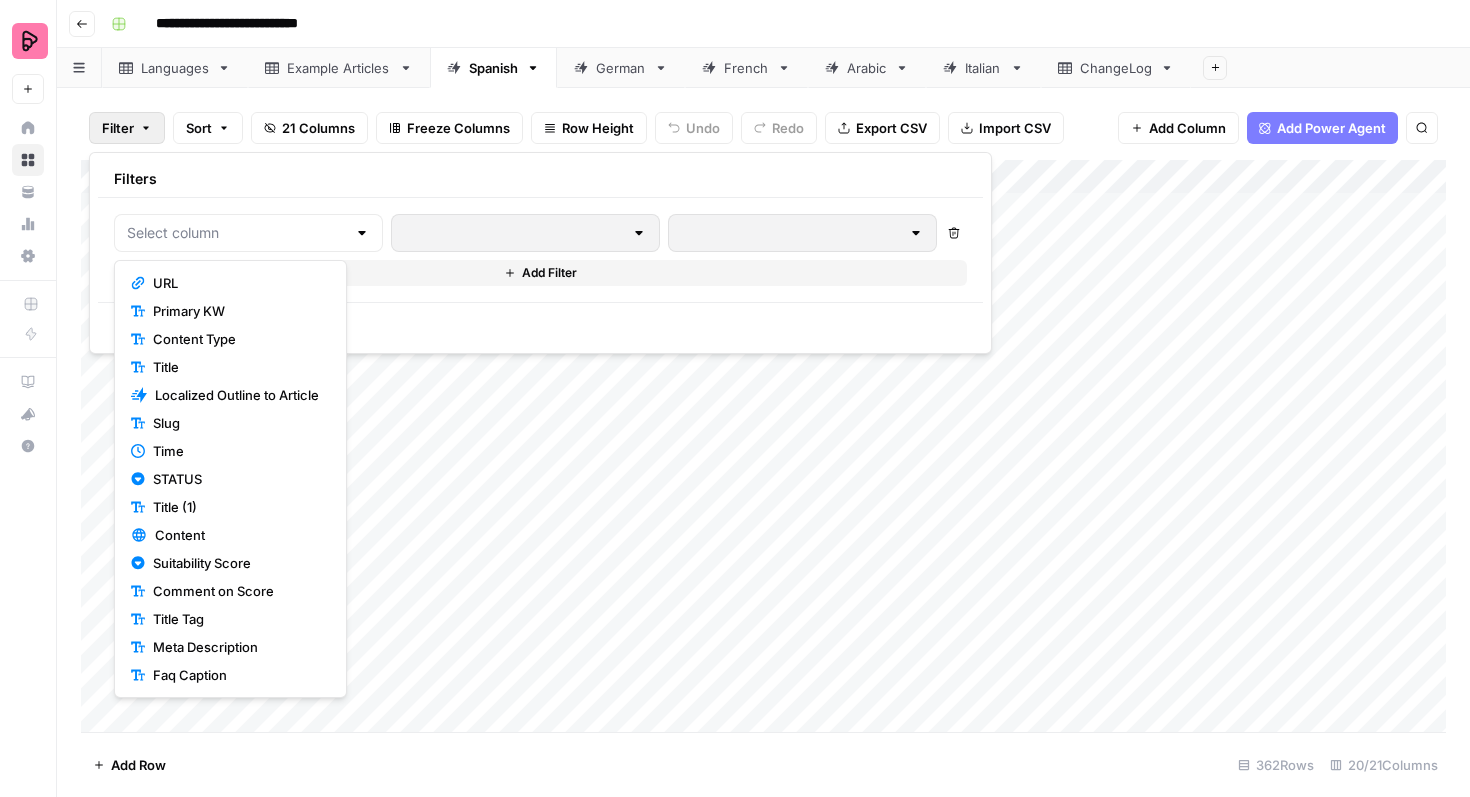 type on "STATUS" 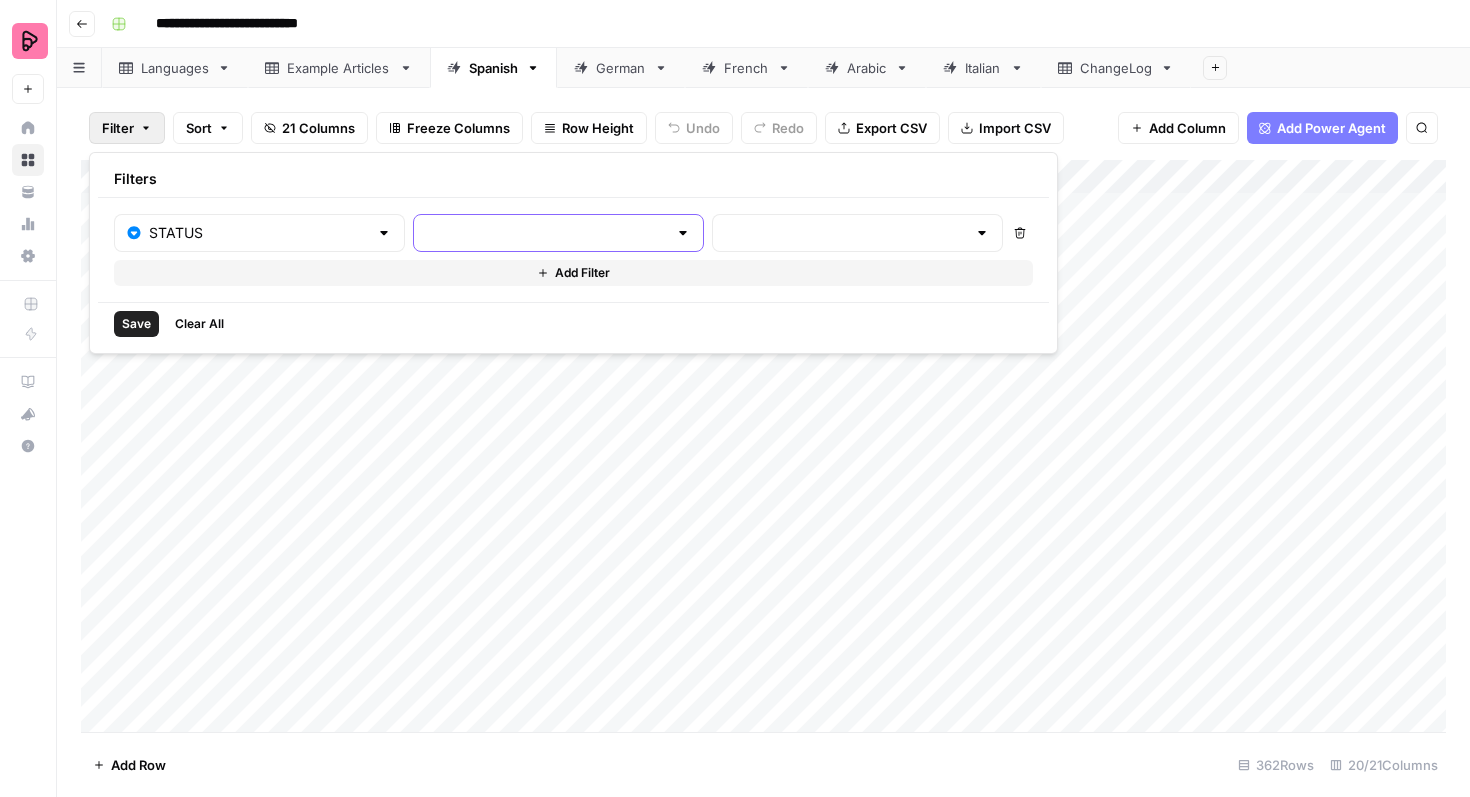 click at bounding box center [546, 233] 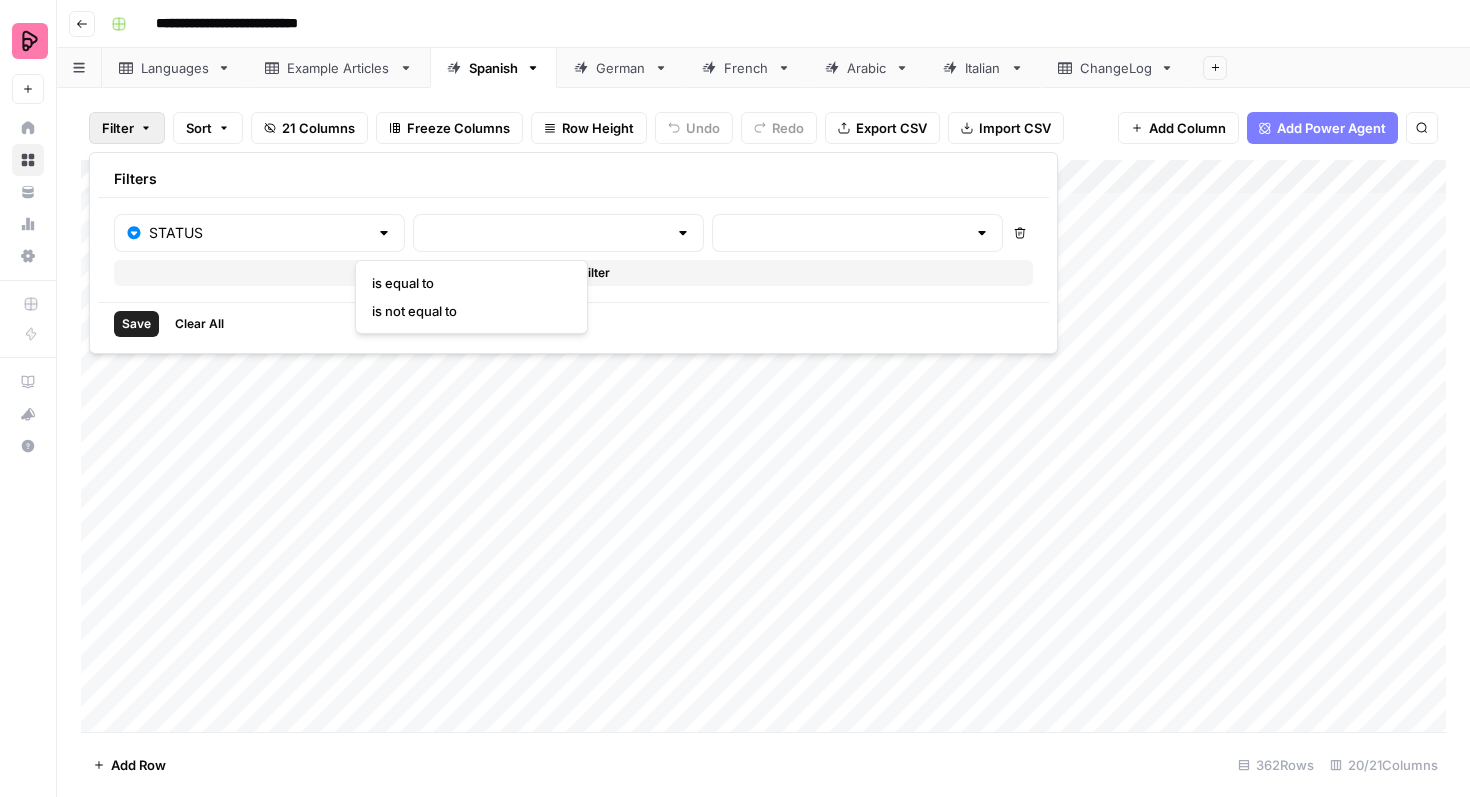 click on "is equal to" at bounding box center (467, 283) 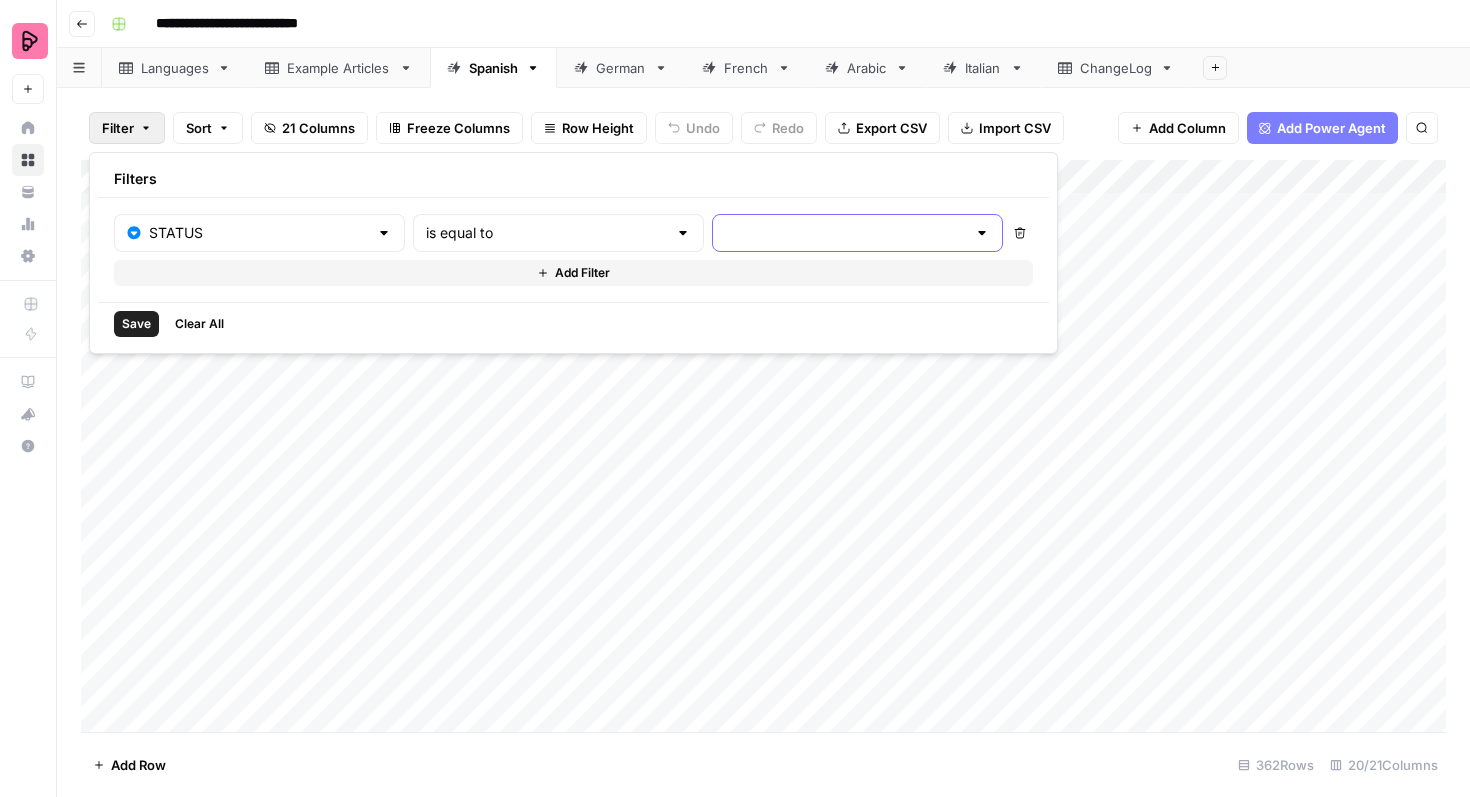 click at bounding box center [845, 233] 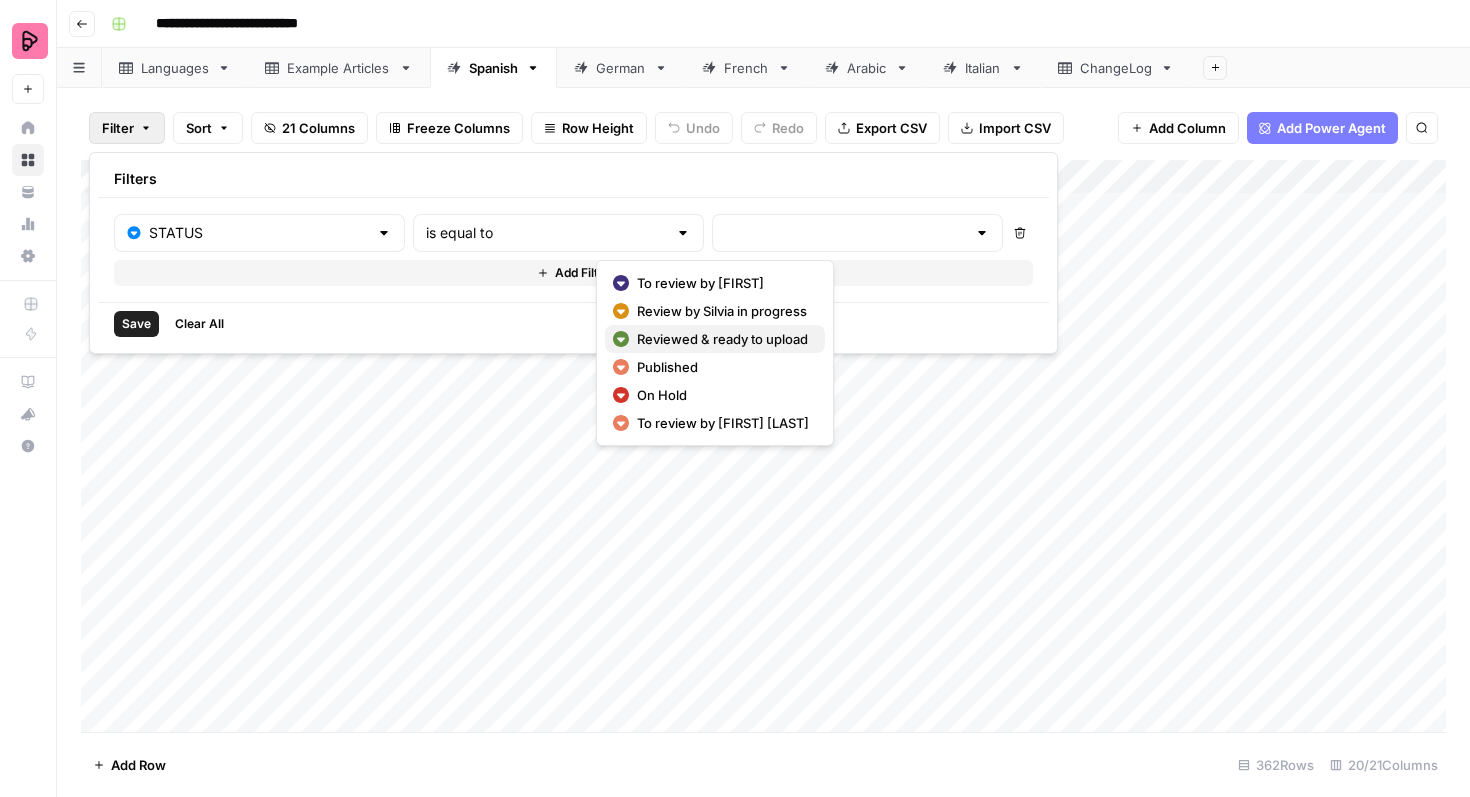 click on "Reviewed & ready to upload" at bounding box center [715, 339] 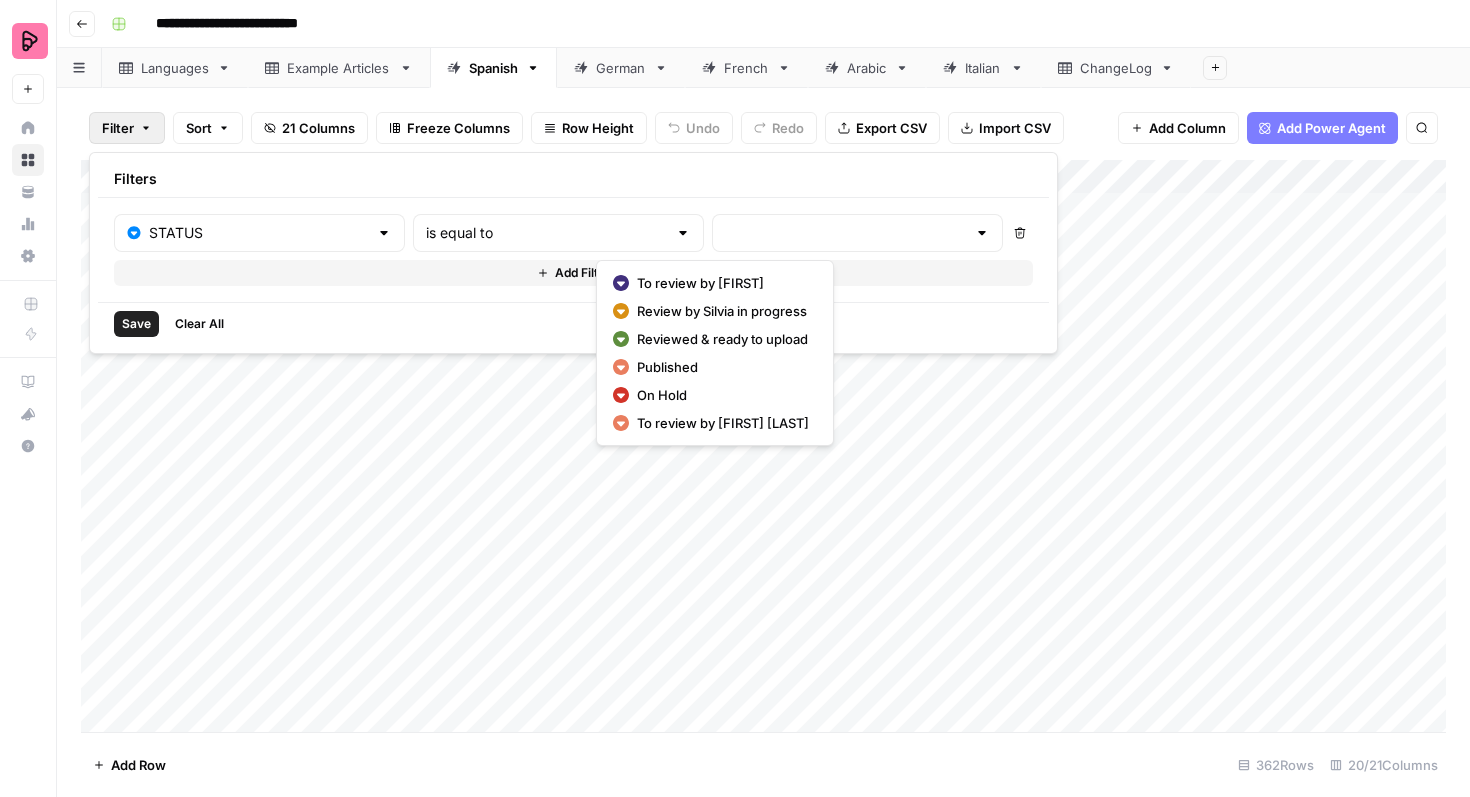 type on "Reviewed & ready to upload" 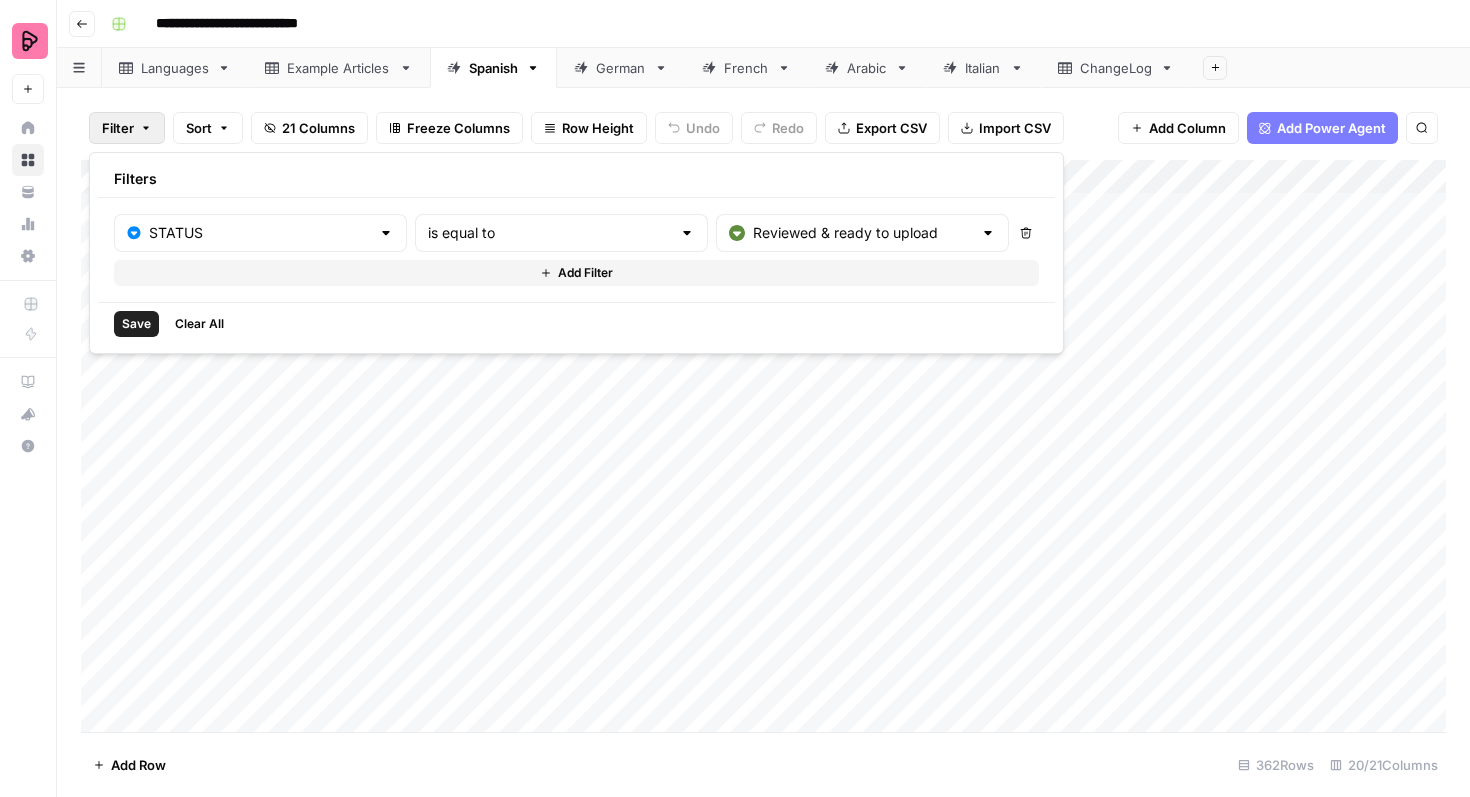 click on "Save" at bounding box center [136, 324] 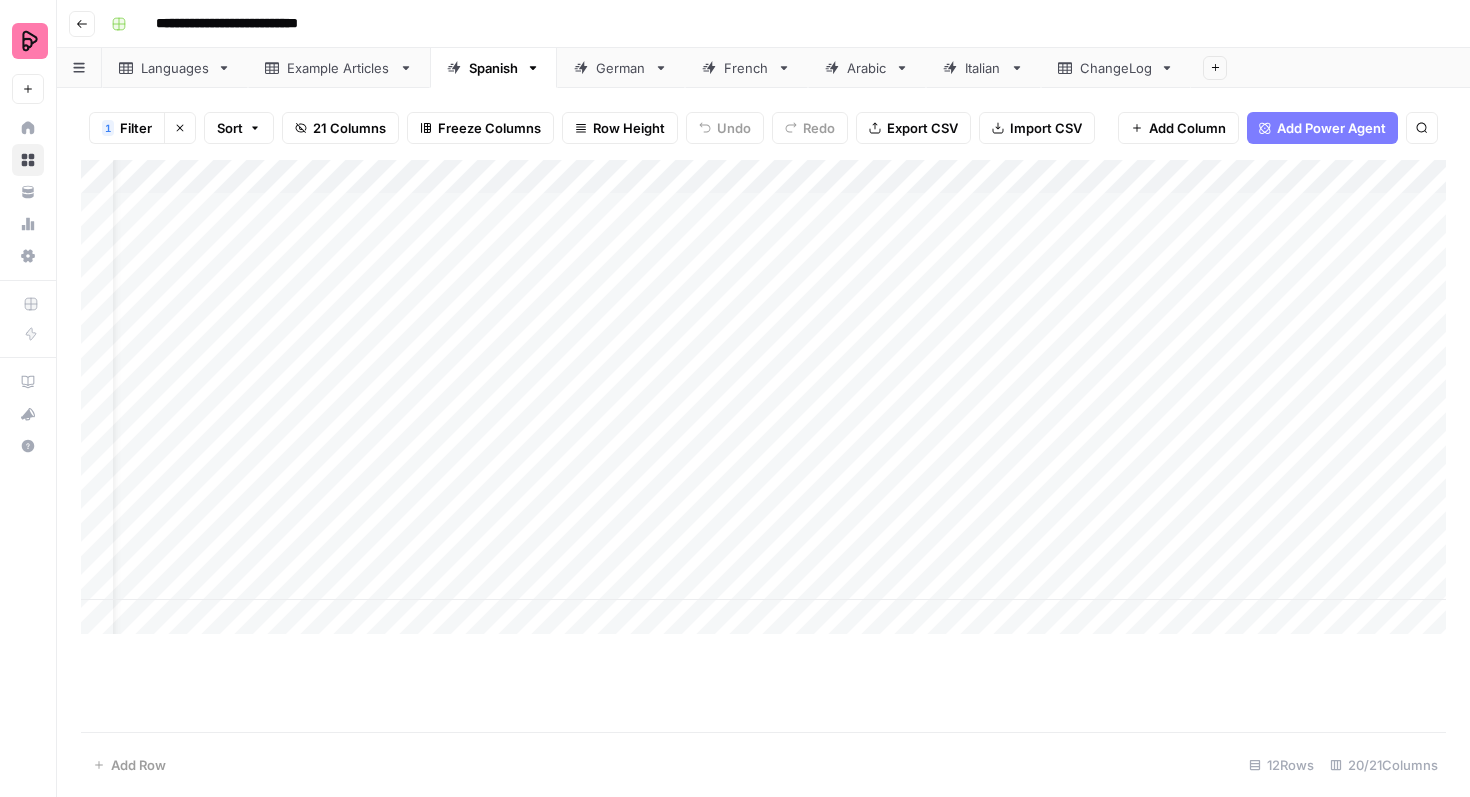 scroll, scrollTop: 0, scrollLeft: 54, axis: horizontal 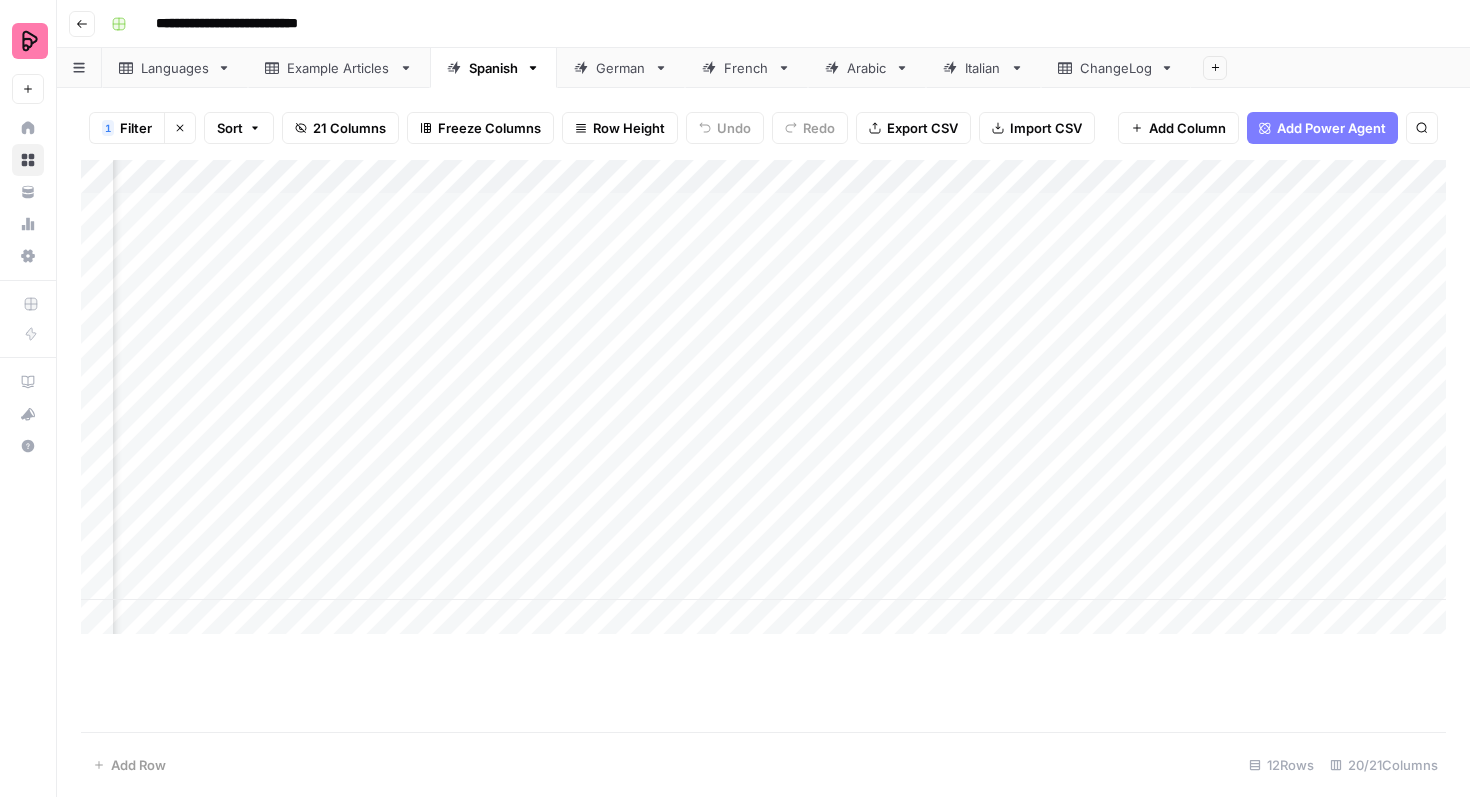 click on "Add Column" at bounding box center [763, 397] 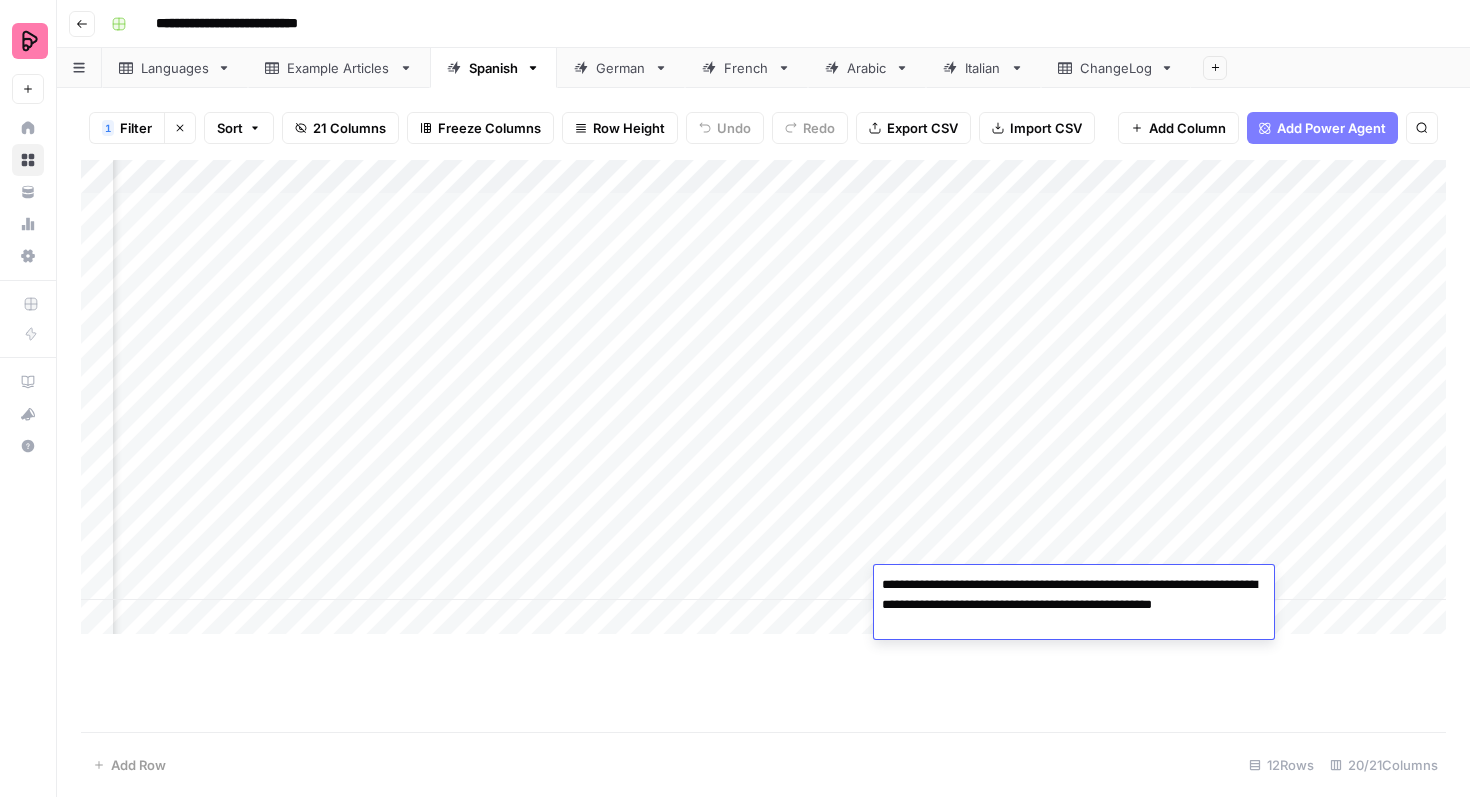 click on "Add Column" at bounding box center [763, 397] 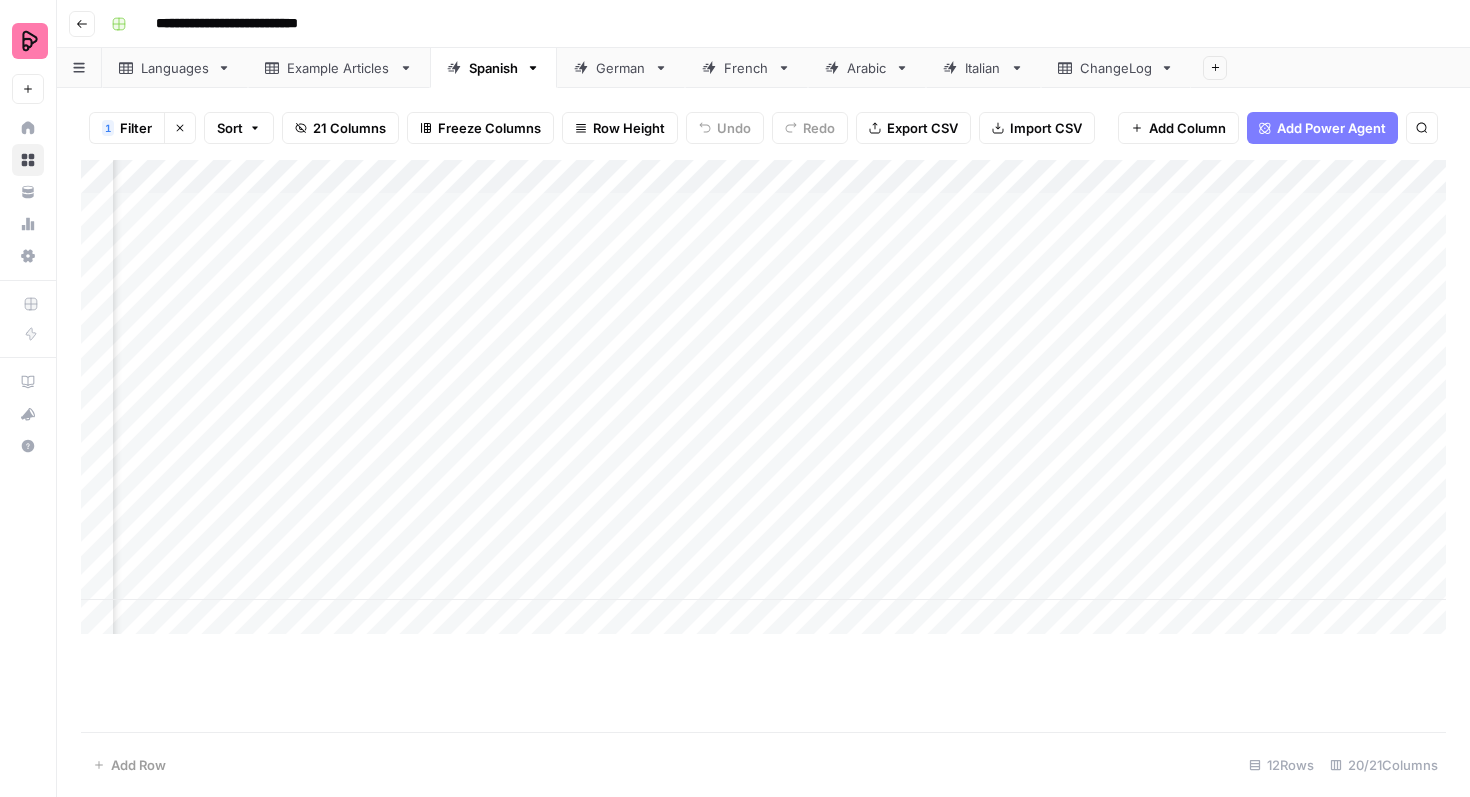 click on "Add Column" at bounding box center (763, 397) 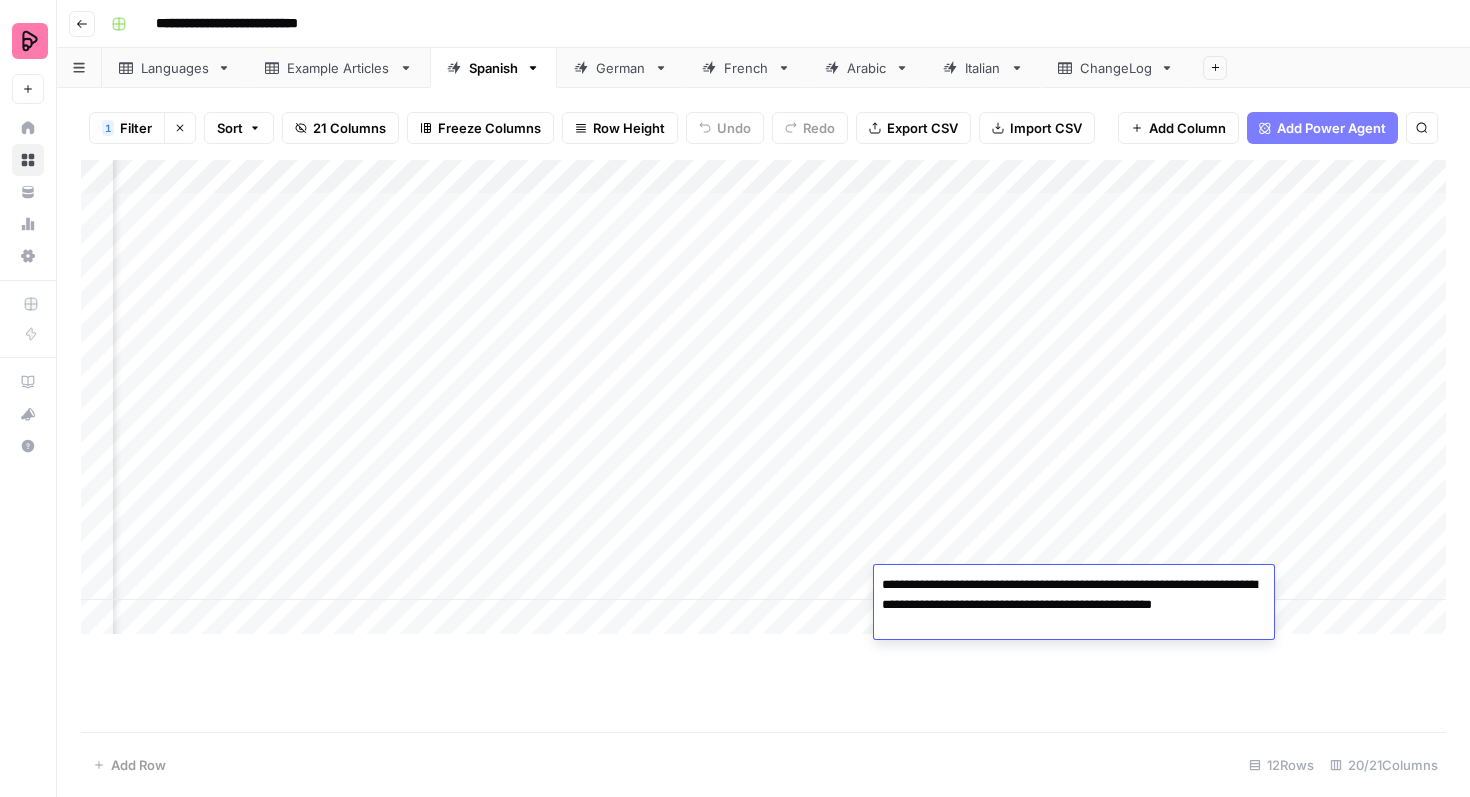 click on "Add Column" at bounding box center [763, 397] 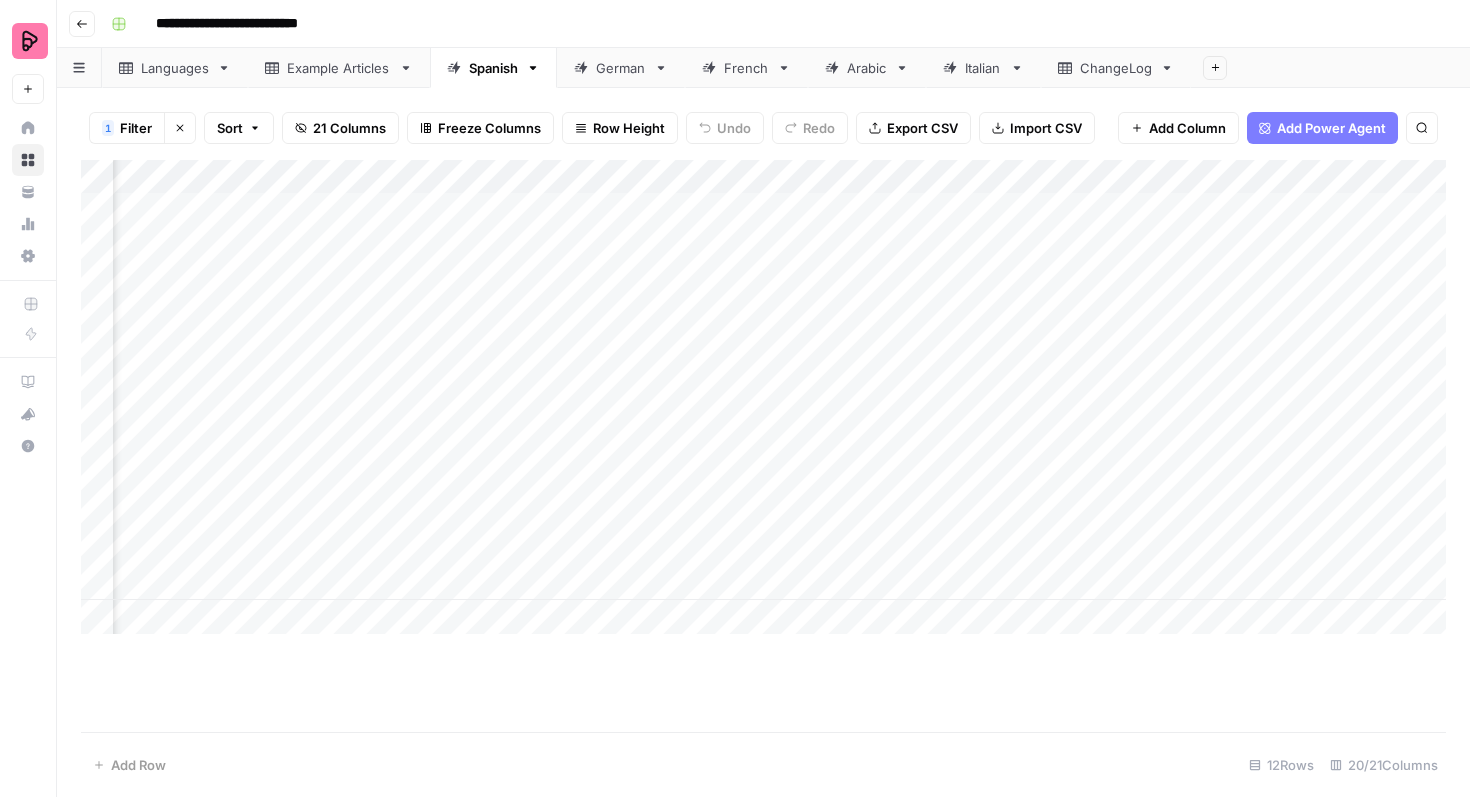 click on "Add Column" at bounding box center (763, 397) 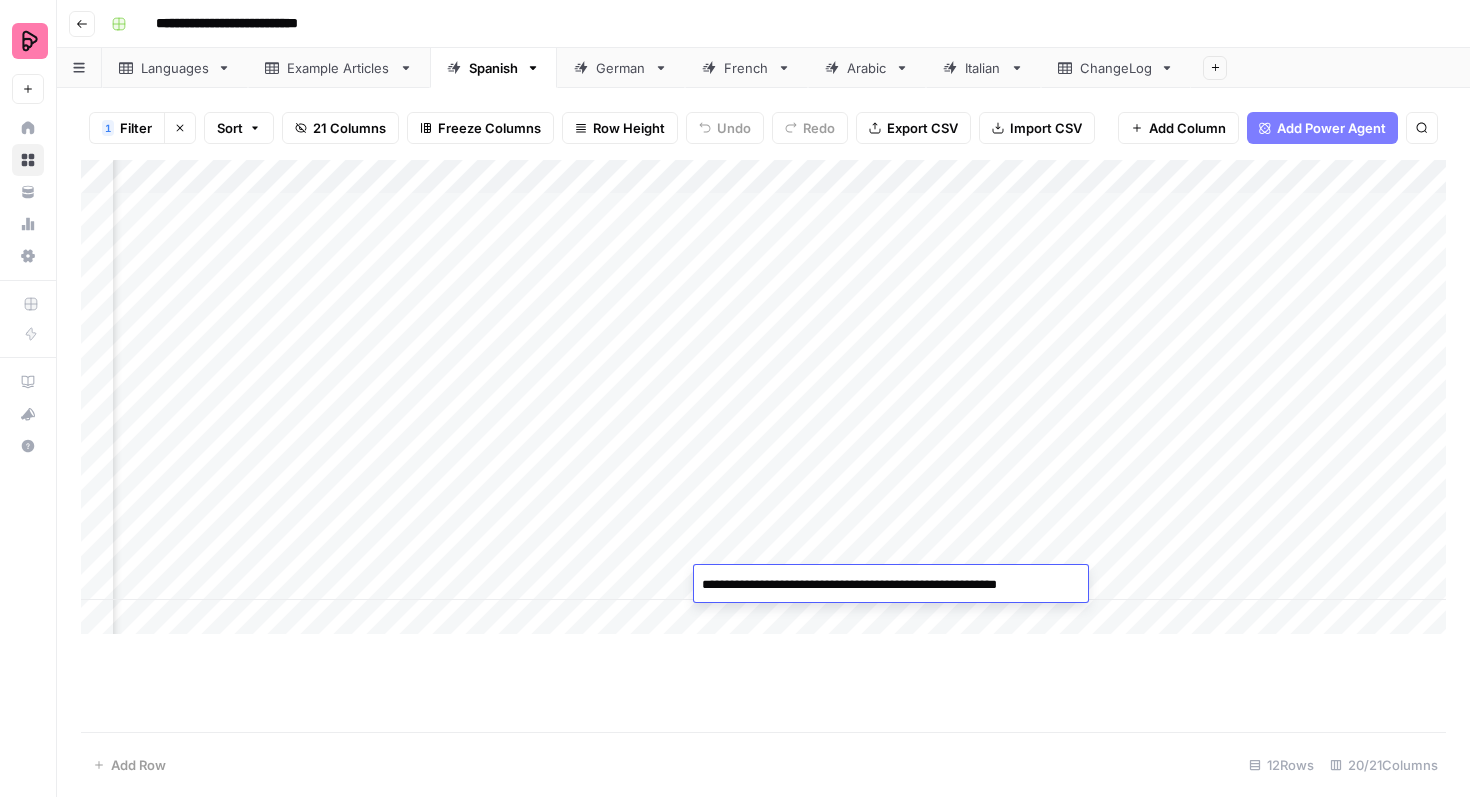 scroll, scrollTop: 0, scrollLeft: 2052, axis: horizontal 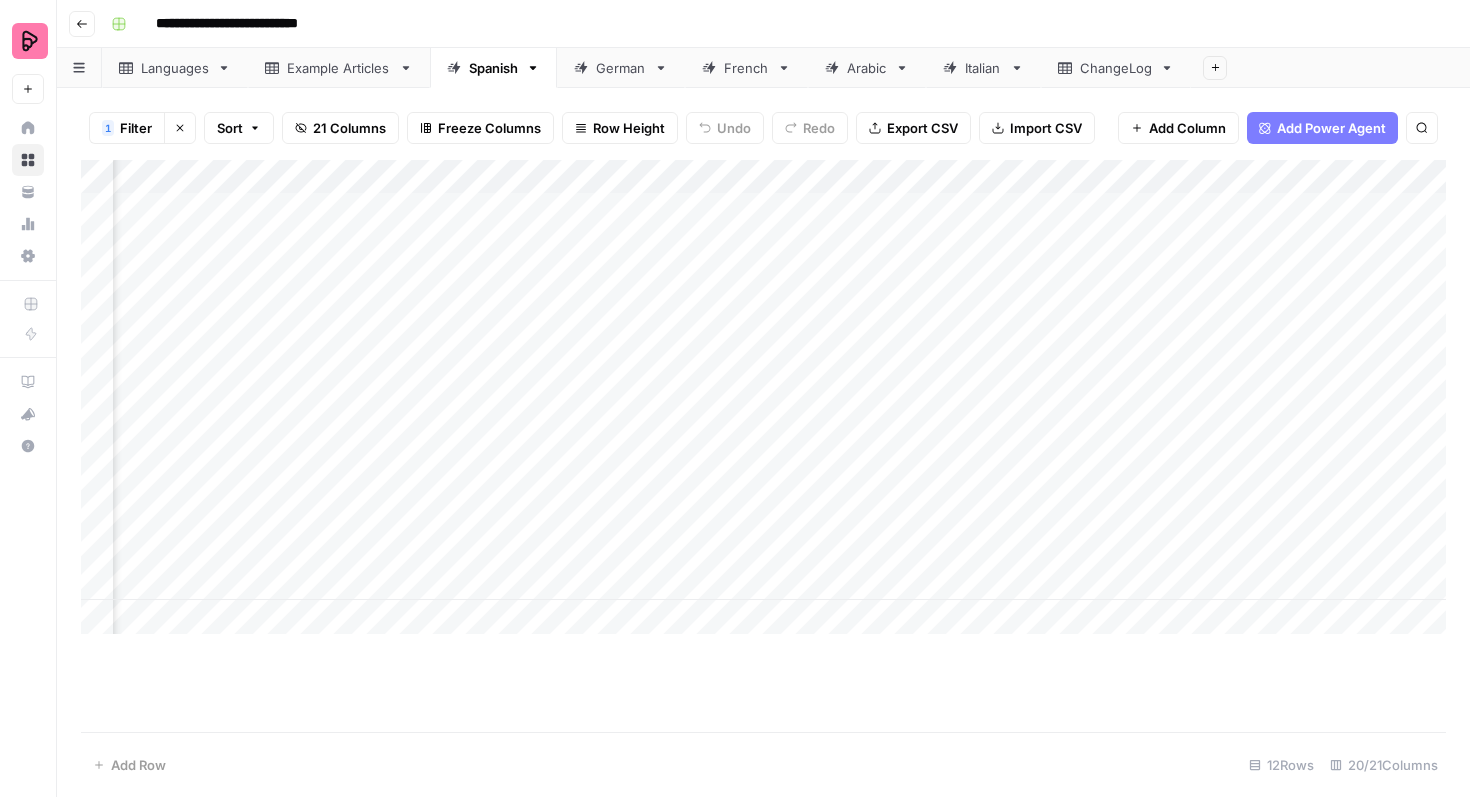 click on "Add Column" at bounding box center [763, 397] 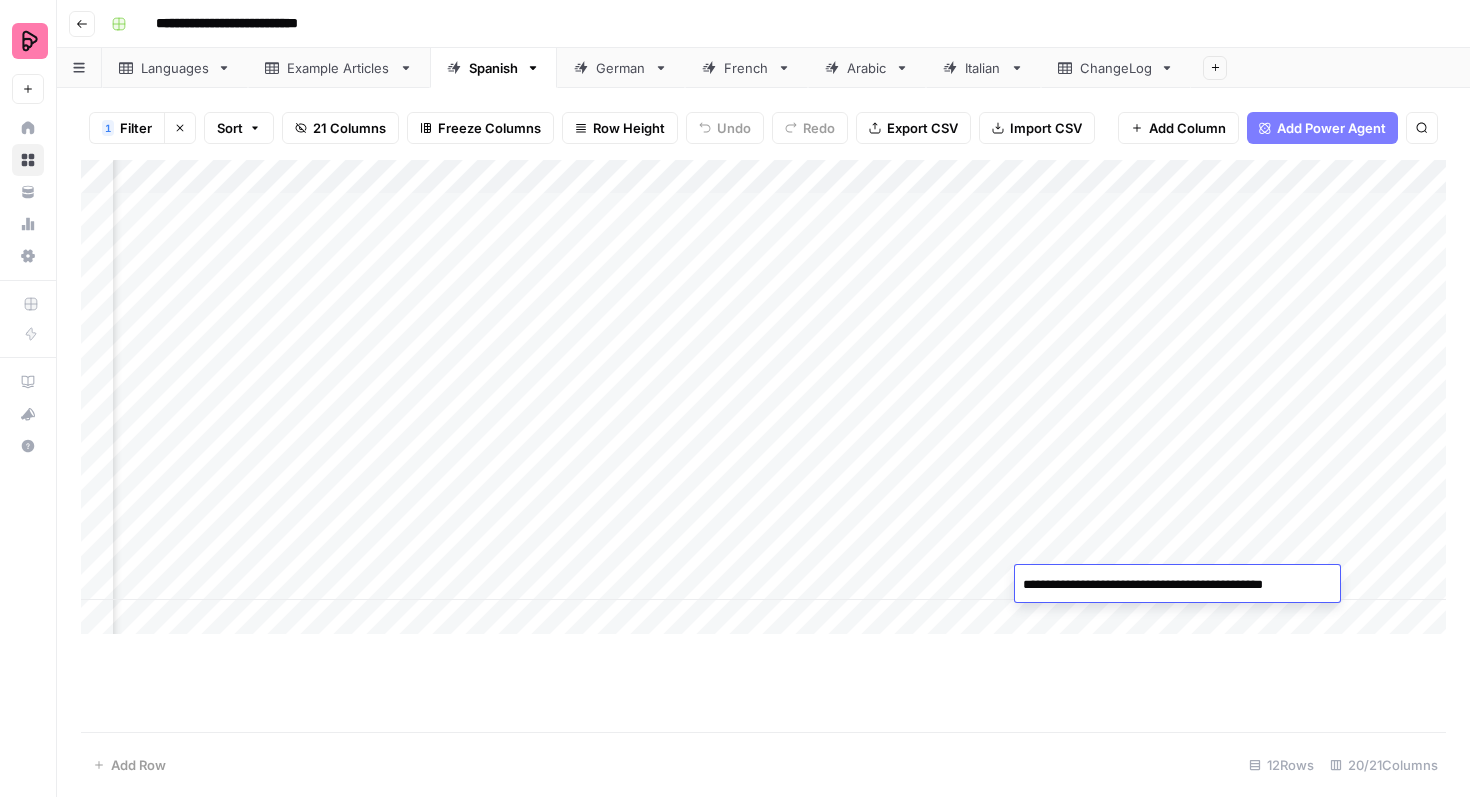 scroll, scrollTop: 0, scrollLeft: 1626, axis: horizontal 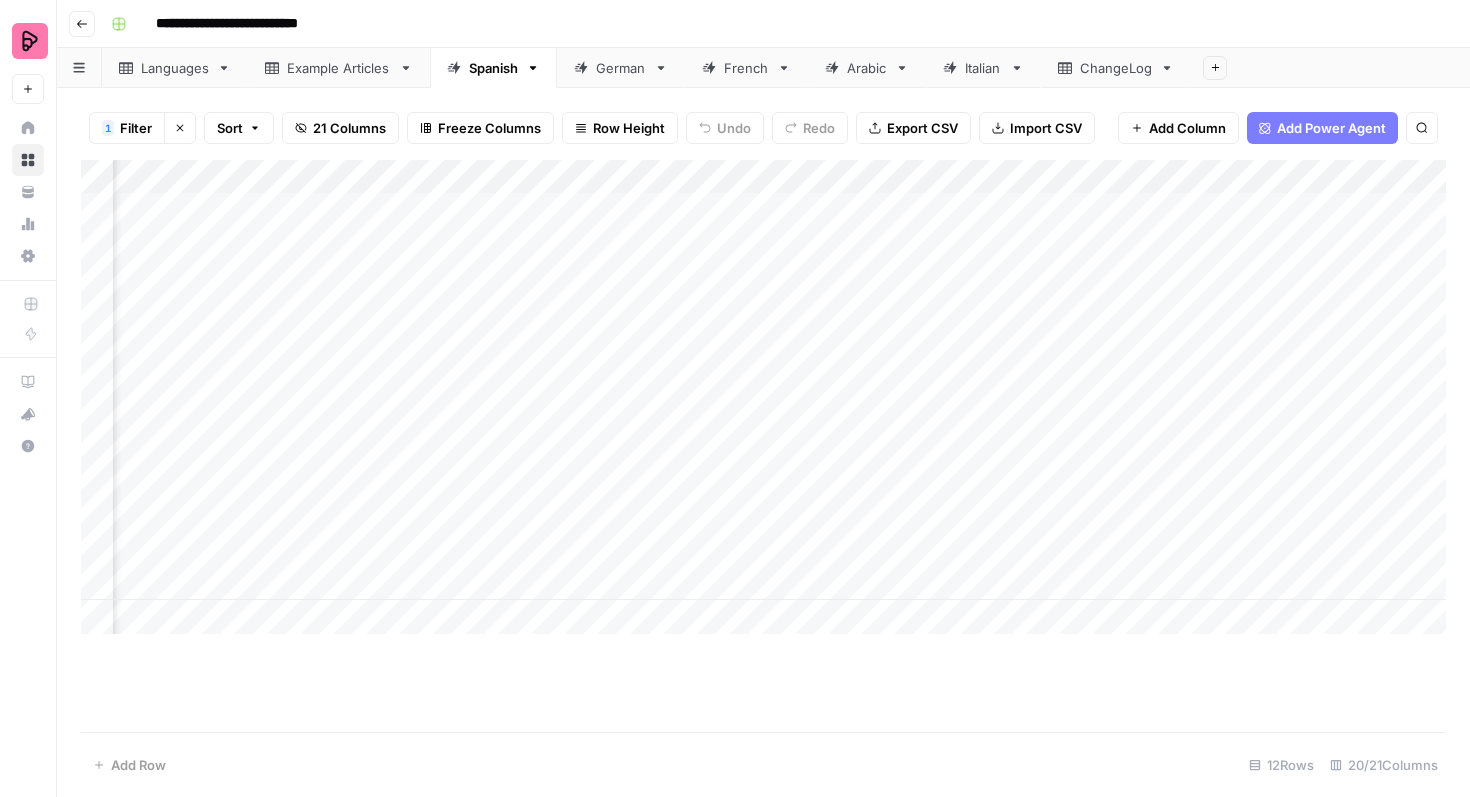 click on "Add Column" at bounding box center [763, 397] 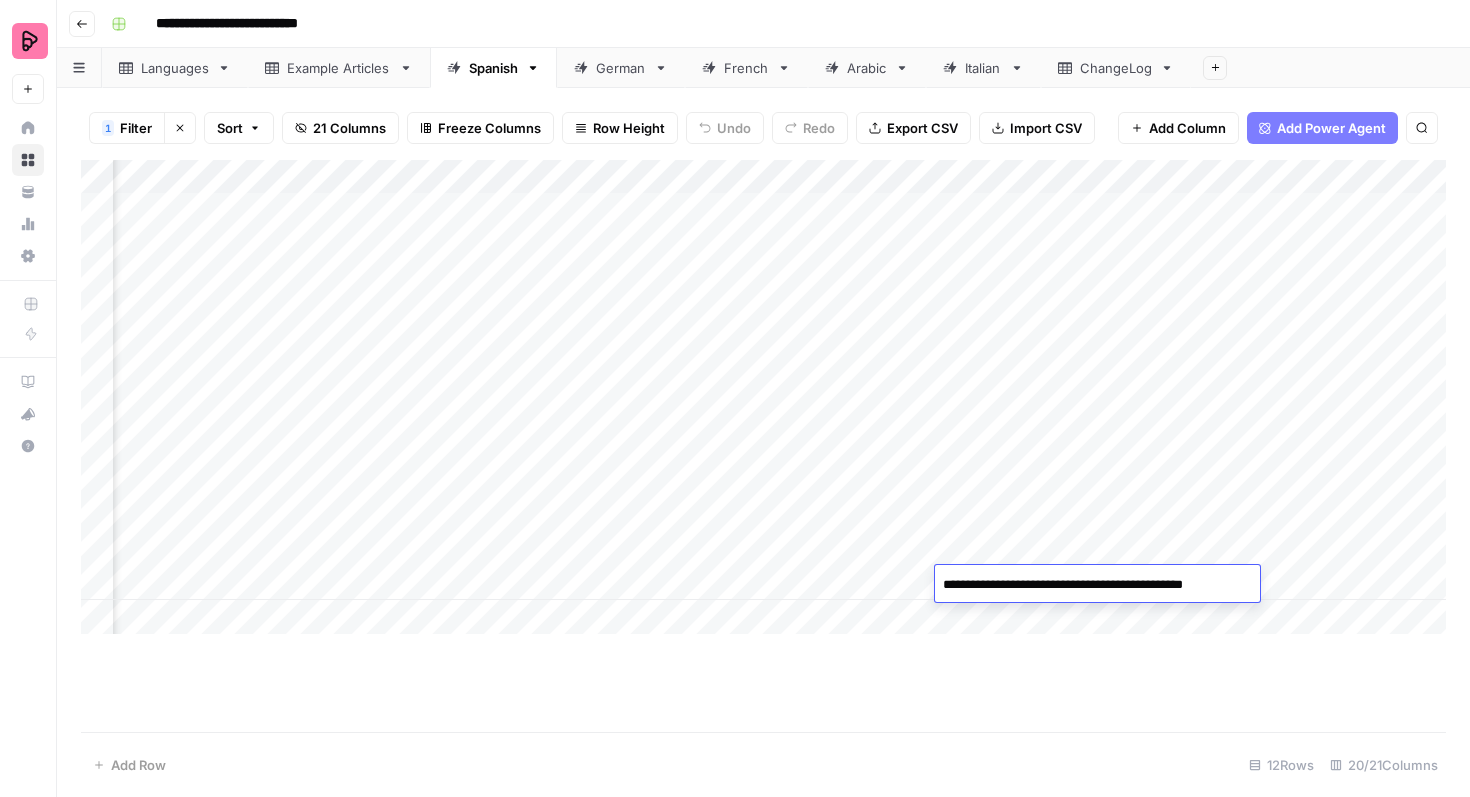 click on "Add Column" at bounding box center [763, 446] 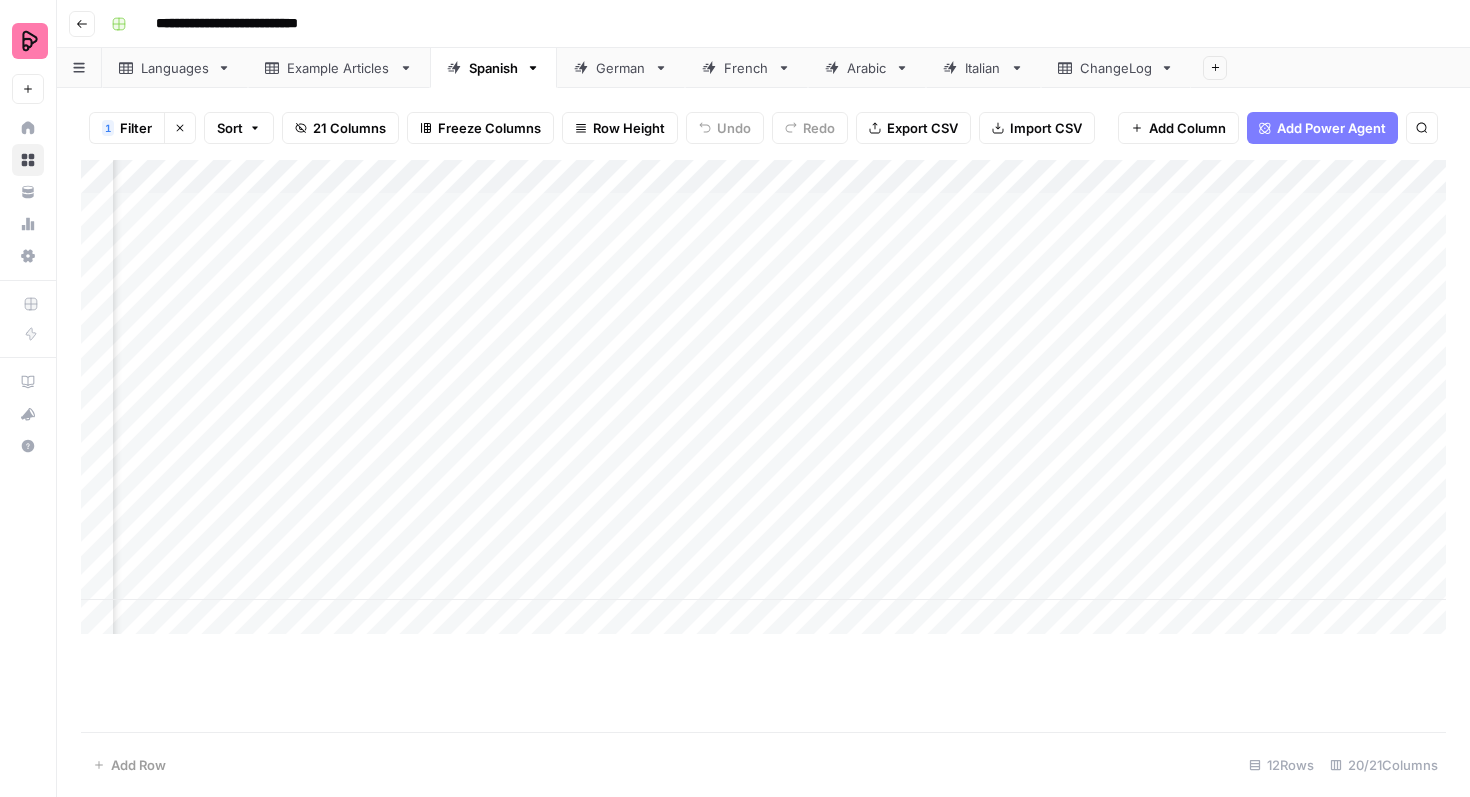 click on "Add Column" at bounding box center [763, 397] 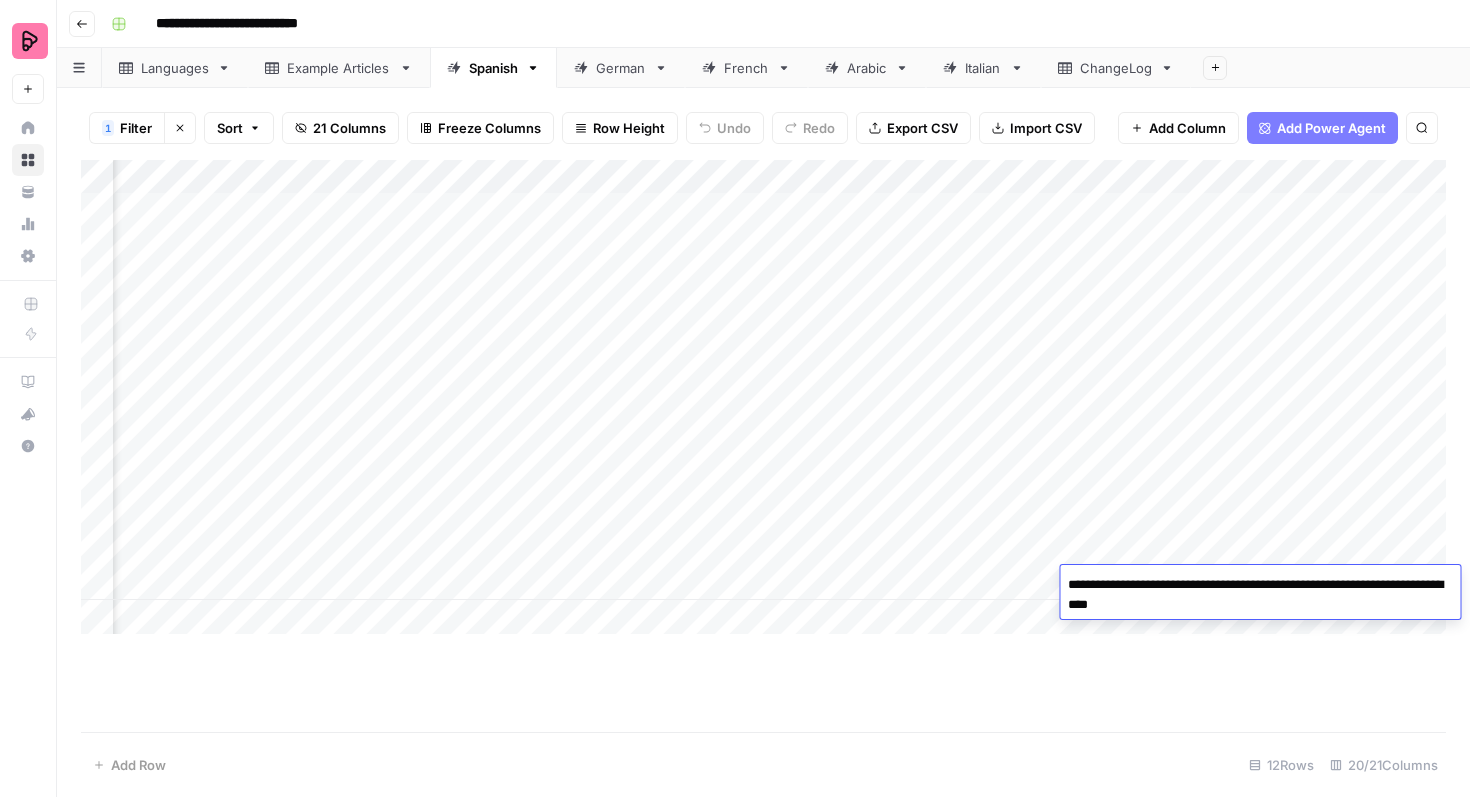 click on "Add Column" at bounding box center [763, 446] 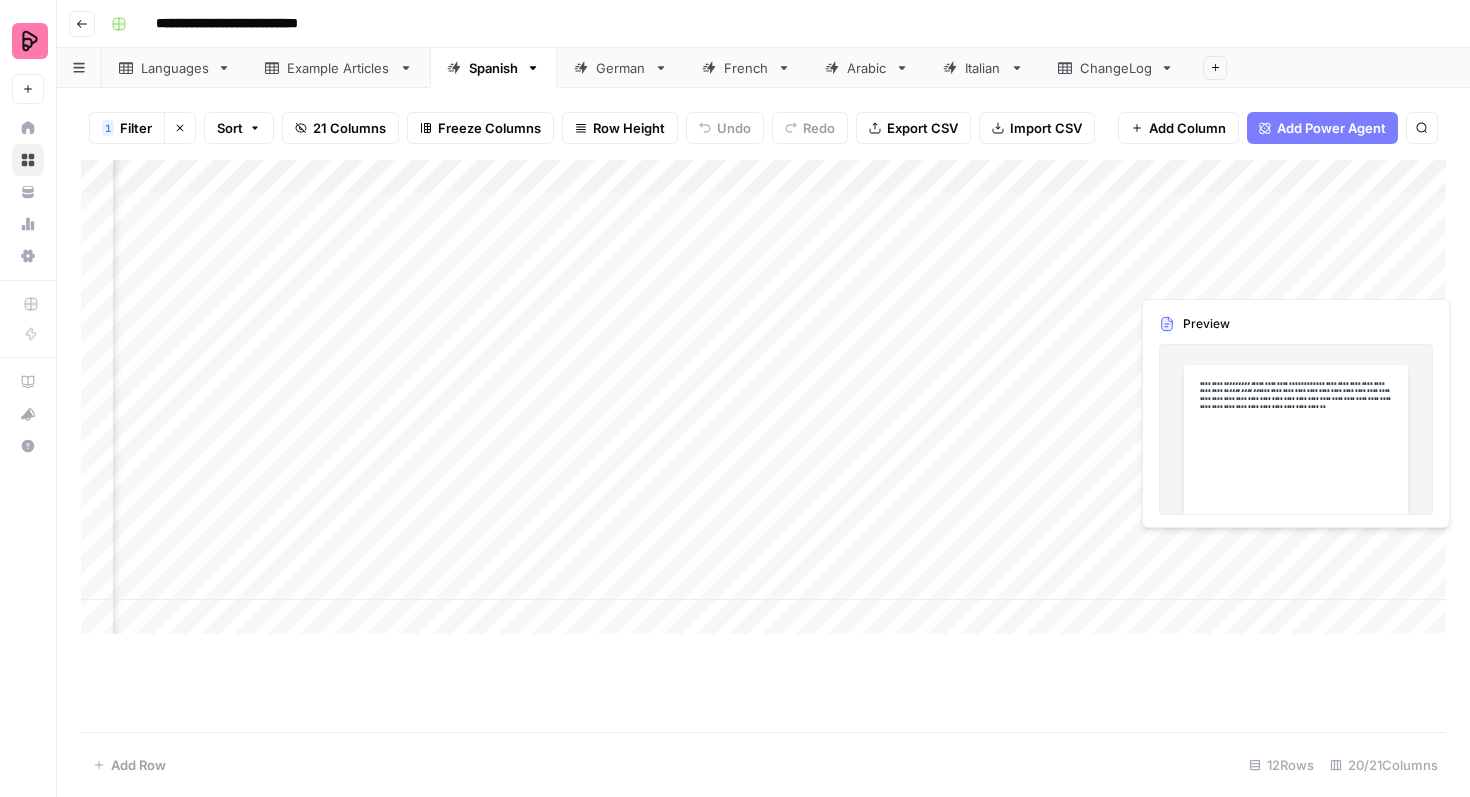 click on "Add Column" at bounding box center [763, 397] 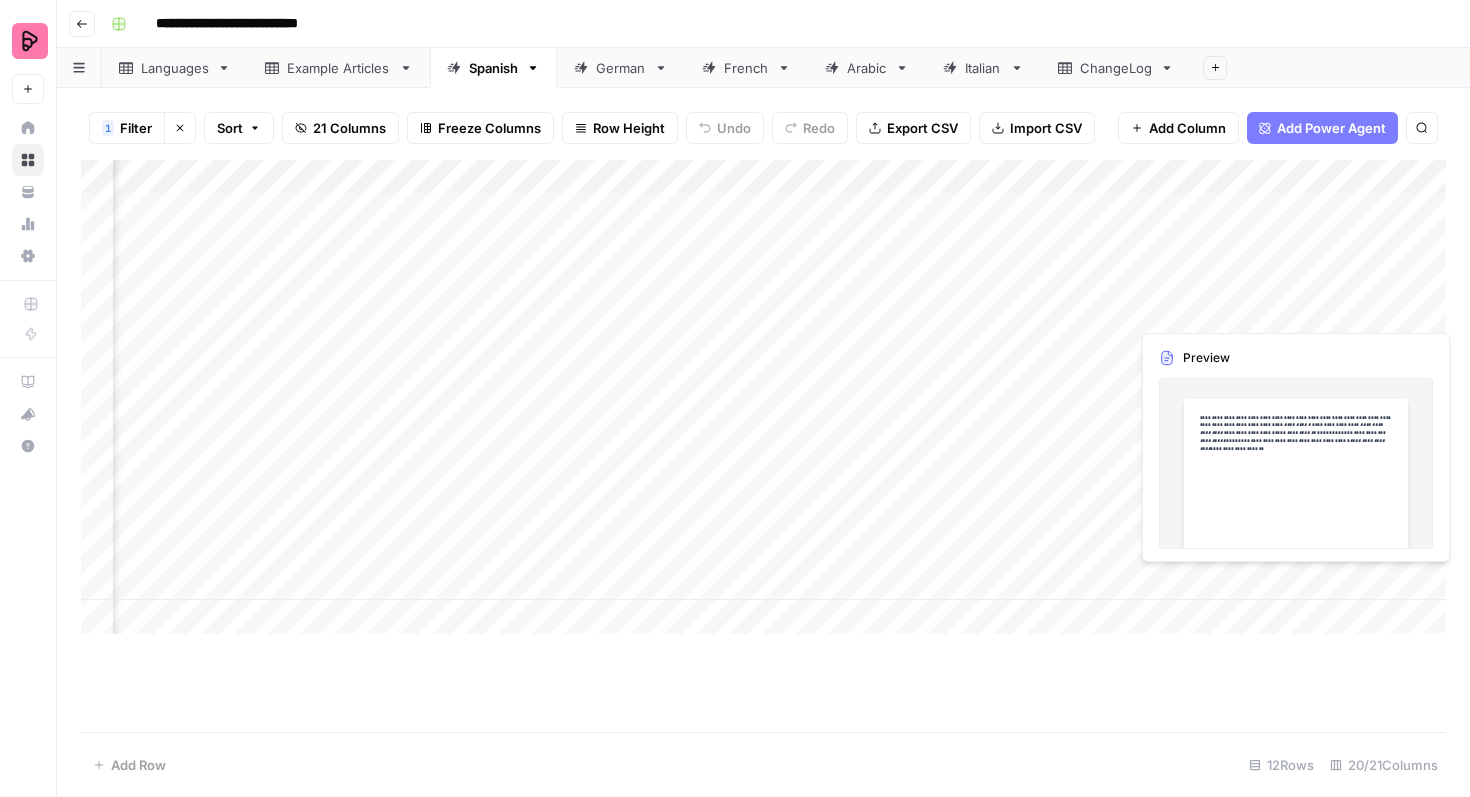 click on "Add Column" at bounding box center (763, 397) 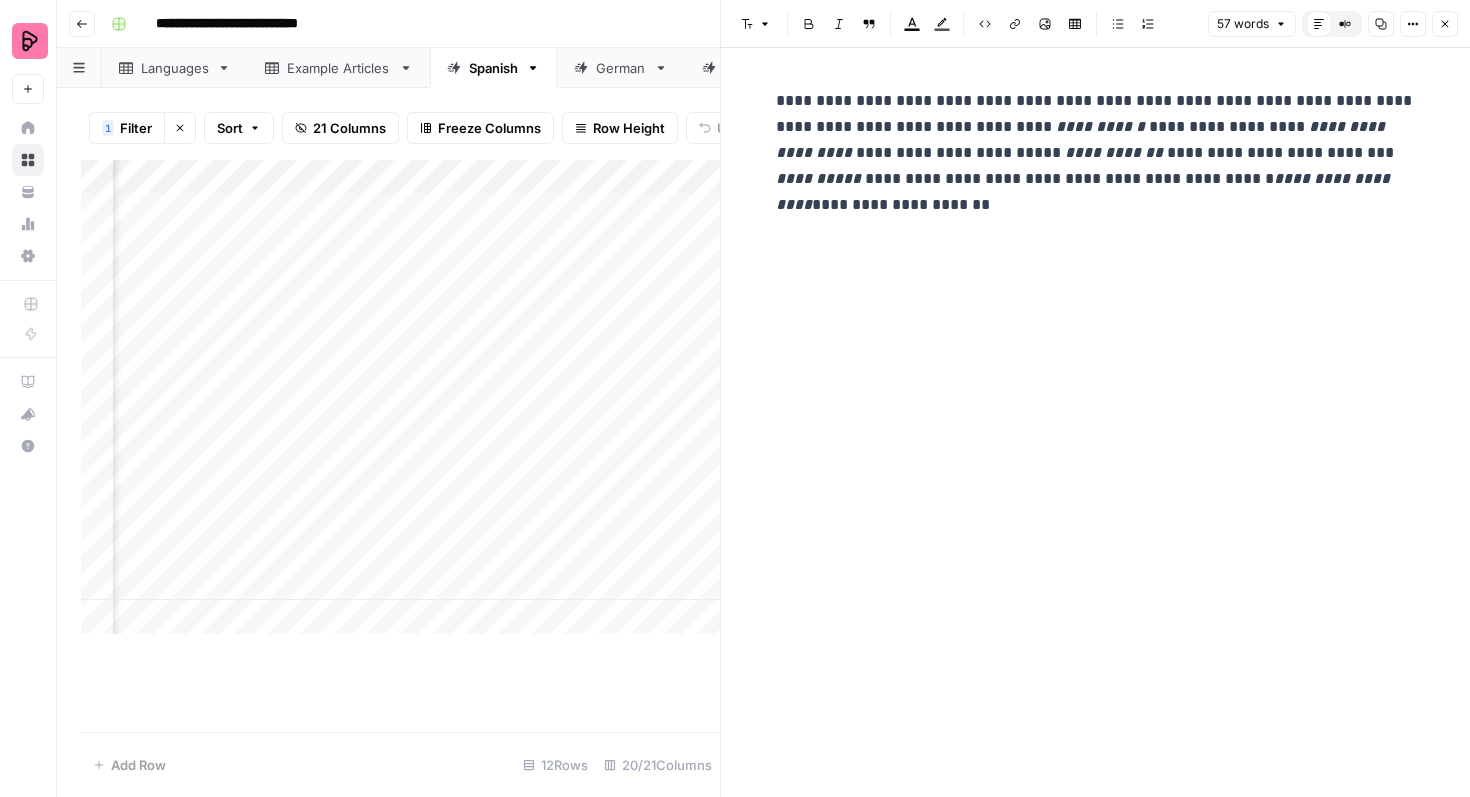 click on "Close" at bounding box center [1445, 24] 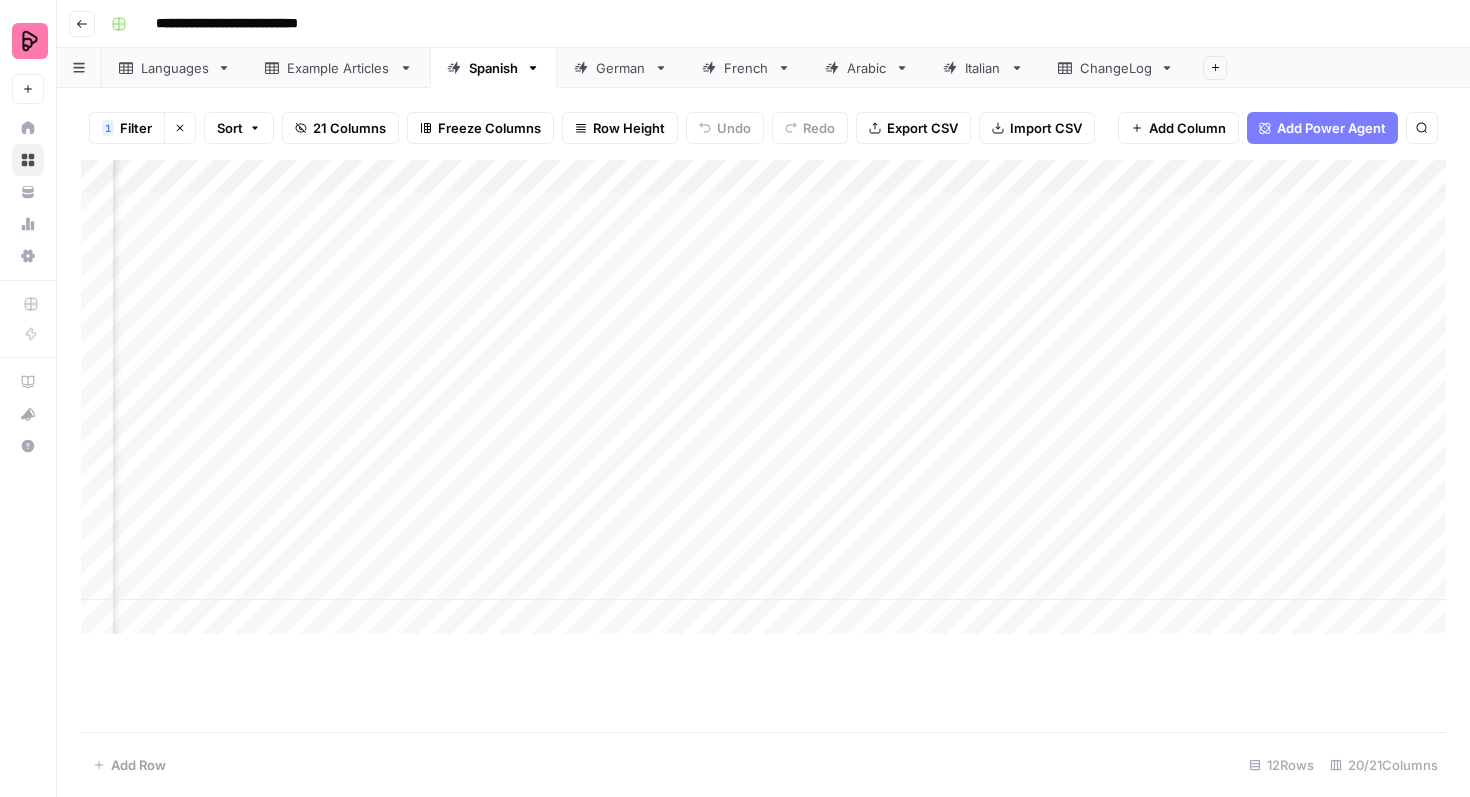 scroll, scrollTop: 0, scrollLeft: 1061, axis: horizontal 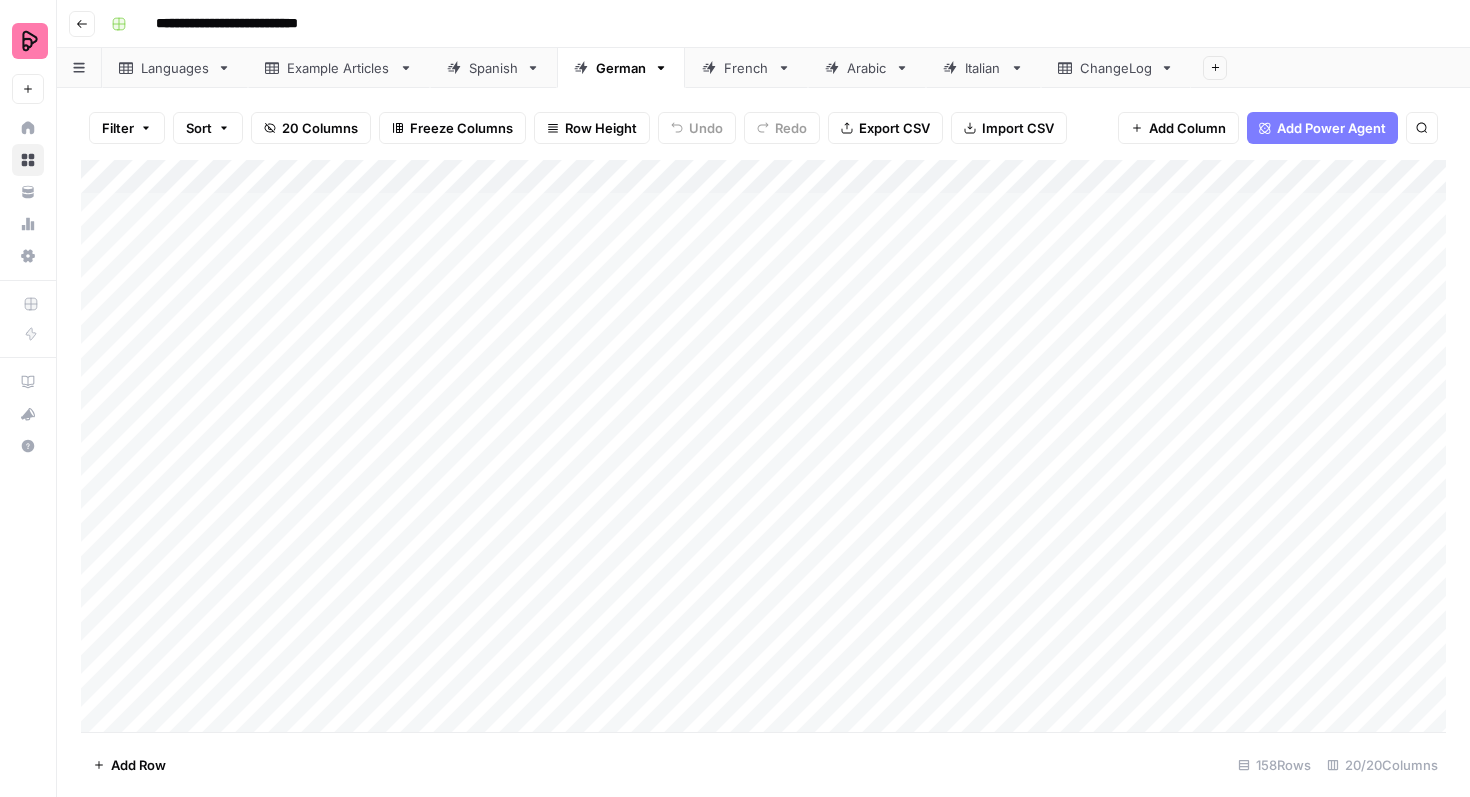 click on "Filter" at bounding box center [118, 128] 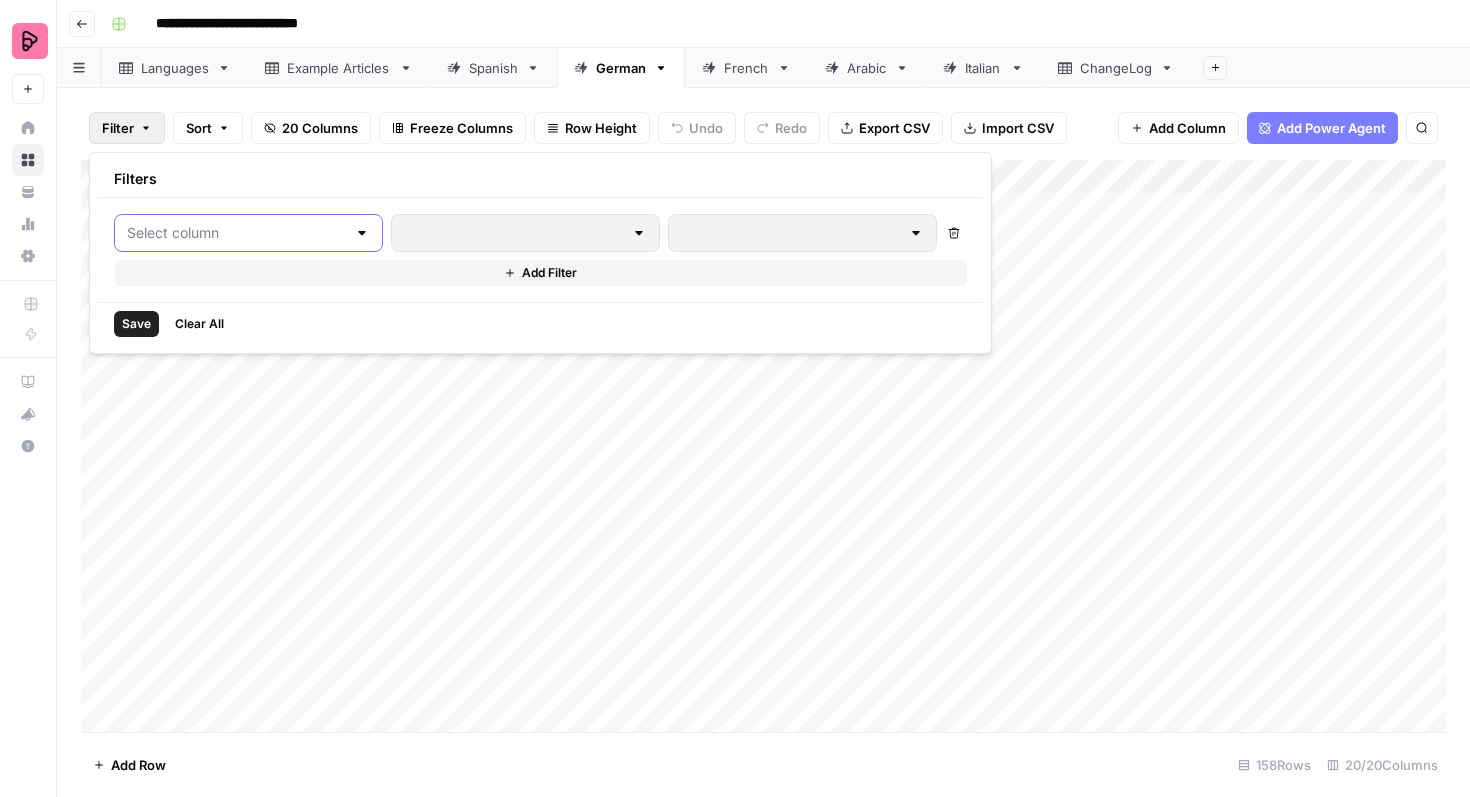 click at bounding box center [236, 233] 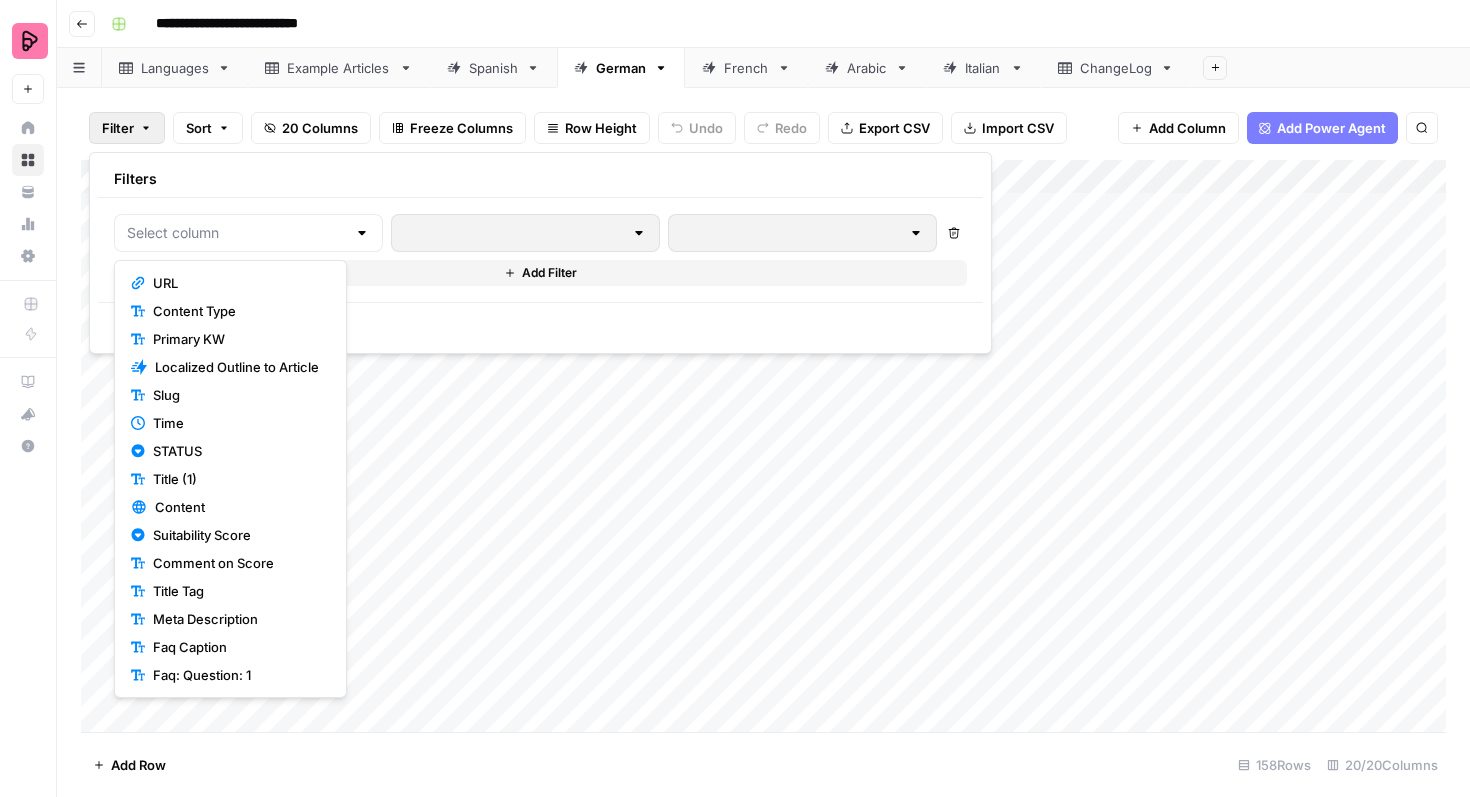 scroll, scrollTop: 140, scrollLeft: 0, axis: vertical 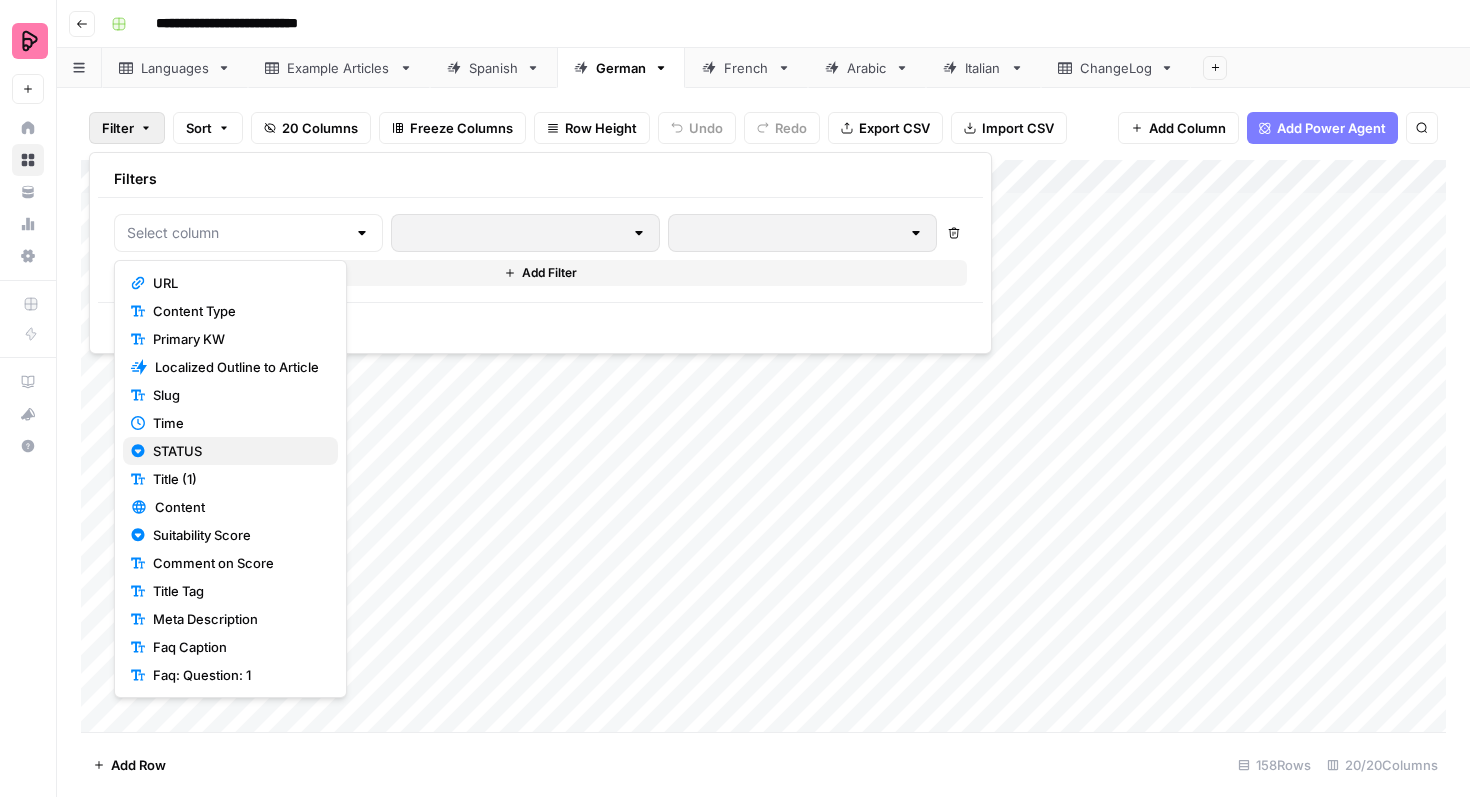 click on "STATUS" at bounding box center [237, 451] 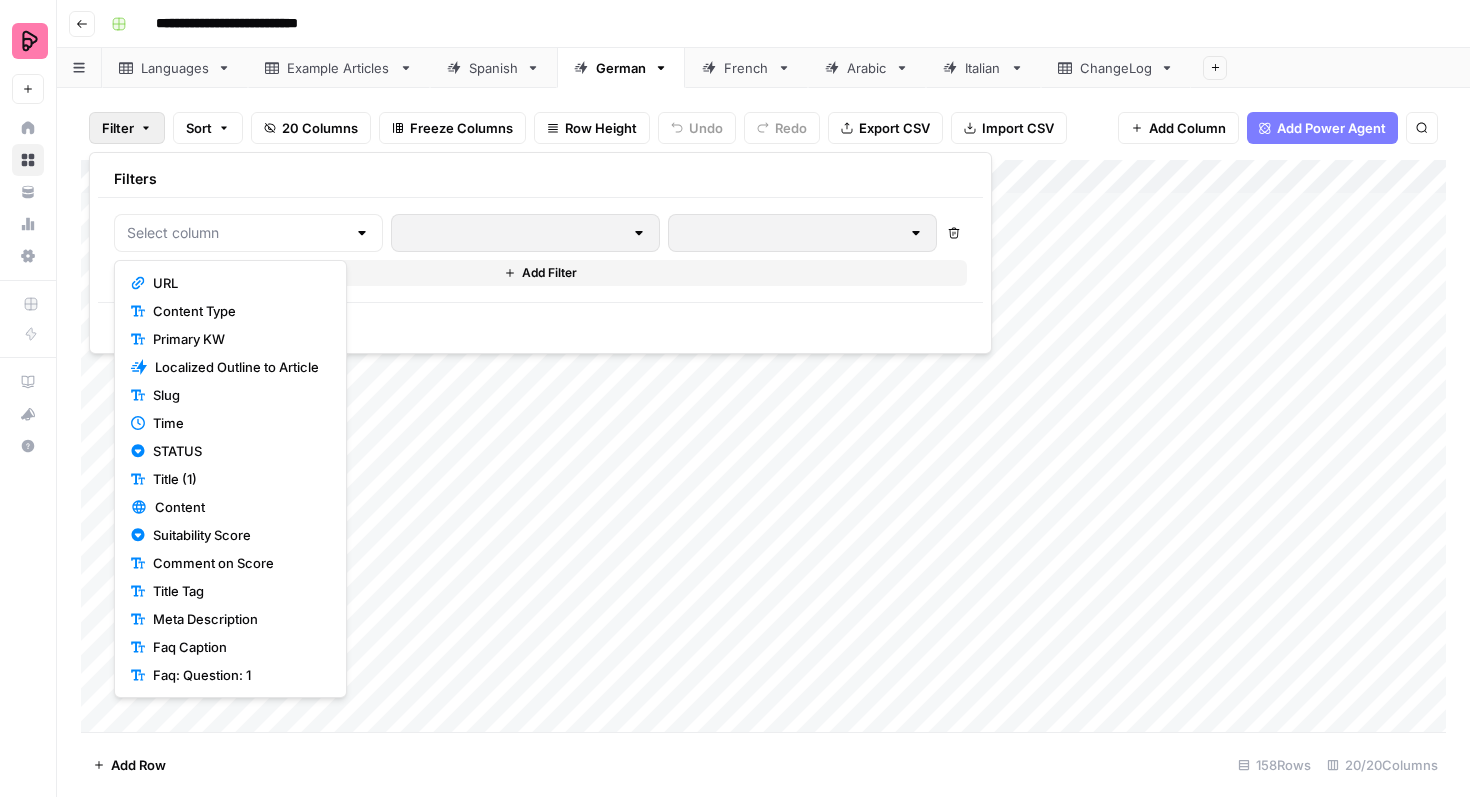 type on "STATUS" 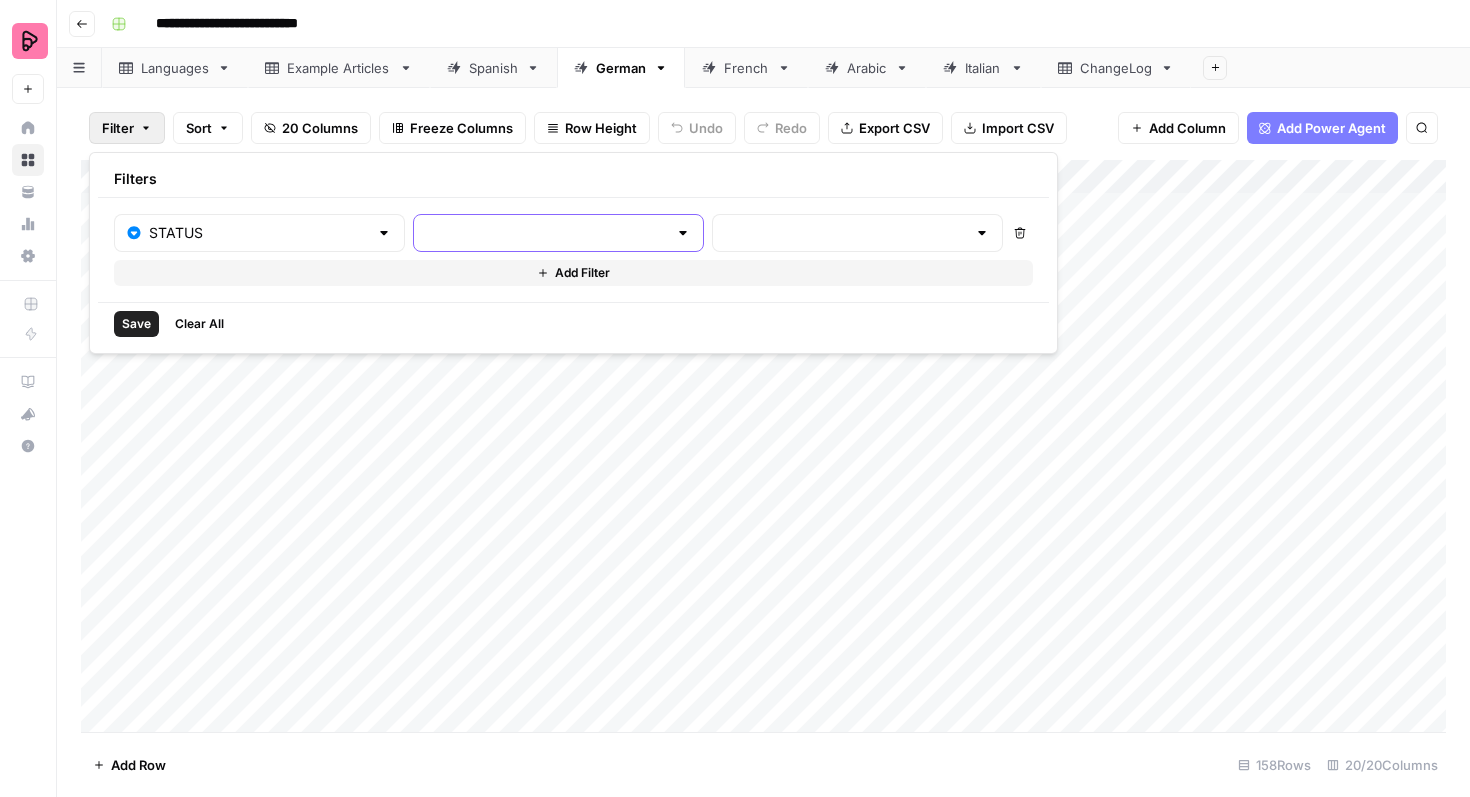click at bounding box center [546, 233] 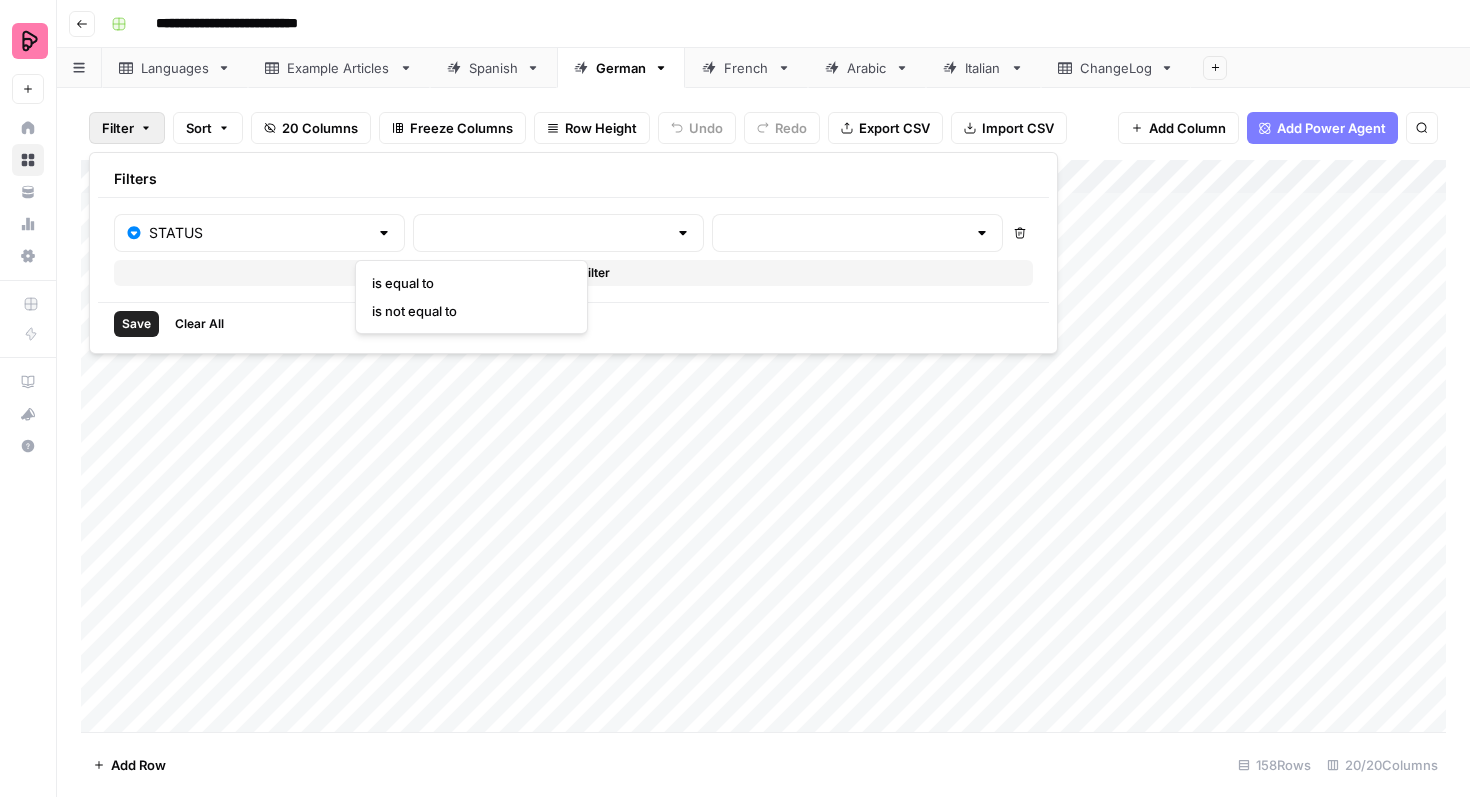 click on "is equal to" at bounding box center (467, 283) 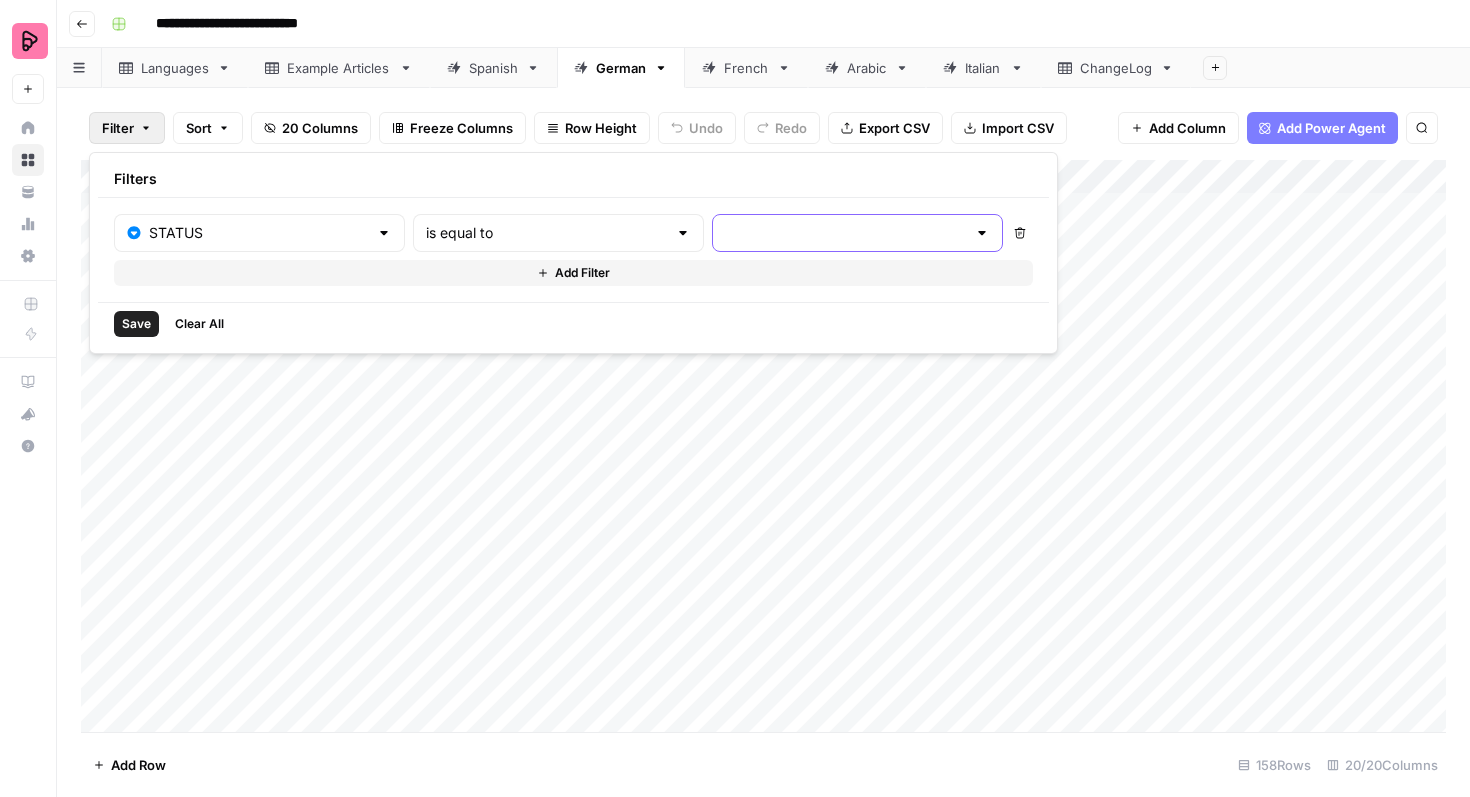 click at bounding box center (845, 233) 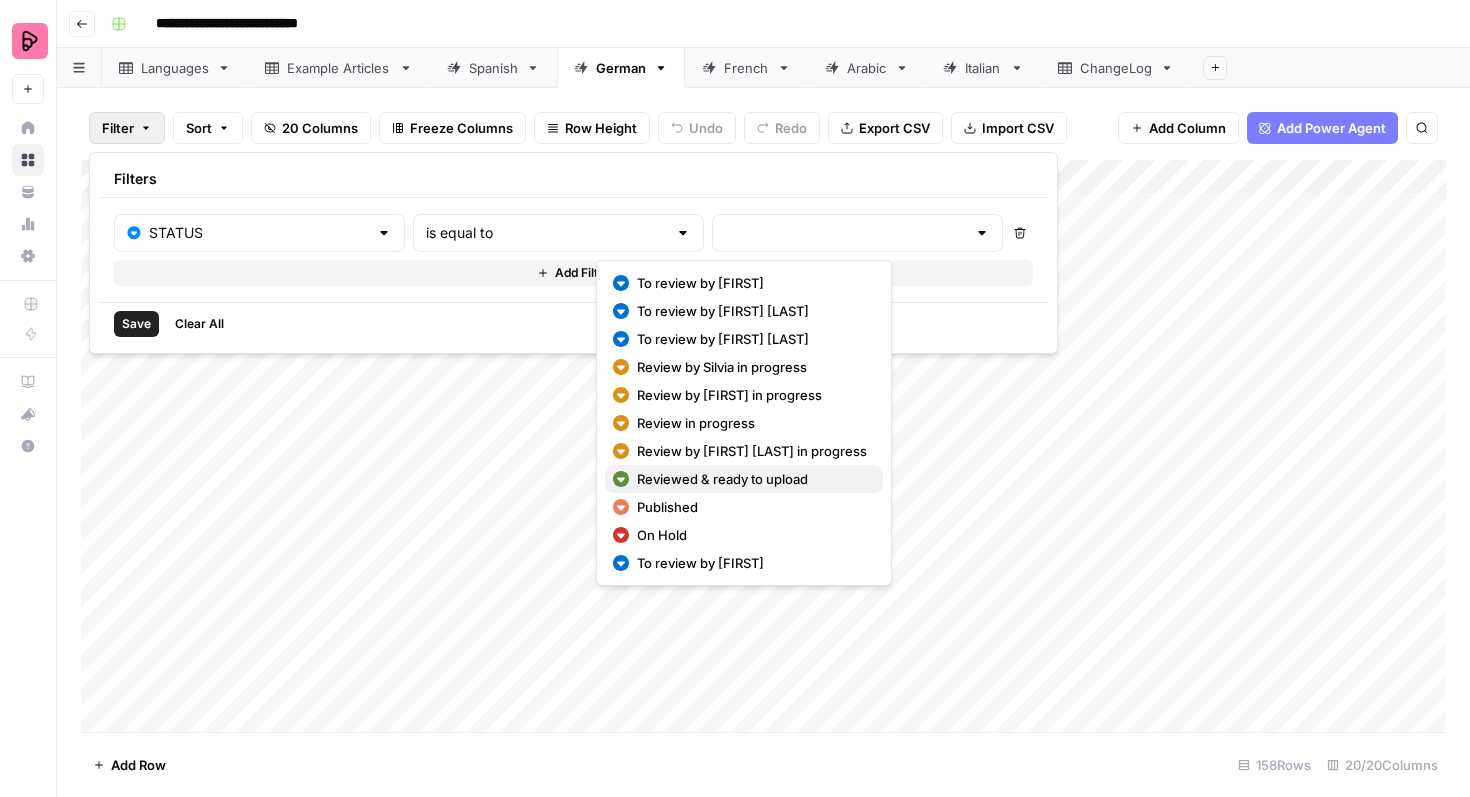 click on "Reviewed & ready to upload" at bounding box center (752, 479) 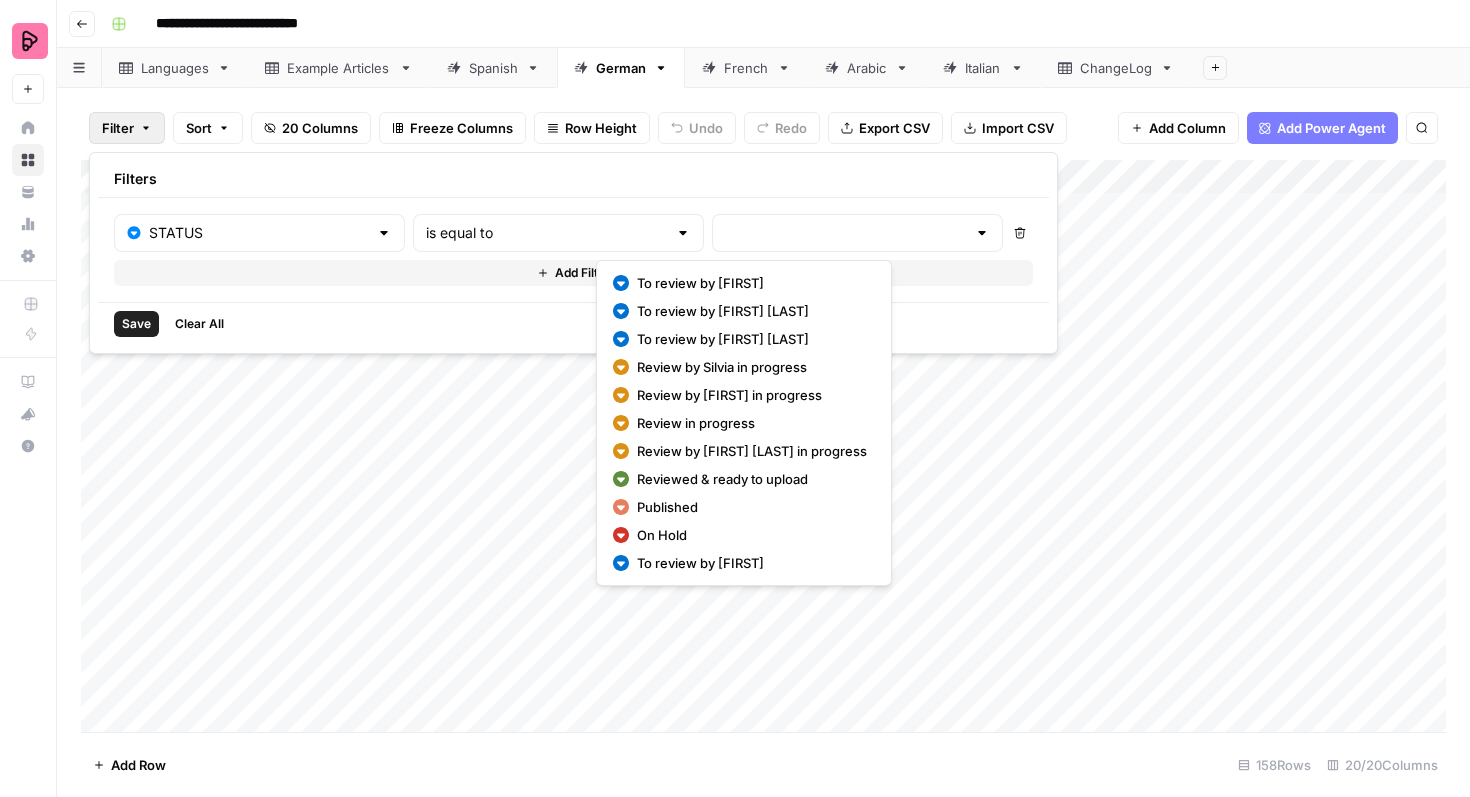 type on "Reviewed & ready to upload" 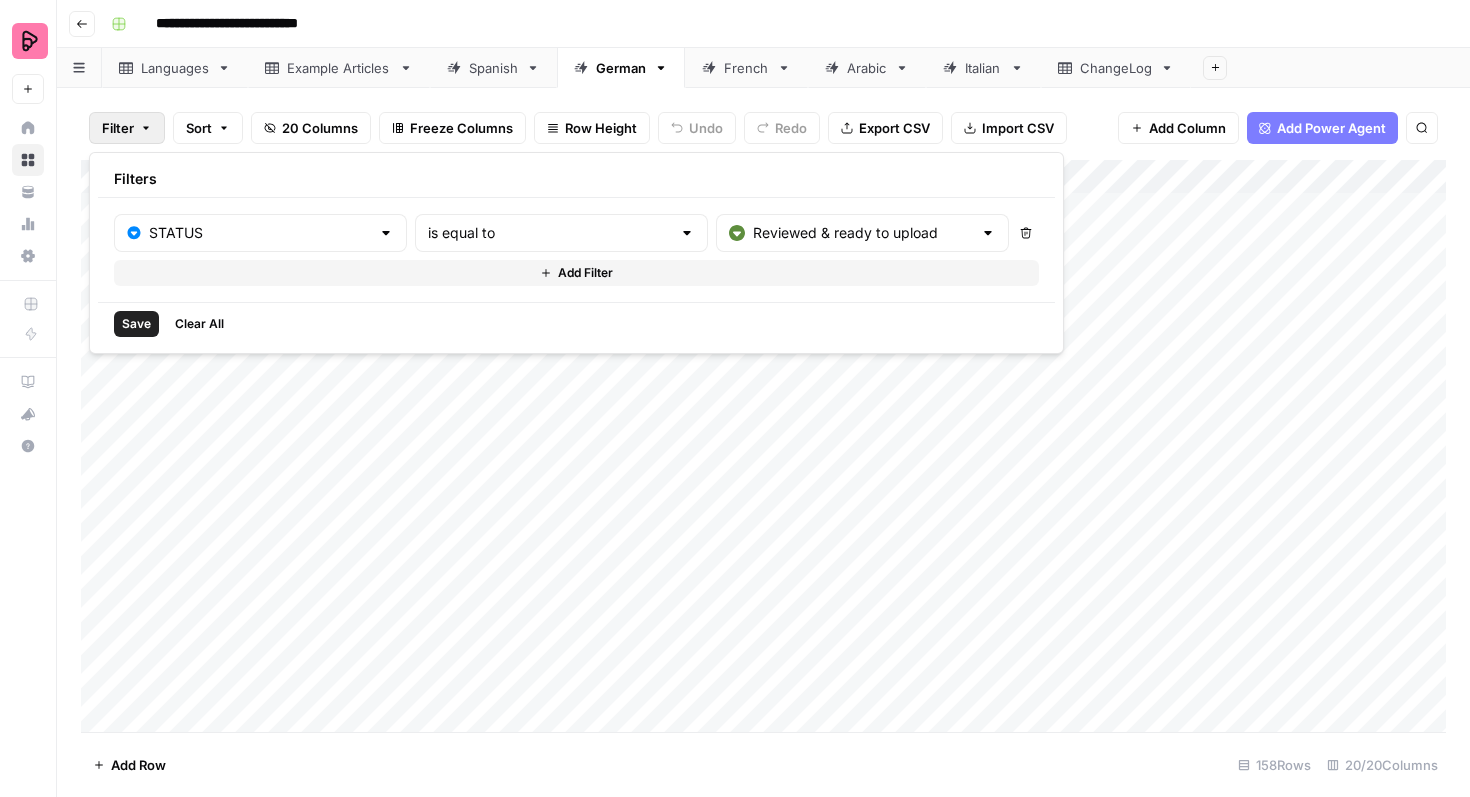 click on "Save" at bounding box center (136, 324) 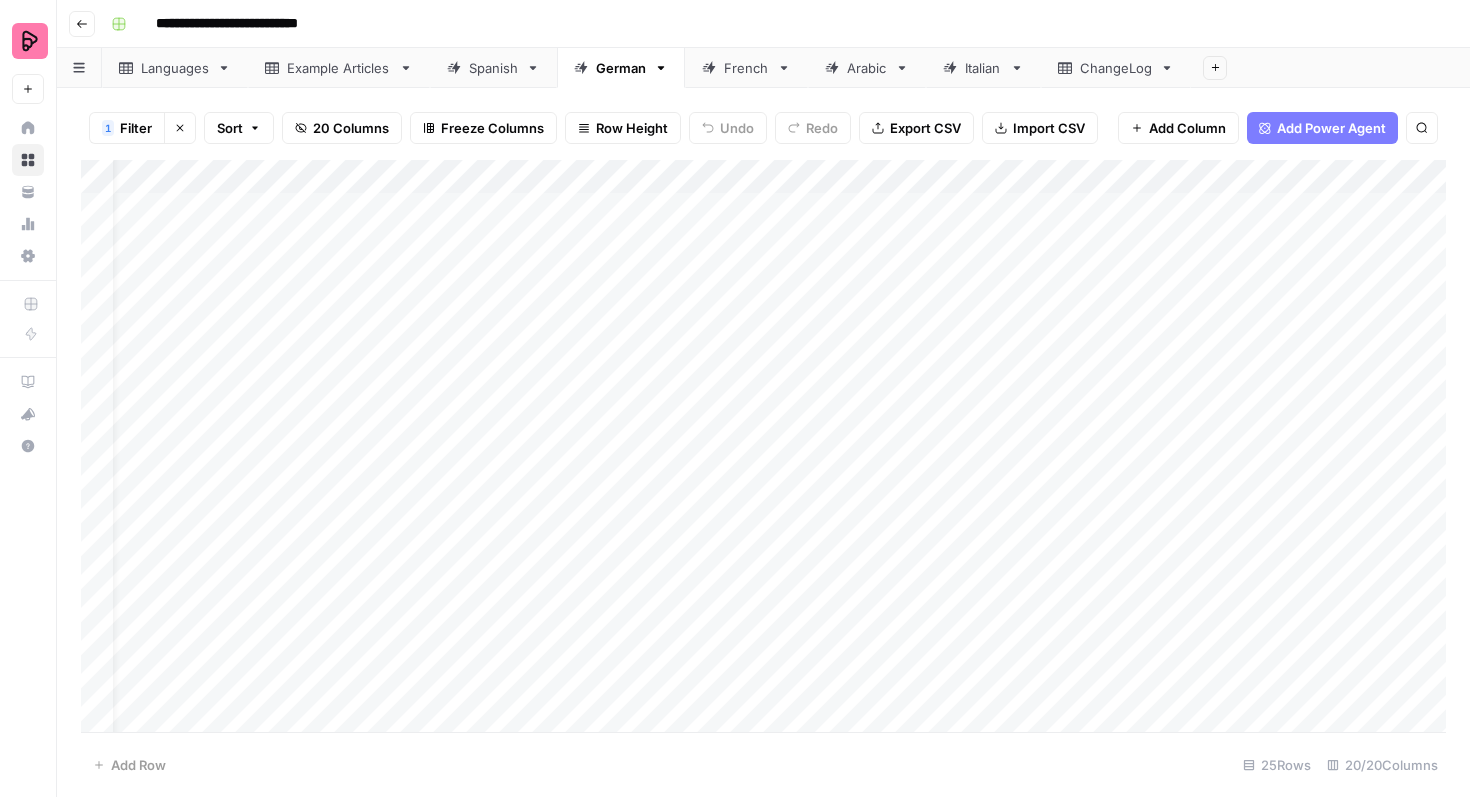 scroll, scrollTop: 0, scrollLeft: 0, axis: both 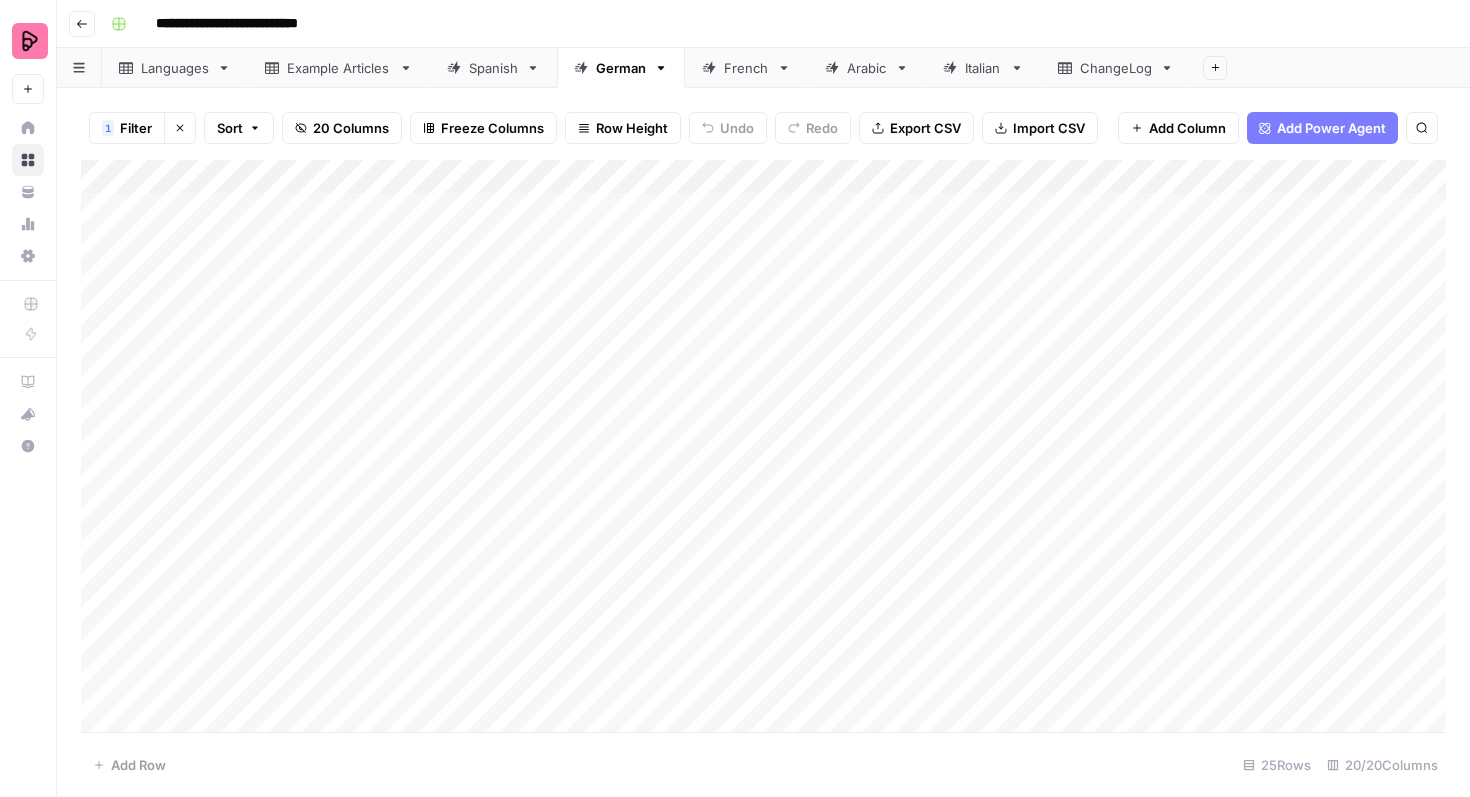 click on "Export CSV" at bounding box center [925, 128] 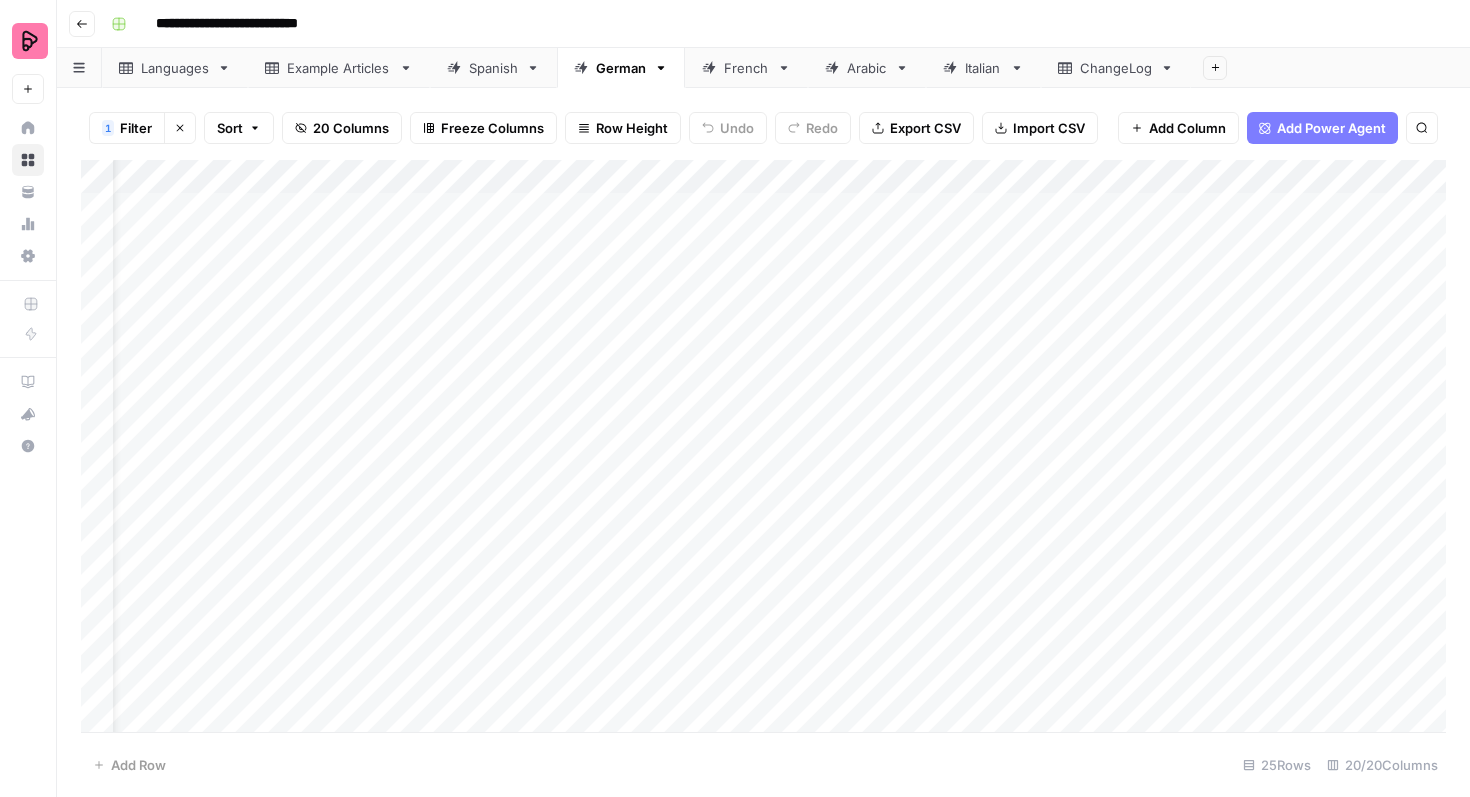 scroll, scrollTop: 0, scrollLeft: 0, axis: both 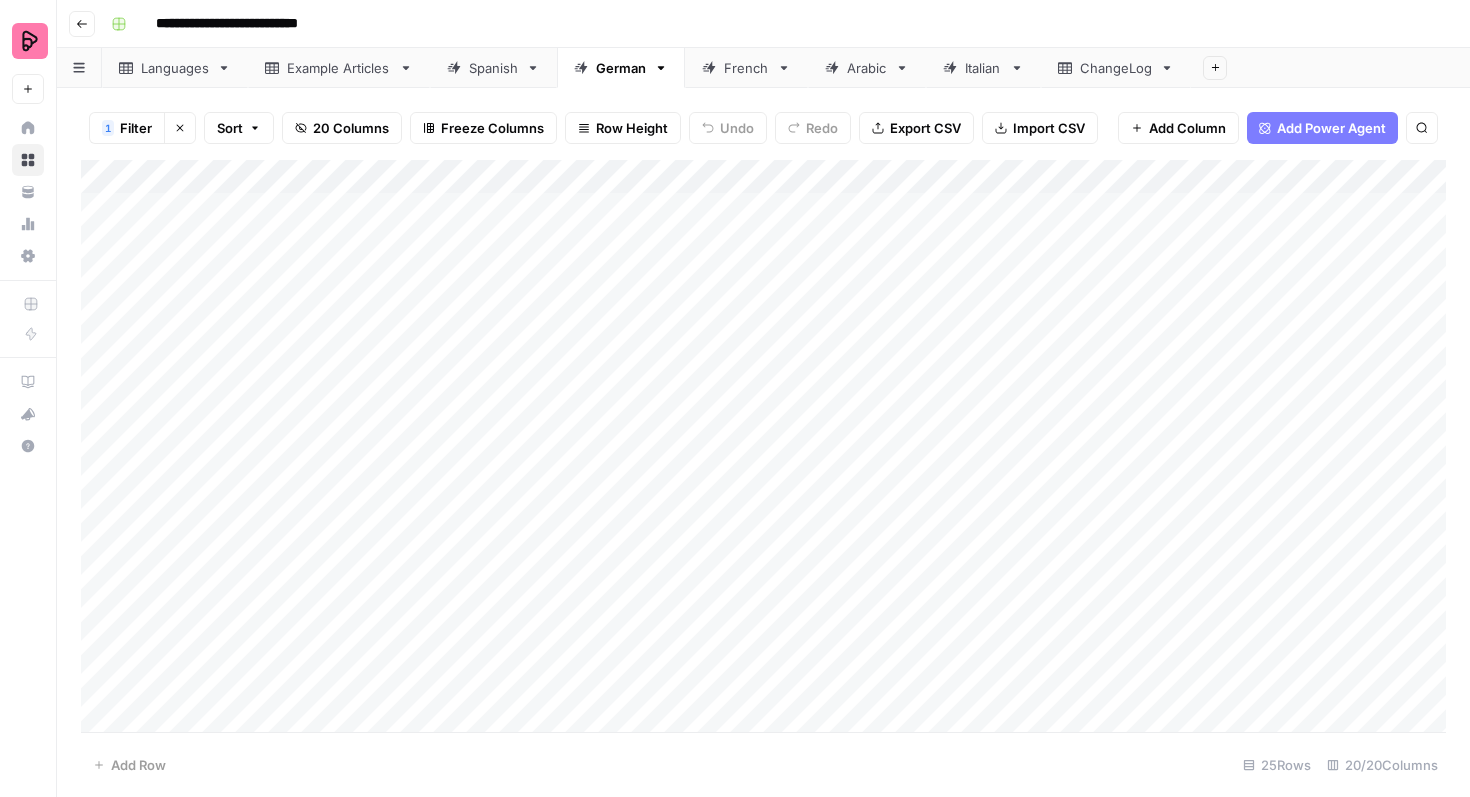 click on "Spanish" at bounding box center (493, 68) 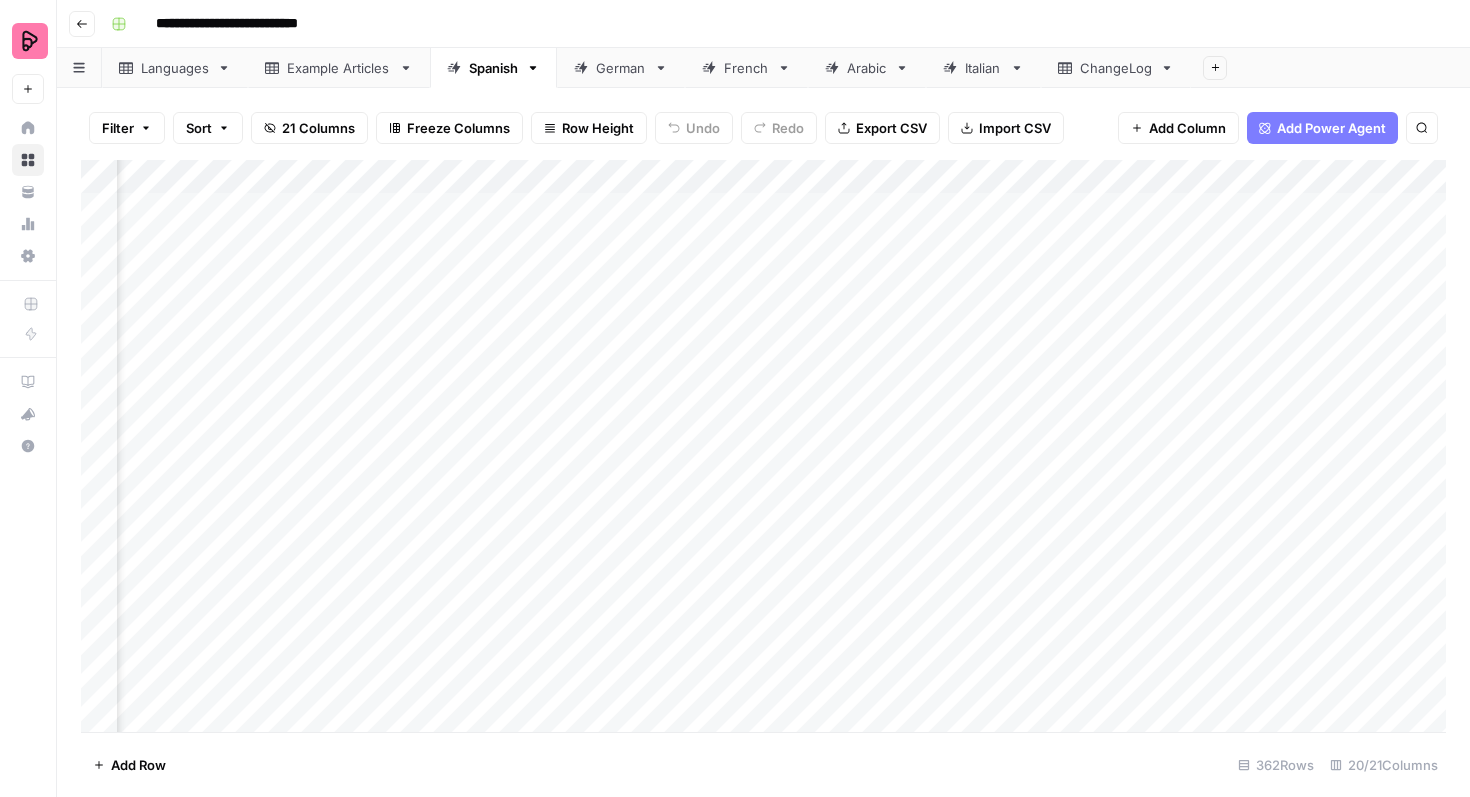 scroll, scrollTop: 0, scrollLeft: 773, axis: horizontal 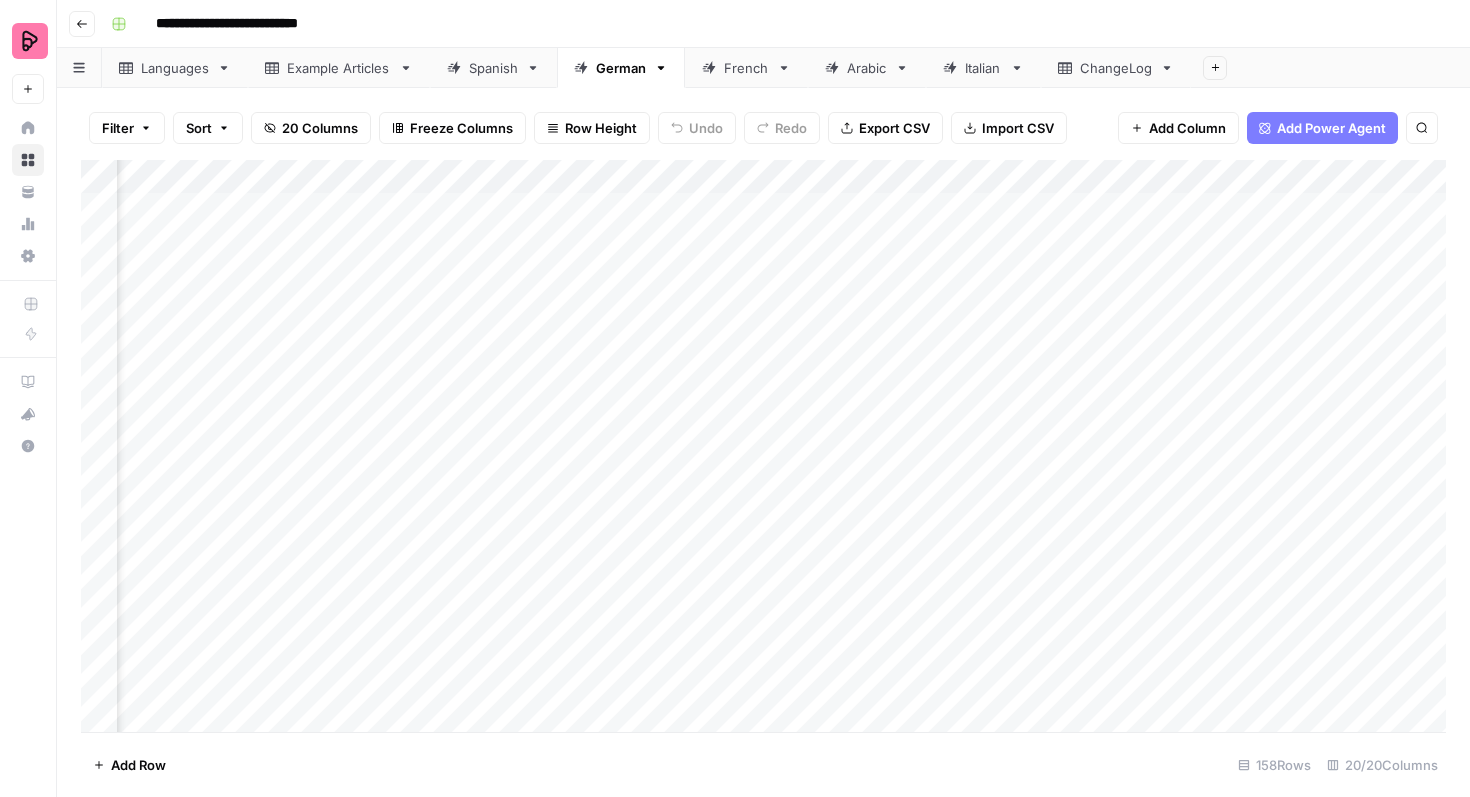 click on "Filter" at bounding box center [127, 128] 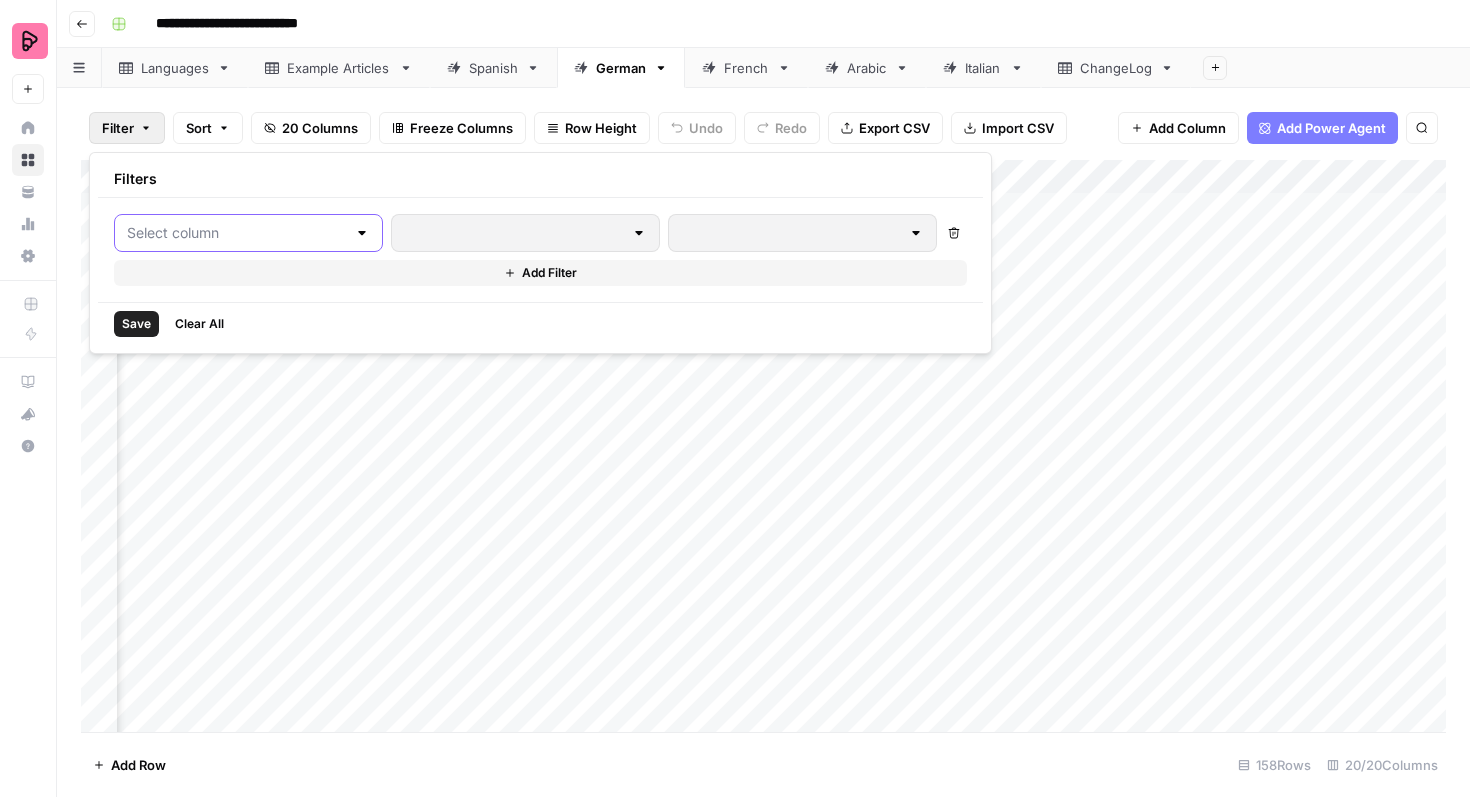 click at bounding box center (236, 233) 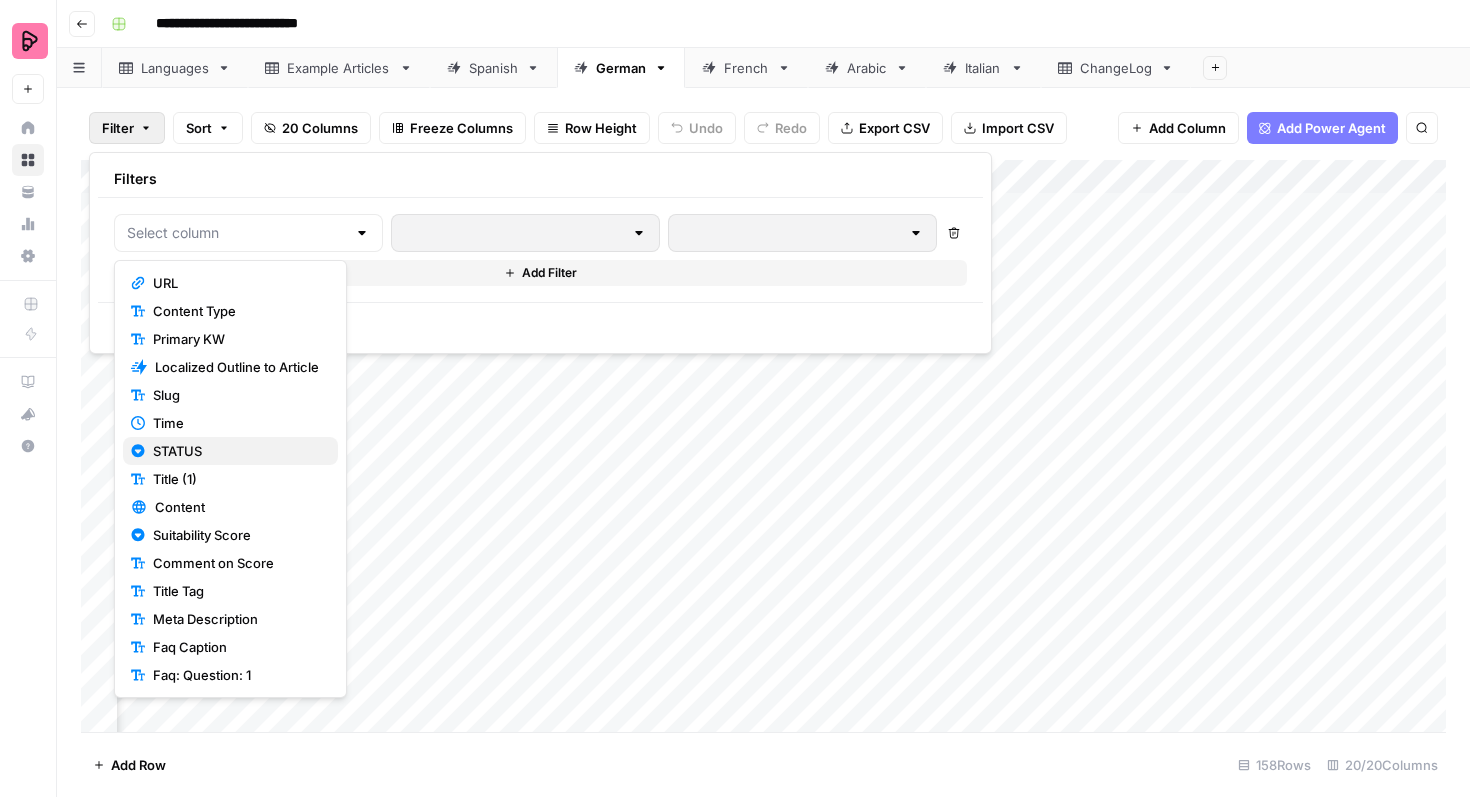 click on "STATUS" at bounding box center [237, 451] 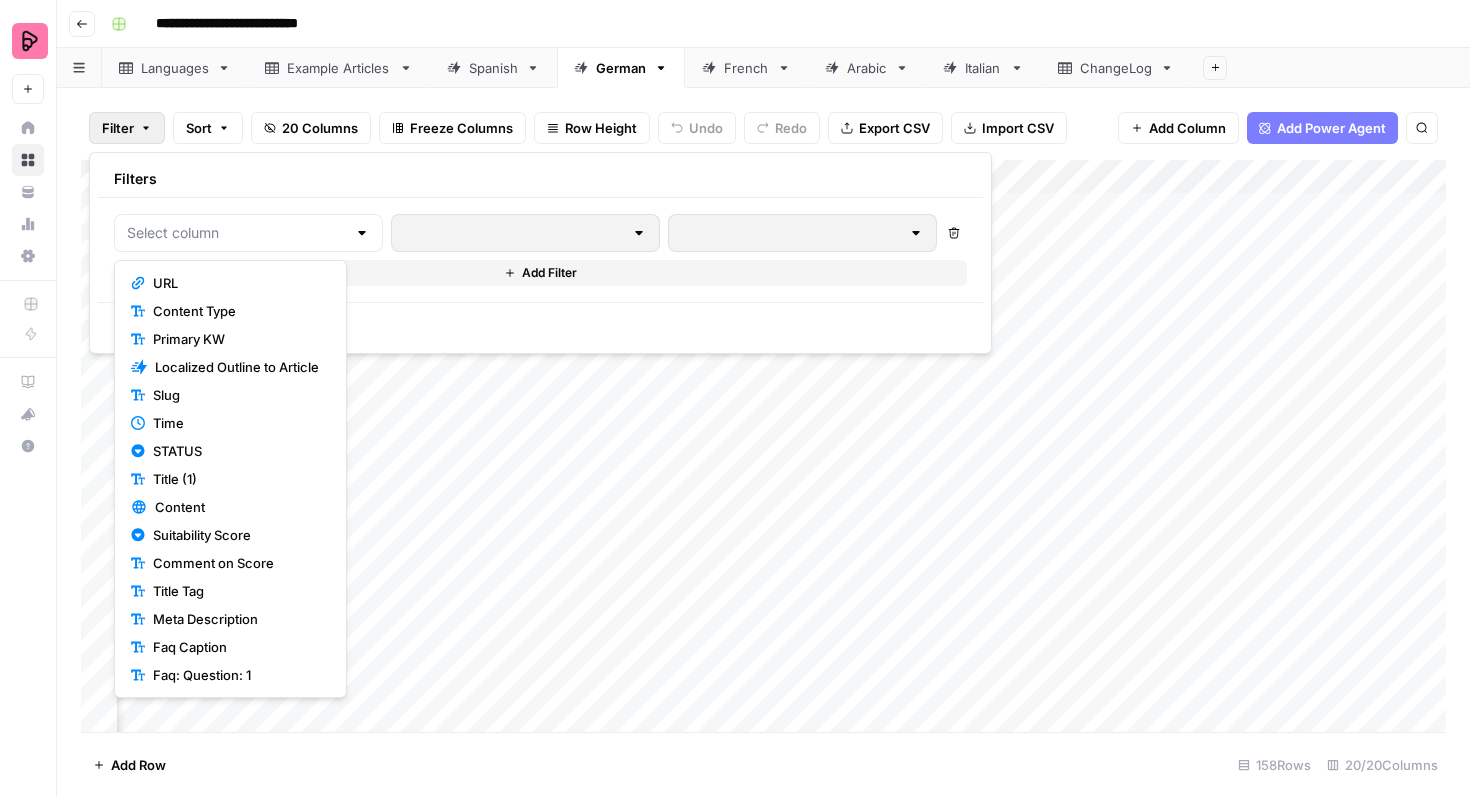 type on "STATUS" 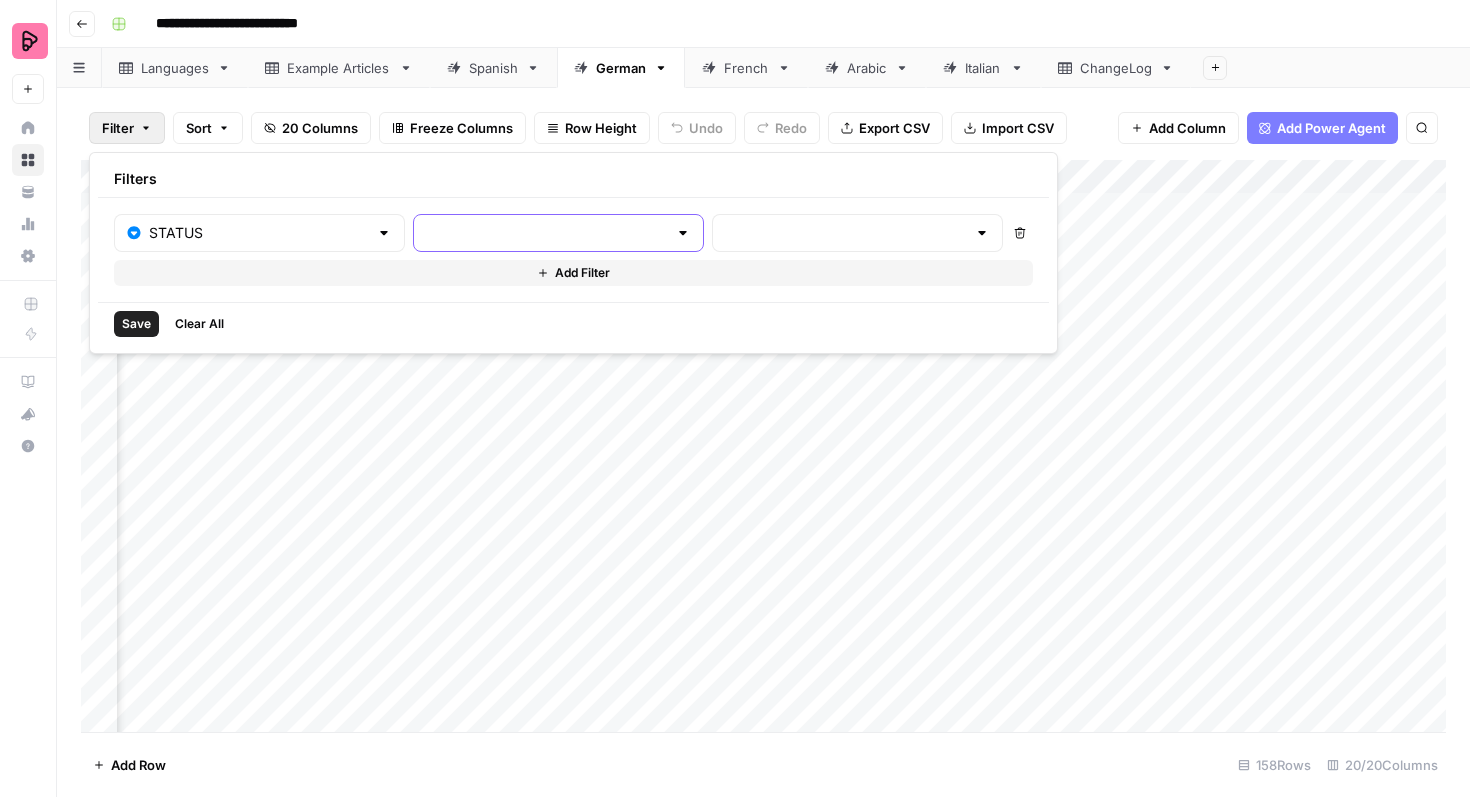 click at bounding box center [546, 233] 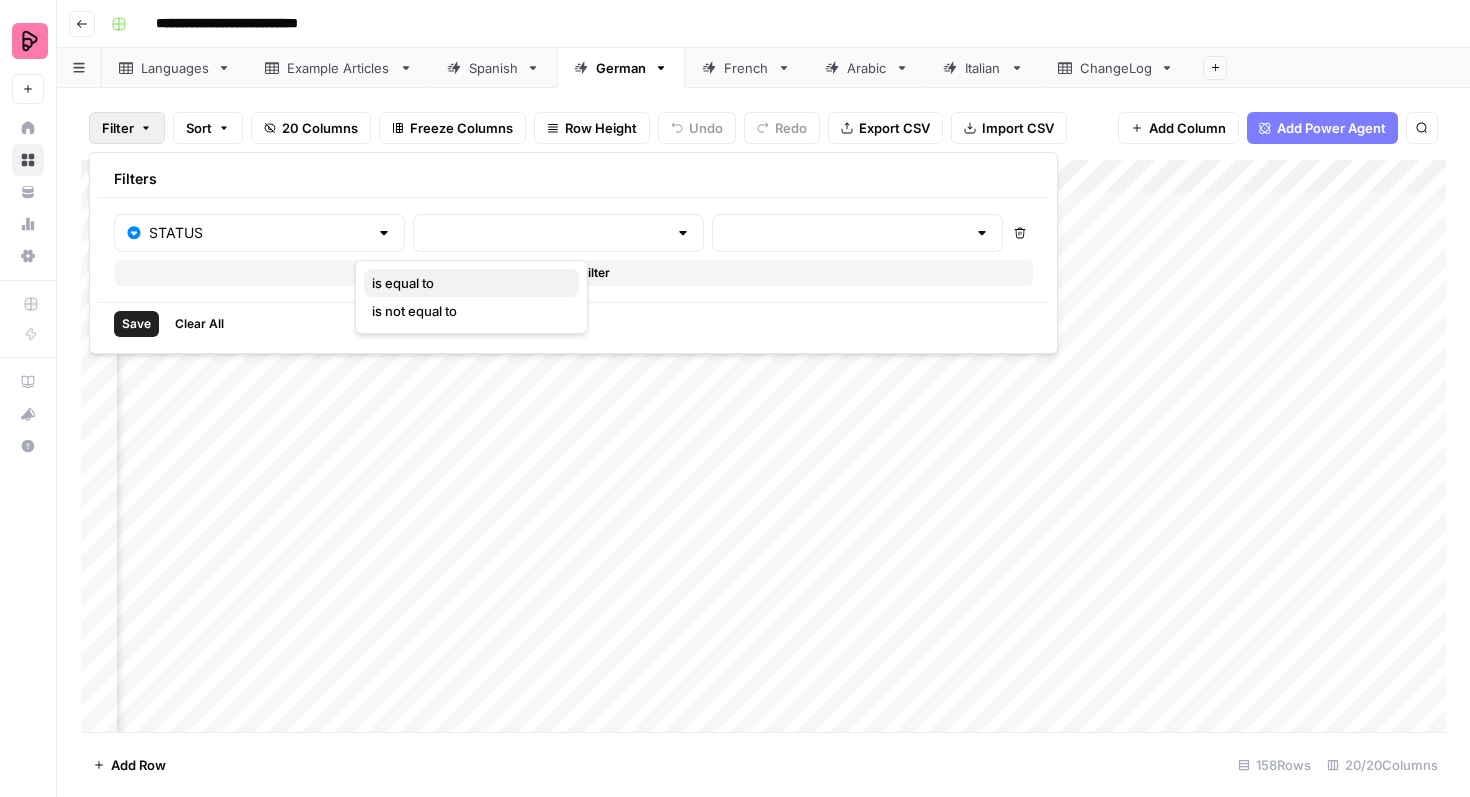 click on "is equal to" at bounding box center [467, 283] 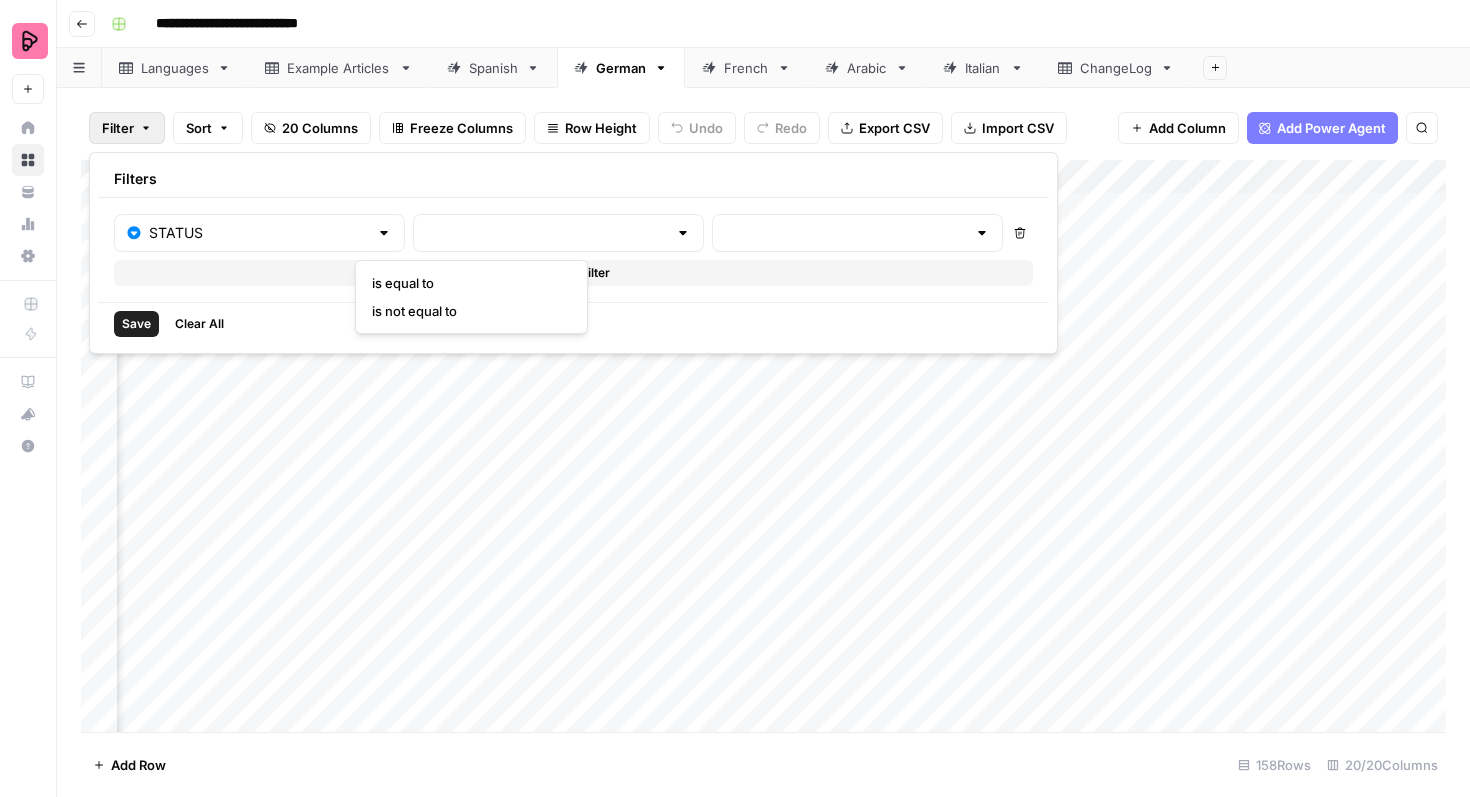 type on "is equal to" 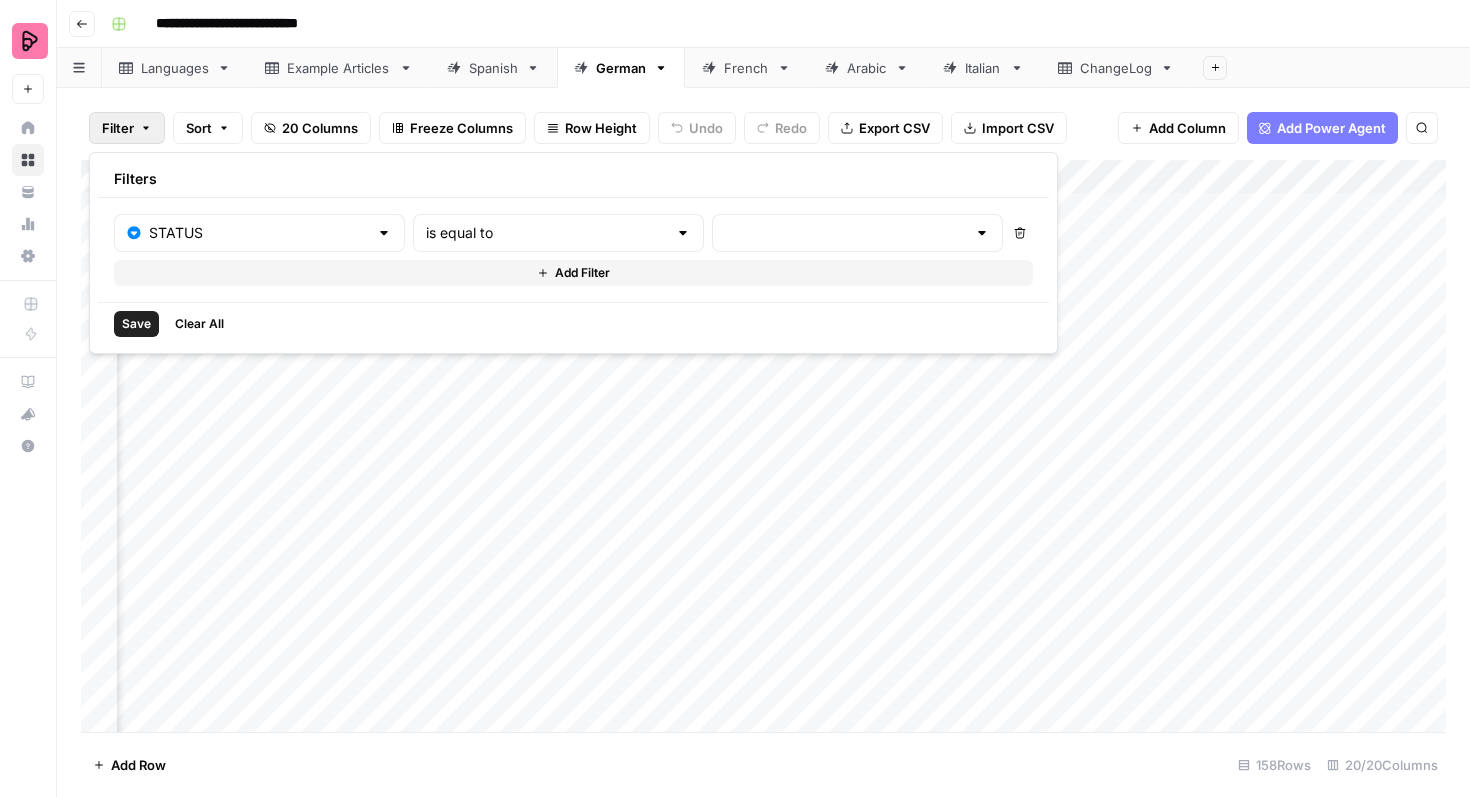 click at bounding box center [857, 233] 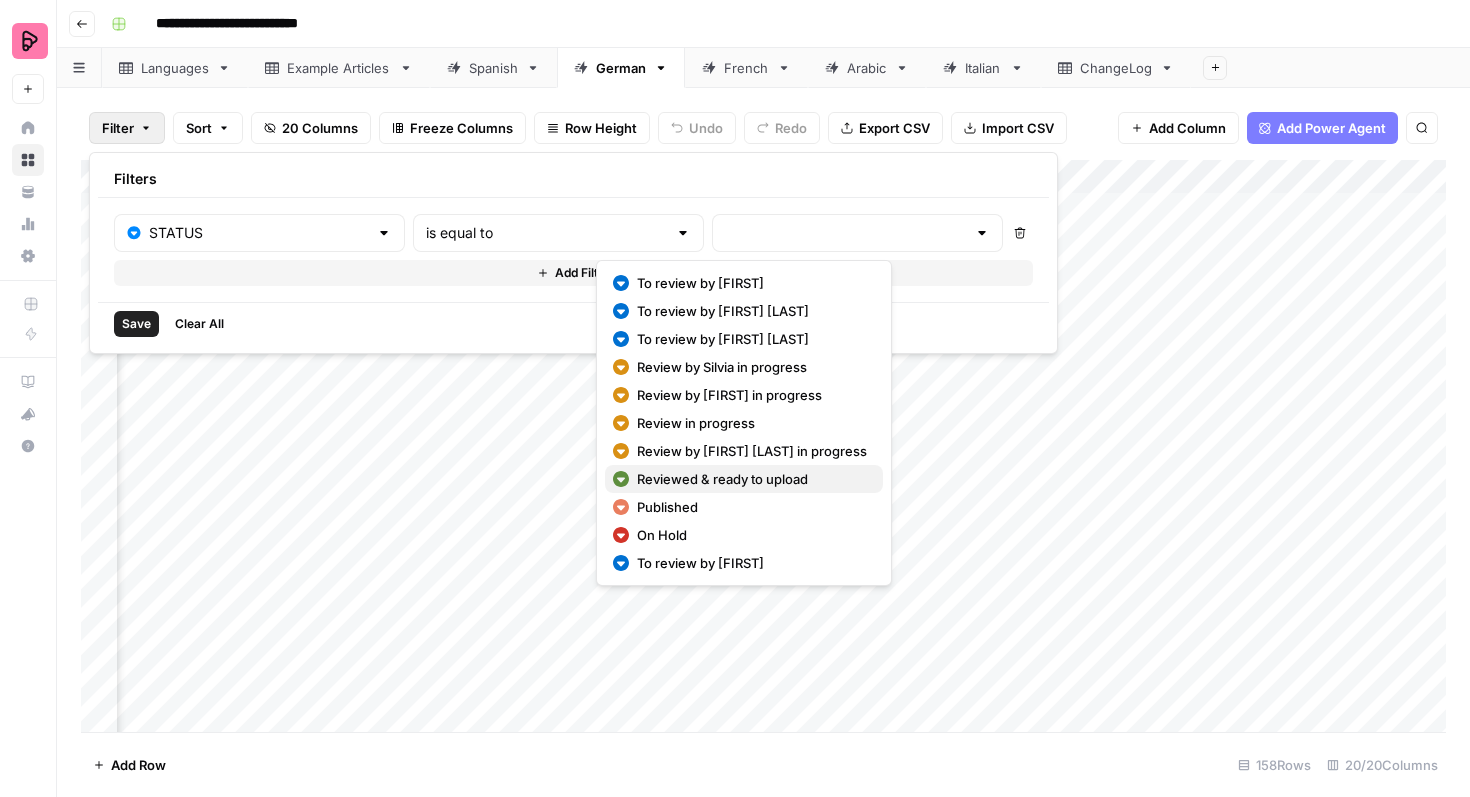 click on "Reviewed & ready to upload" at bounding box center [752, 479] 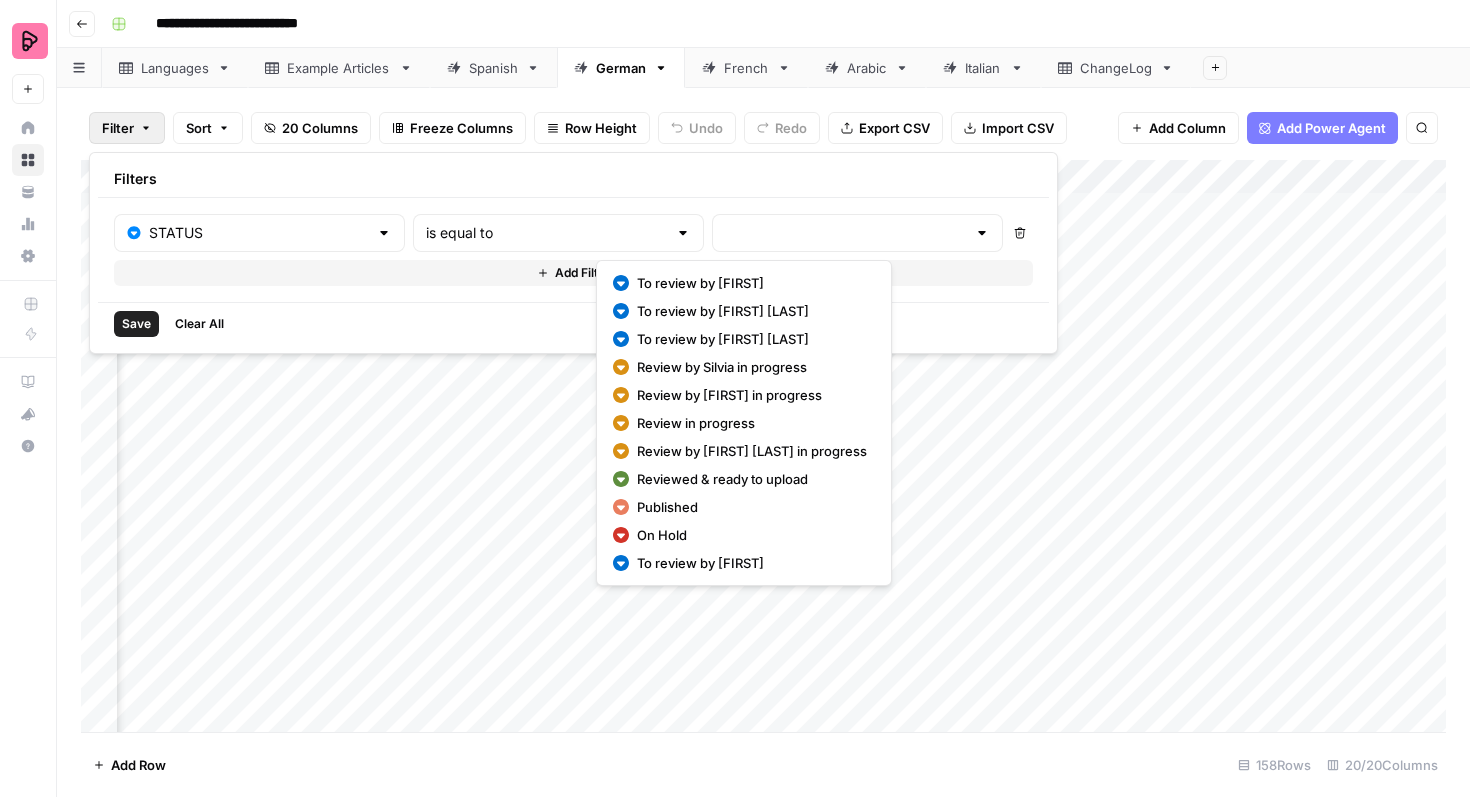 type on "Reviewed & ready to upload" 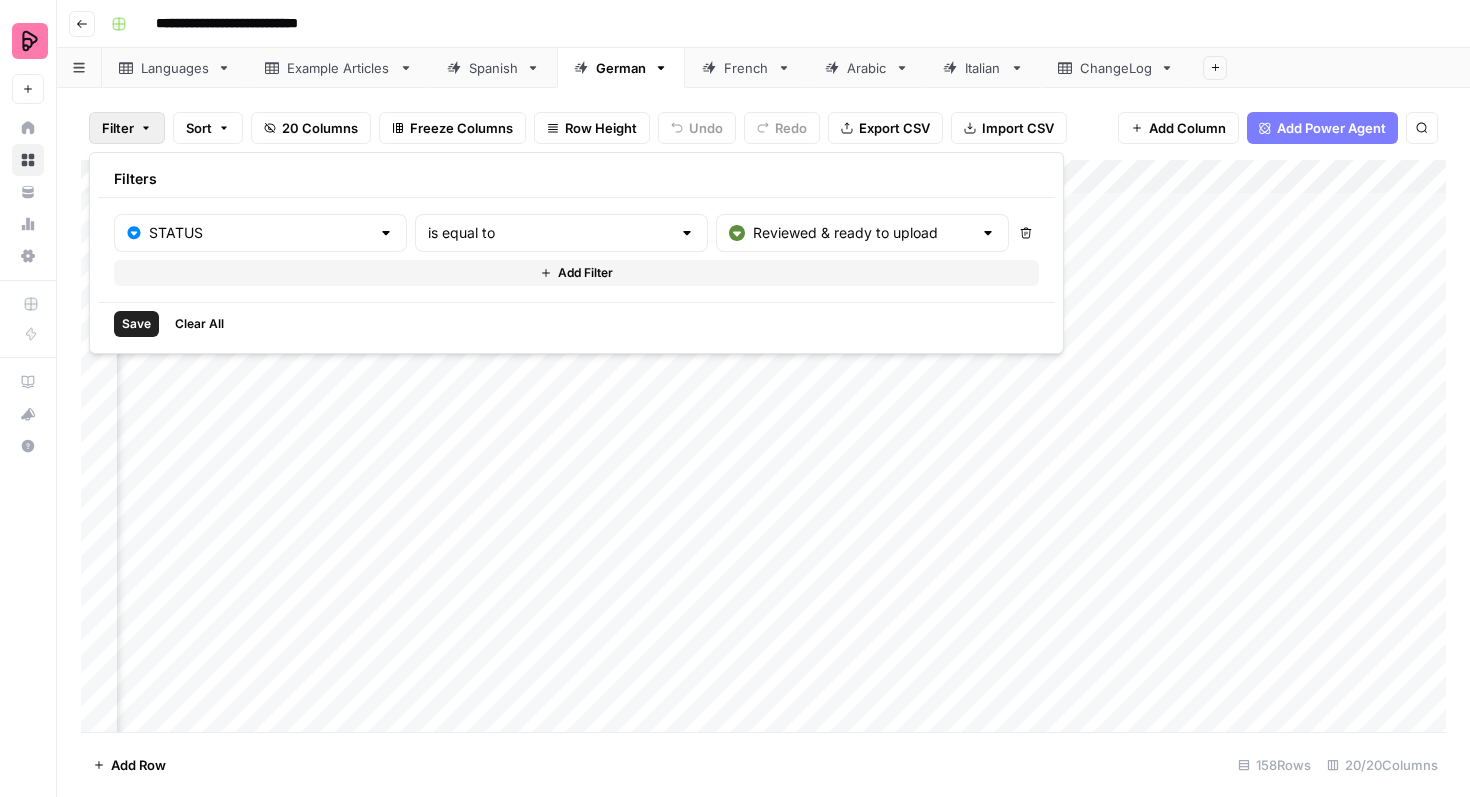 click on "Save" at bounding box center [136, 324] 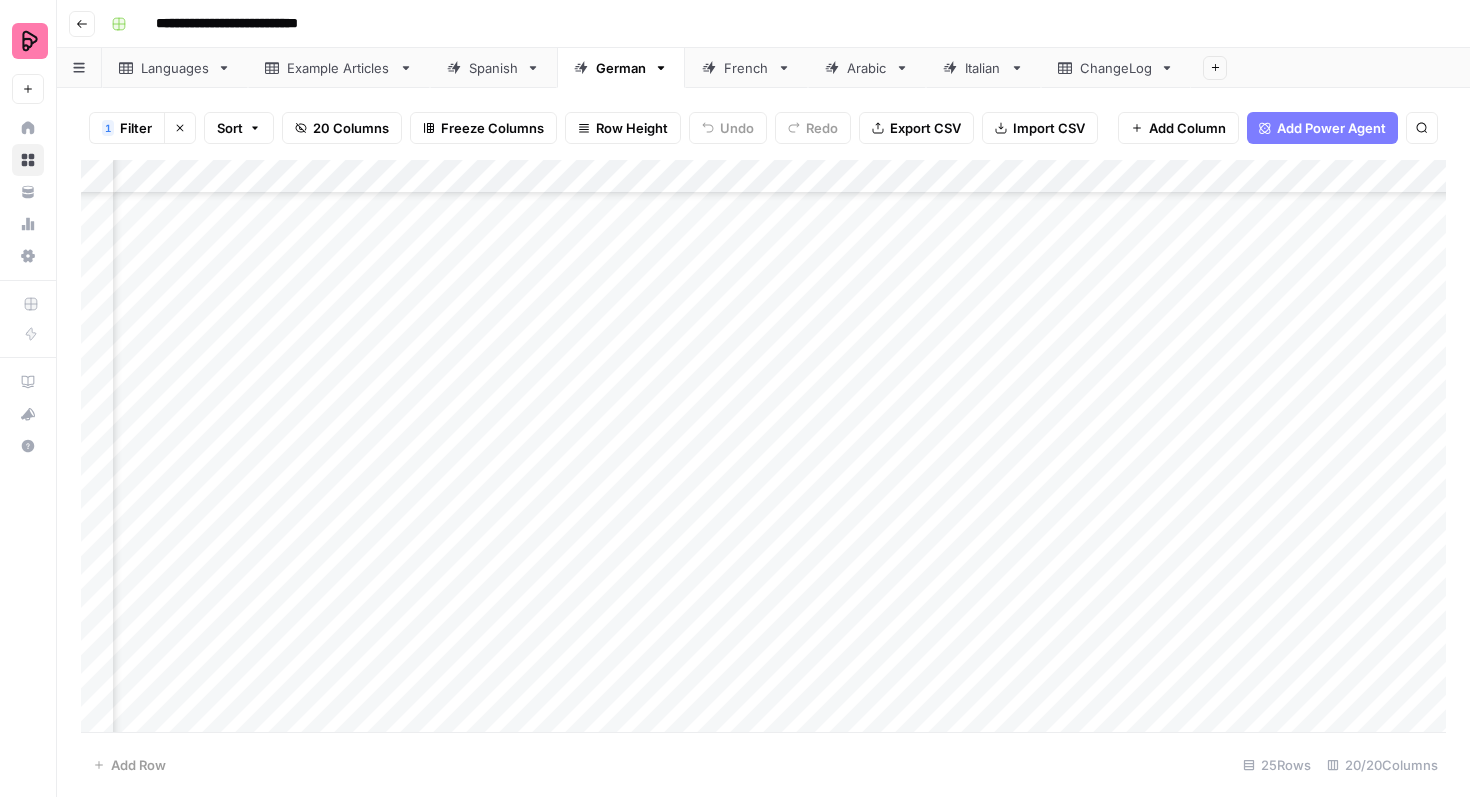 scroll, scrollTop: 309, scrollLeft: 890, axis: both 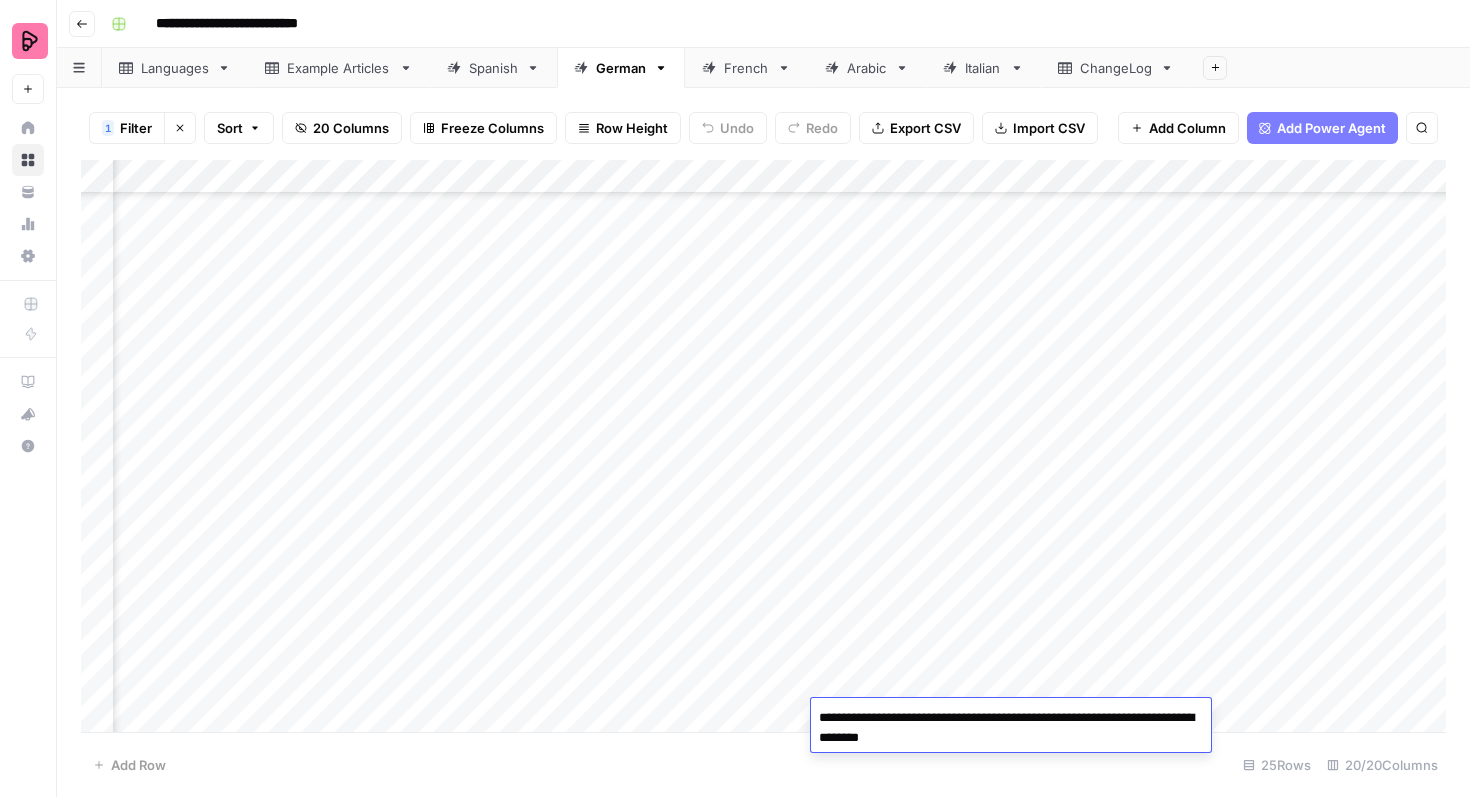 click on "**********" at bounding box center [1011, 728] 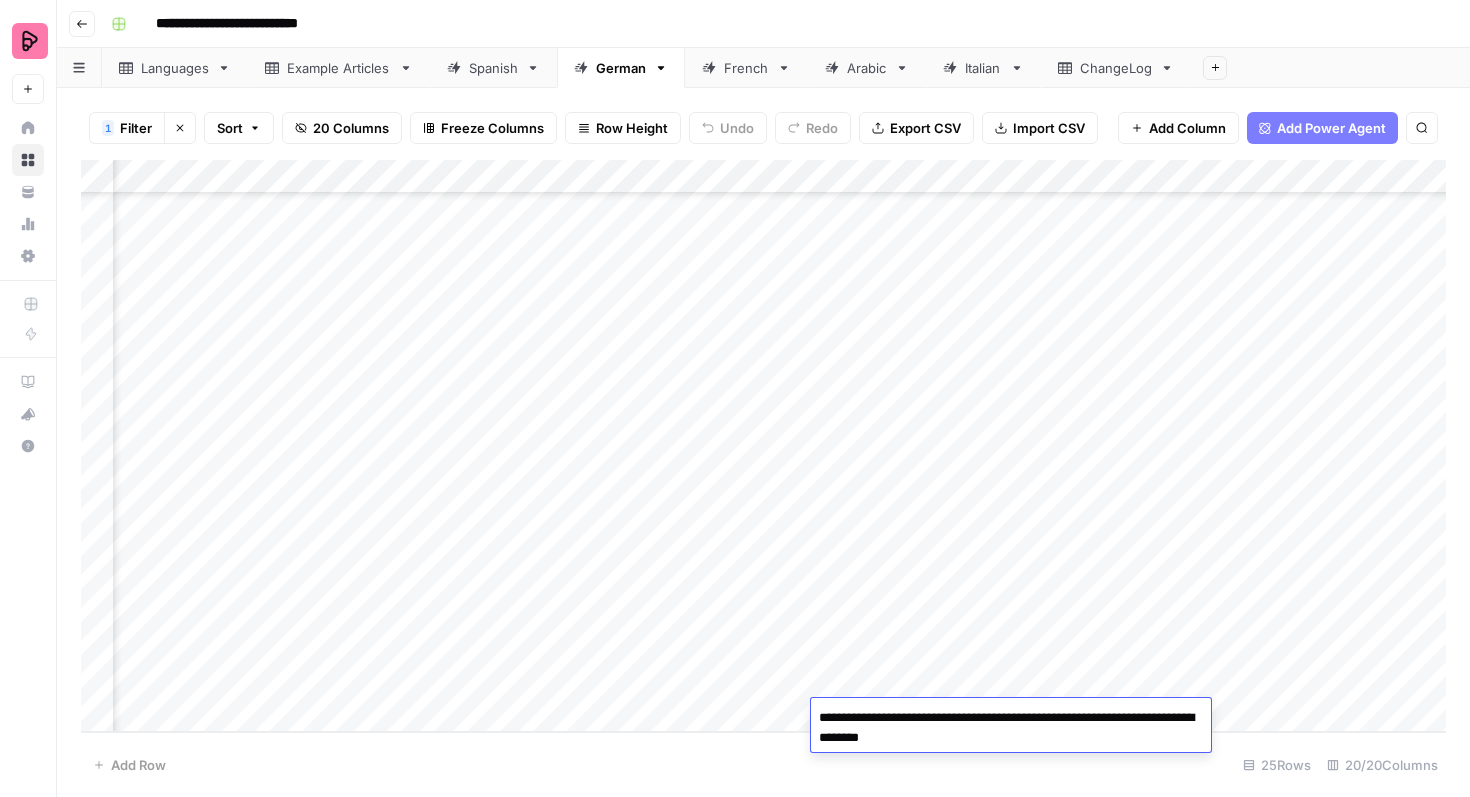 scroll, scrollTop: 310, scrollLeft: 819, axis: both 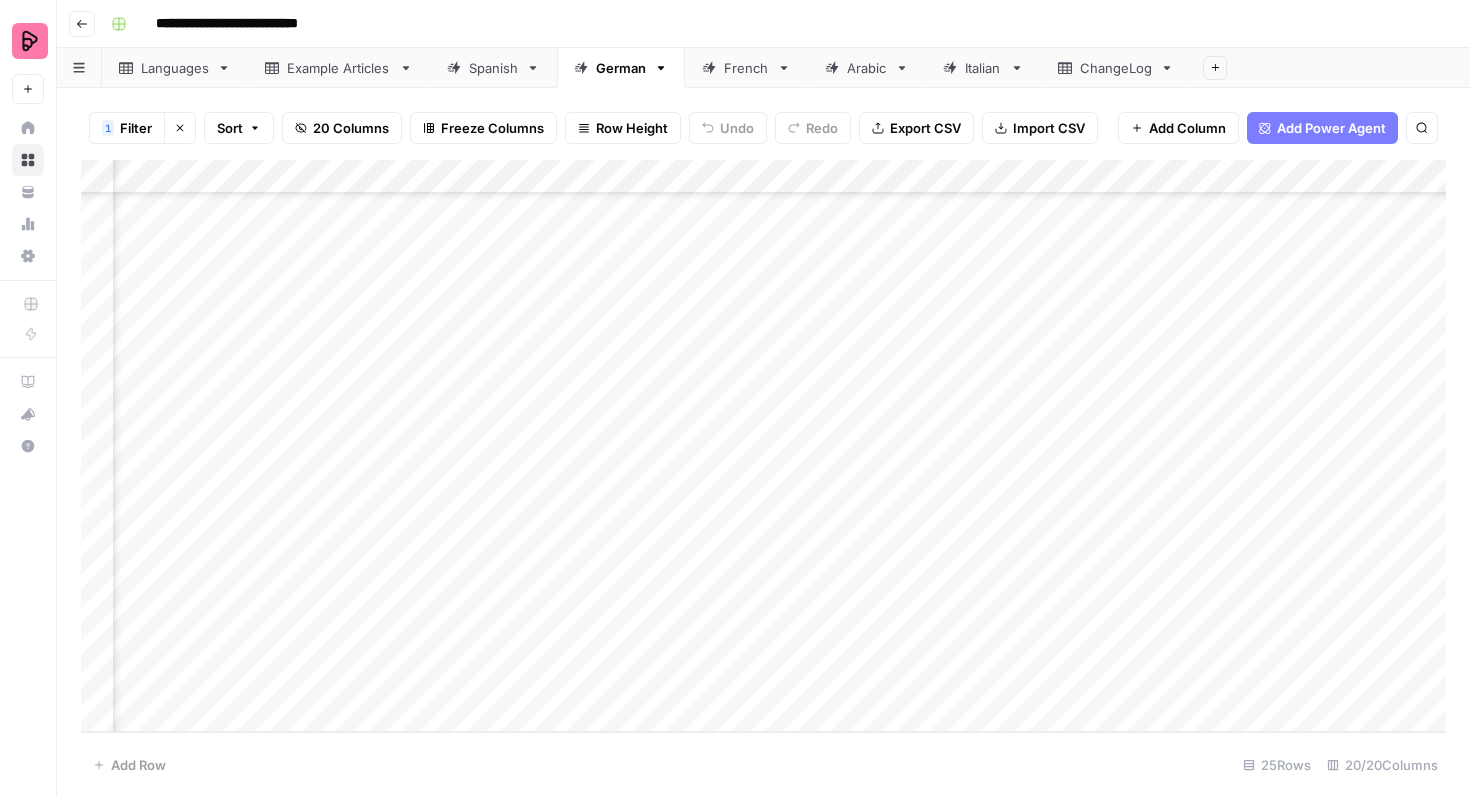 click on "Add Column" at bounding box center [763, 446] 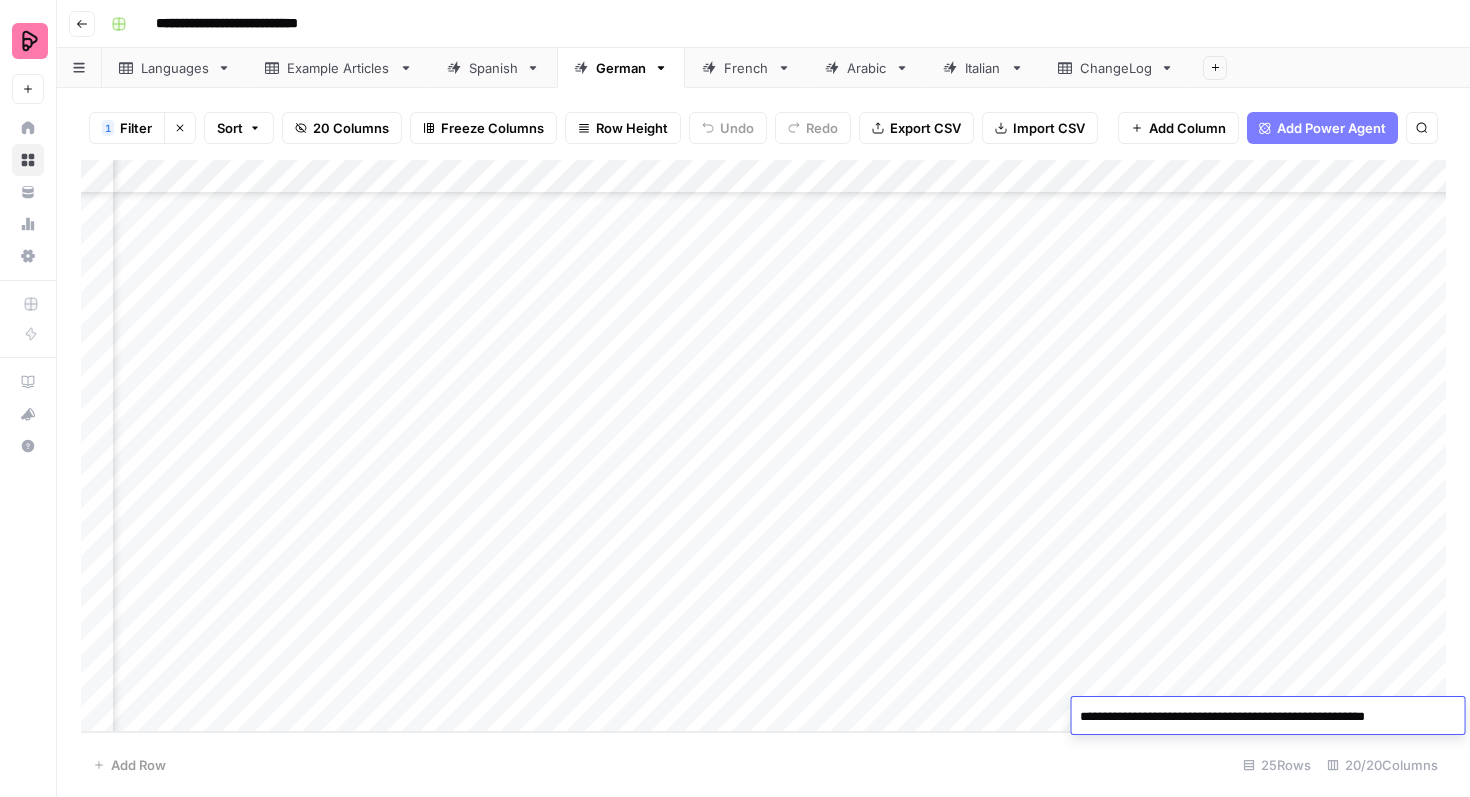 click on "**********" at bounding box center (1266, 717) 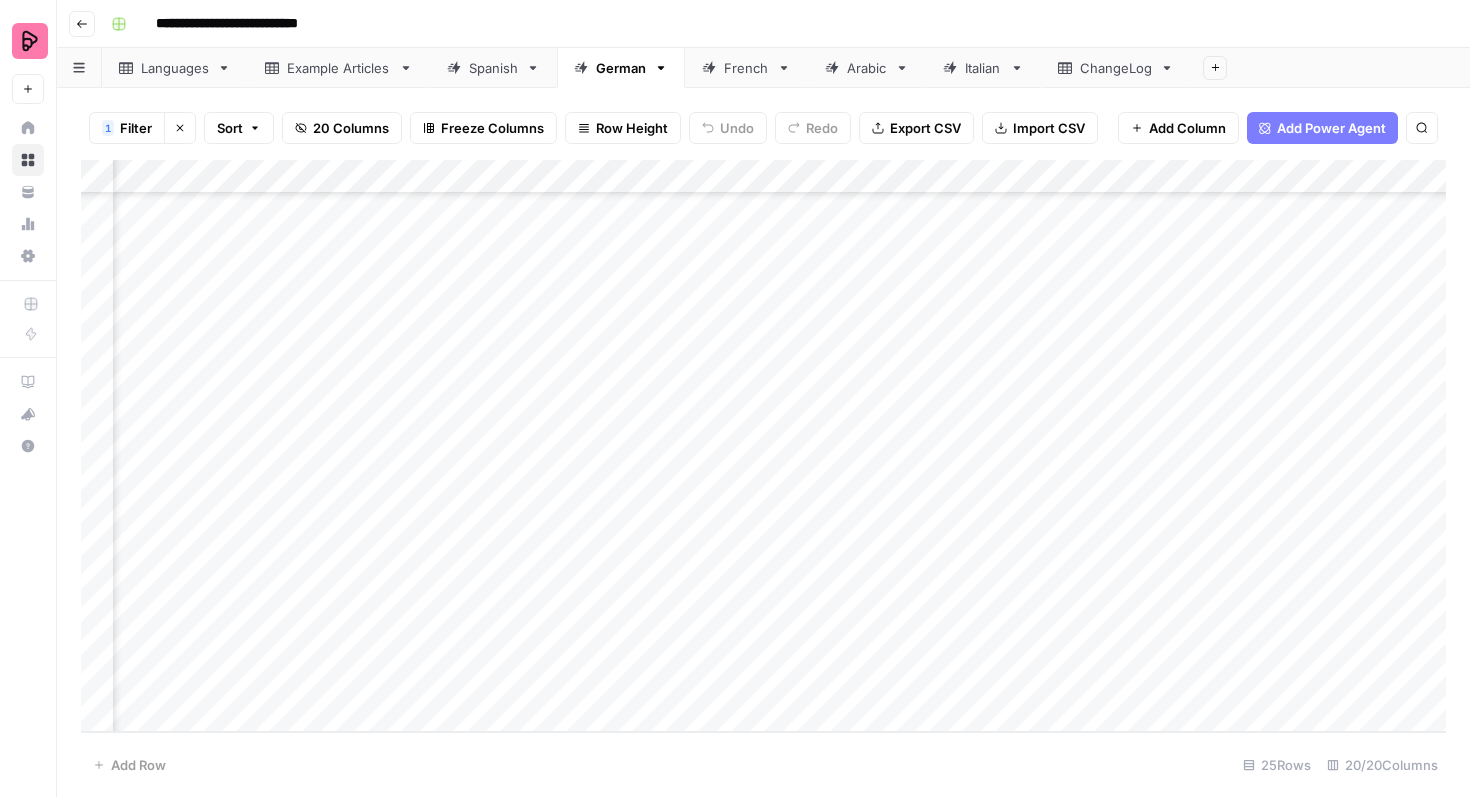 click on "Add Column" at bounding box center [763, 446] 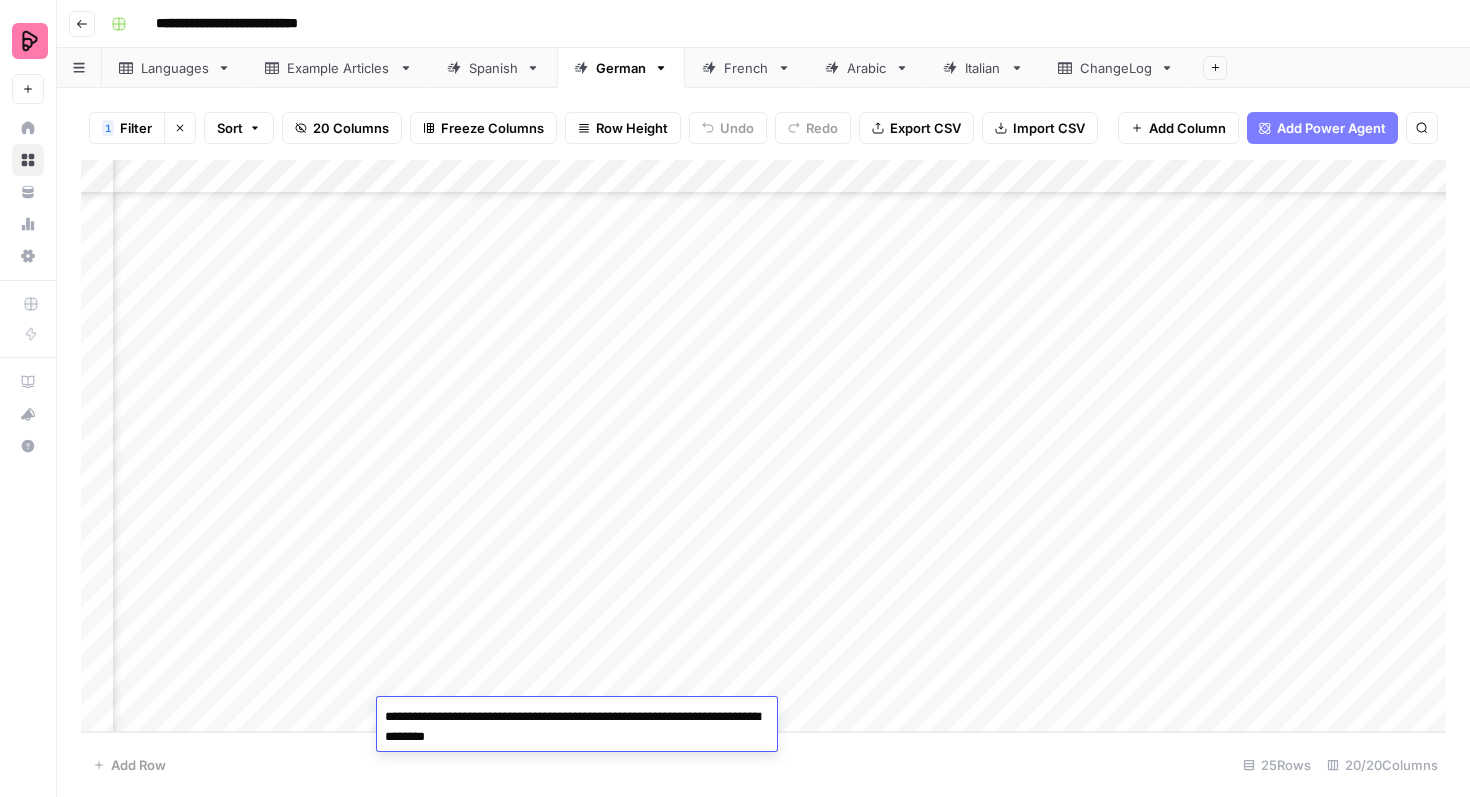 click on "Add Column" at bounding box center (763, 446) 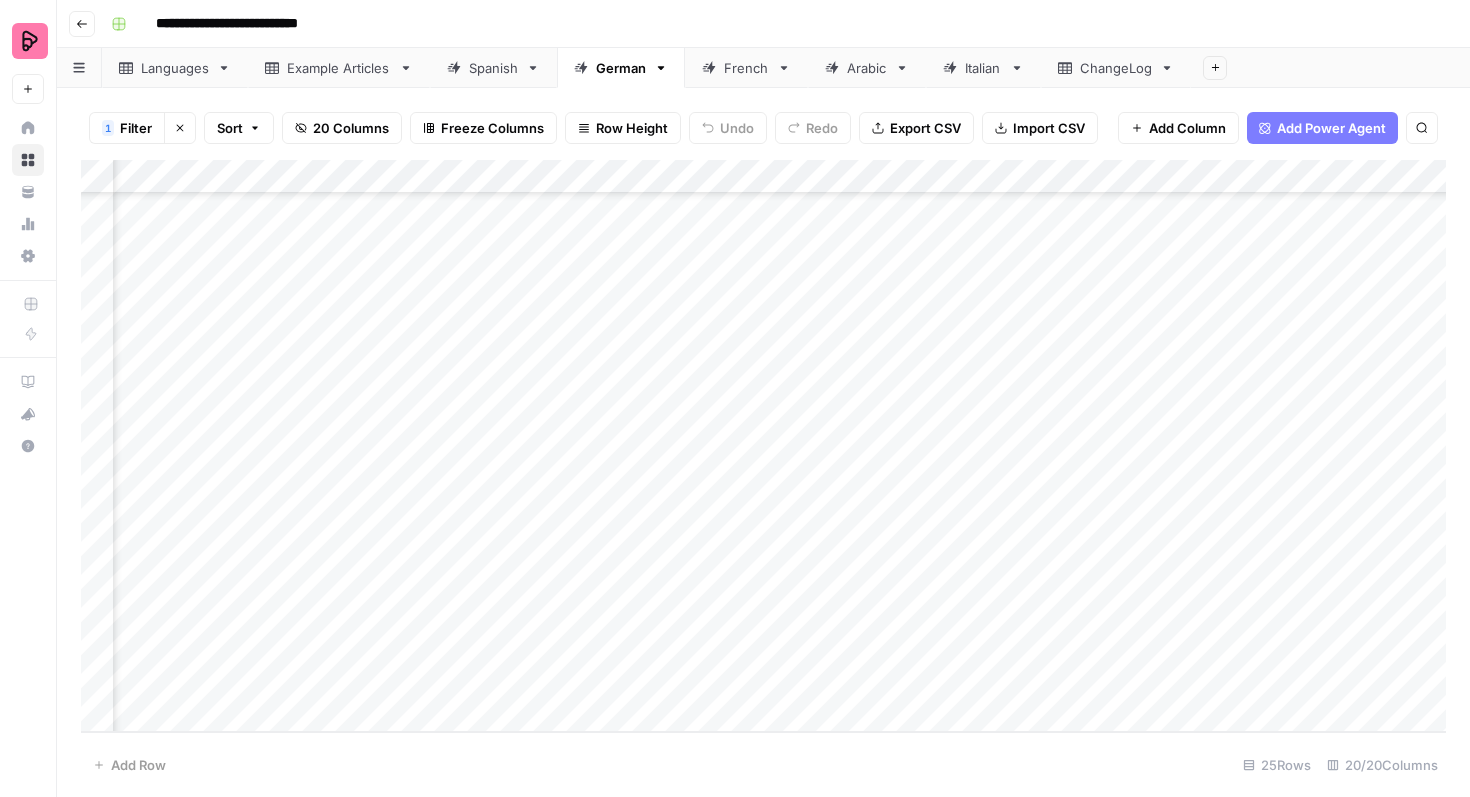 click on "Add Column" at bounding box center [763, 446] 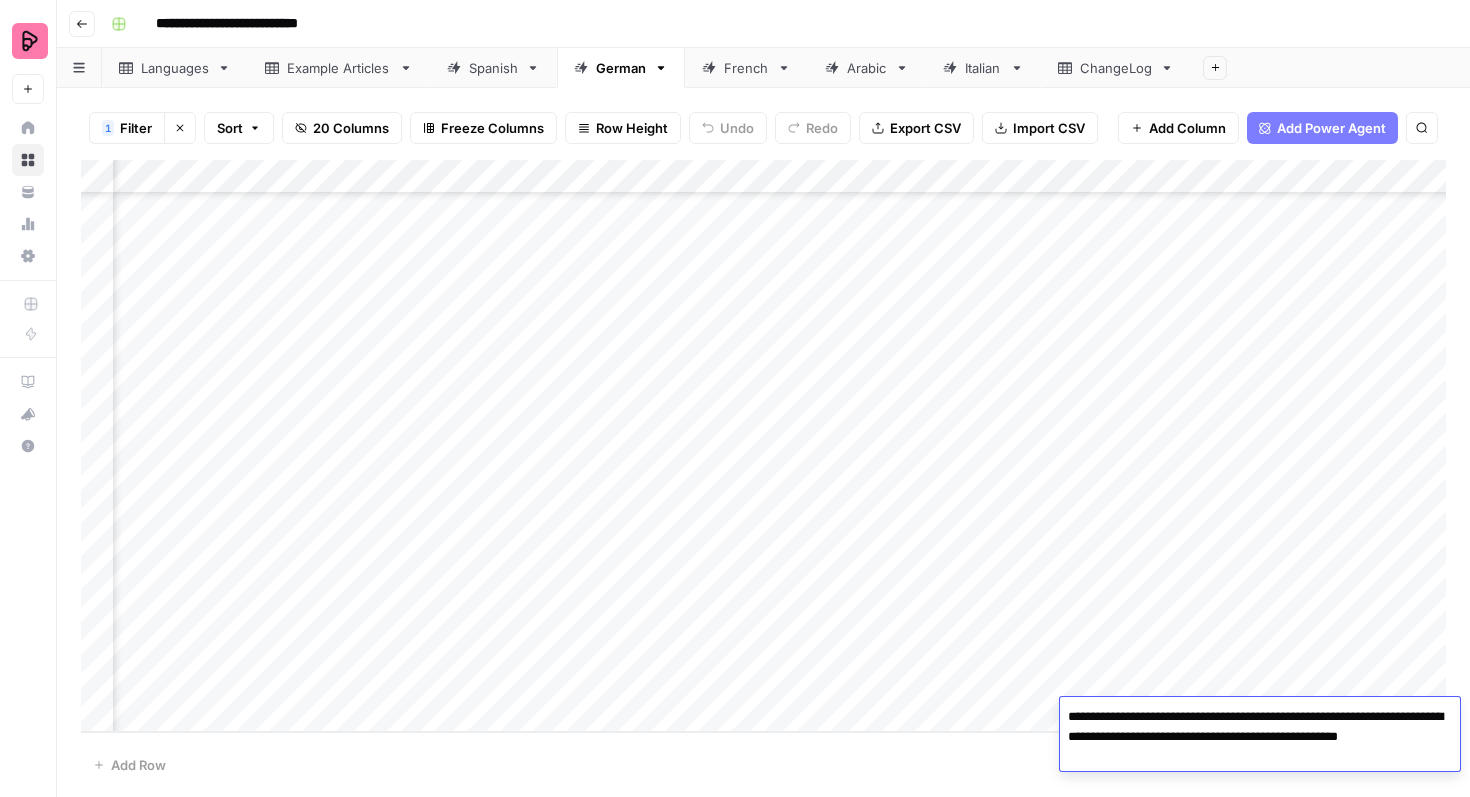scroll, scrollTop: 310, scrollLeft: 1753, axis: both 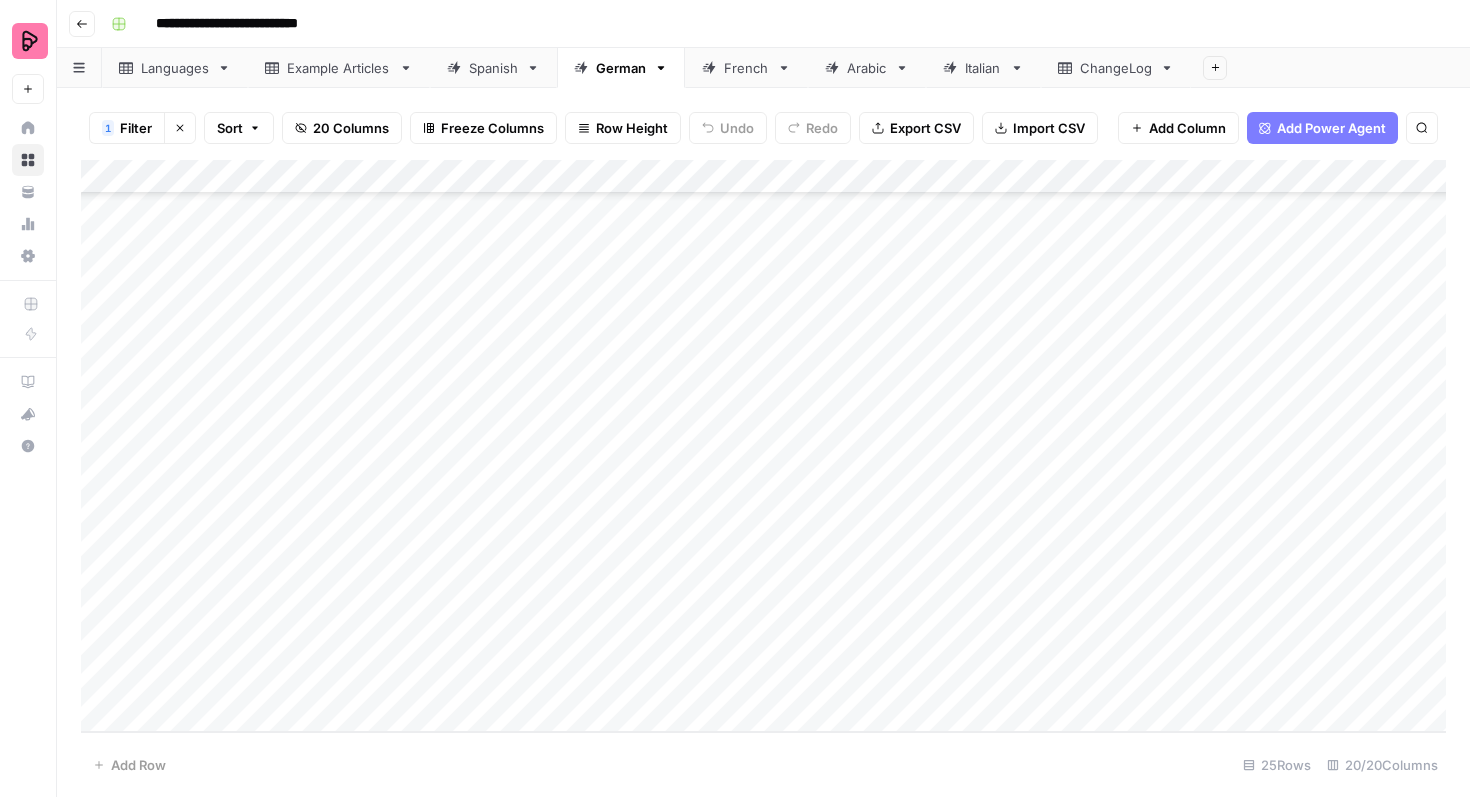 click on "Add Column" at bounding box center [763, 446] 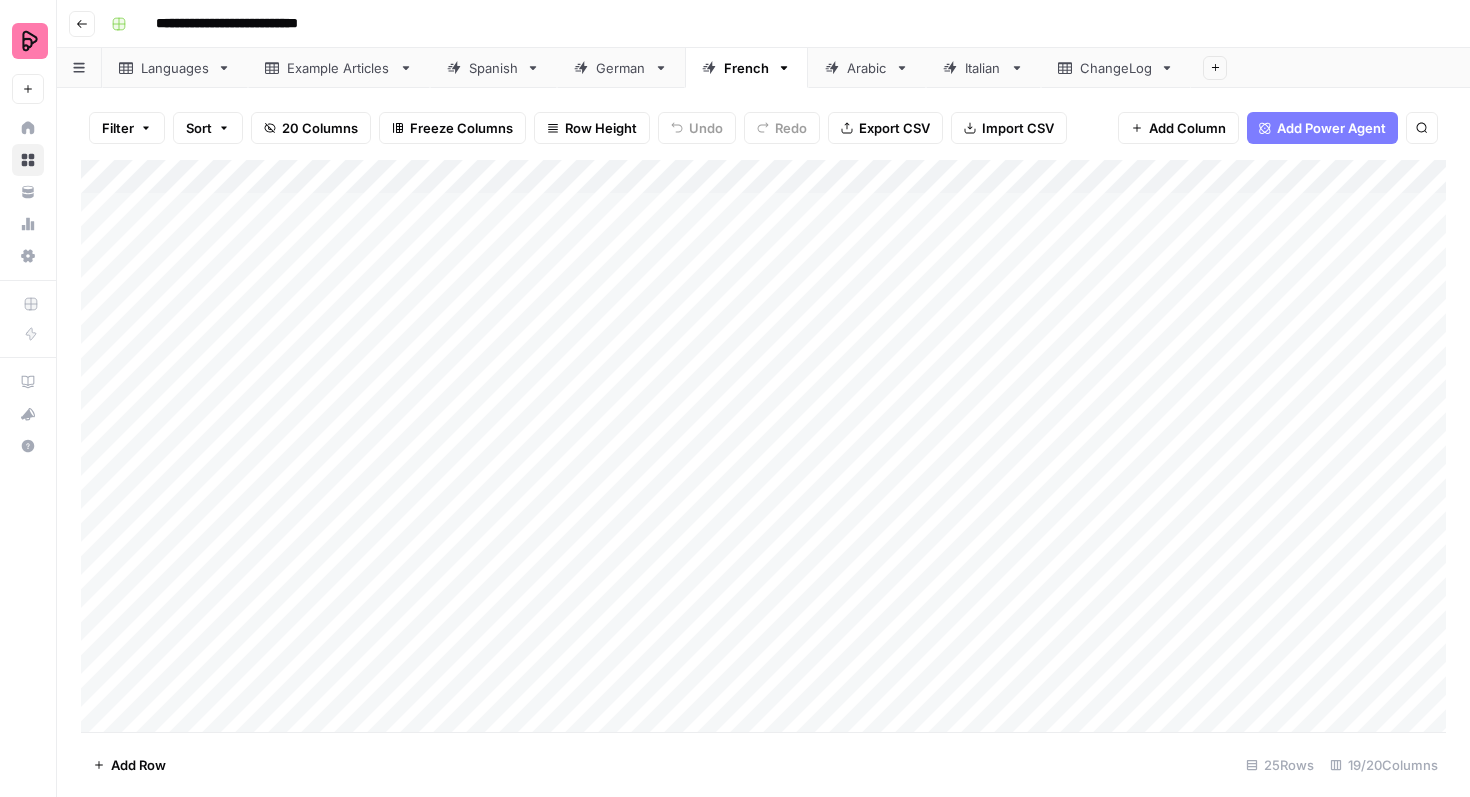 click on "Filter" at bounding box center [127, 128] 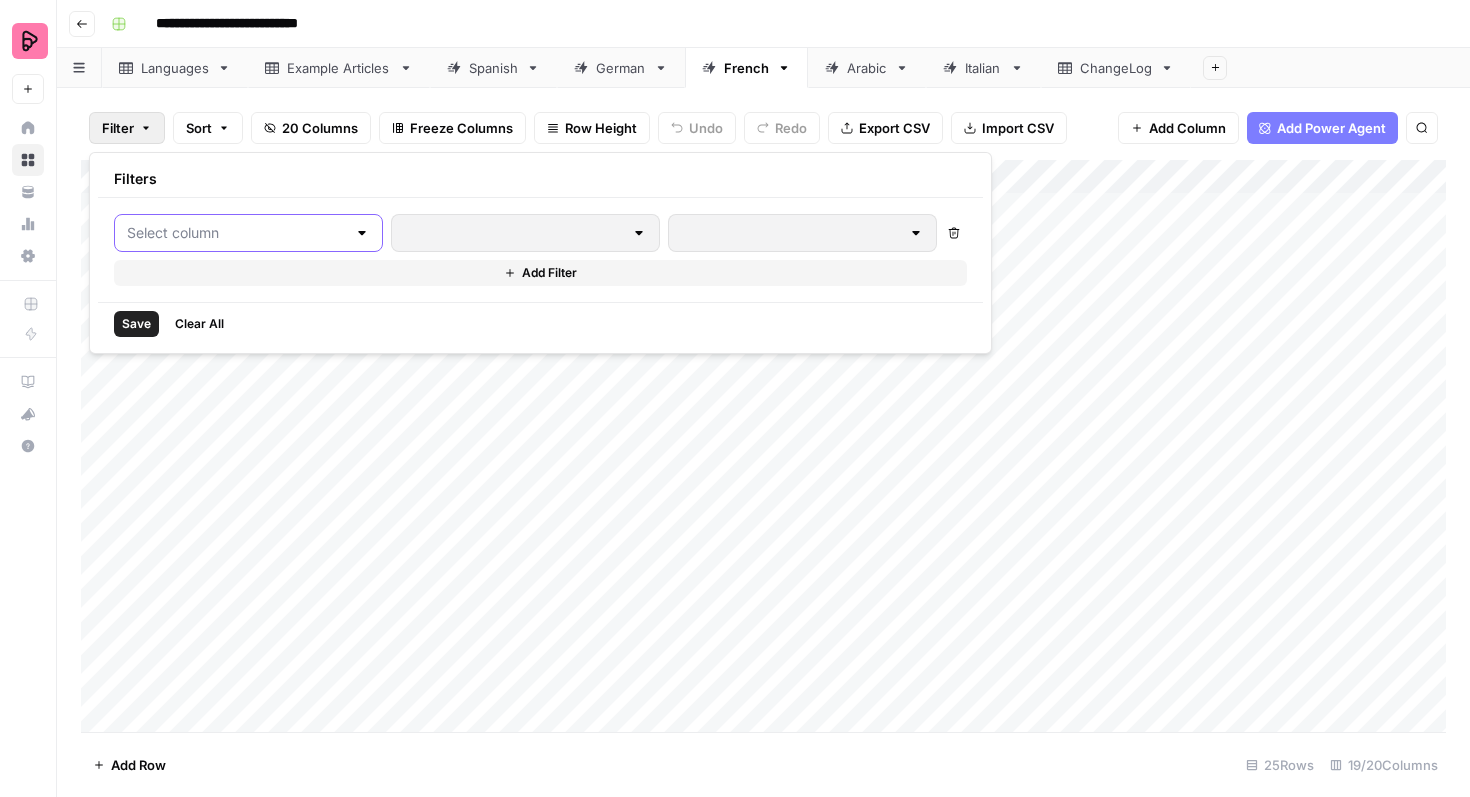 click at bounding box center [236, 233] 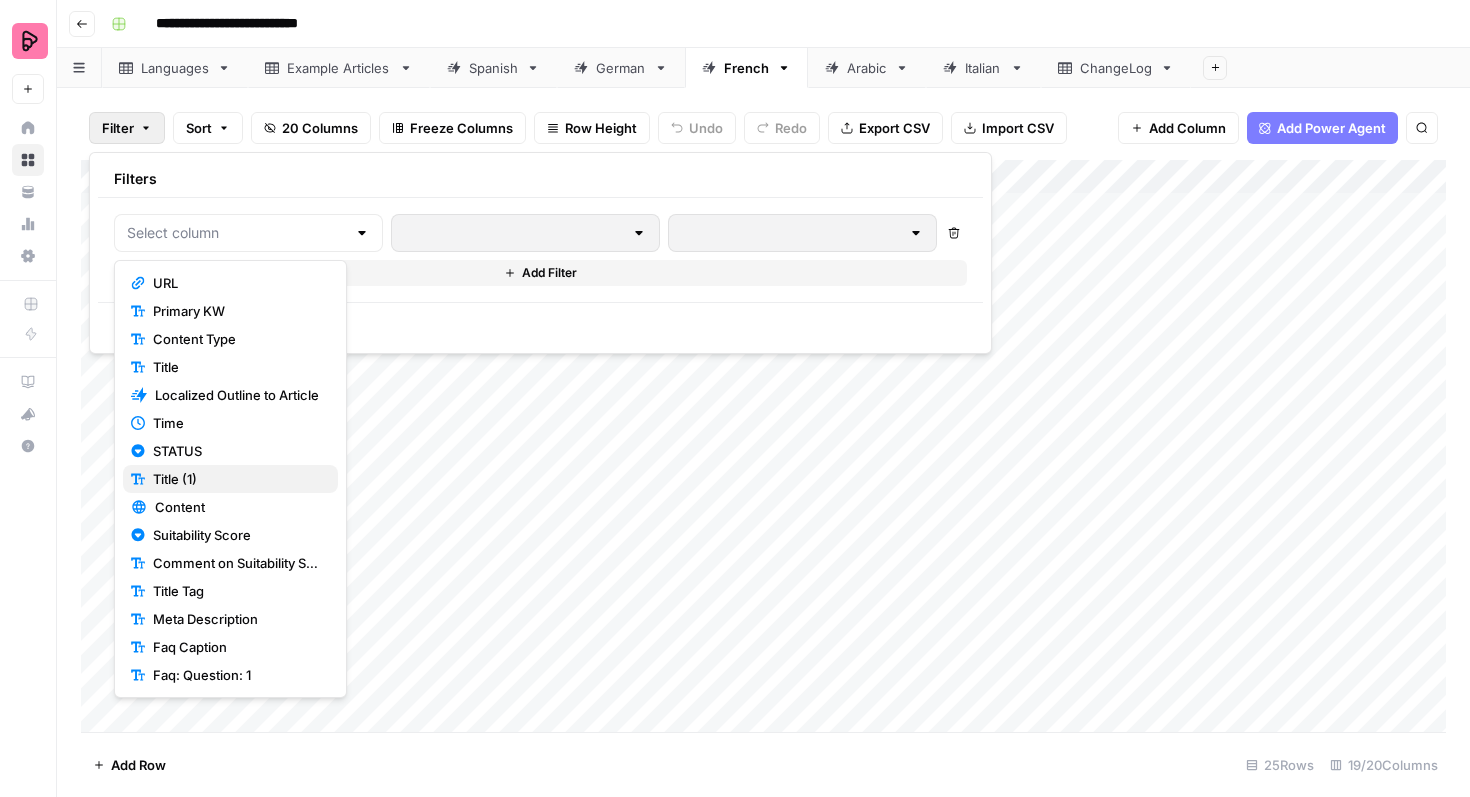 scroll, scrollTop: 140, scrollLeft: 0, axis: vertical 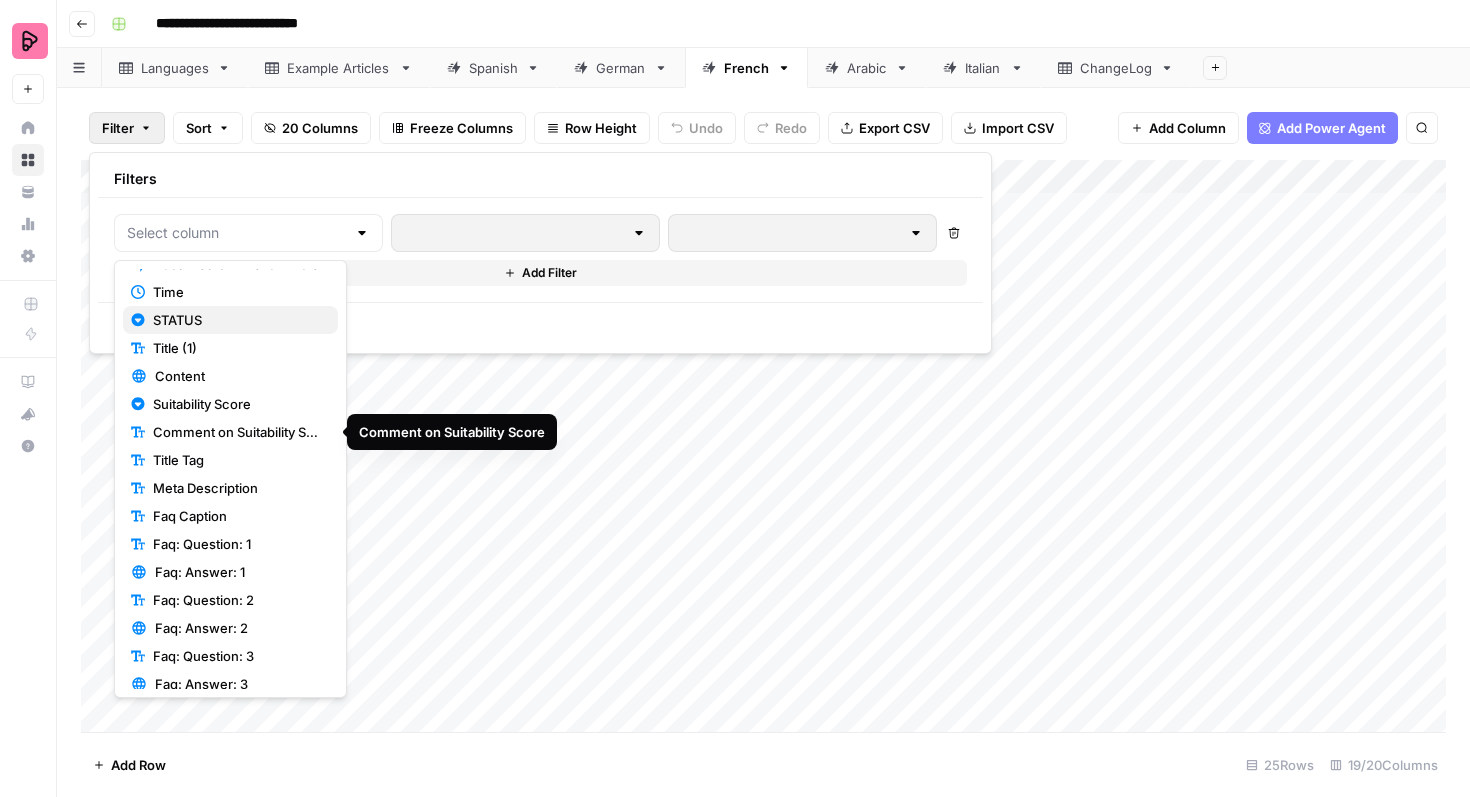 click on "STATUS" at bounding box center (237, 320) 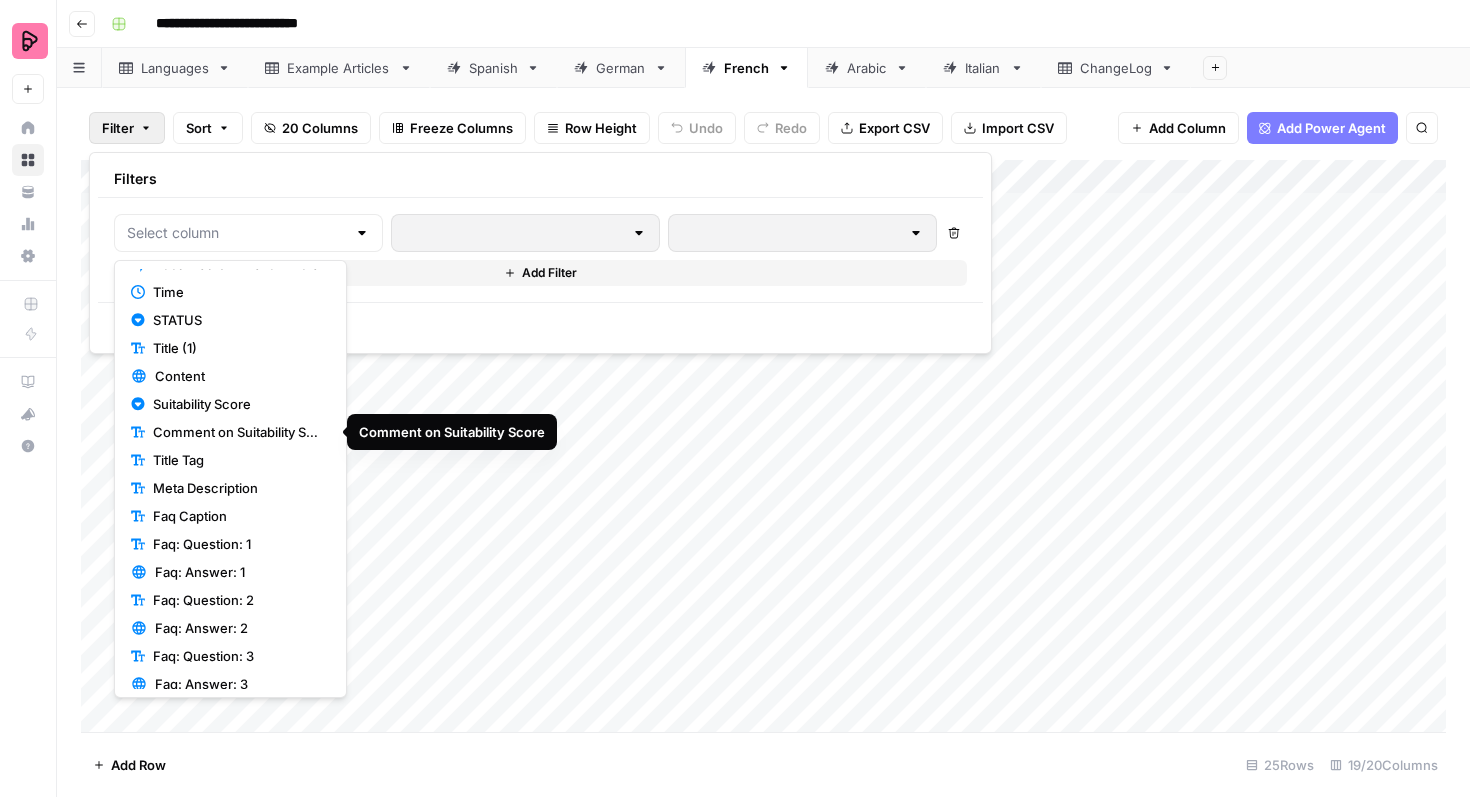 type on "STATUS" 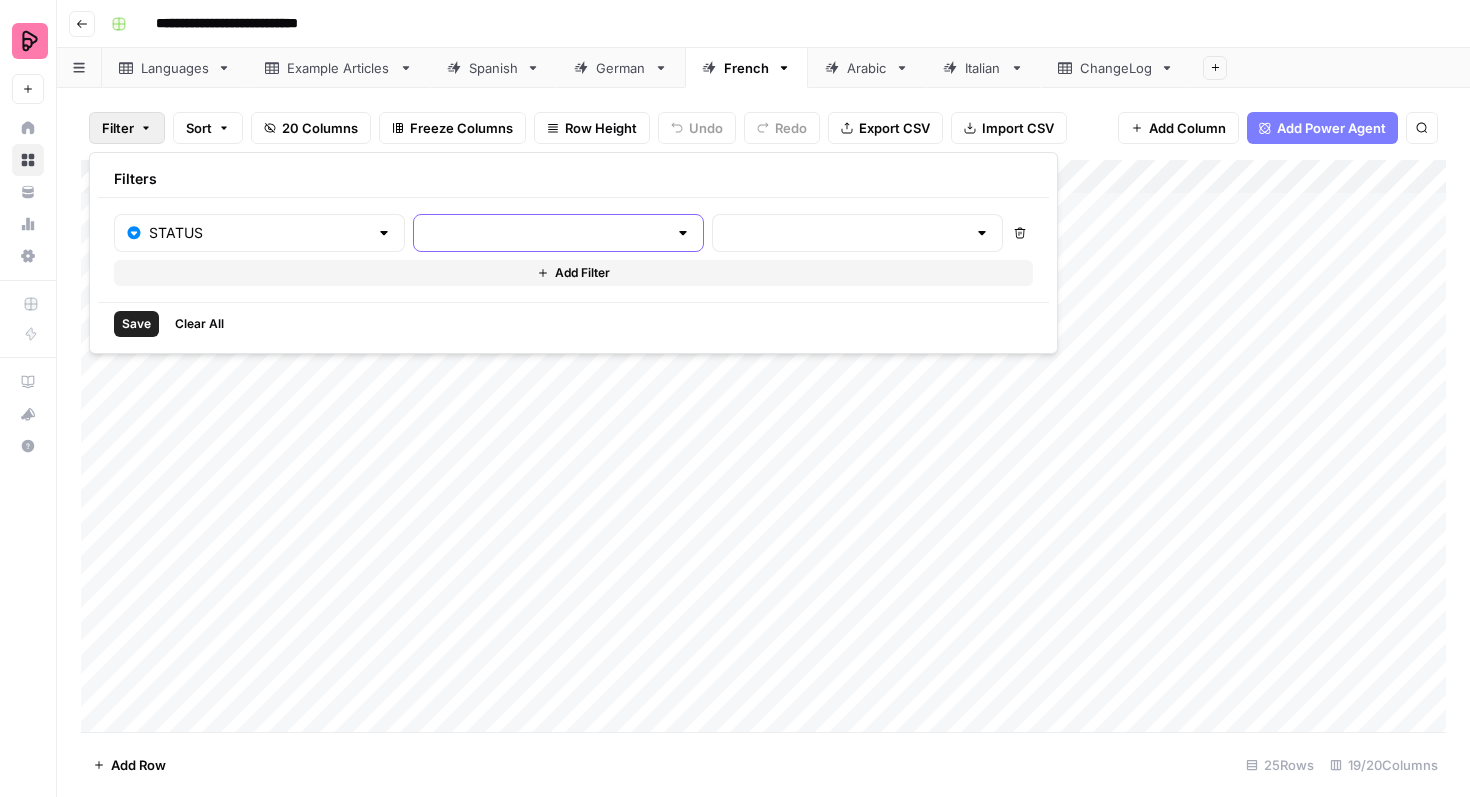 click at bounding box center (546, 233) 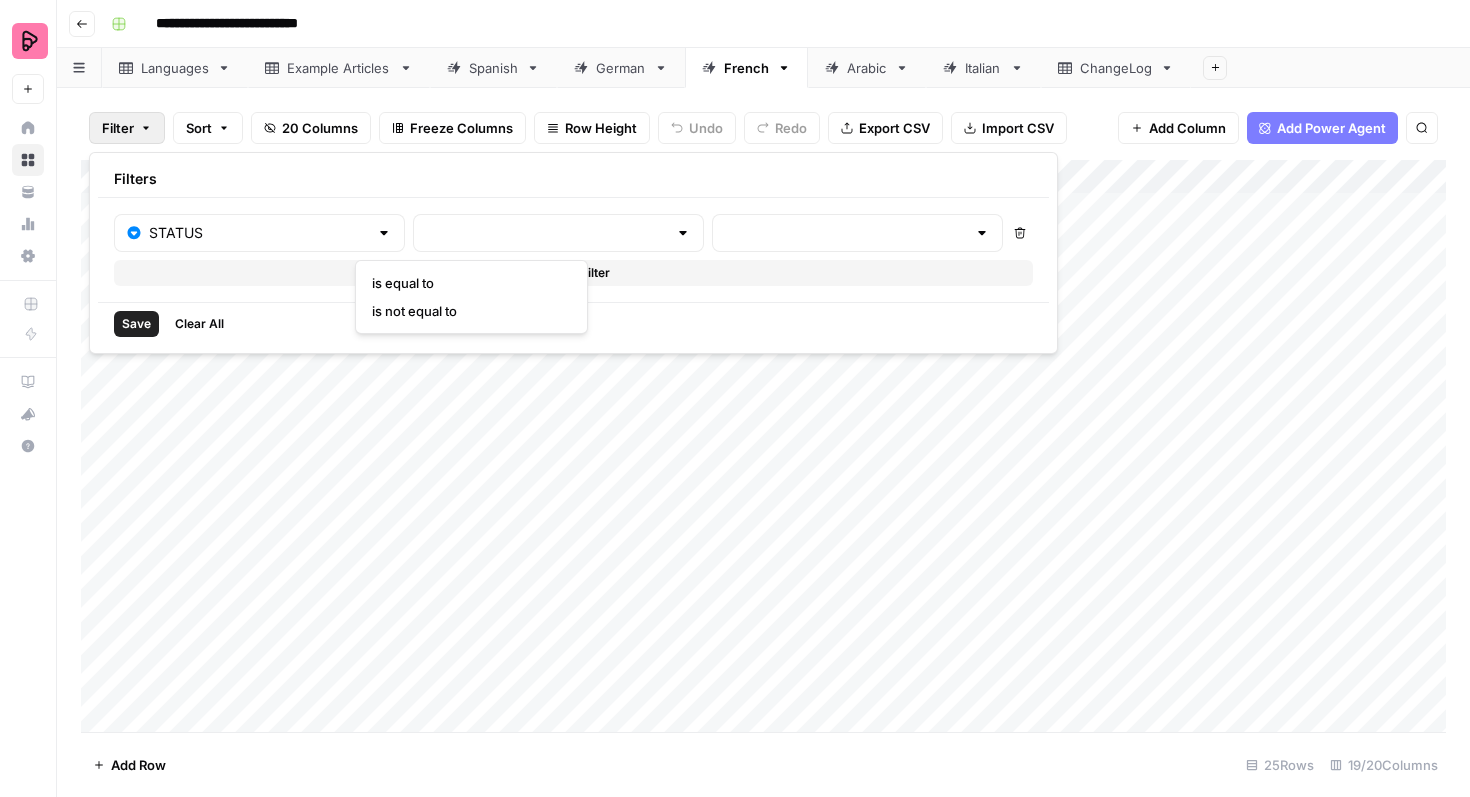 click on "is equal to" at bounding box center (467, 283) 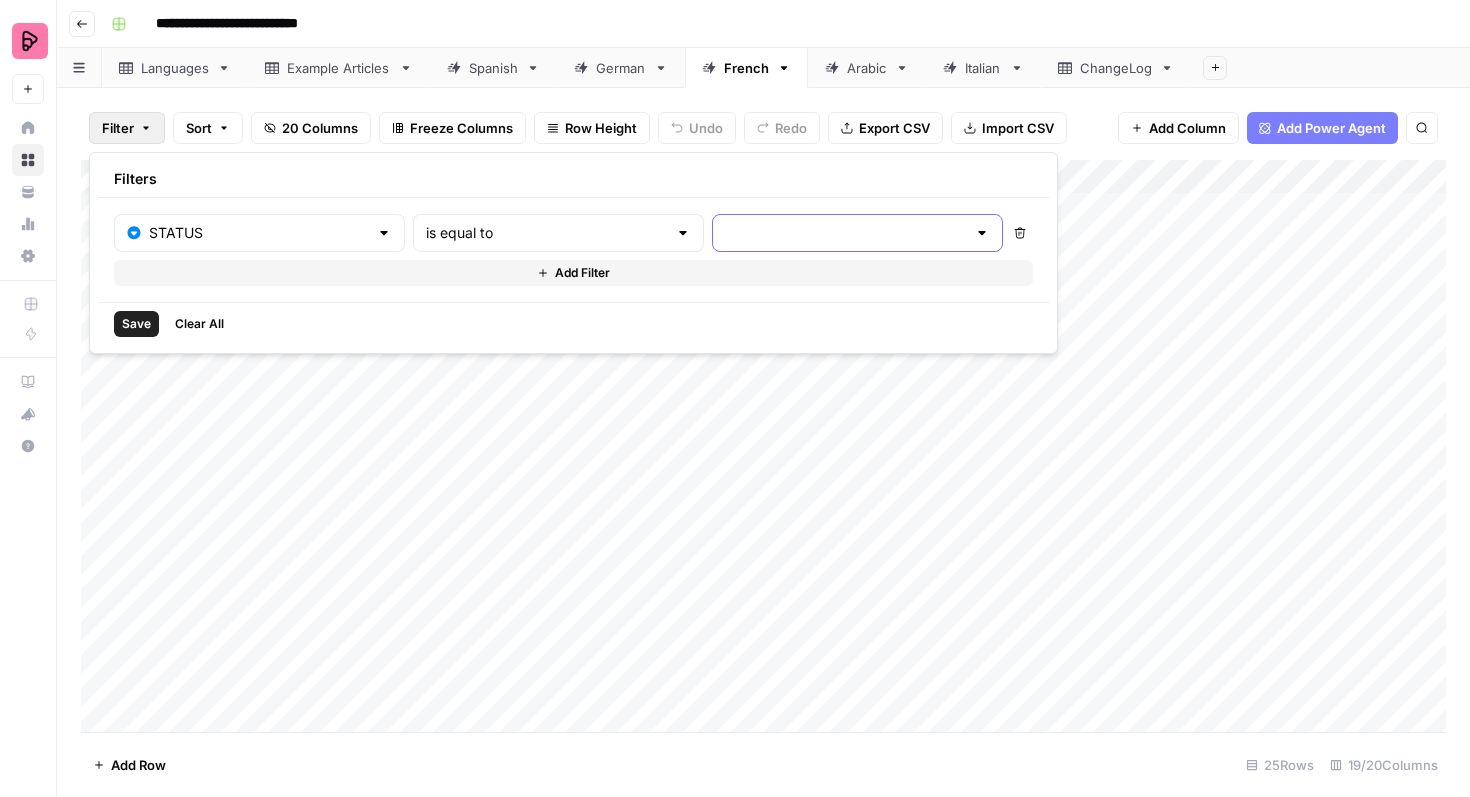click at bounding box center [845, 233] 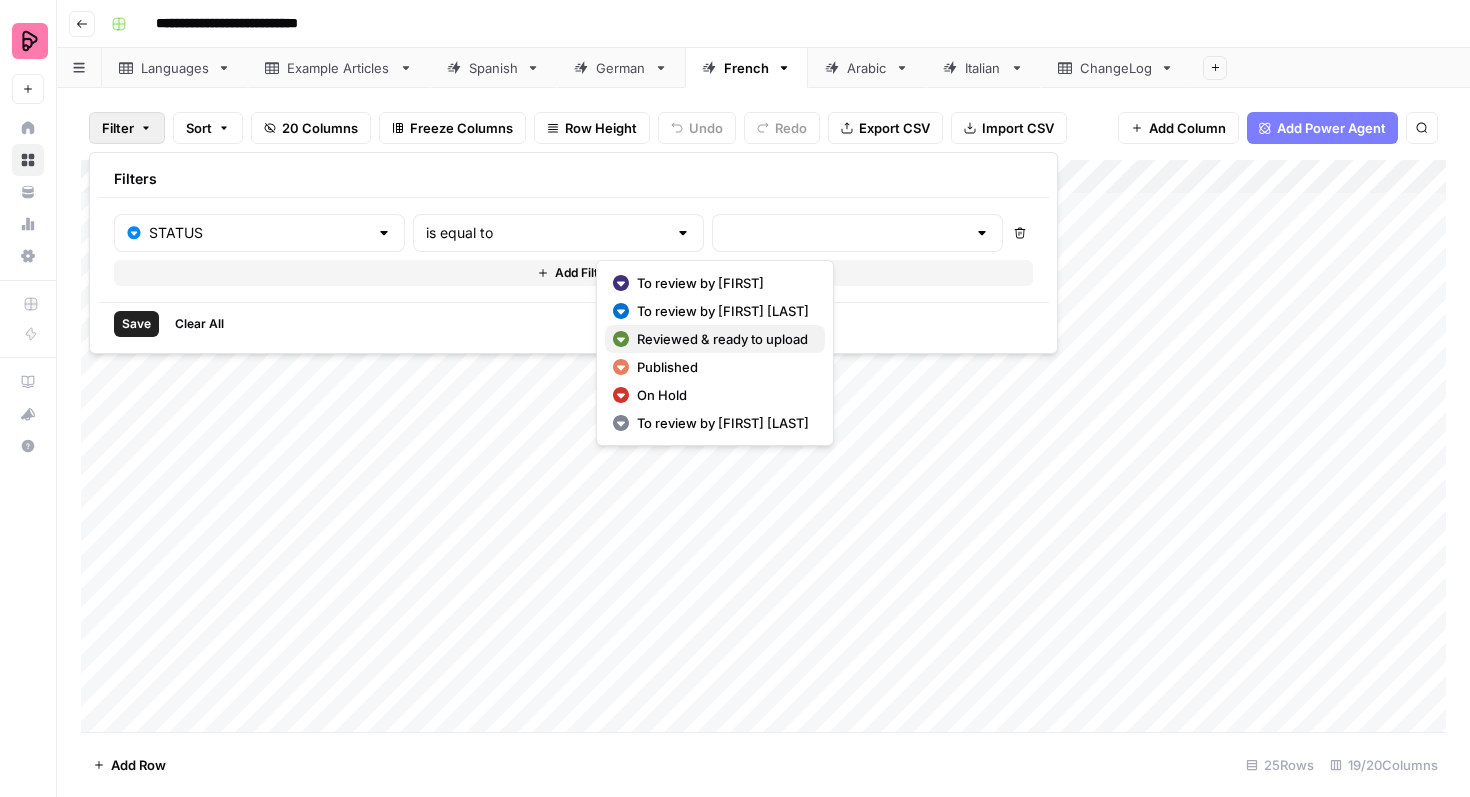 click on "Reviewed & ready to upload" at bounding box center [723, 339] 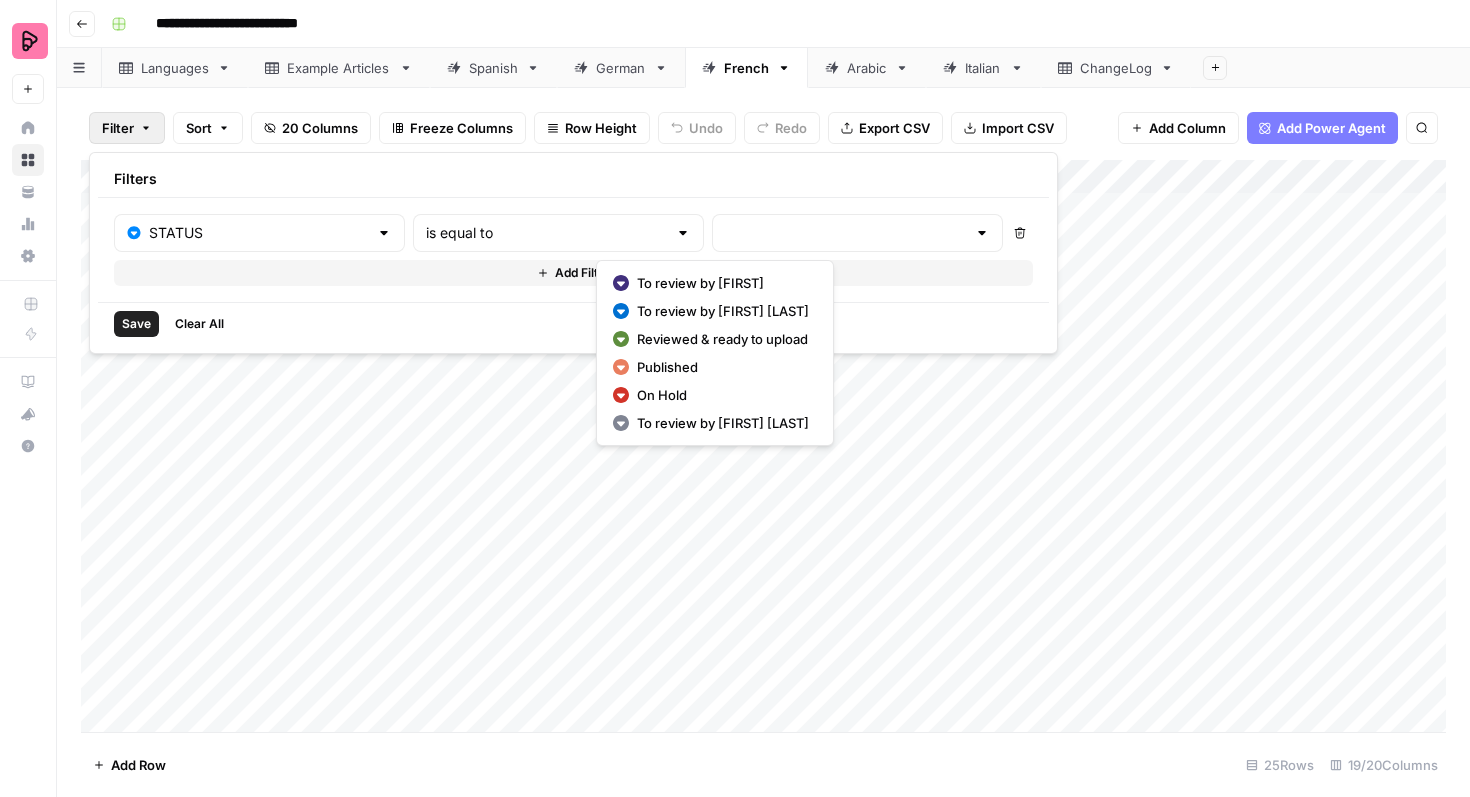 type on "Reviewed & ready to upload" 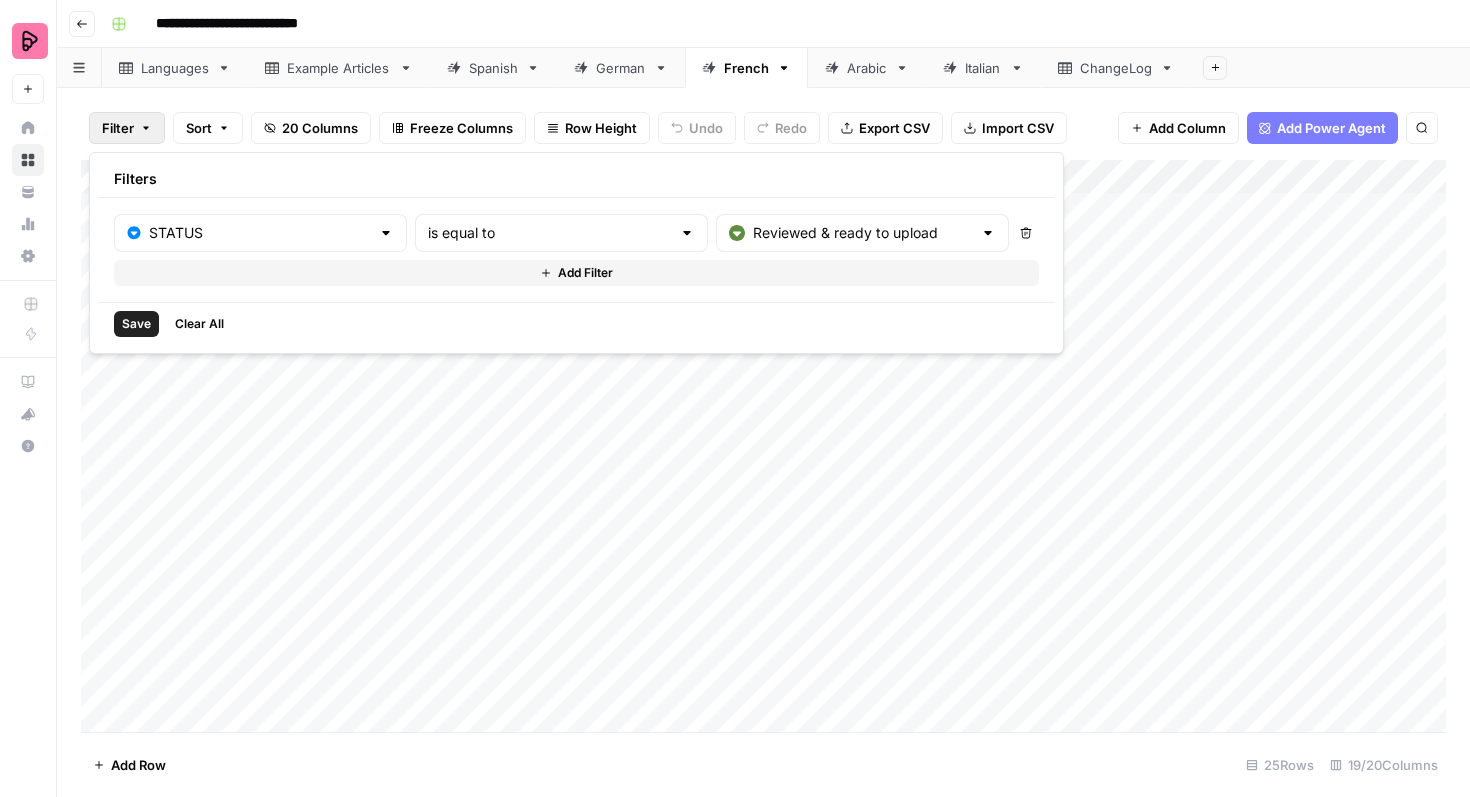 click on "Save" at bounding box center (136, 324) 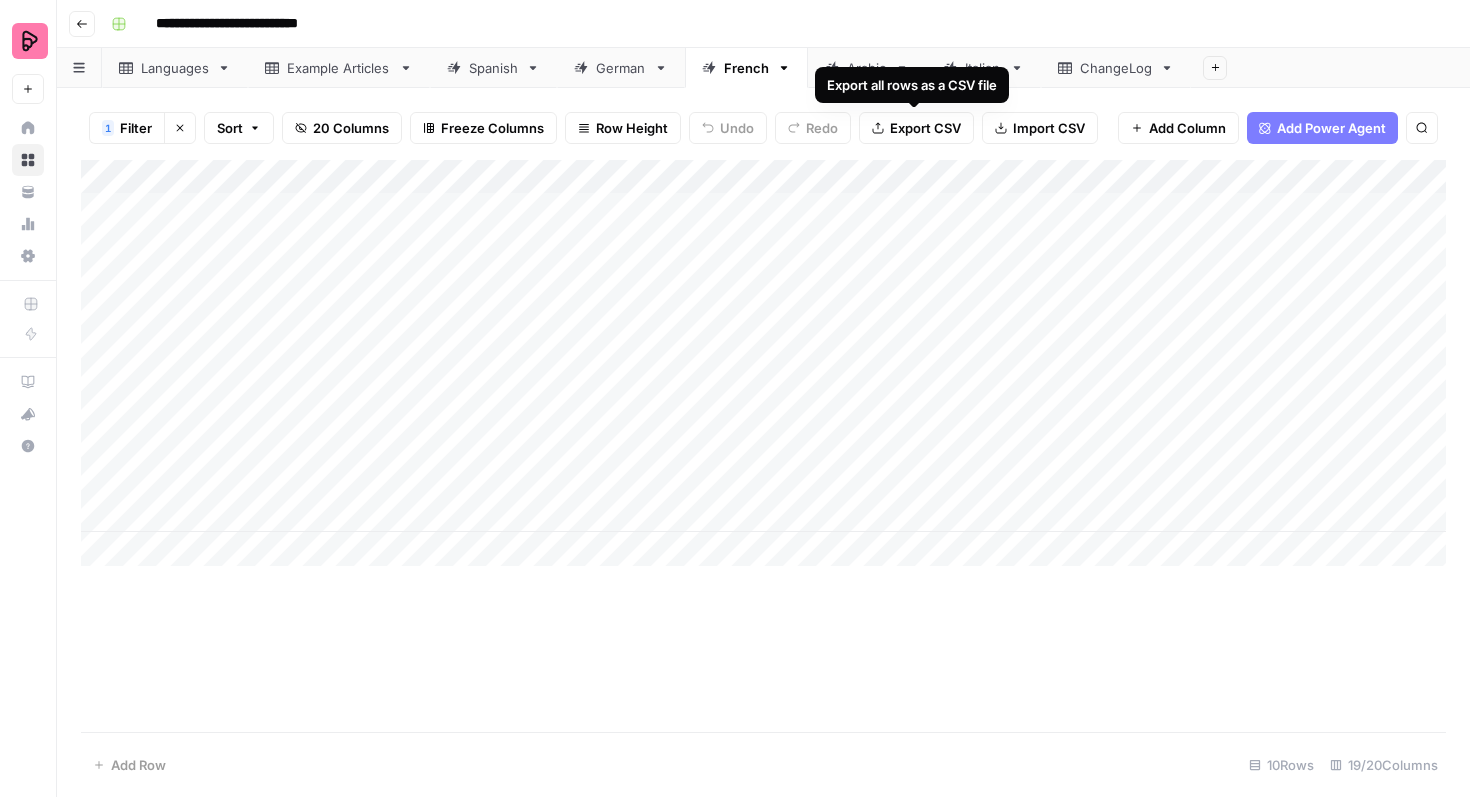 click on "Export CSV" at bounding box center [925, 128] 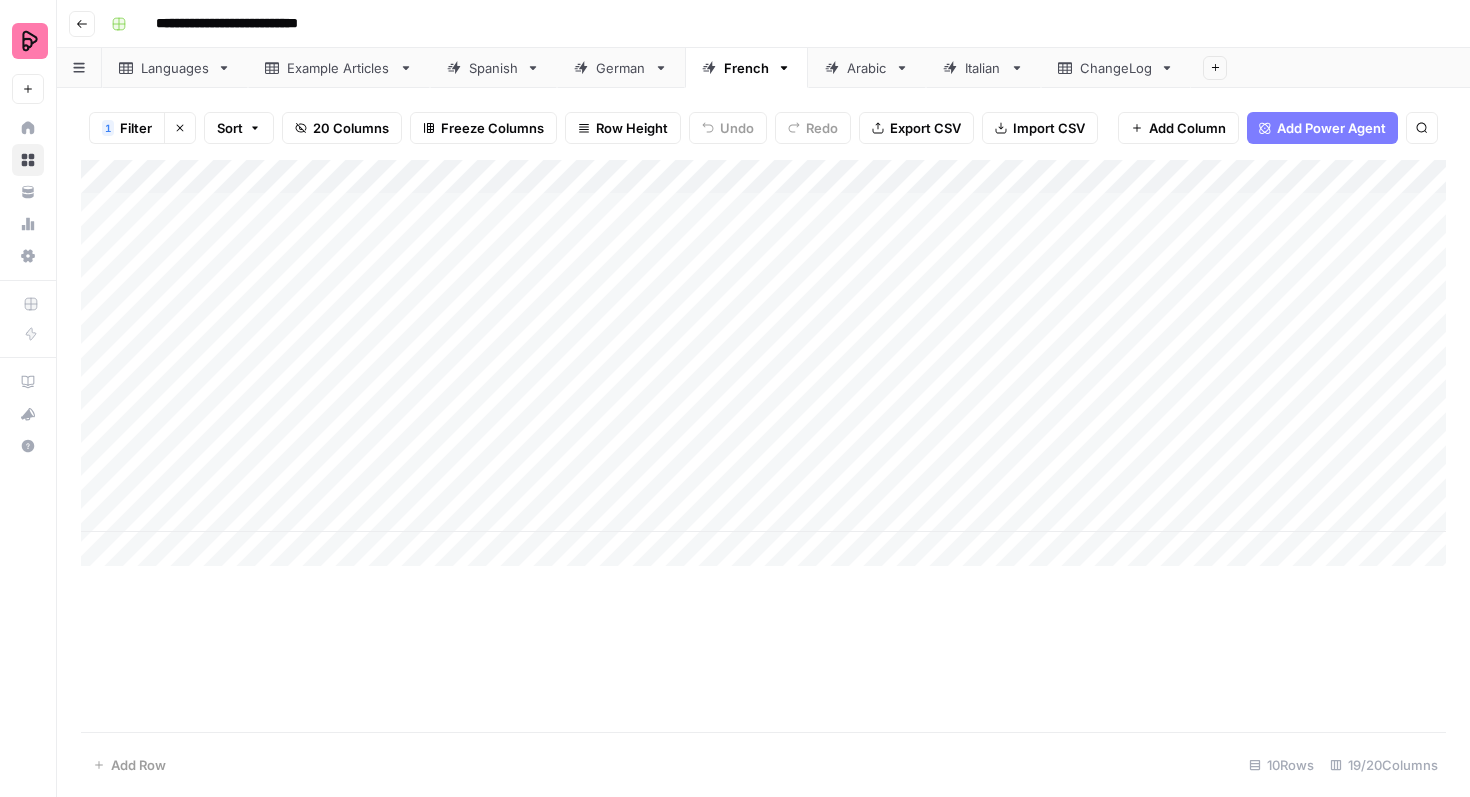 click on "Export CSV" at bounding box center (925, 128) 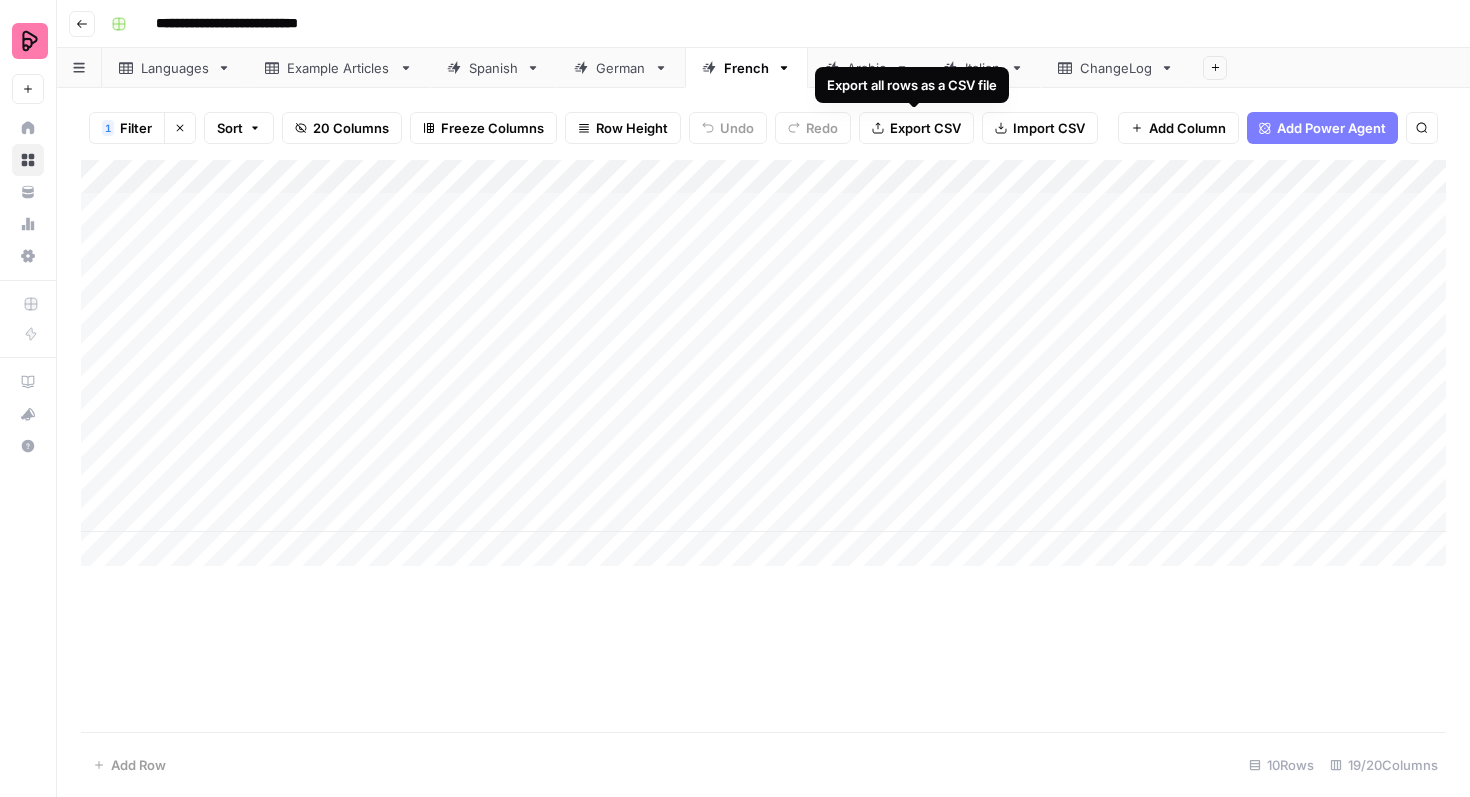 click on "Arabic" at bounding box center [867, 68] 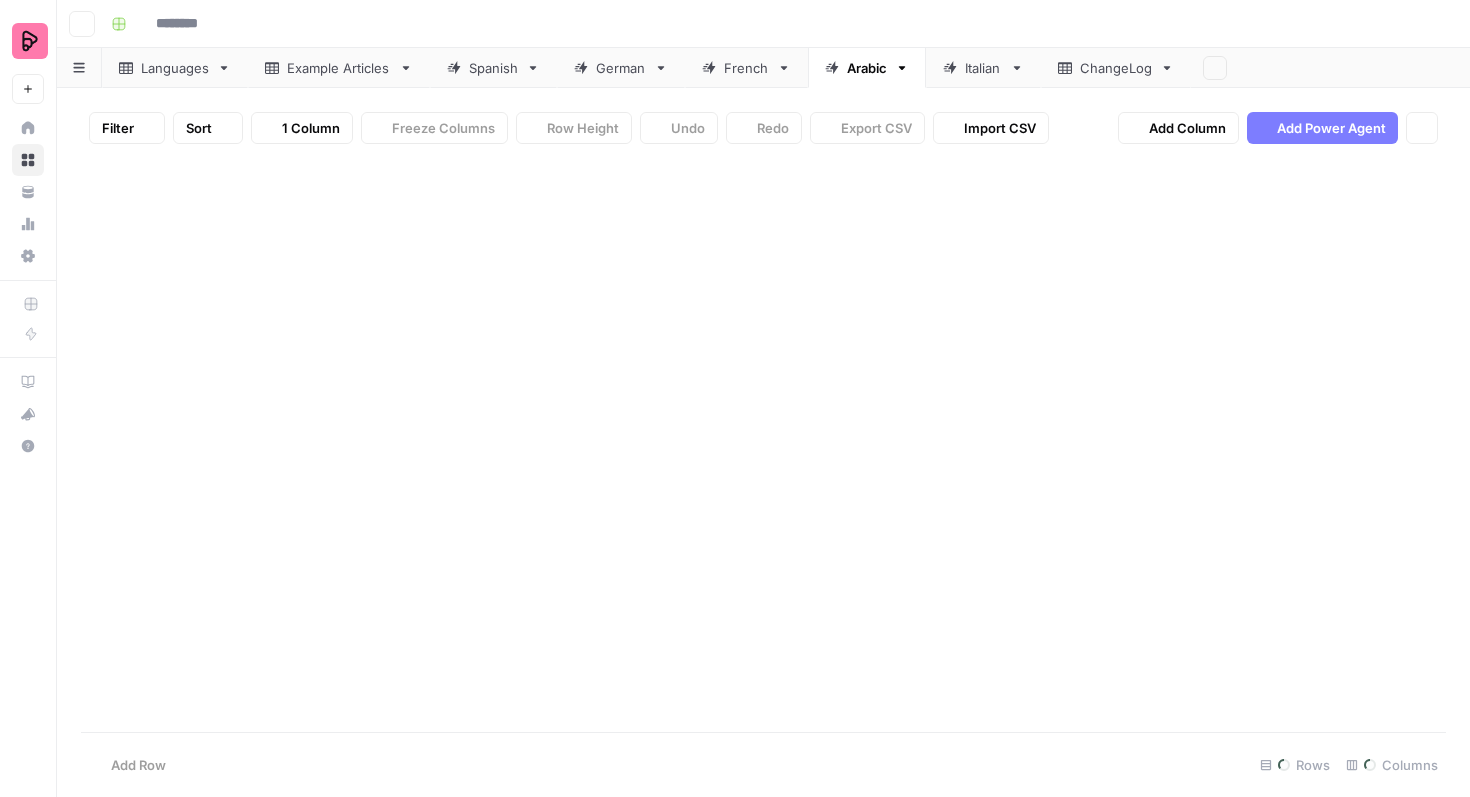 type on "**********" 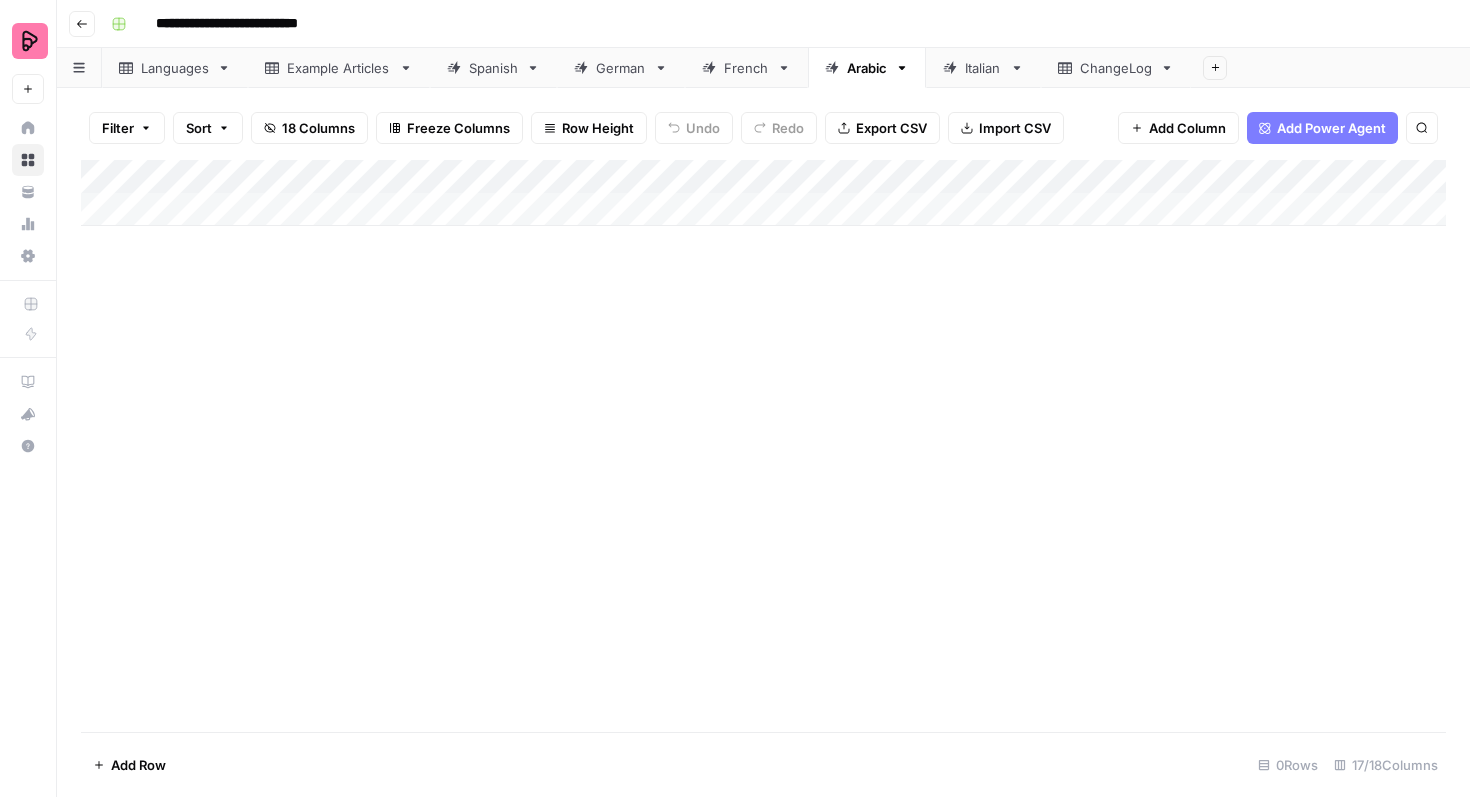 click 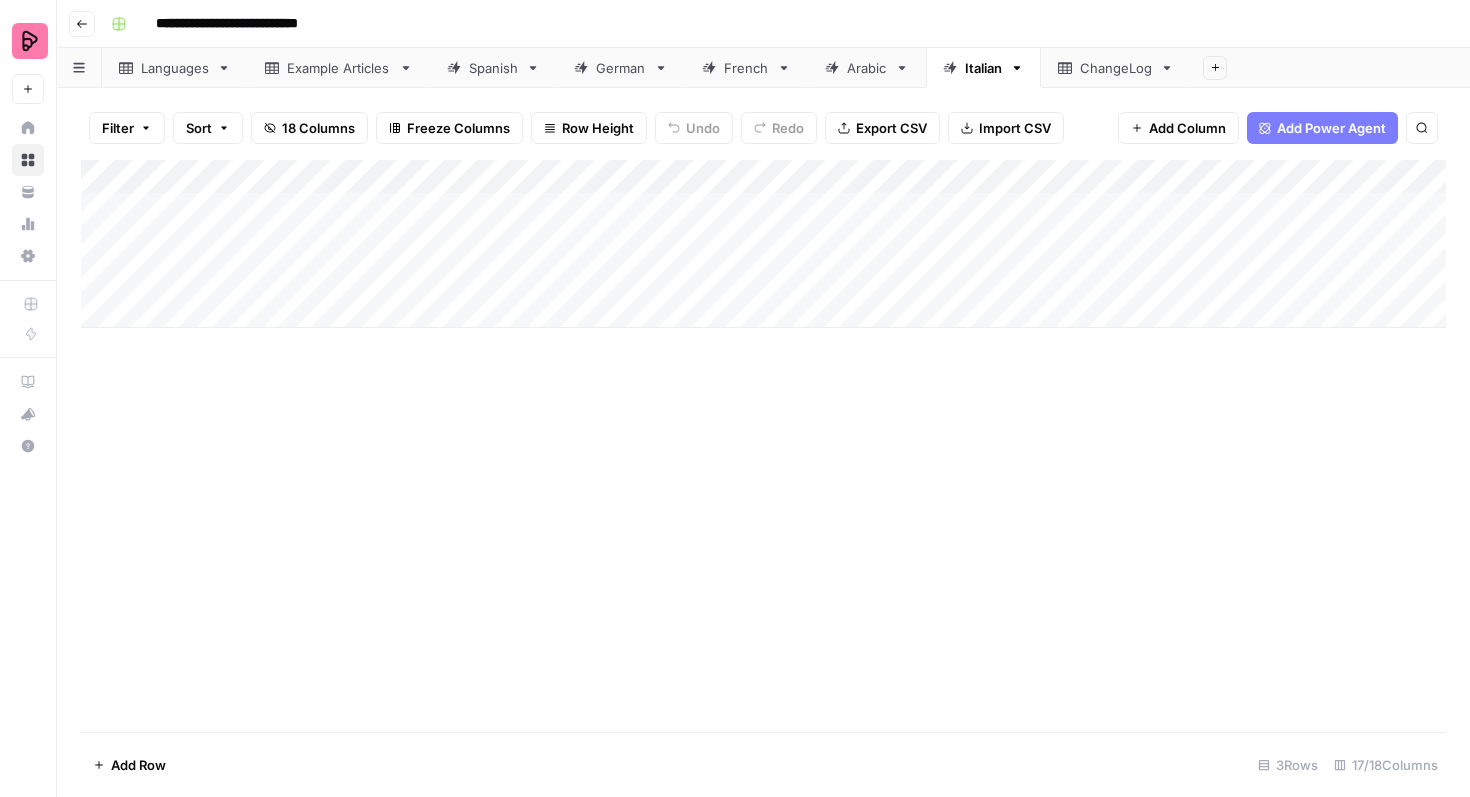 click on "French" at bounding box center (746, 68) 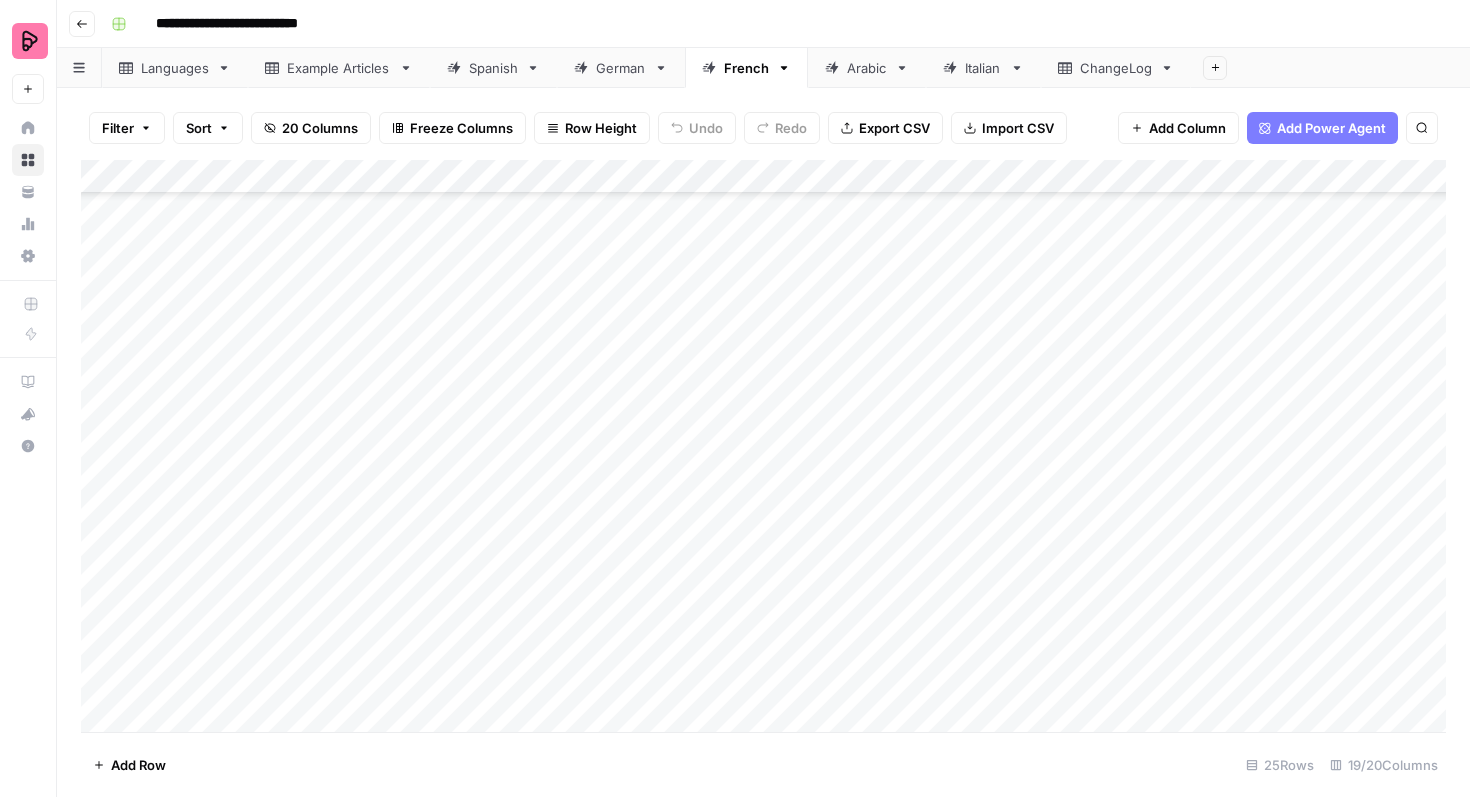 scroll, scrollTop: 165, scrollLeft: 0, axis: vertical 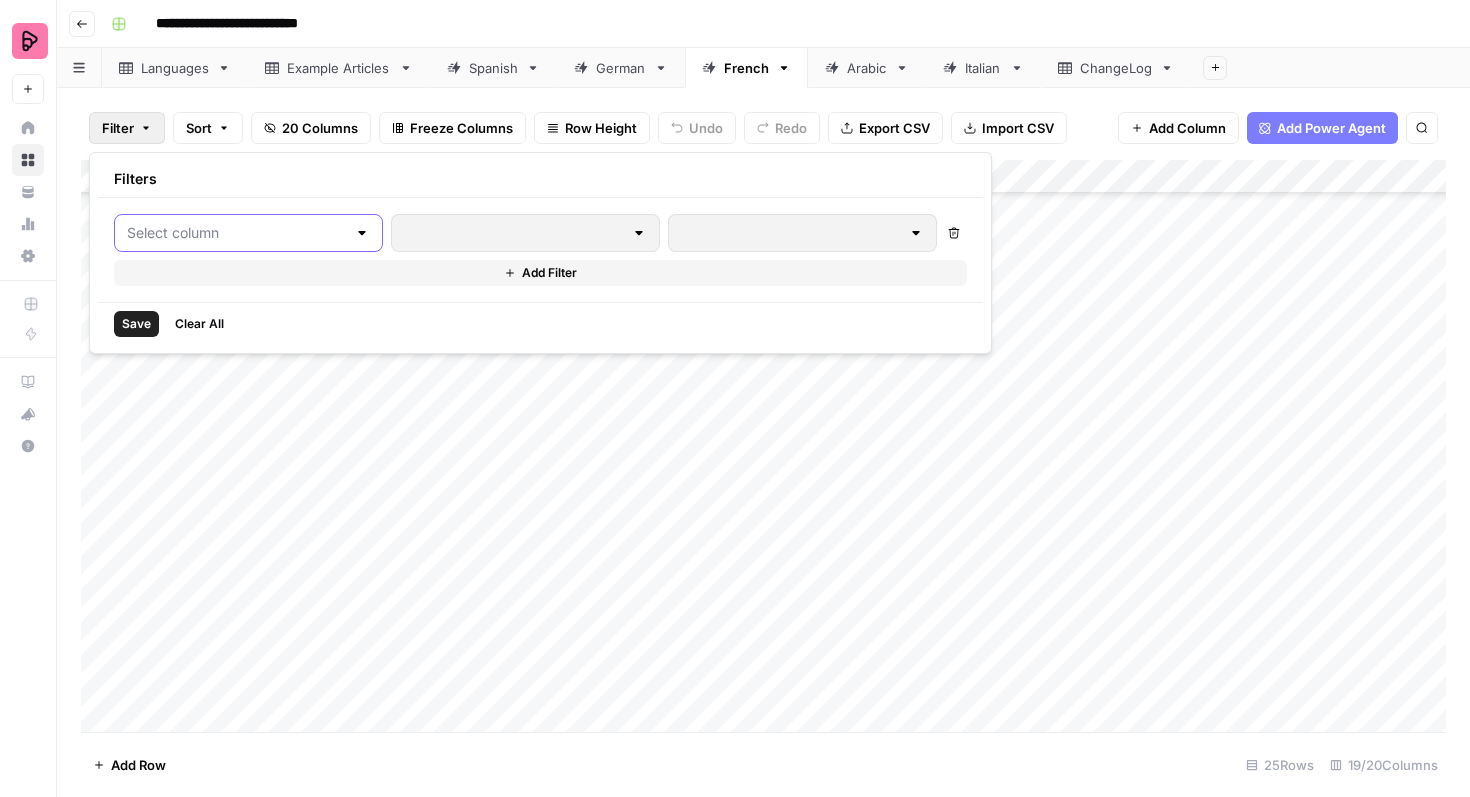 click at bounding box center (236, 233) 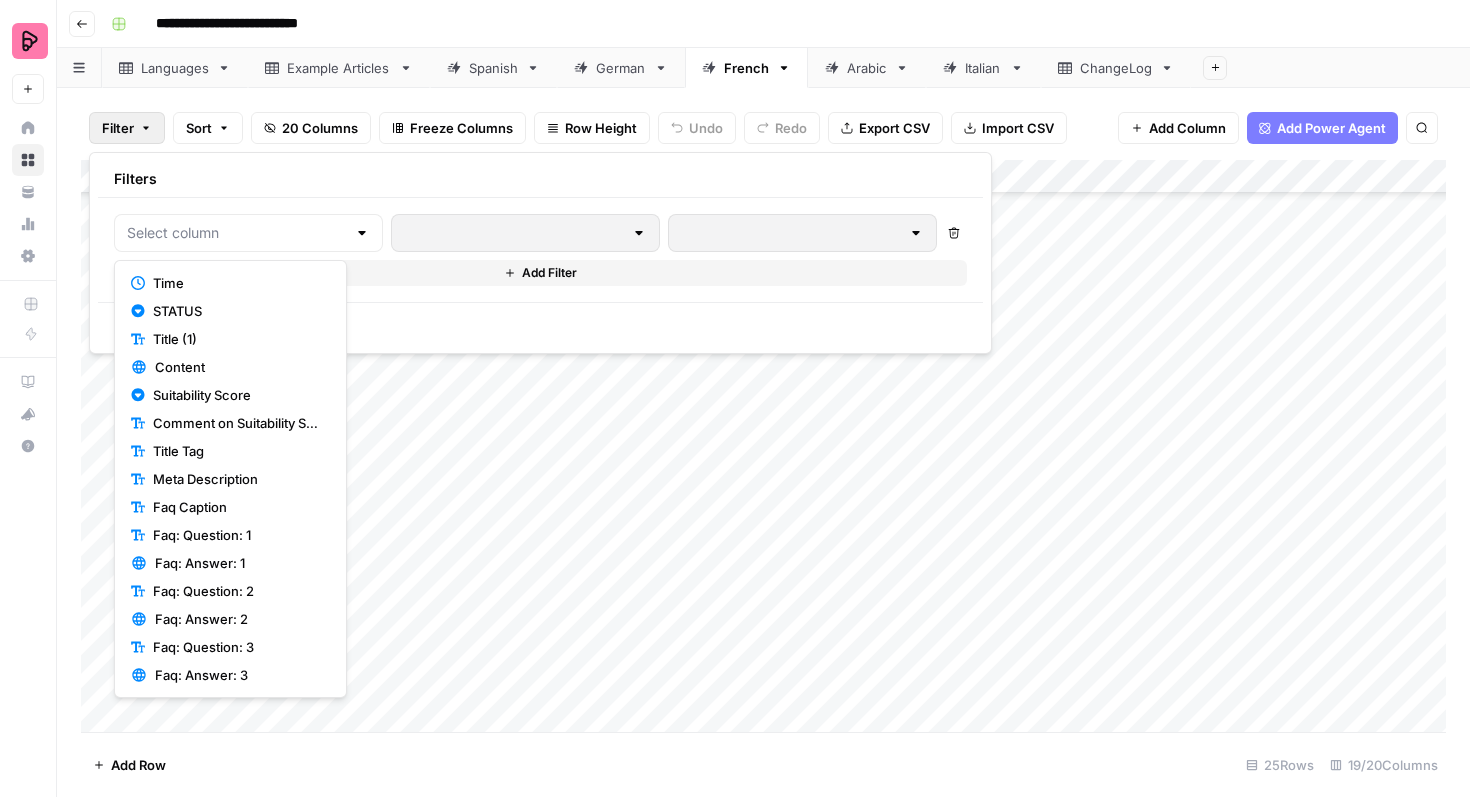 scroll, scrollTop: 83, scrollLeft: 0, axis: vertical 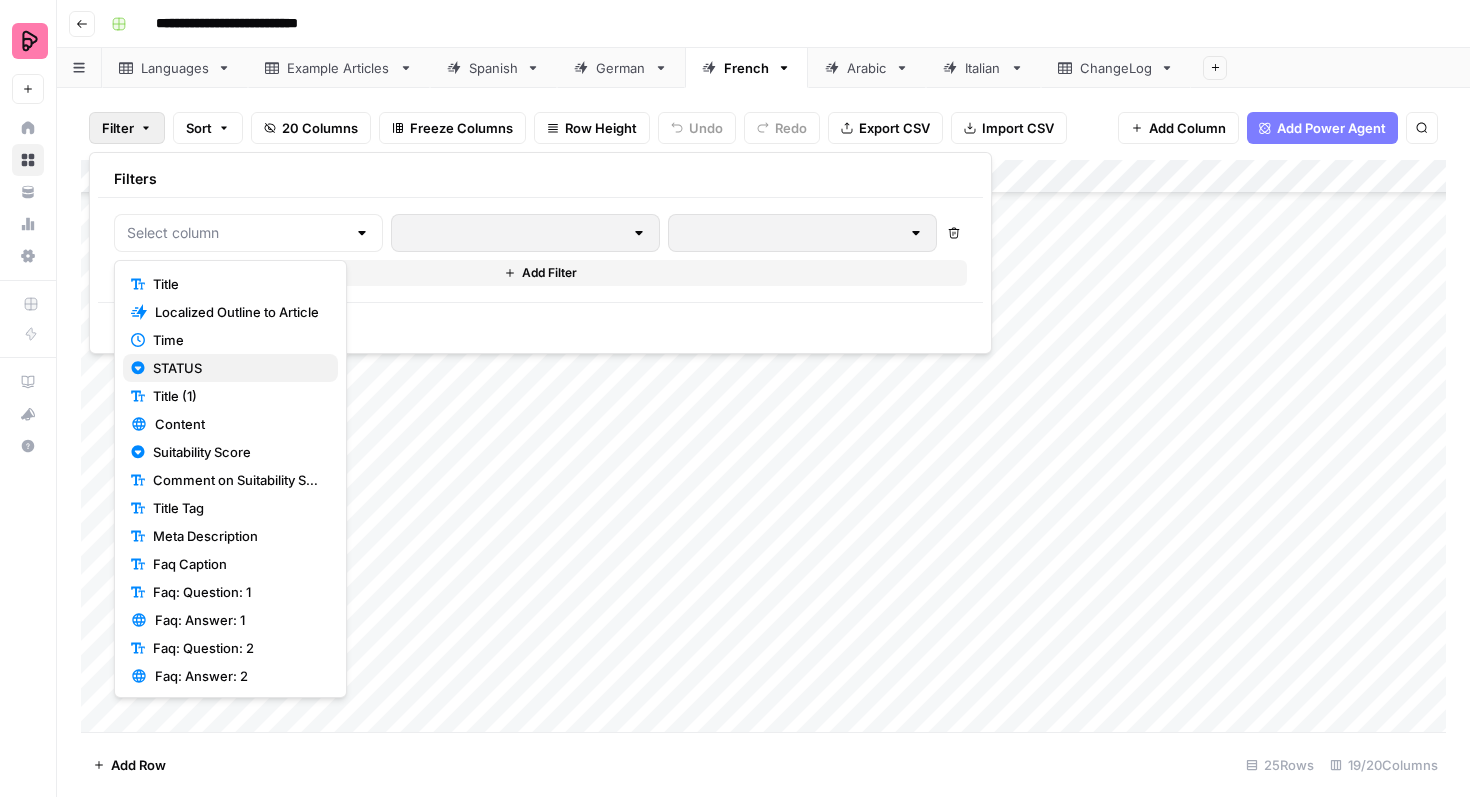 click on "STATUS" at bounding box center [237, 368] 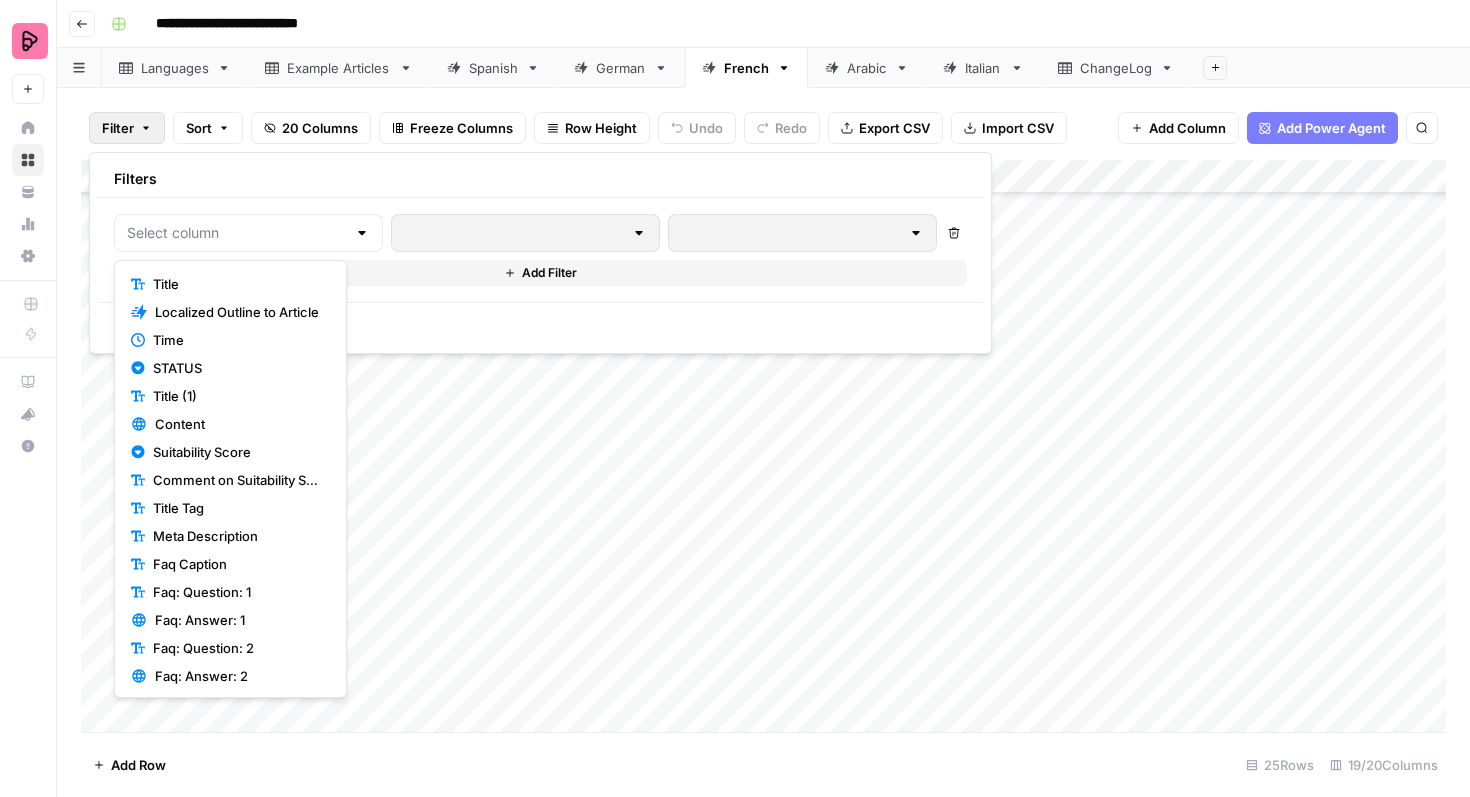 type on "STATUS" 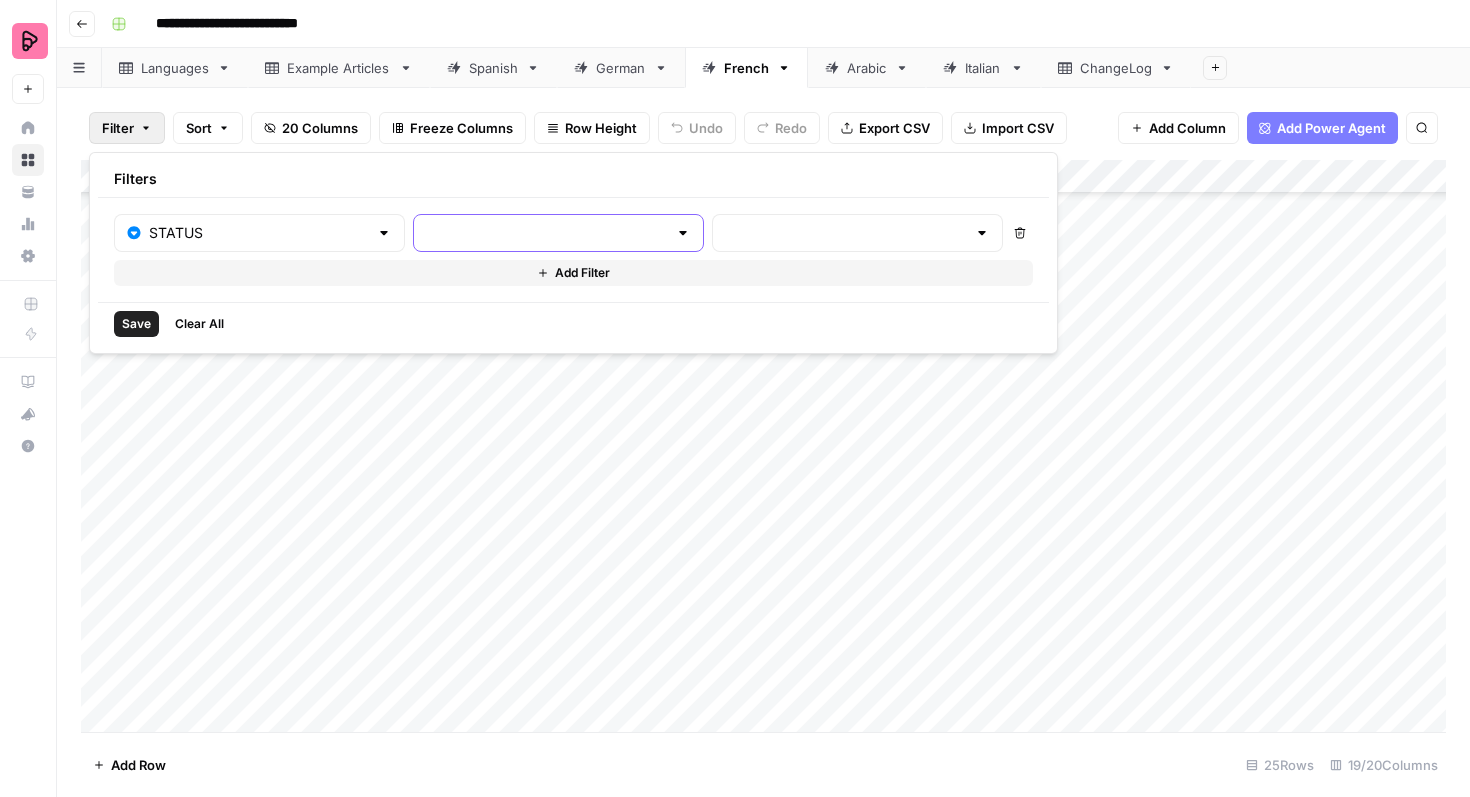 click at bounding box center [546, 233] 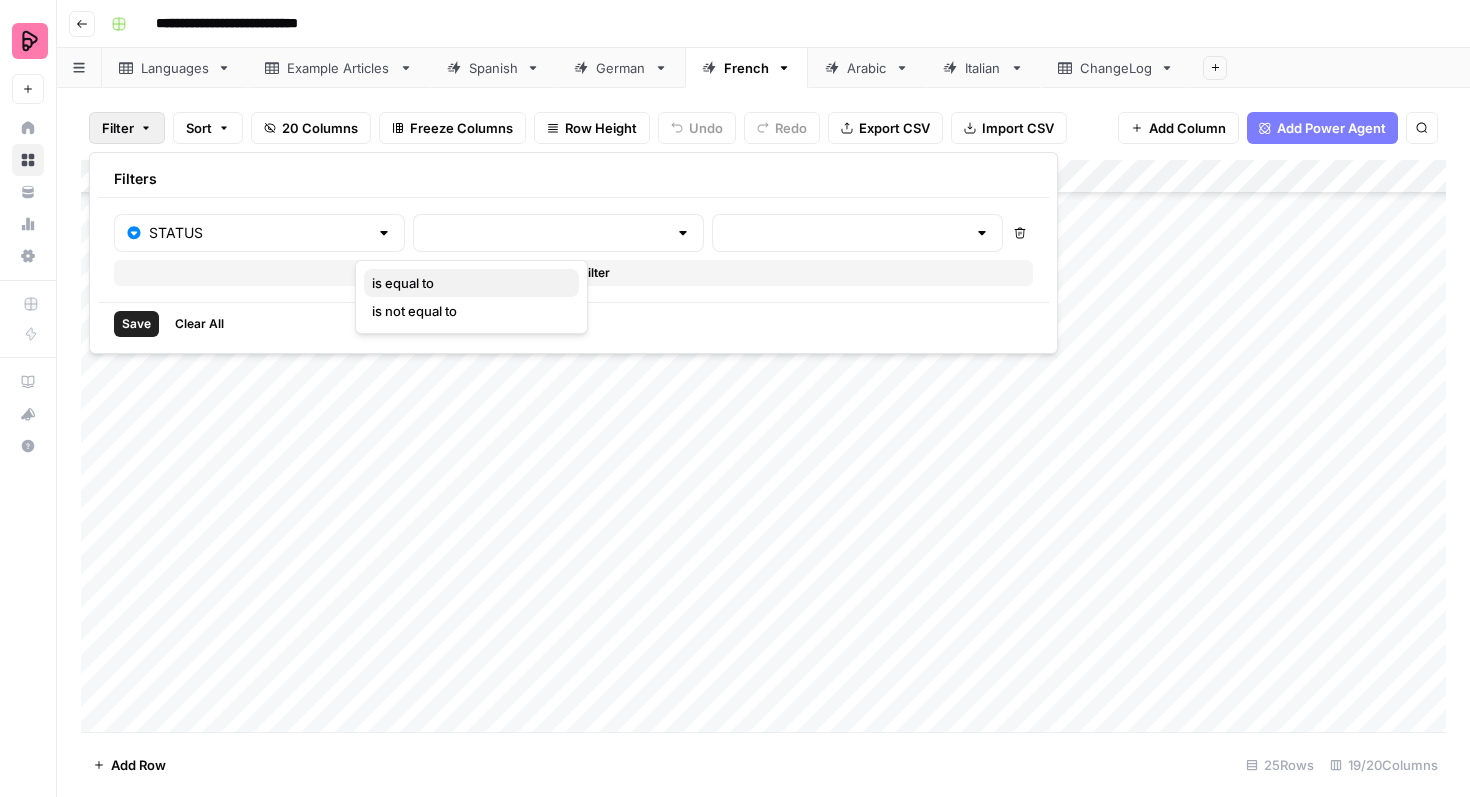 click on "is equal to" at bounding box center [467, 283] 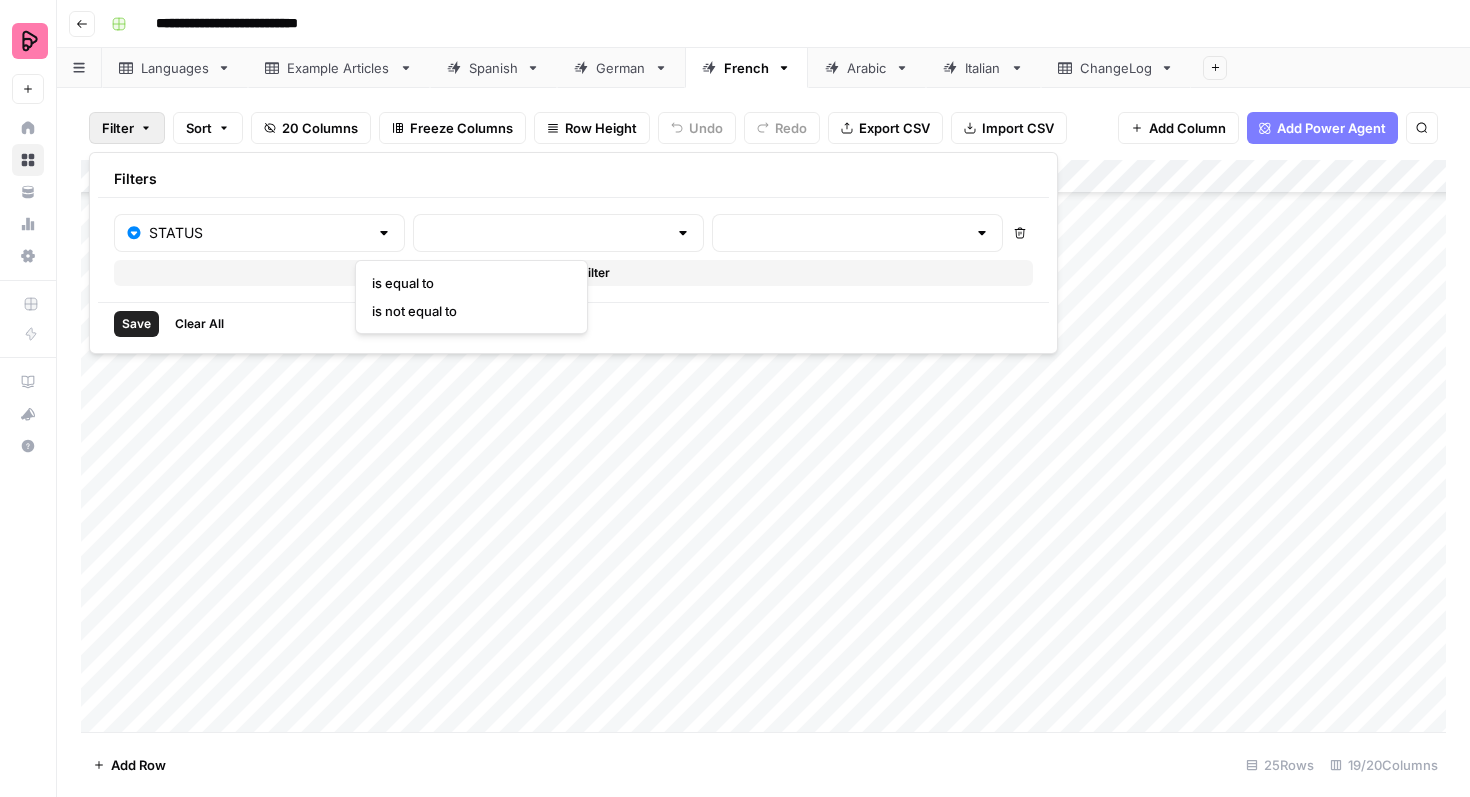 type on "is equal to" 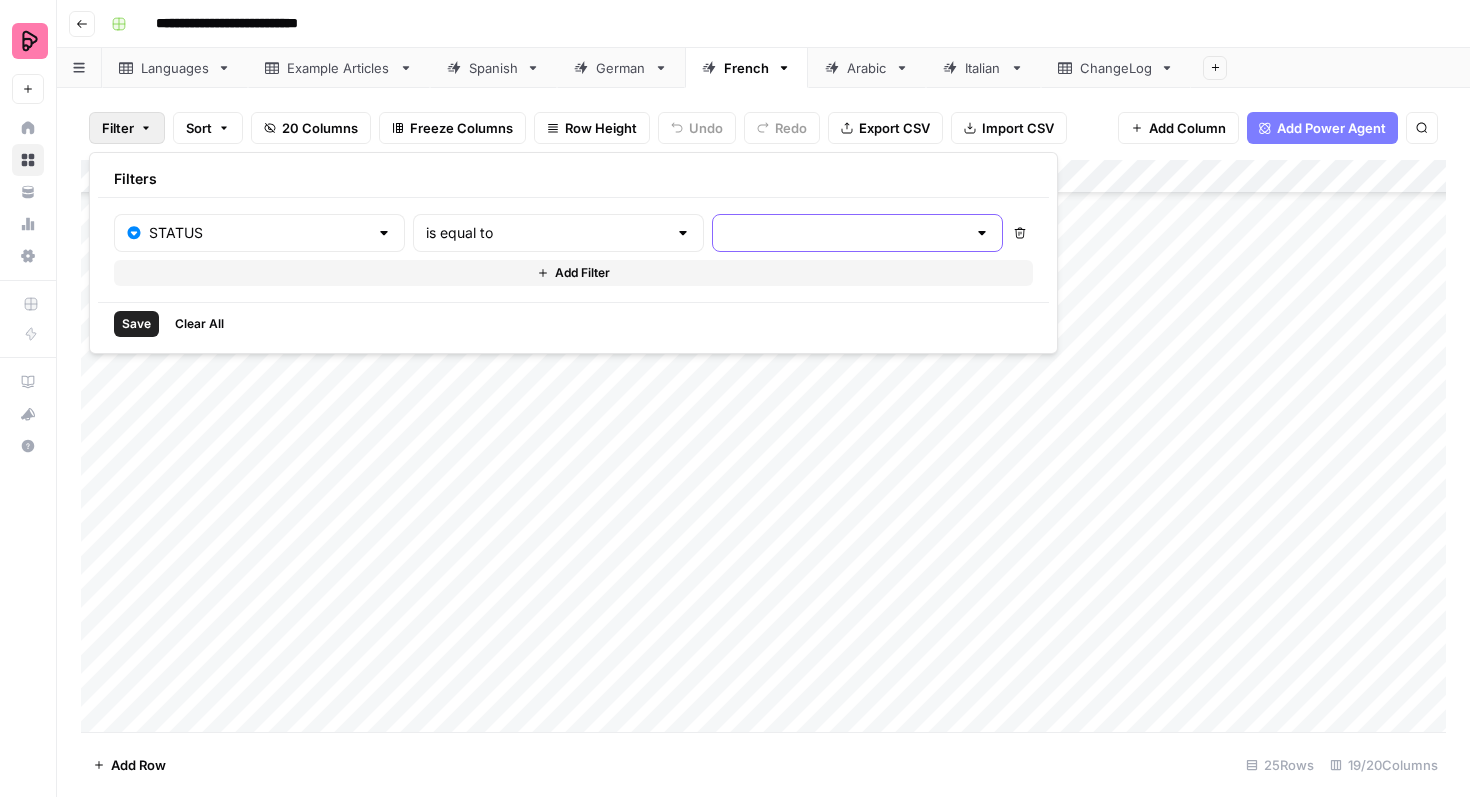 click at bounding box center (845, 233) 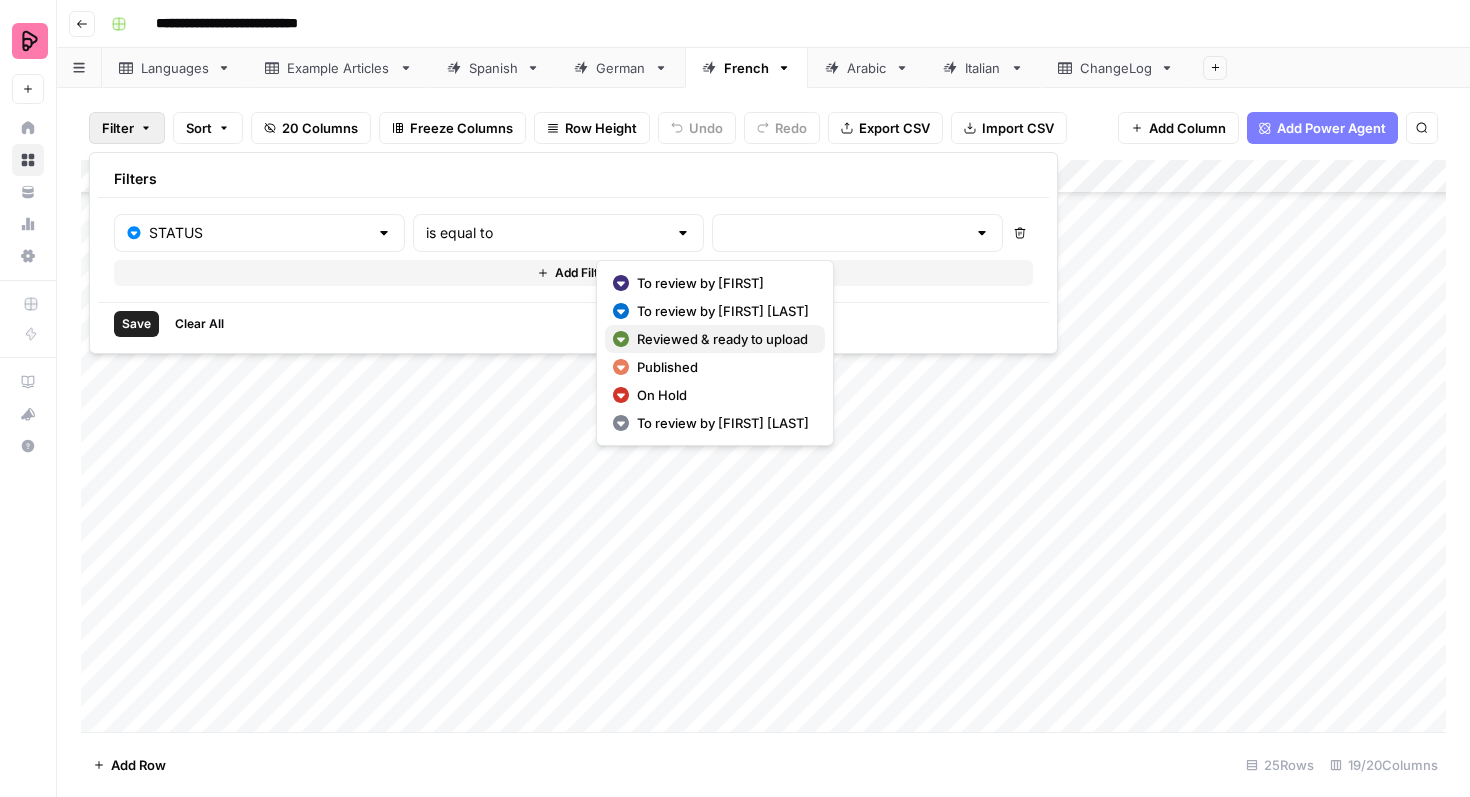 click on "Reviewed & ready to upload" at bounding box center (723, 339) 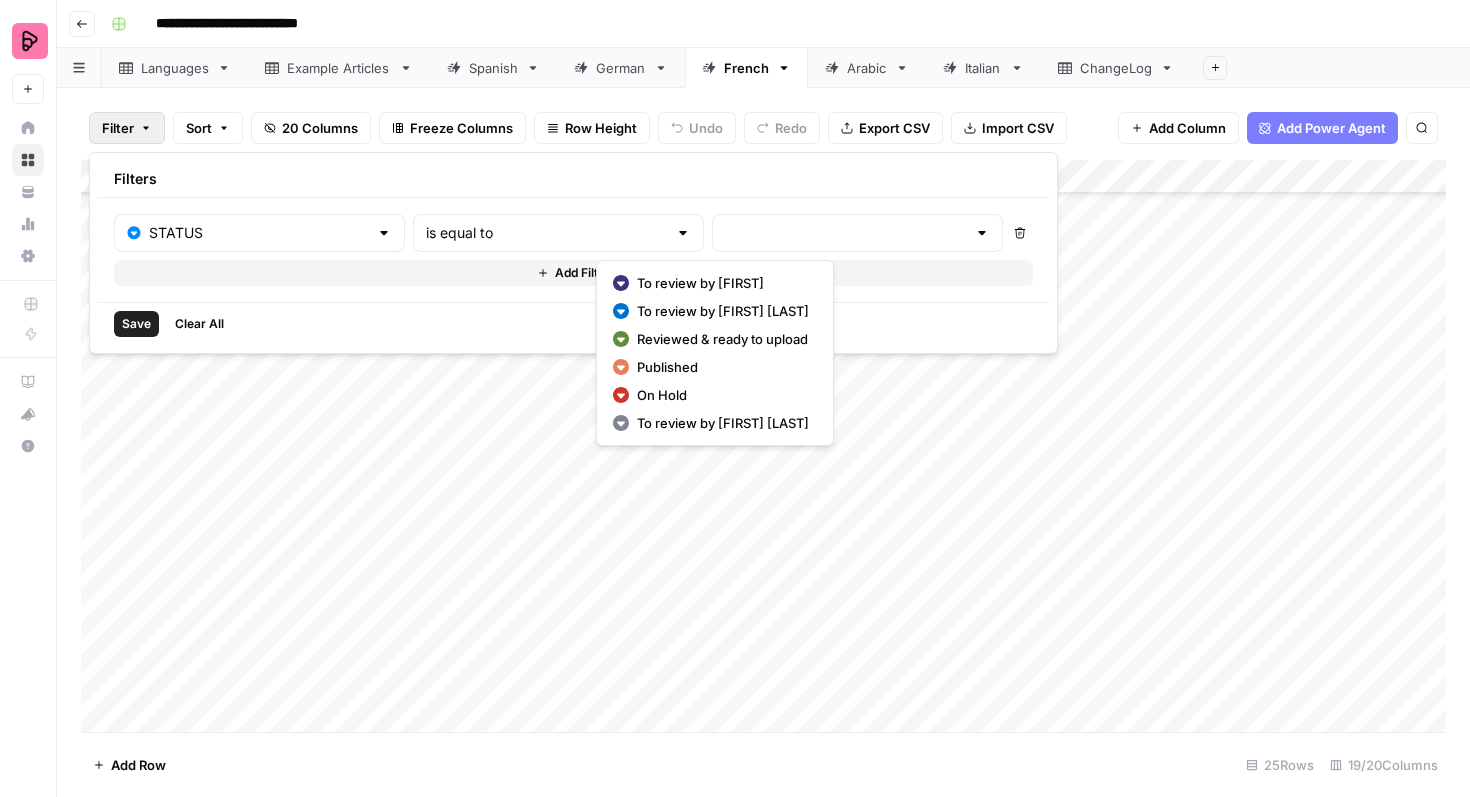 type on "Reviewed & ready to upload" 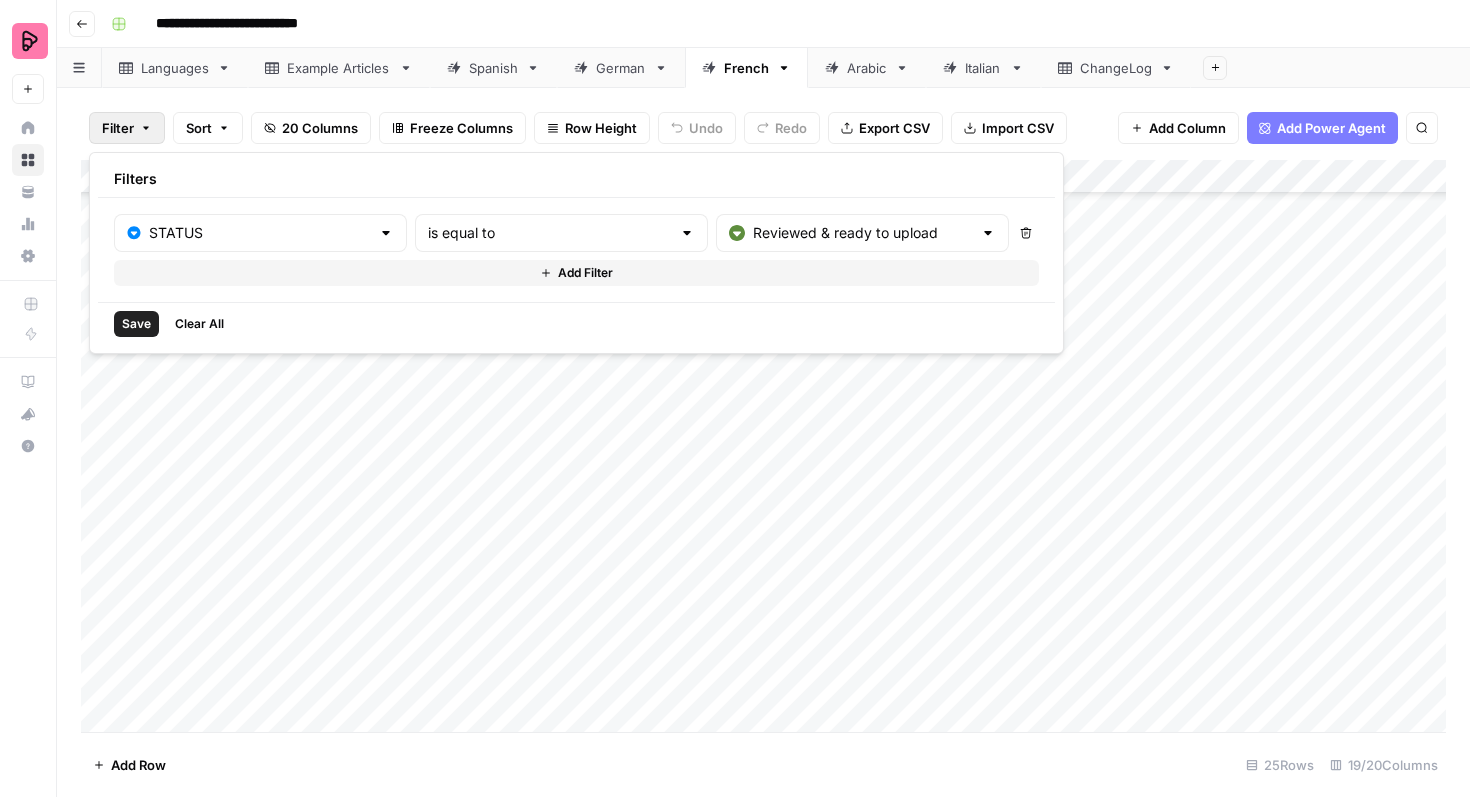 click on "Save Clear All" at bounding box center [576, 323] 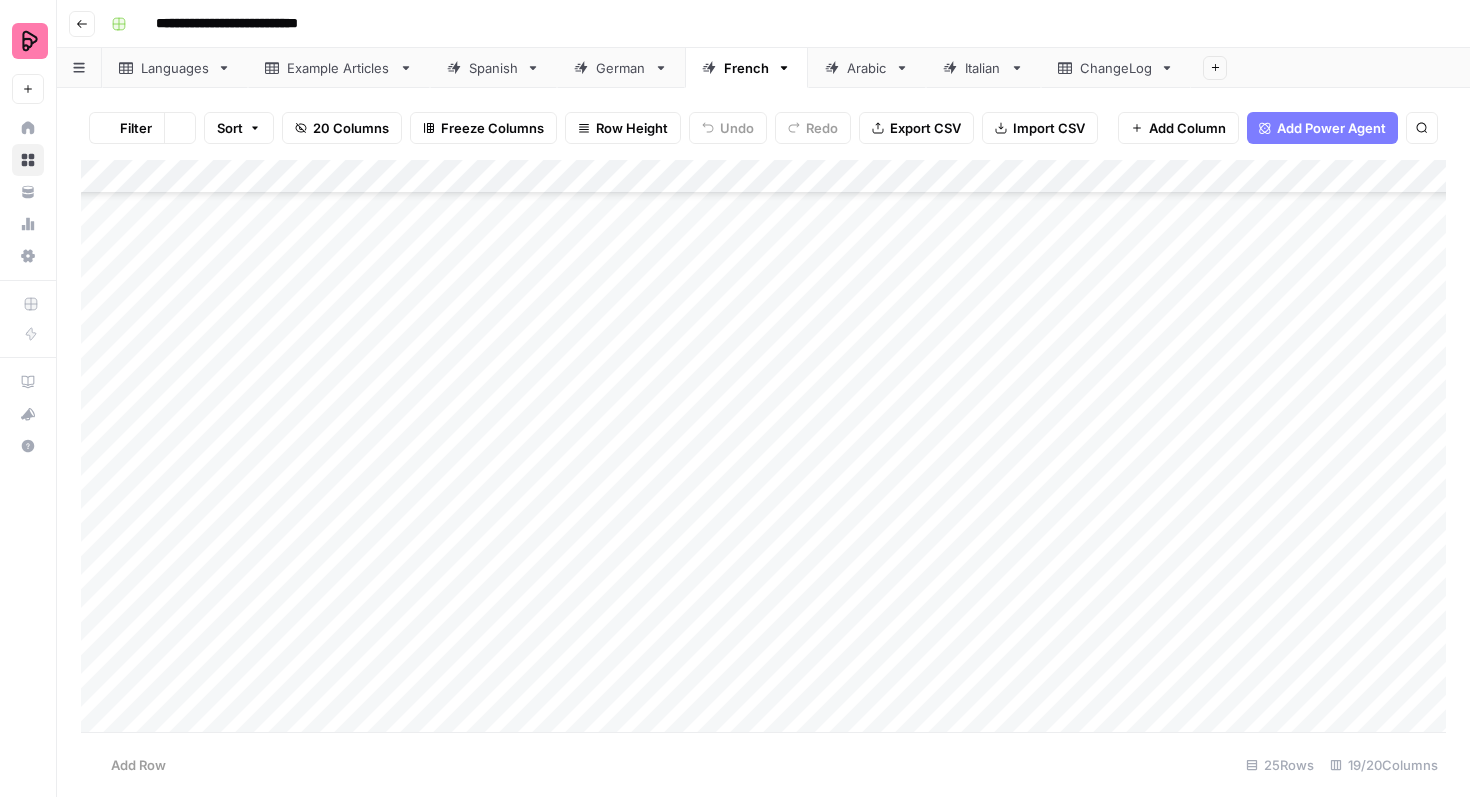 scroll, scrollTop: 0, scrollLeft: 0, axis: both 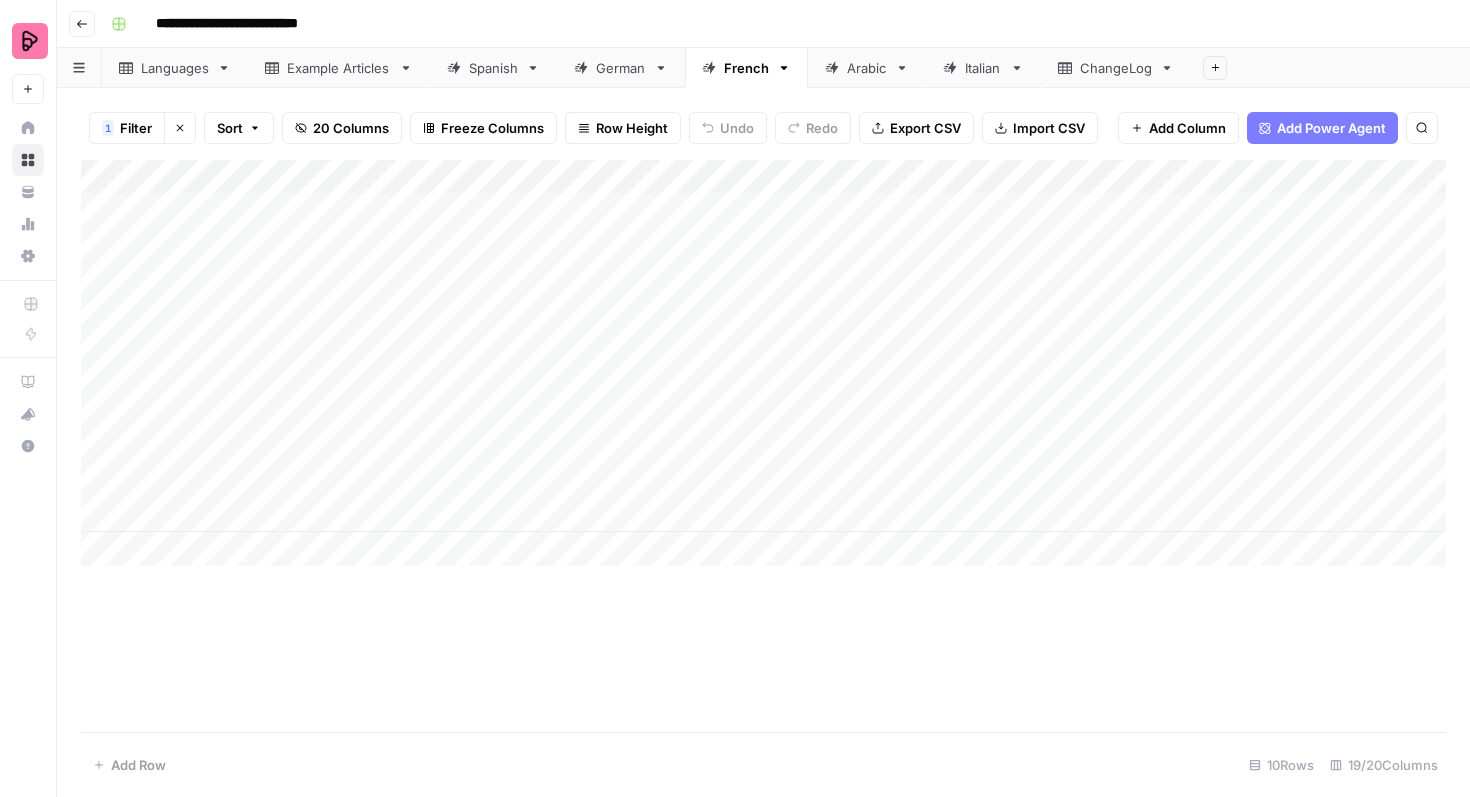 click on "Add Column" at bounding box center (763, 363) 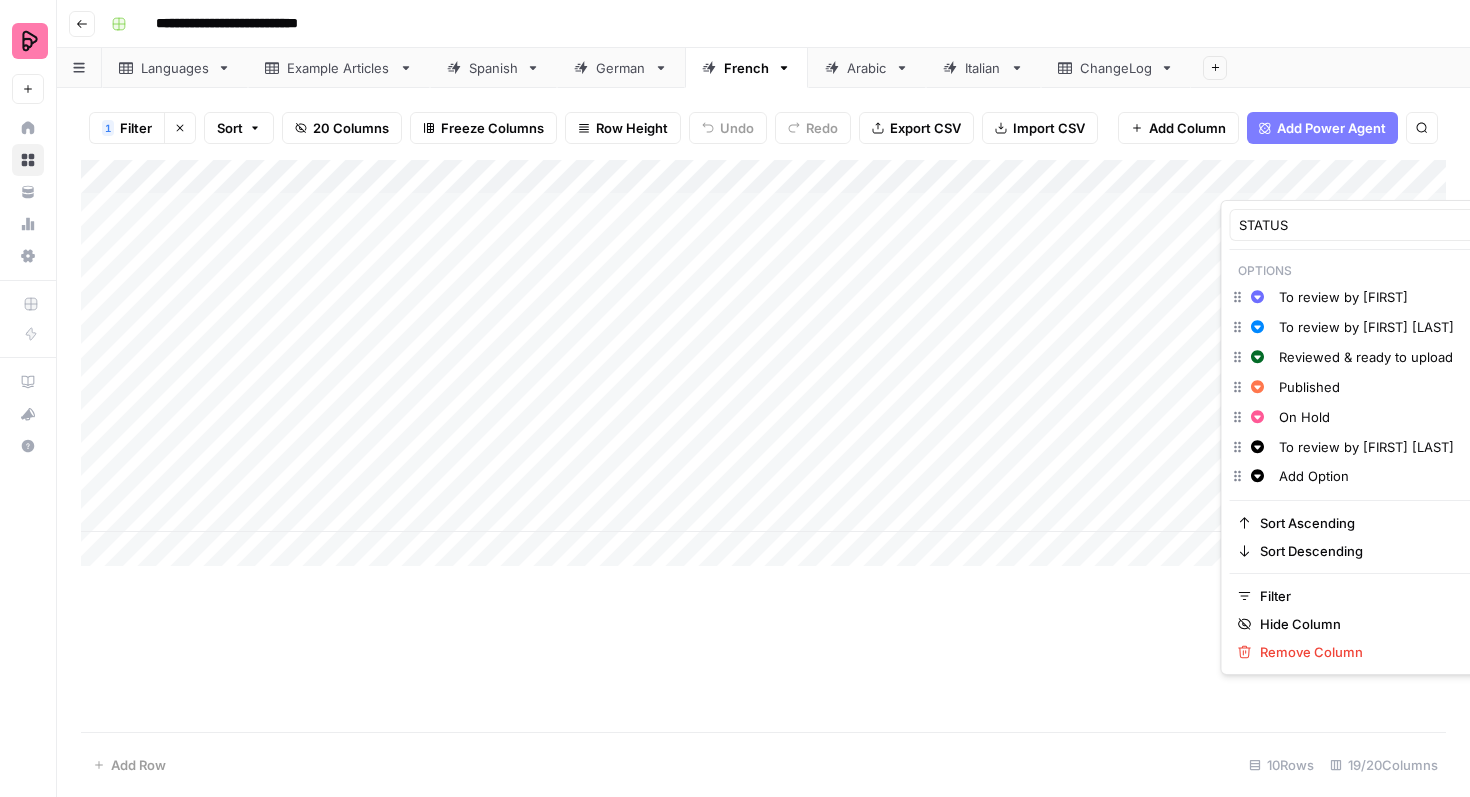 click on "Published" at bounding box center (1380, 387) 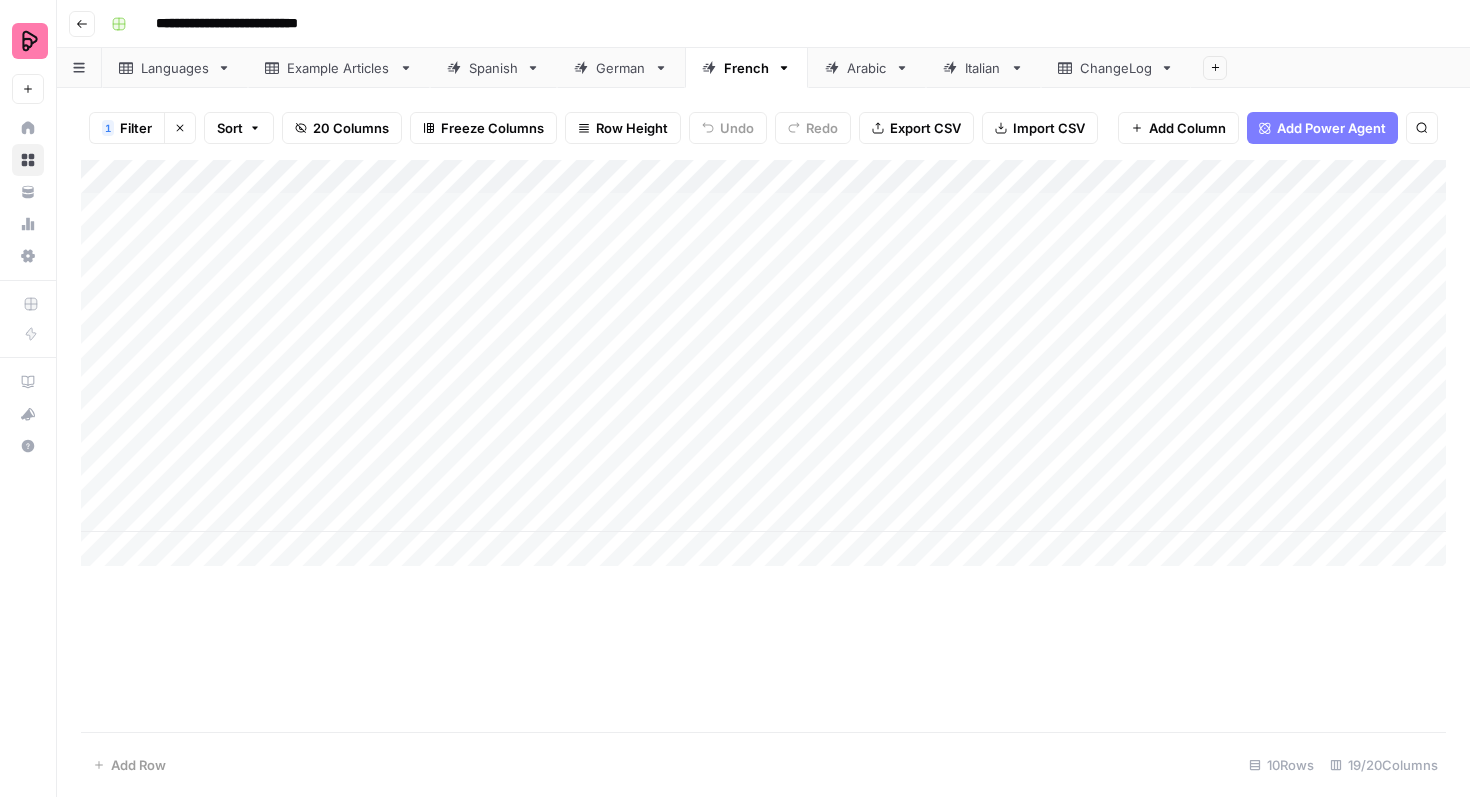 click on "Add Column" at bounding box center [763, 446] 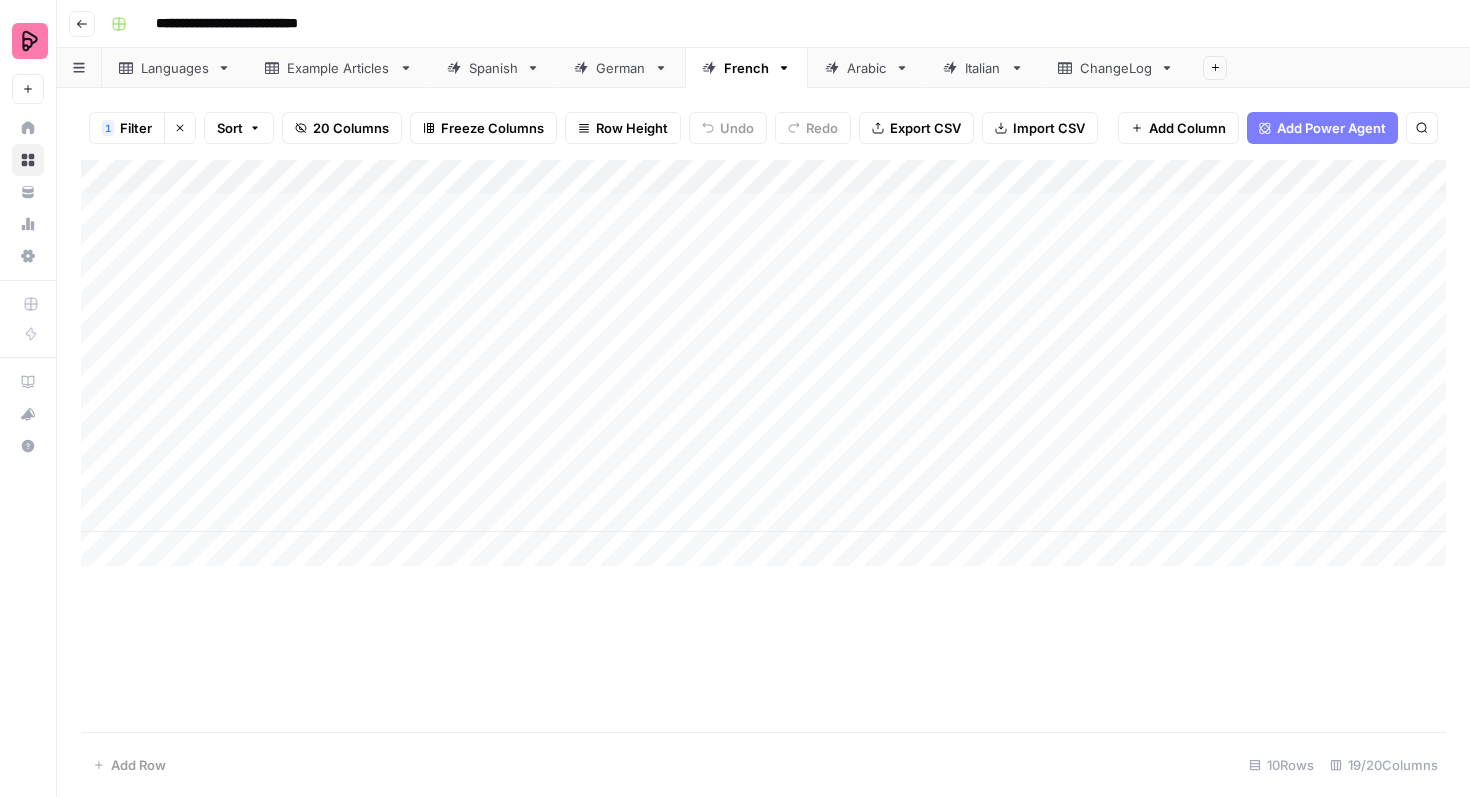 click on "Add Column" at bounding box center (763, 363) 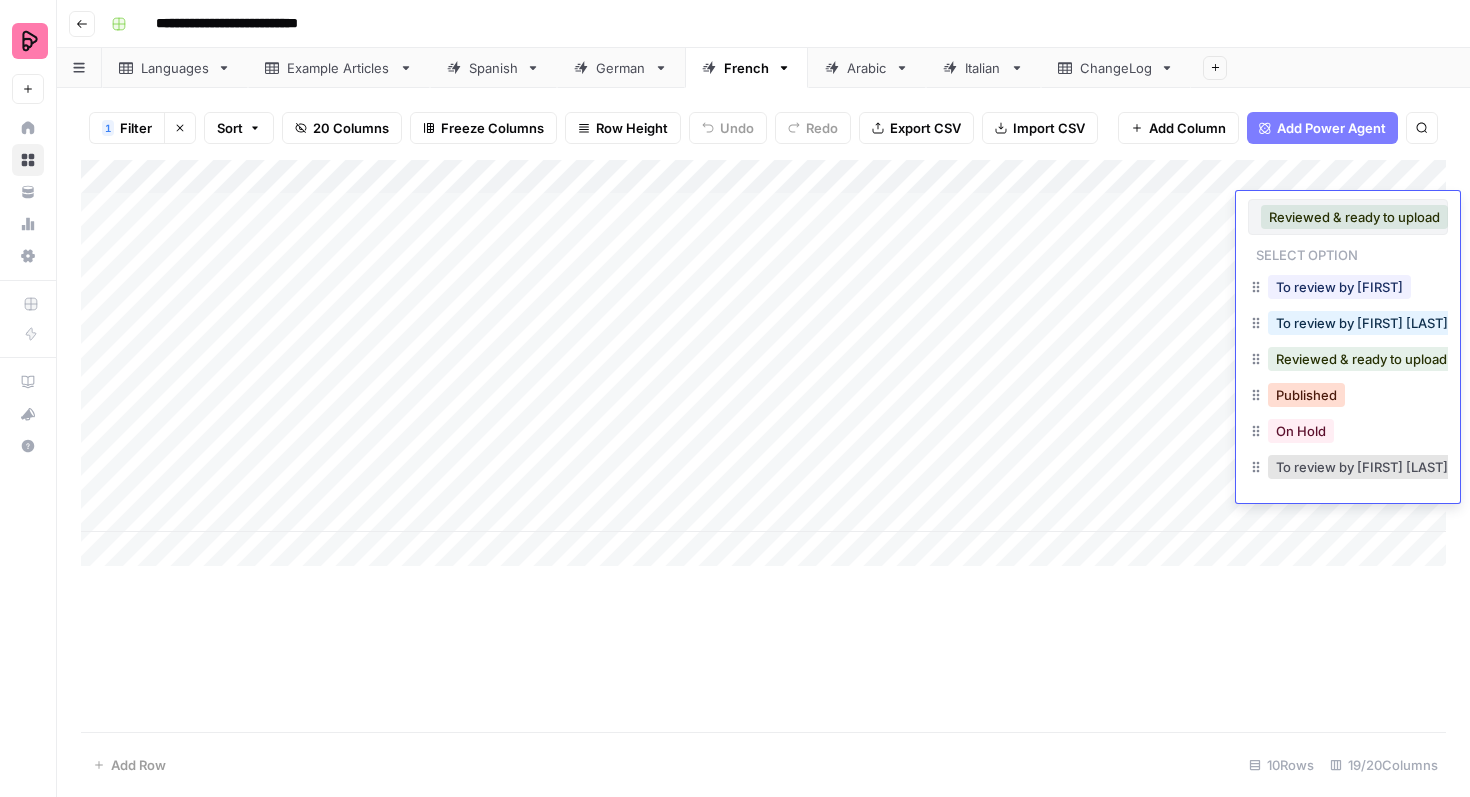 click on "Published" at bounding box center (1306, 395) 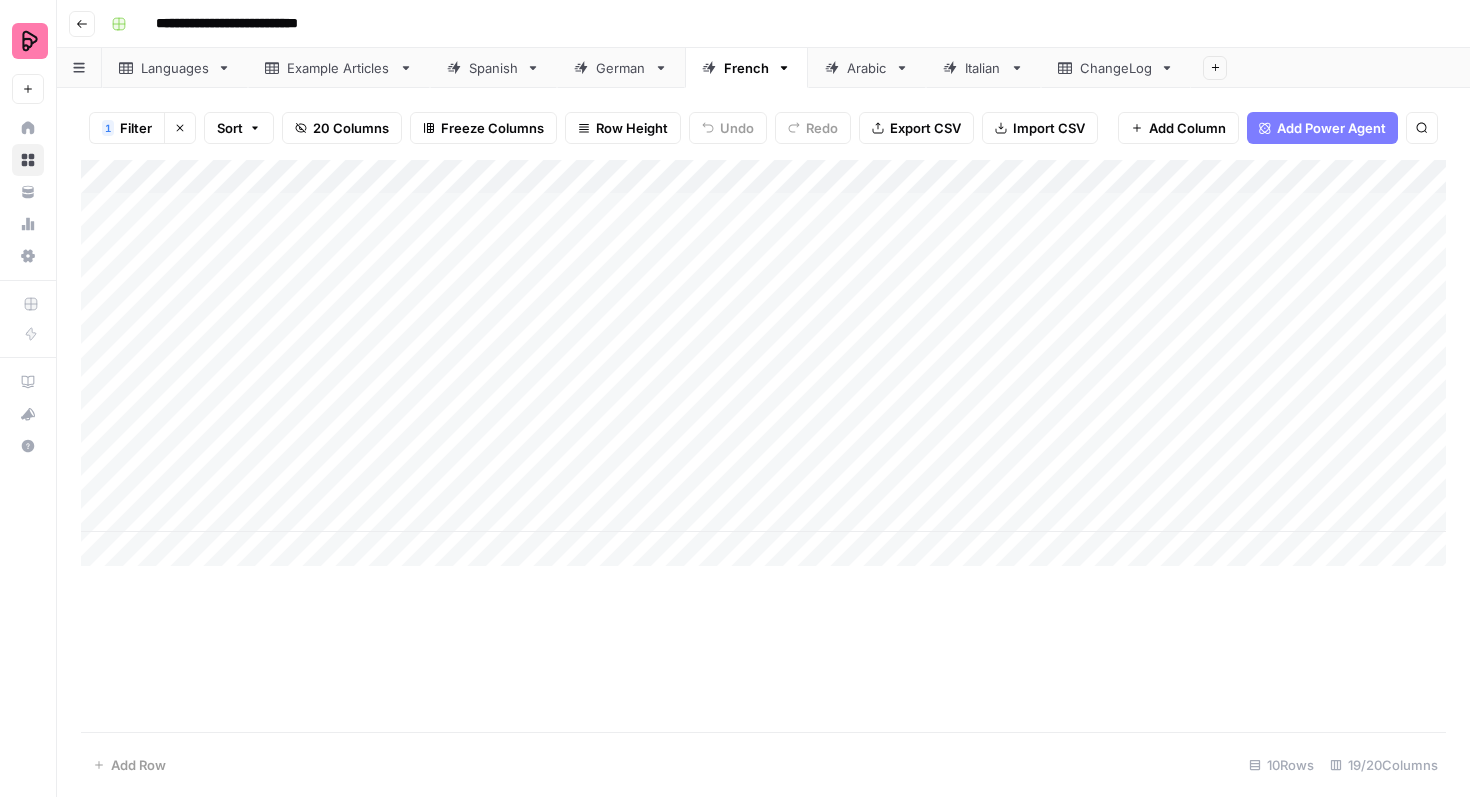 click on "Add Column" at bounding box center [763, 363] 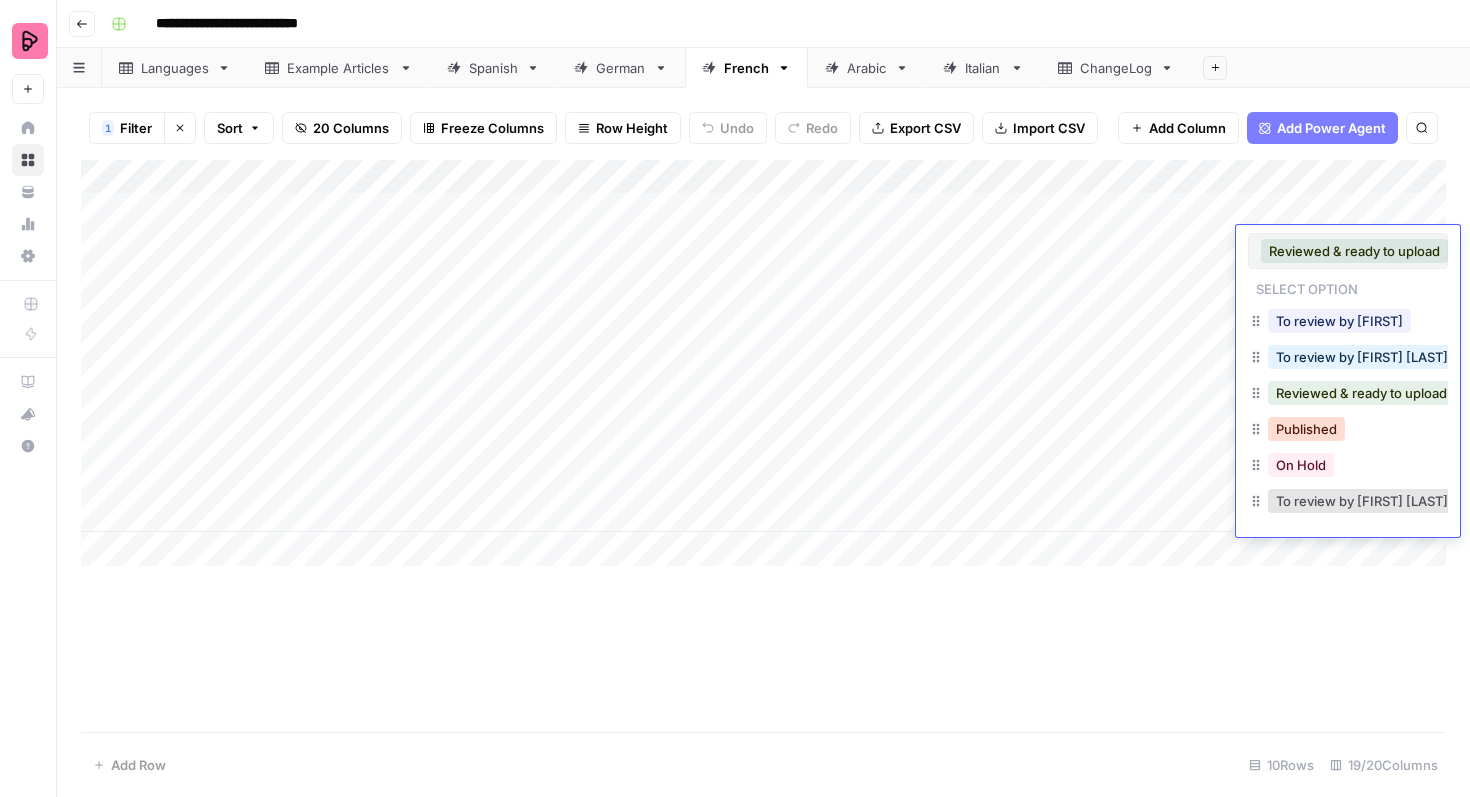click on "Published" at bounding box center [1306, 429] 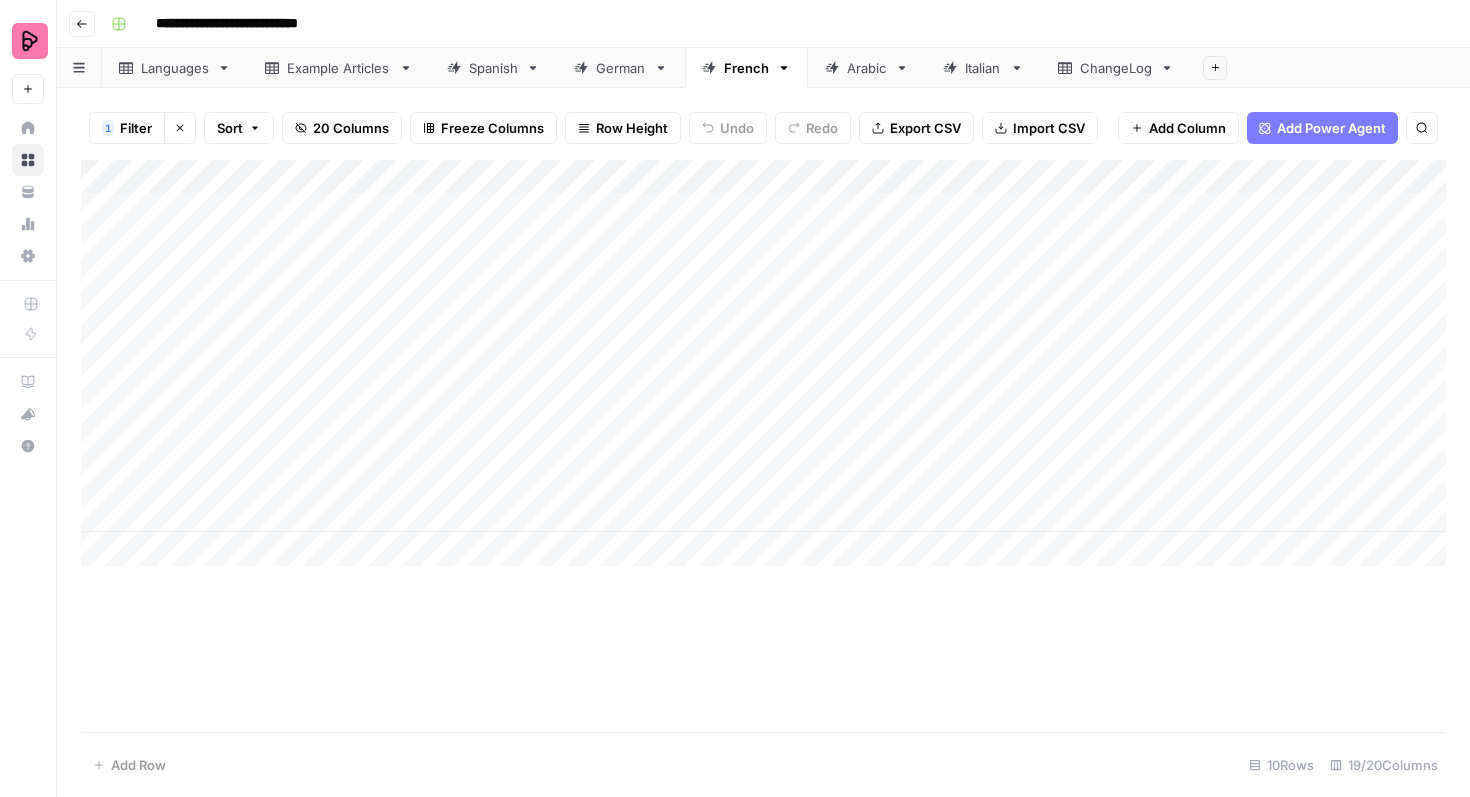 click on "Add Column" at bounding box center (763, 363) 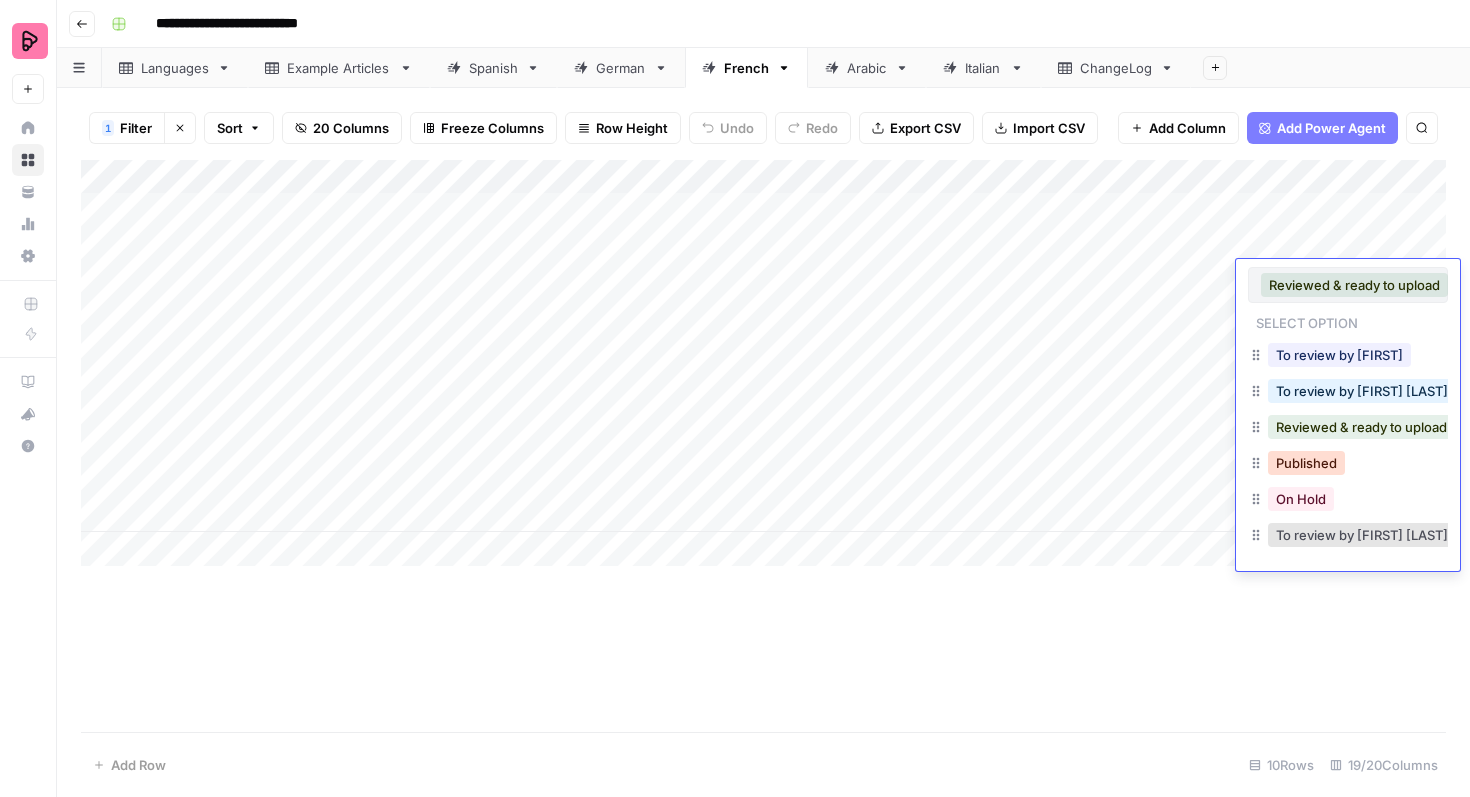 click on "Published" at bounding box center [1306, 463] 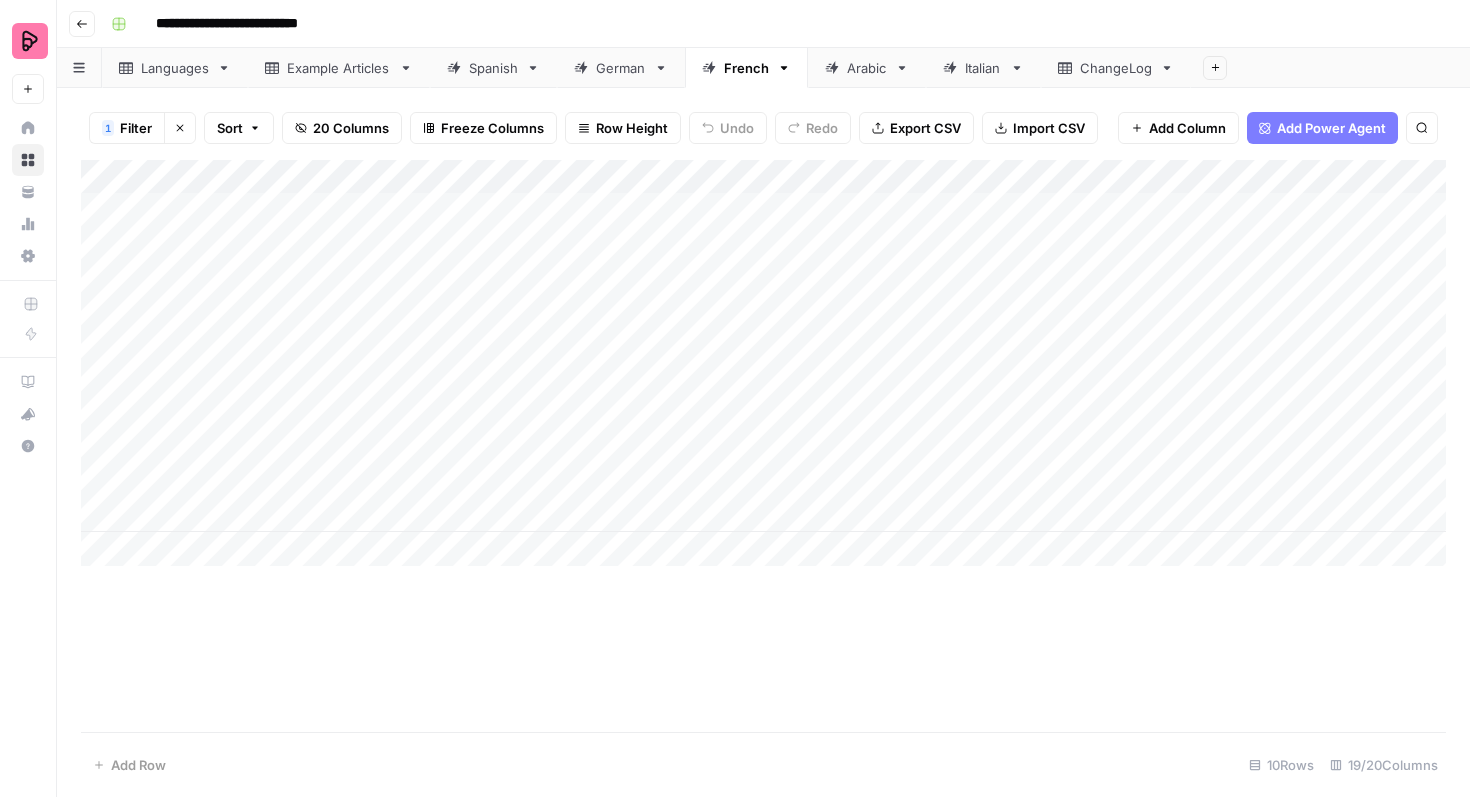 click on "Add Column" at bounding box center [763, 363] 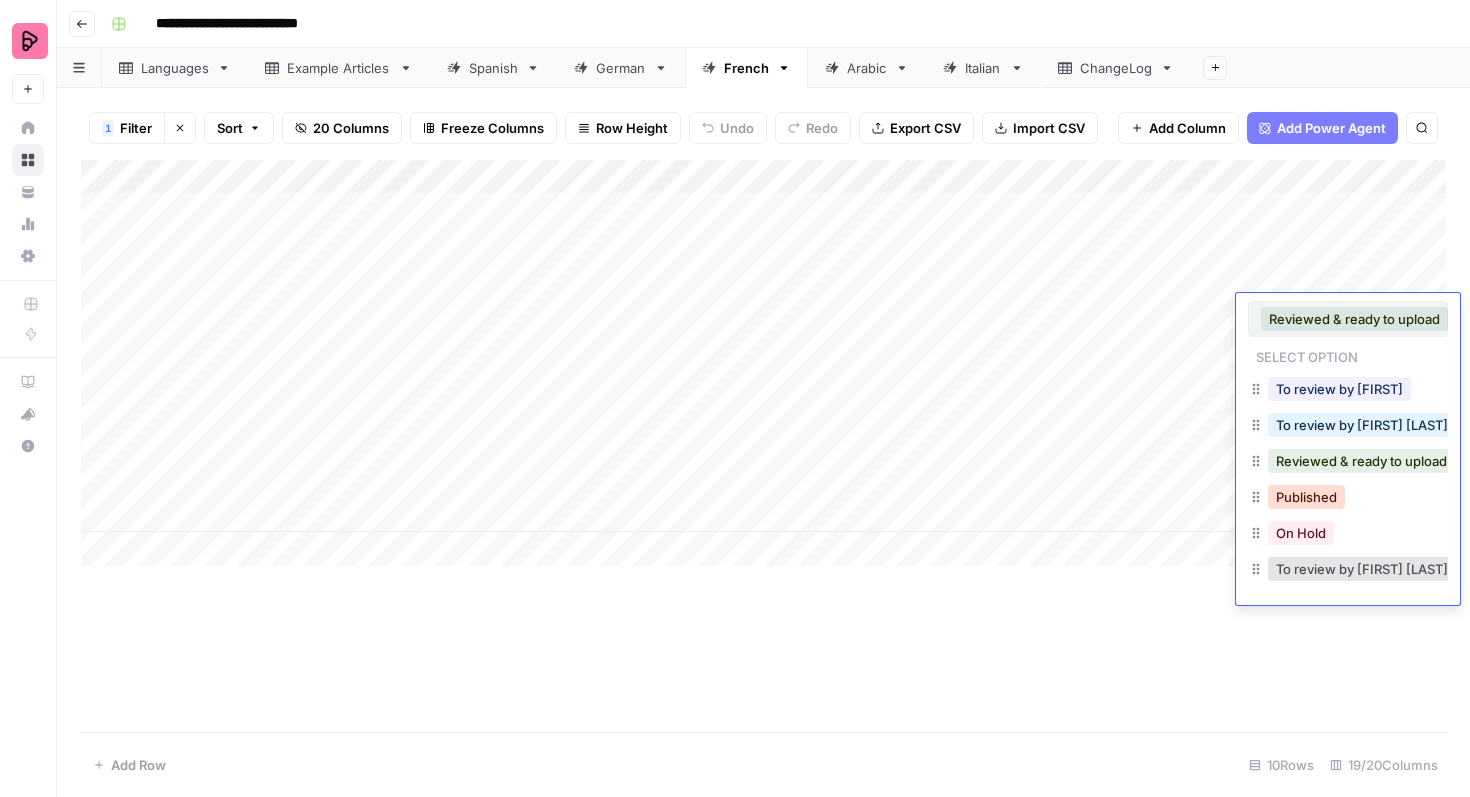 click on "Published" at bounding box center [1306, 497] 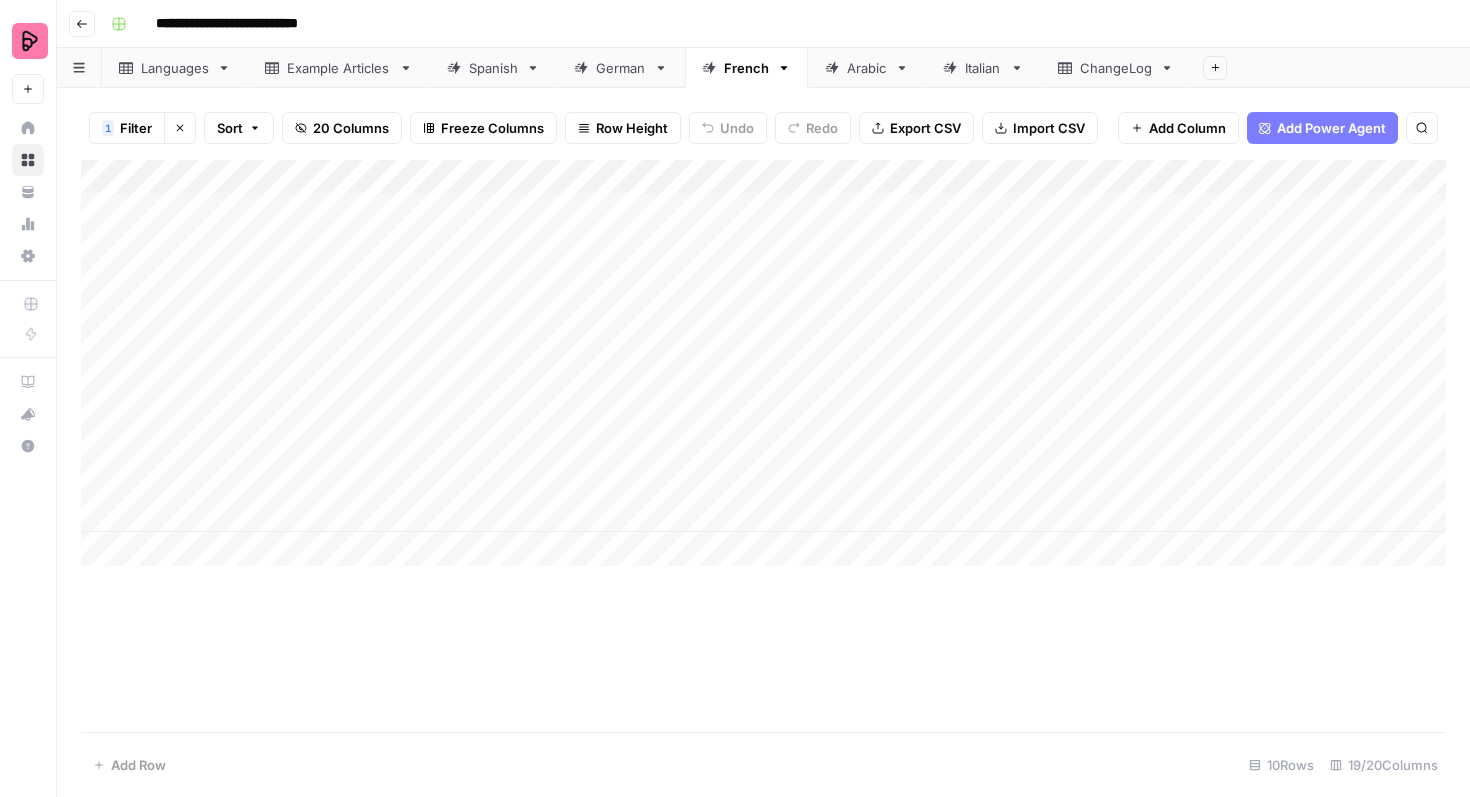 click on "Add Column" at bounding box center (763, 363) 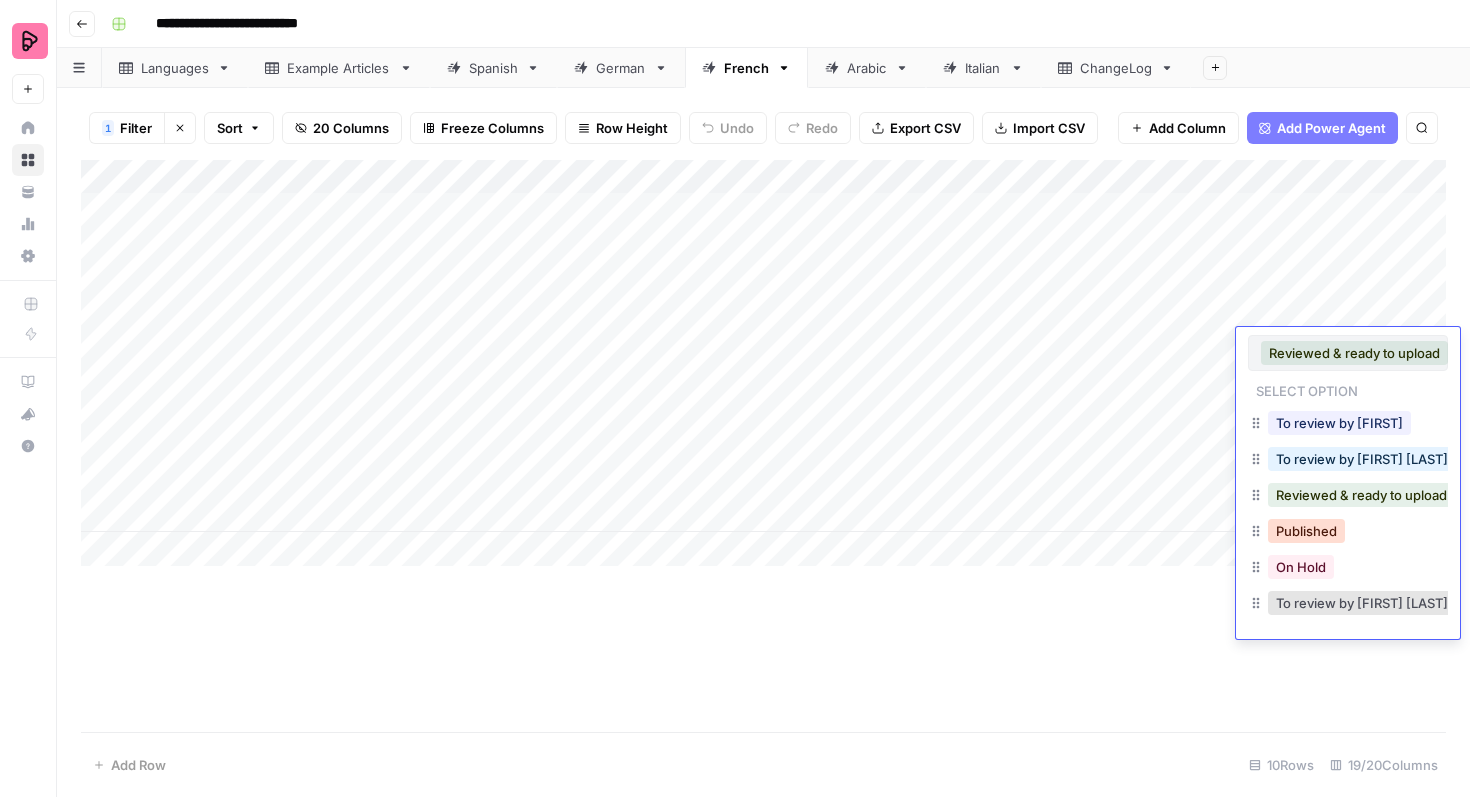 click on "Published" at bounding box center (1306, 531) 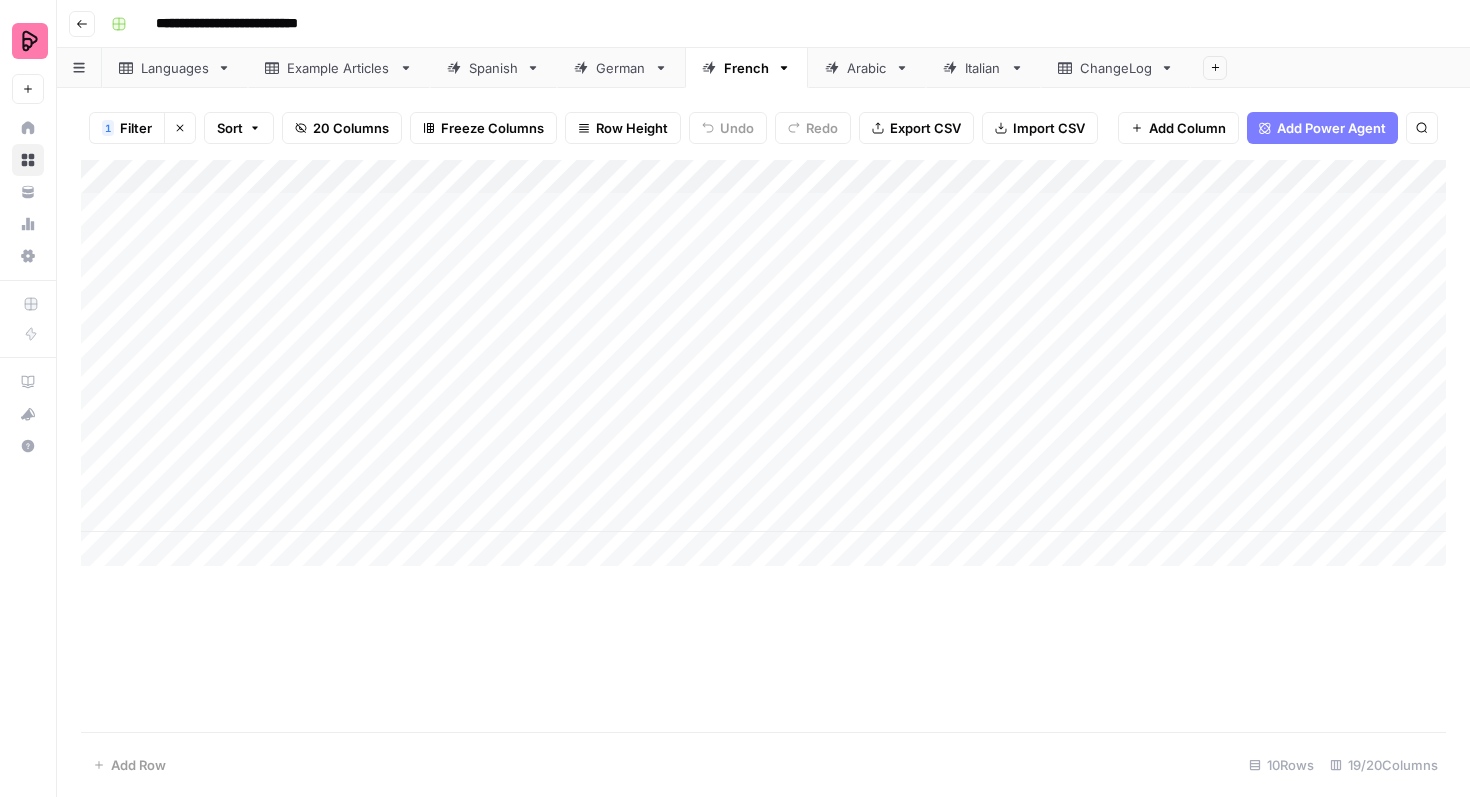 click on "Add Column" at bounding box center [763, 363] 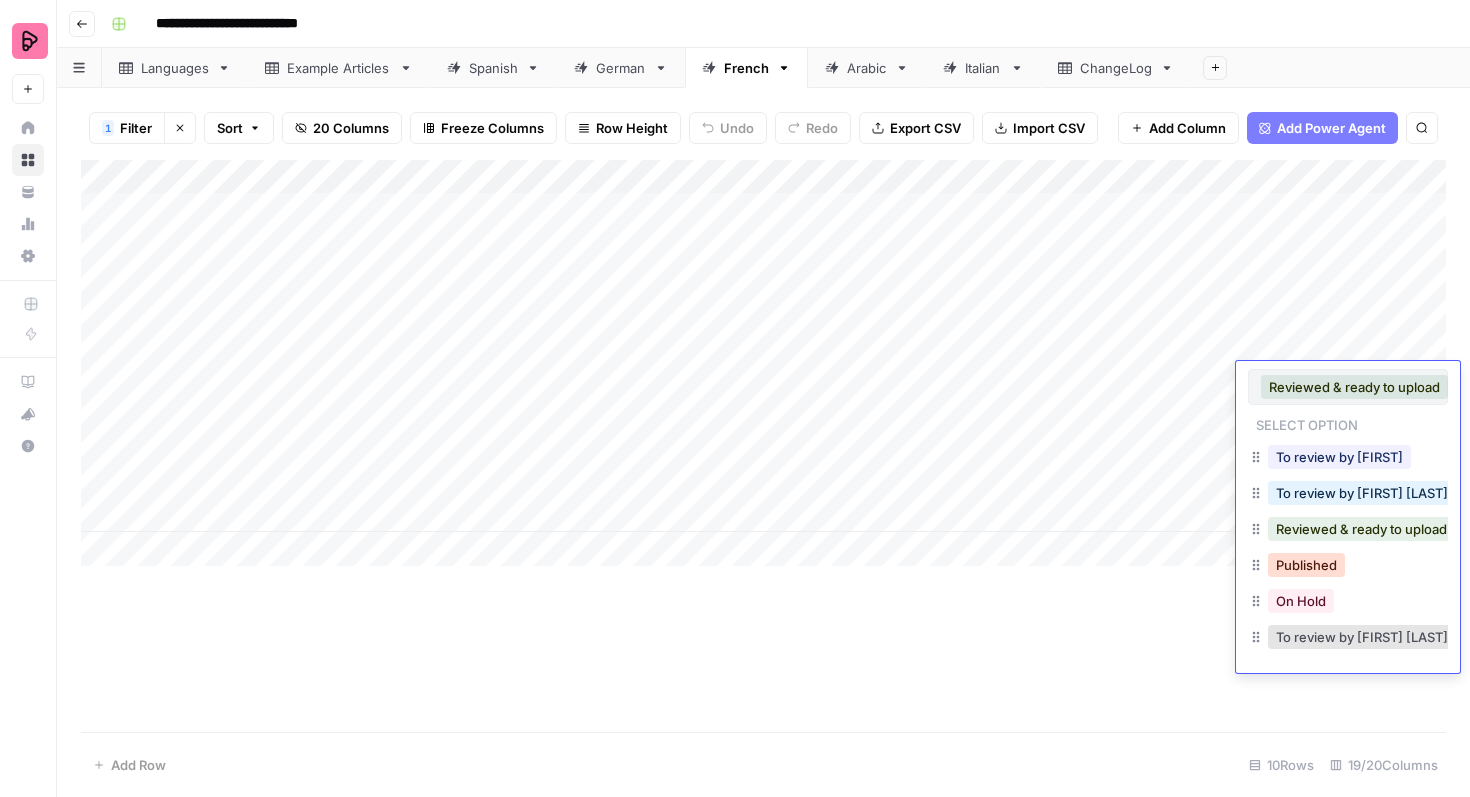 click on "Published" at bounding box center [1306, 565] 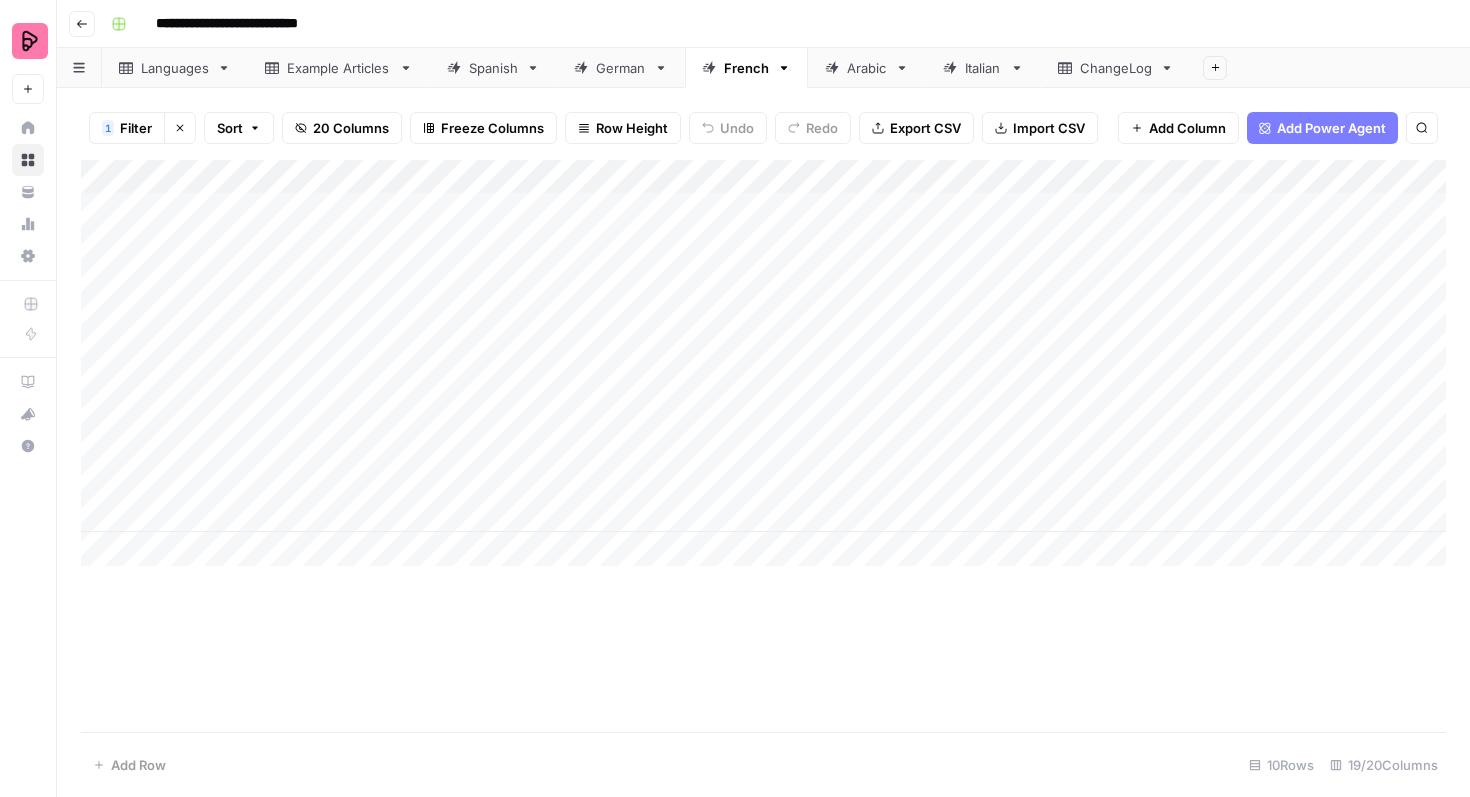 click on "Add Column" at bounding box center [763, 363] 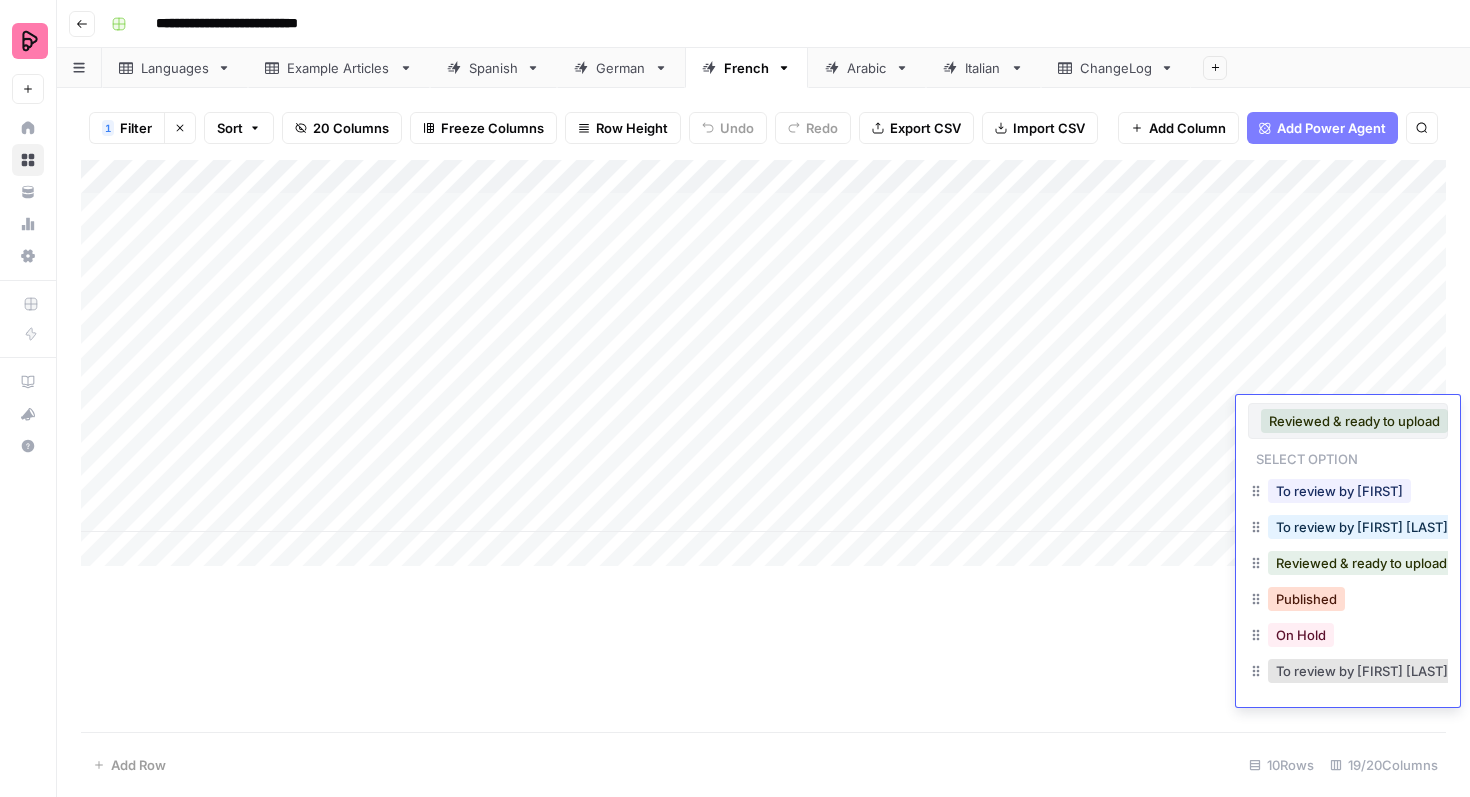 click on "Published" at bounding box center [1306, 599] 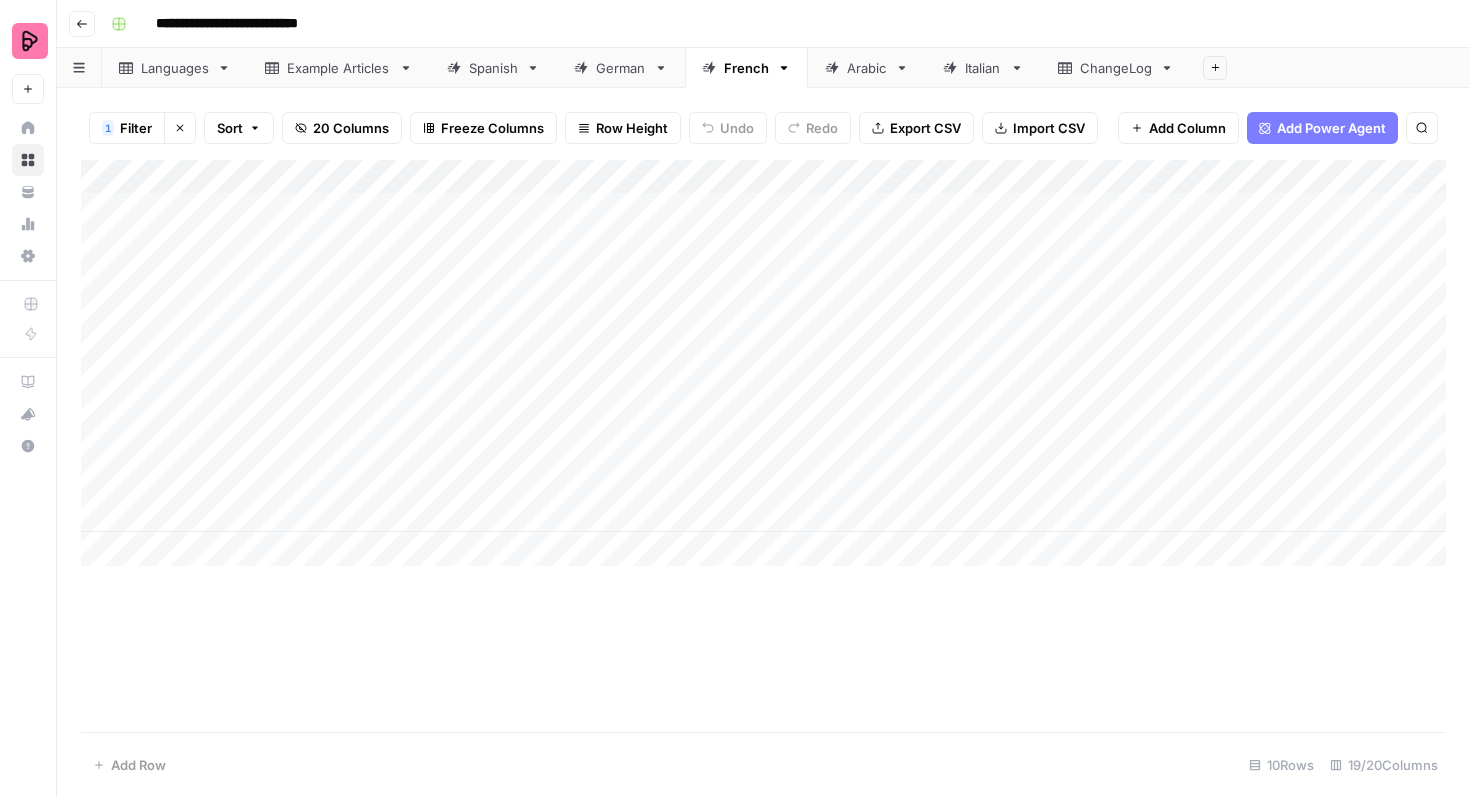 click on "Add Column" at bounding box center (763, 363) 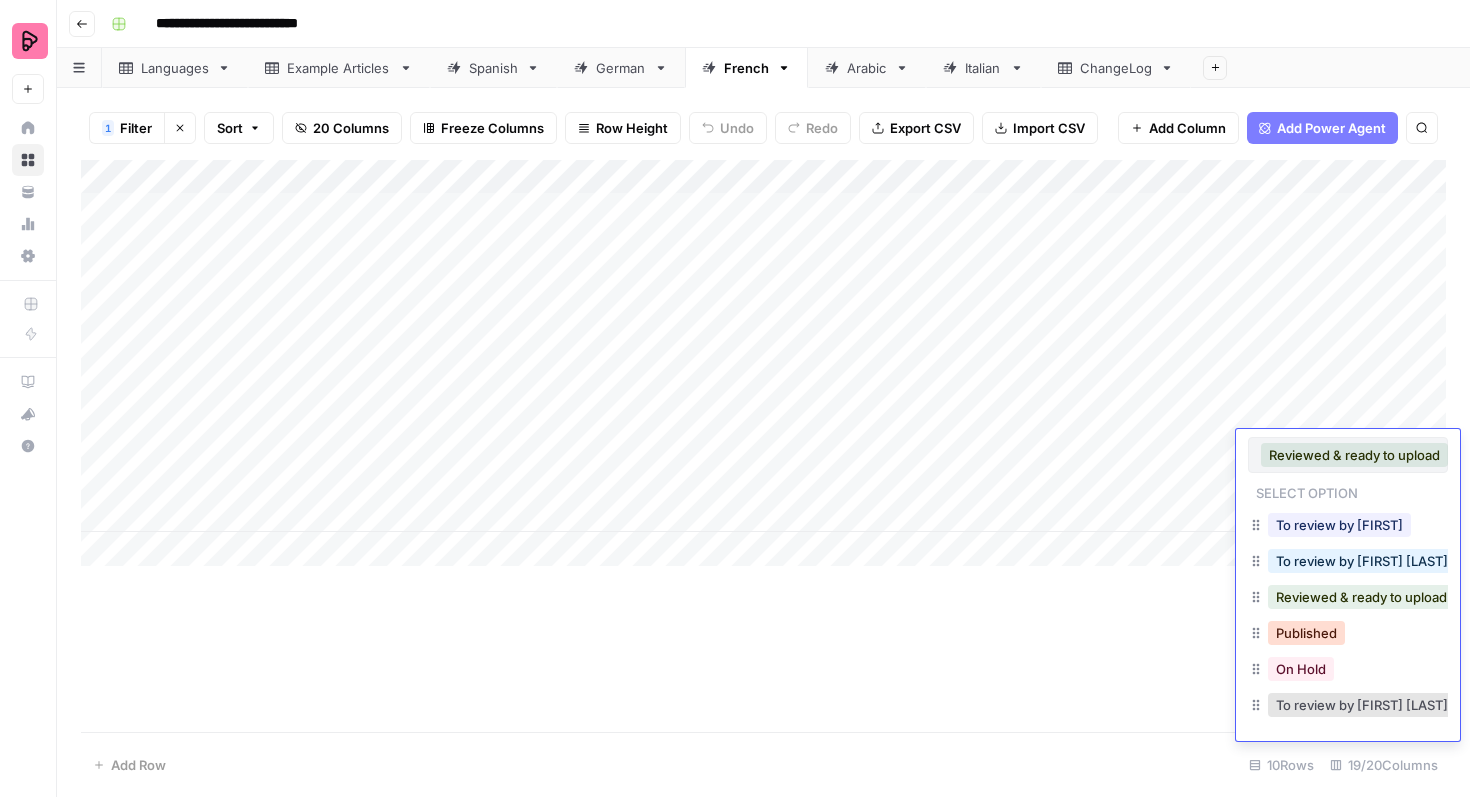 click on "Published" at bounding box center [1306, 633] 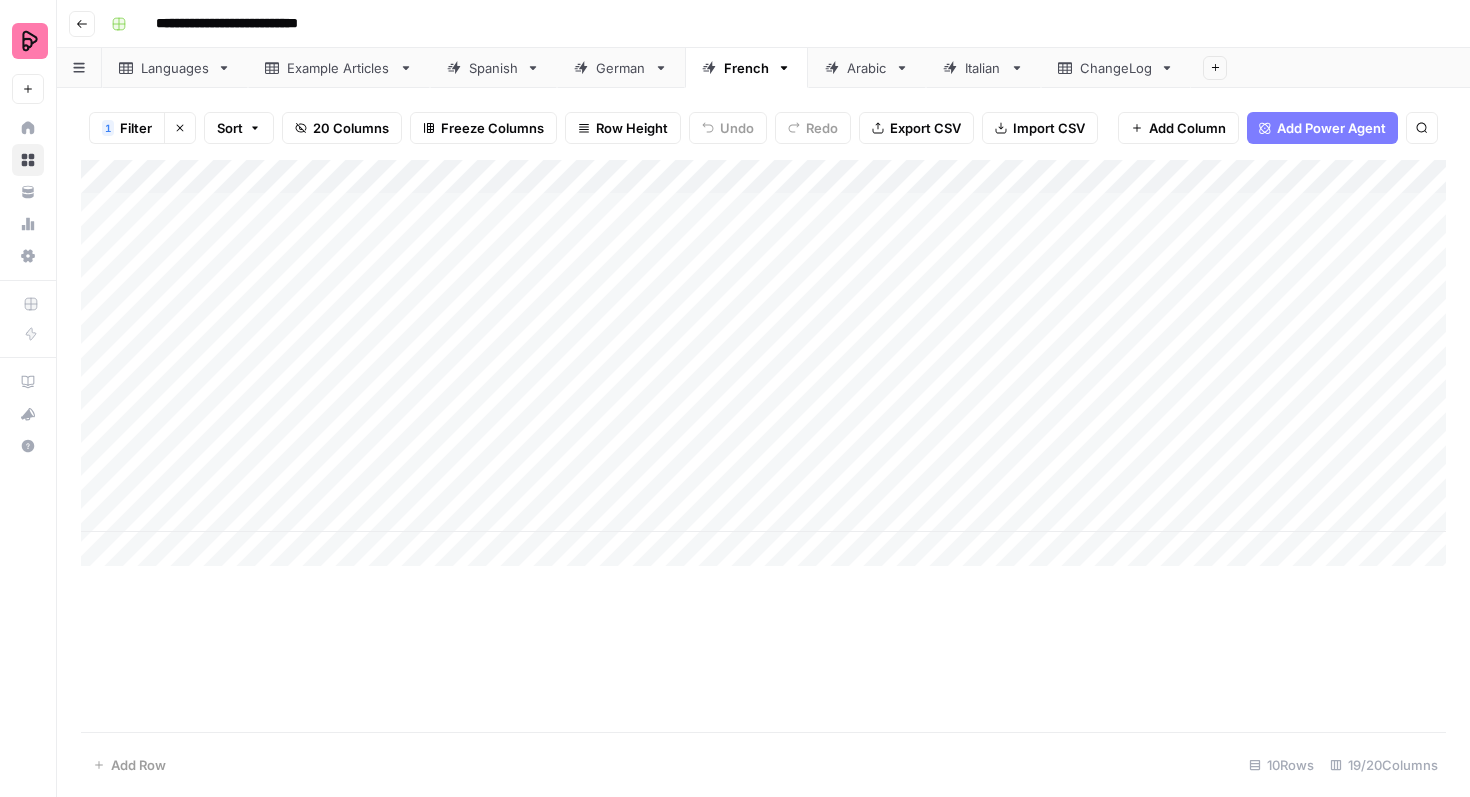 click on "Add Column" at bounding box center (763, 363) 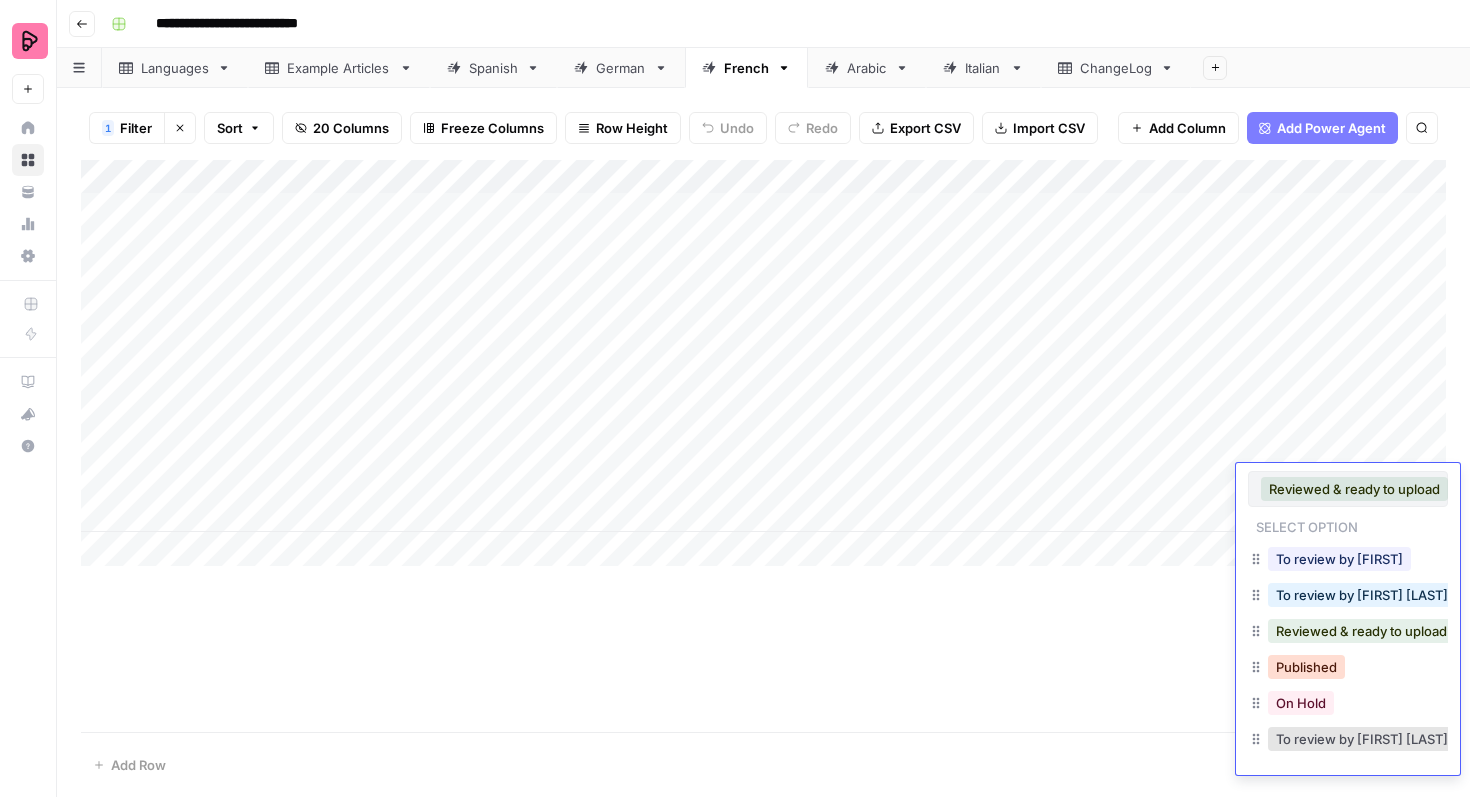 click on "Published" at bounding box center [1306, 667] 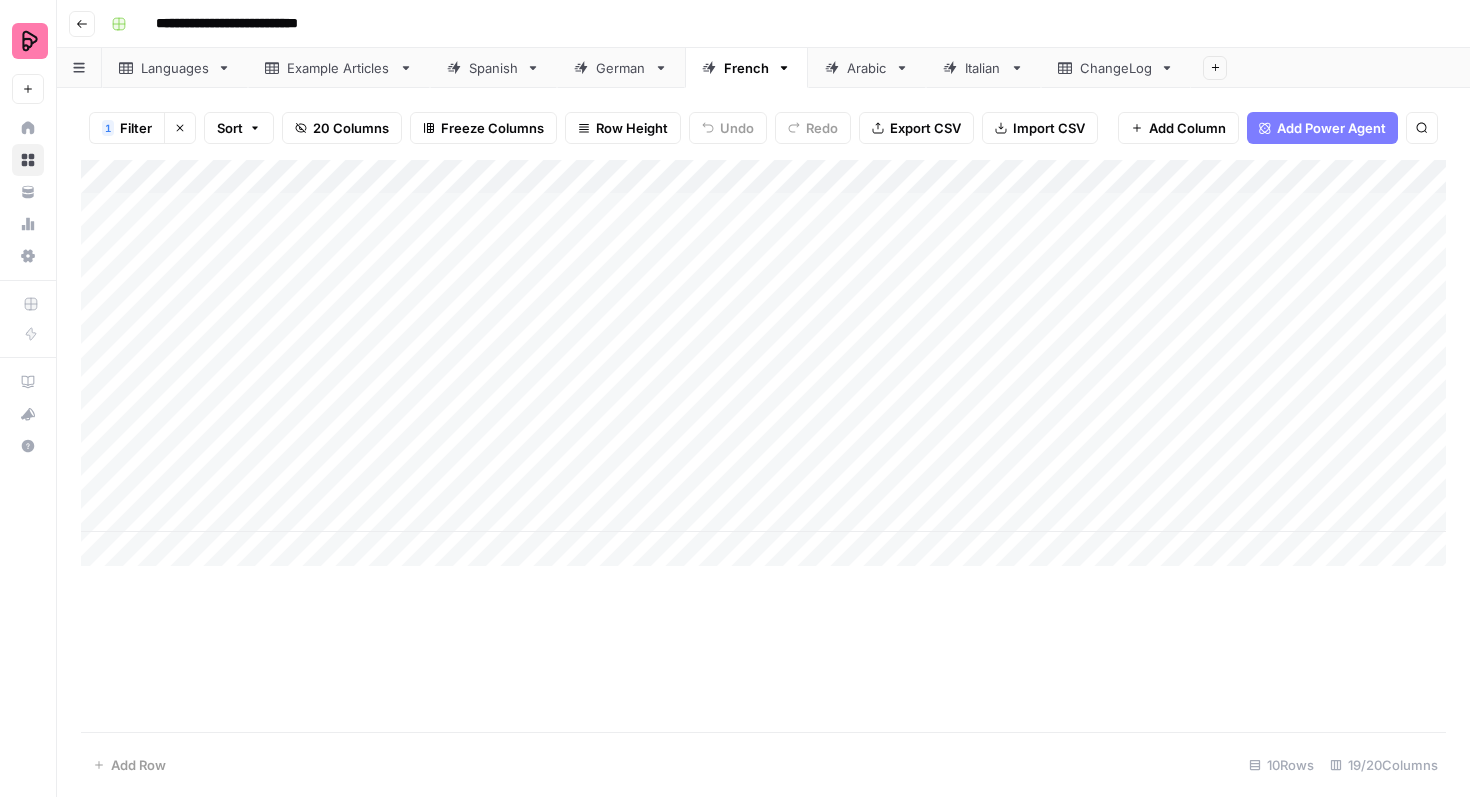 click on "Add Column" at bounding box center (763, 363) 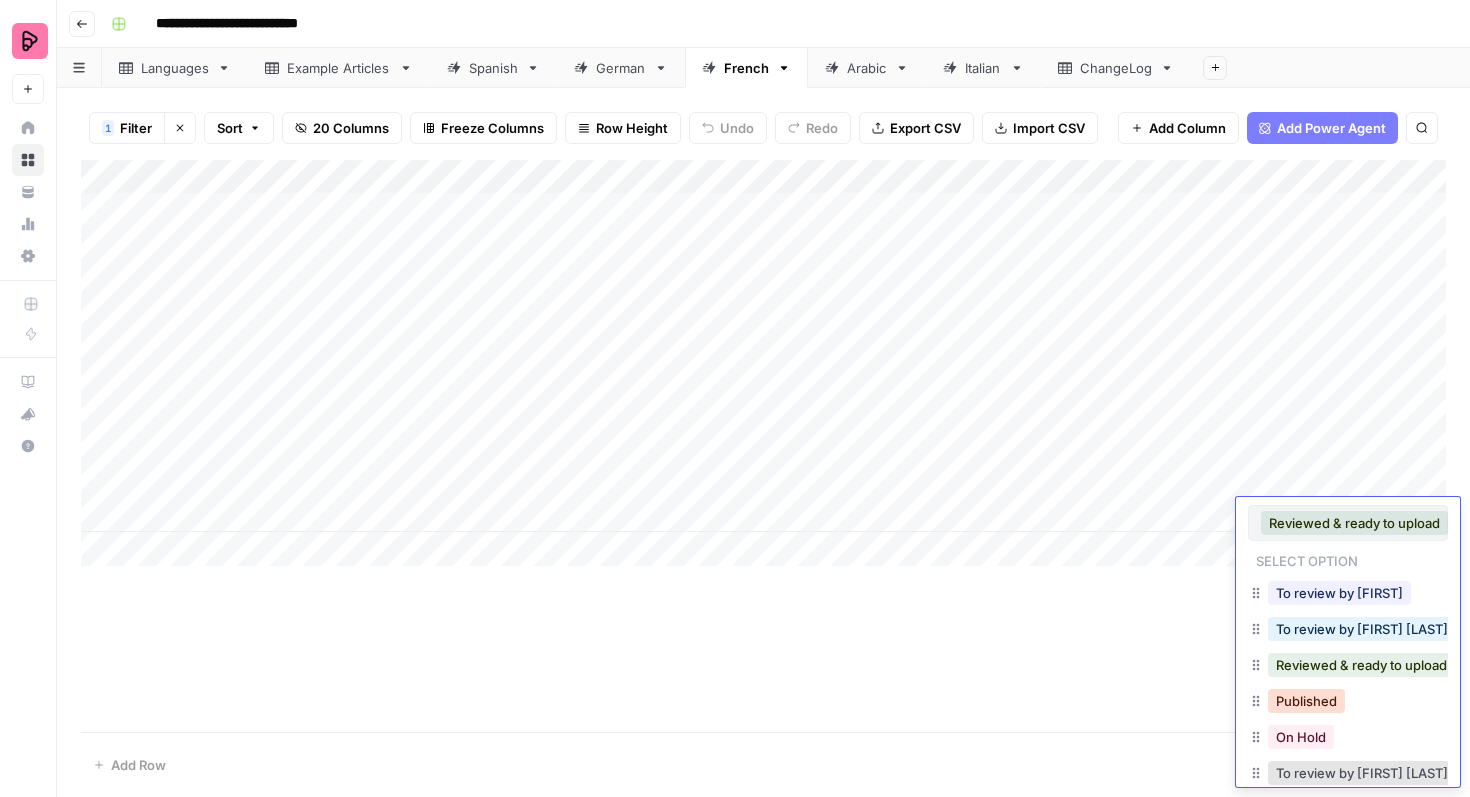 click on "Published" at bounding box center [1306, 701] 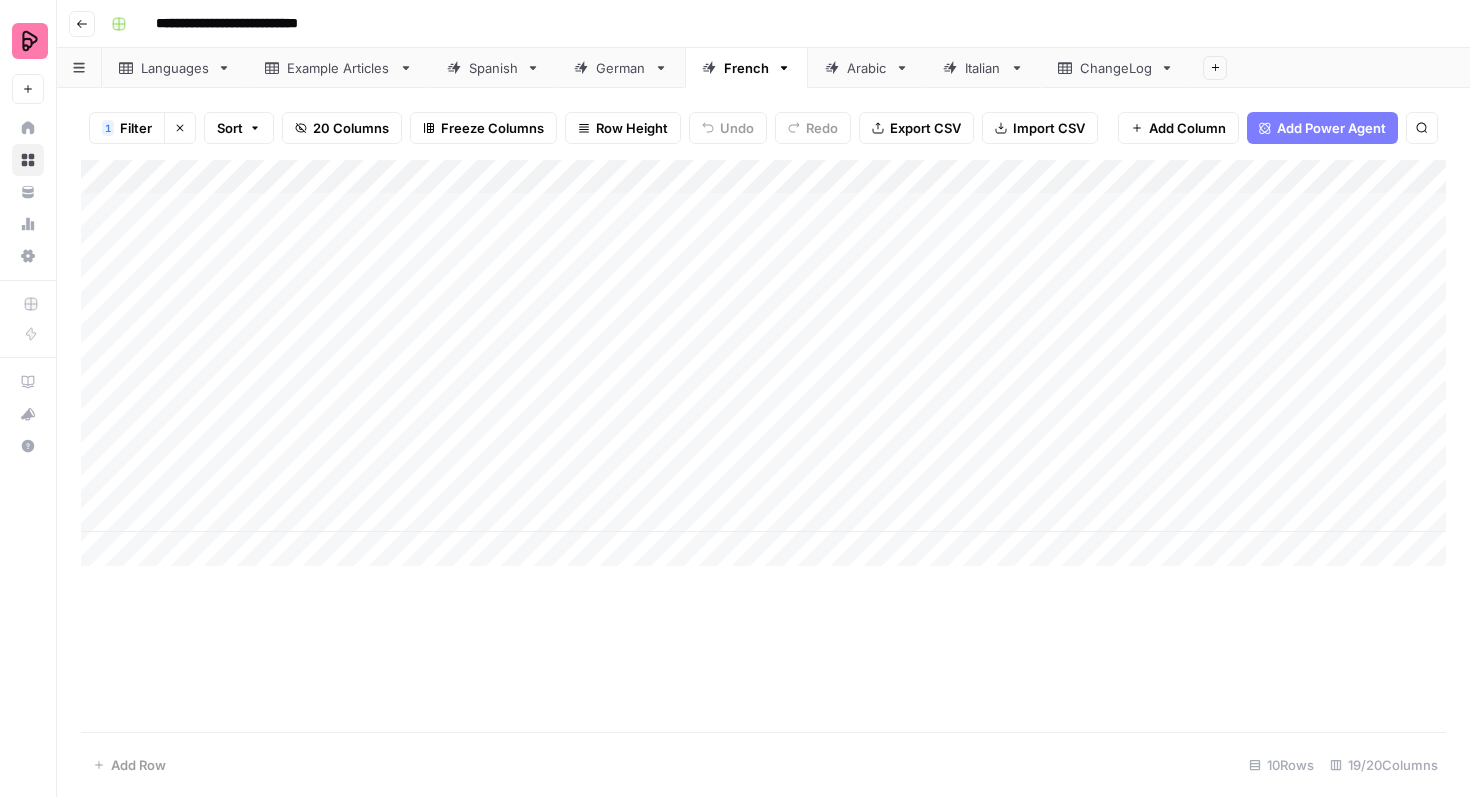 click on "Add Column" at bounding box center (763, 446) 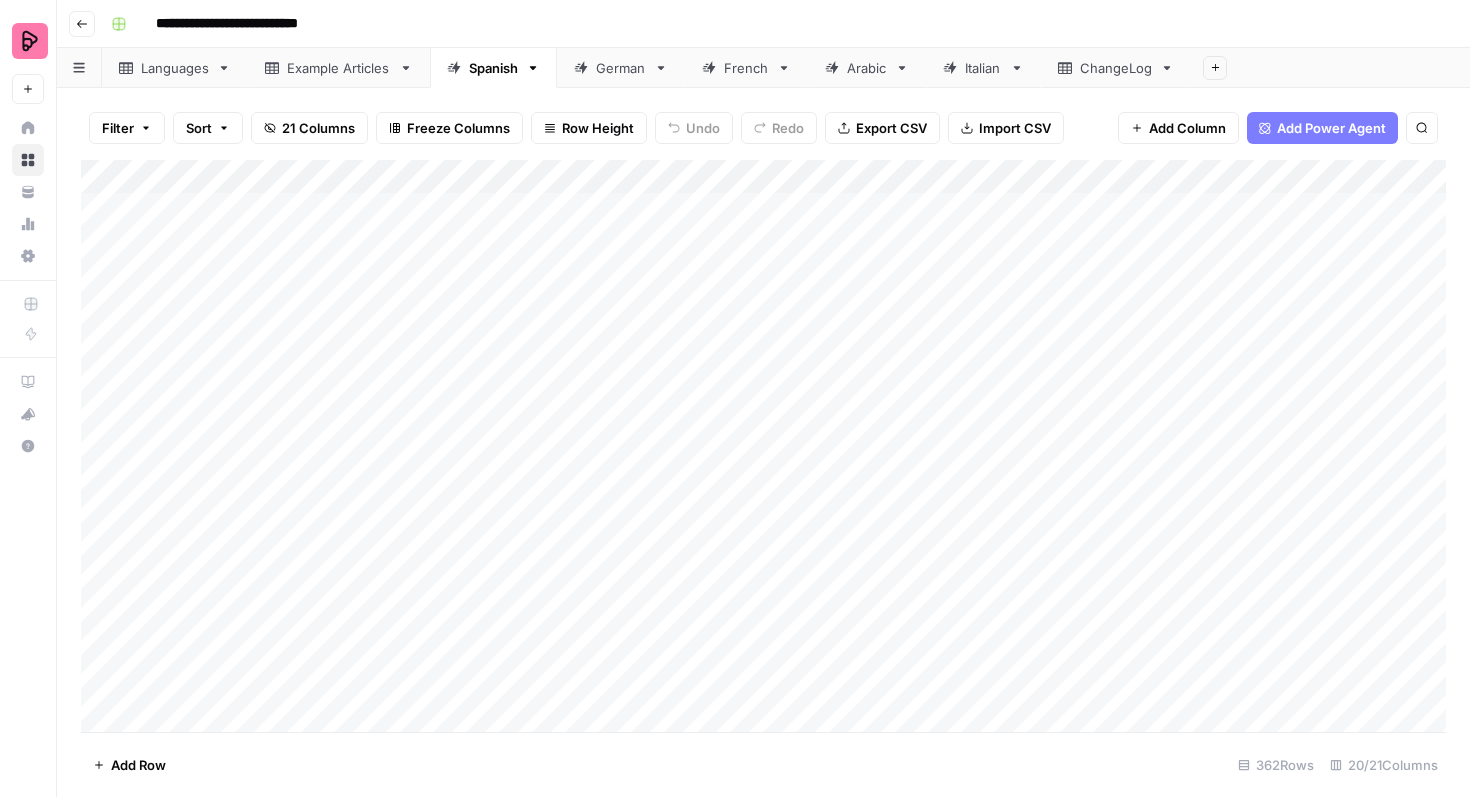 click on "Filter" at bounding box center [127, 128] 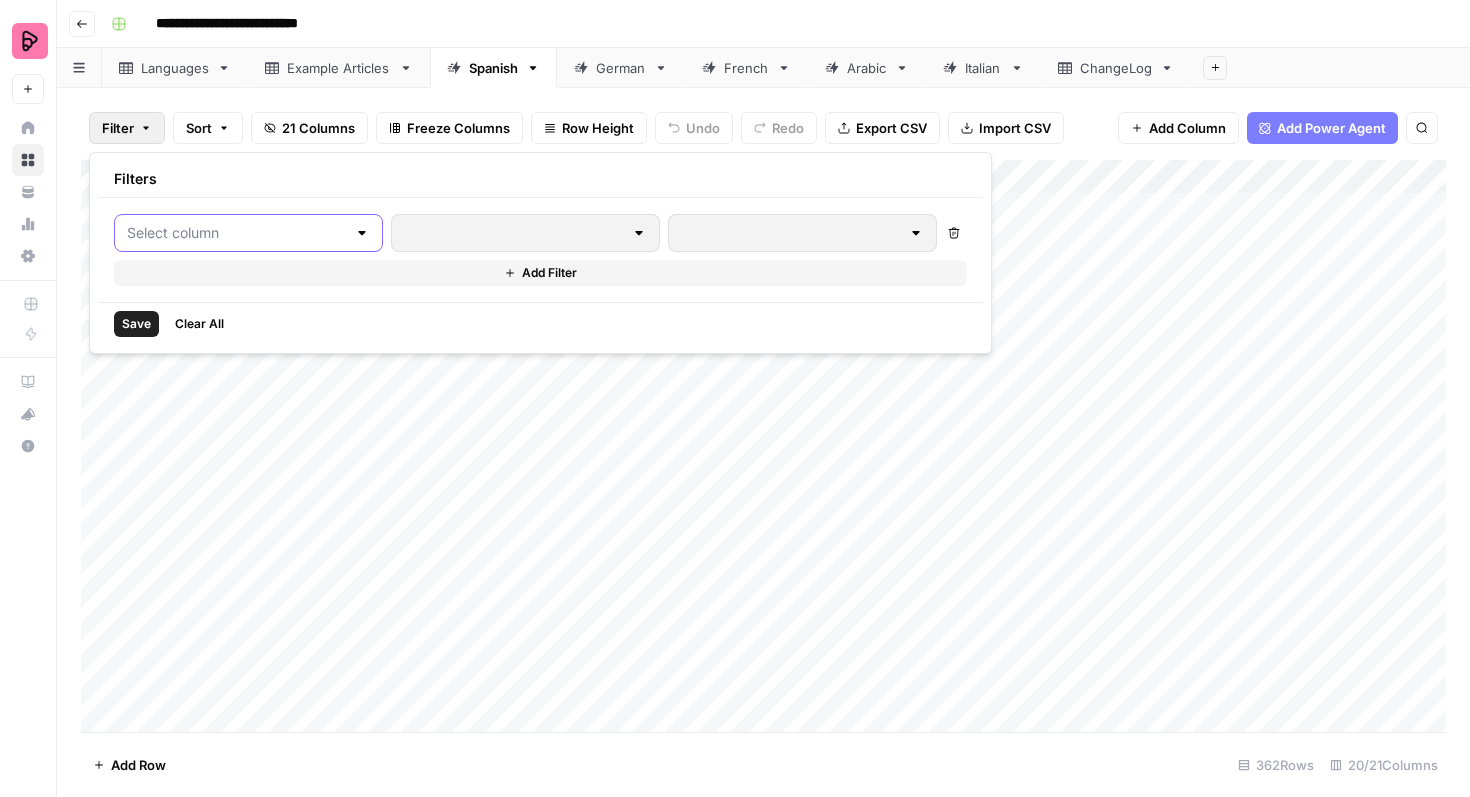 click at bounding box center (236, 233) 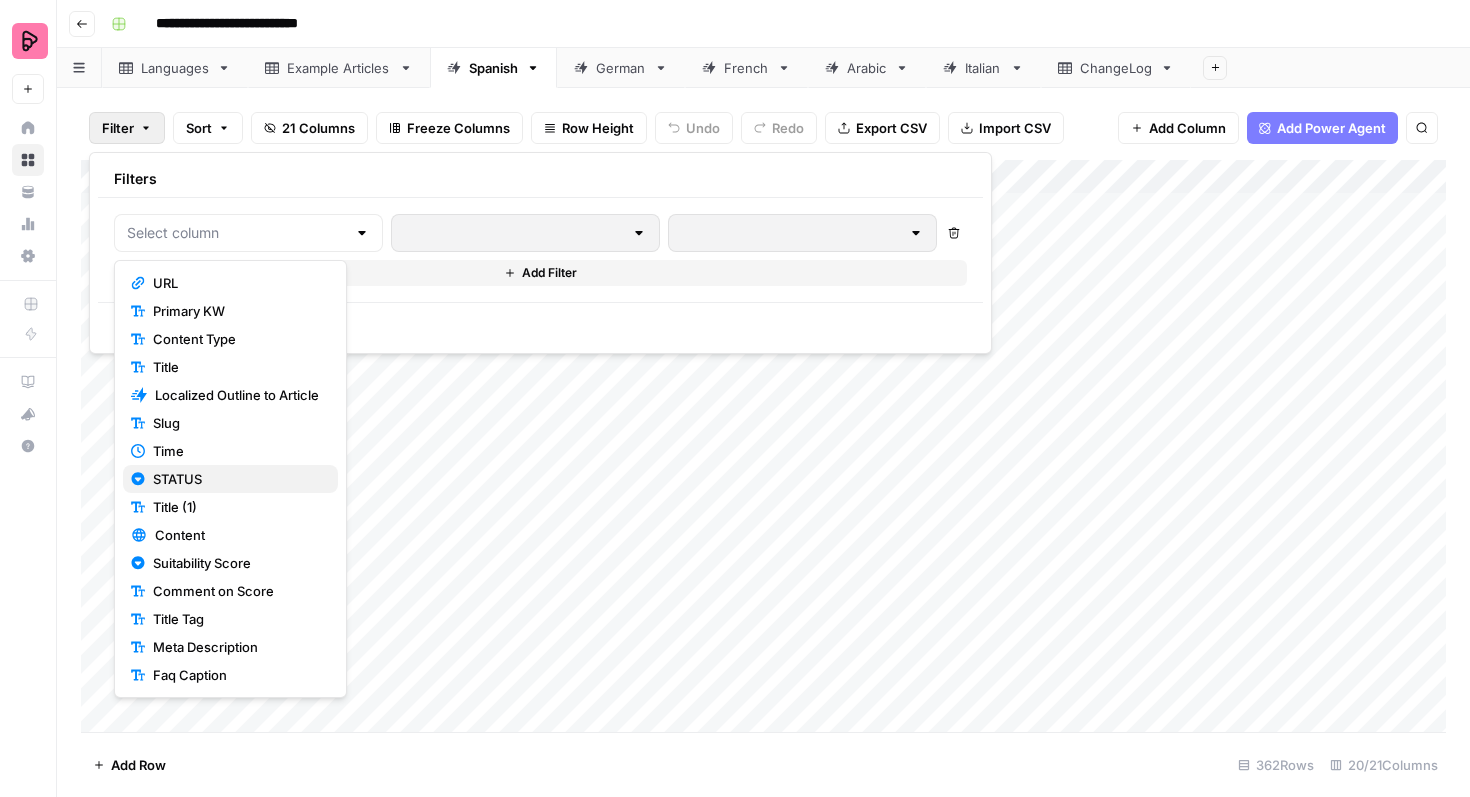 click on "STATUS" at bounding box center [237, 479] 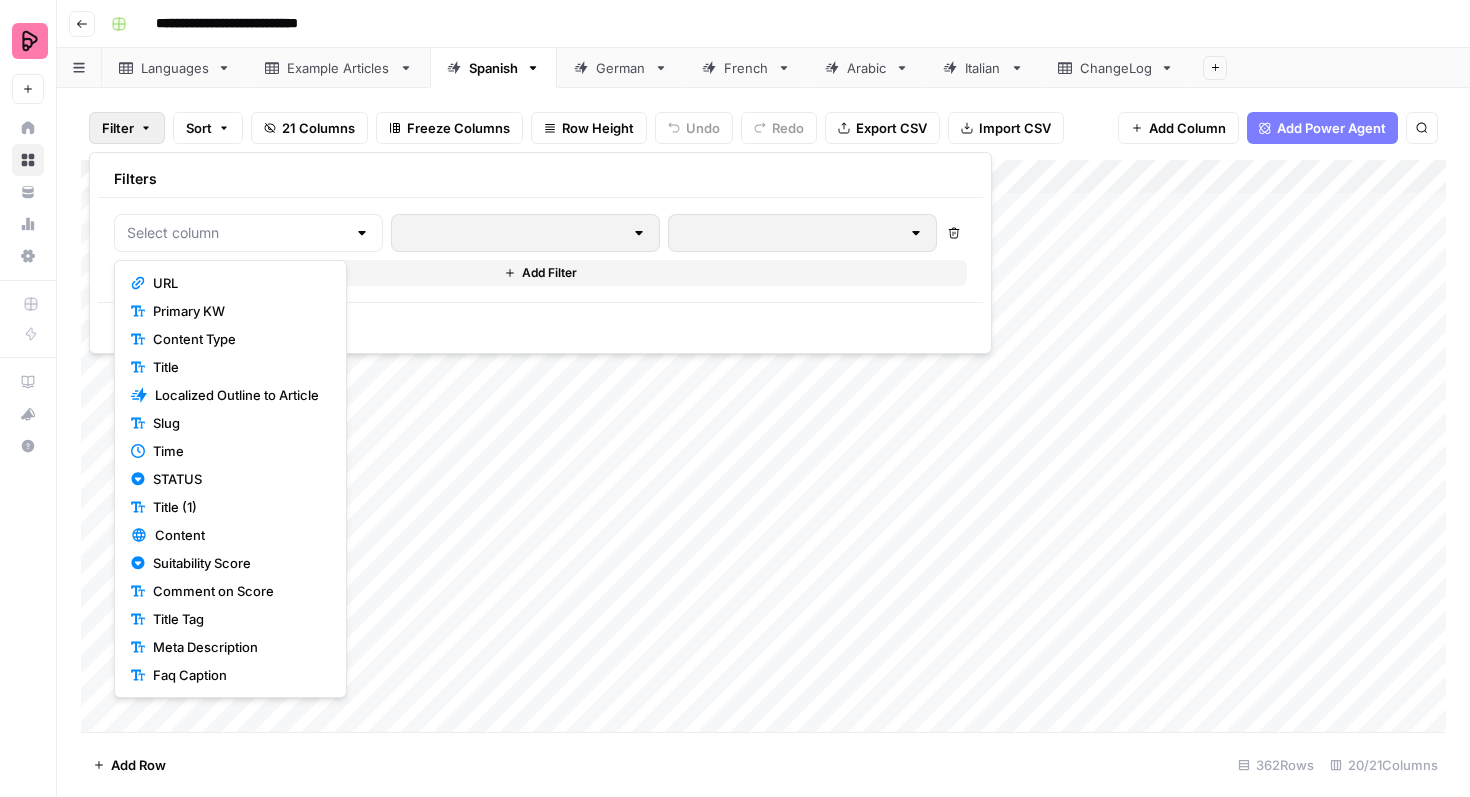type on "STATUS" 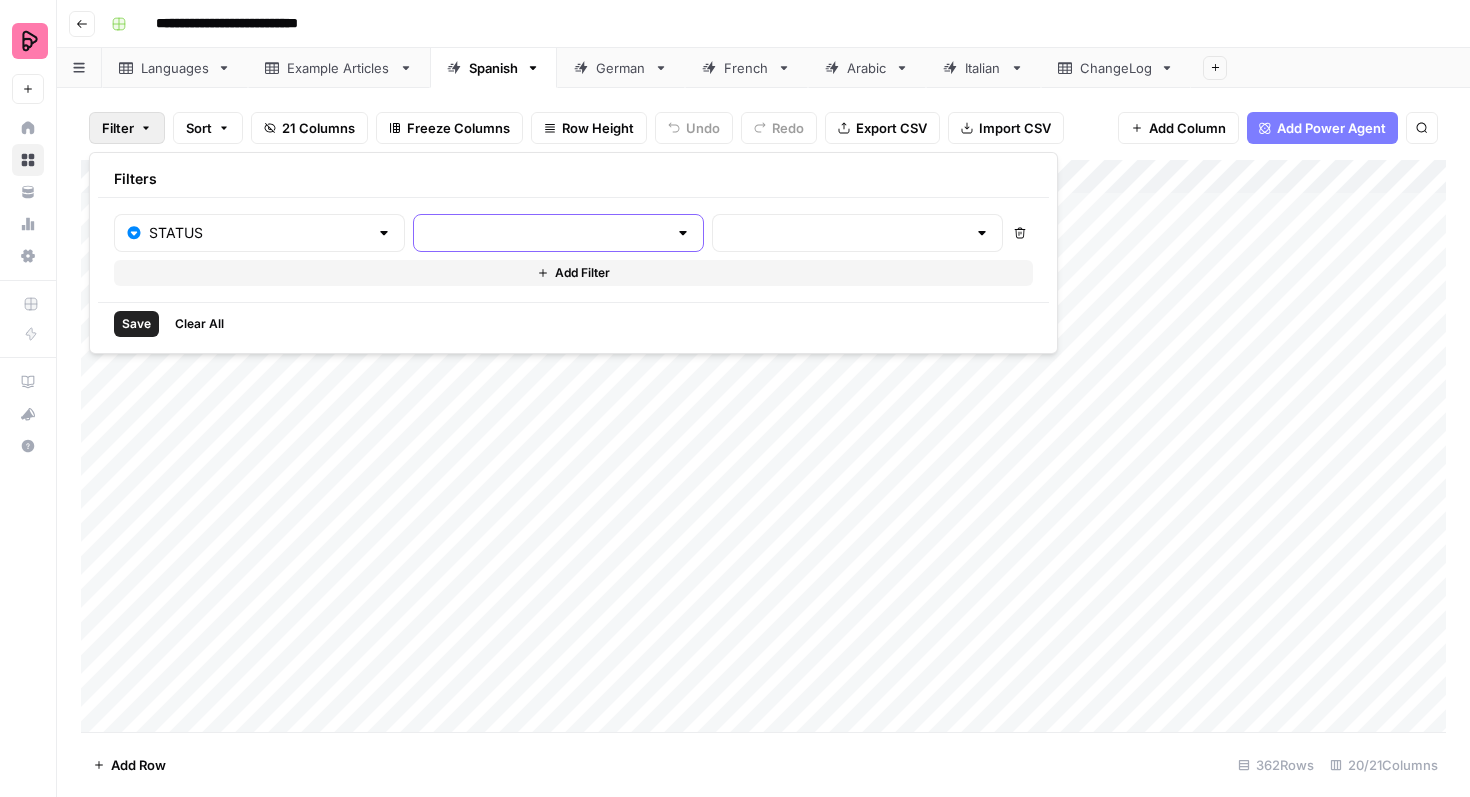 click at bounding box center [546, 233] 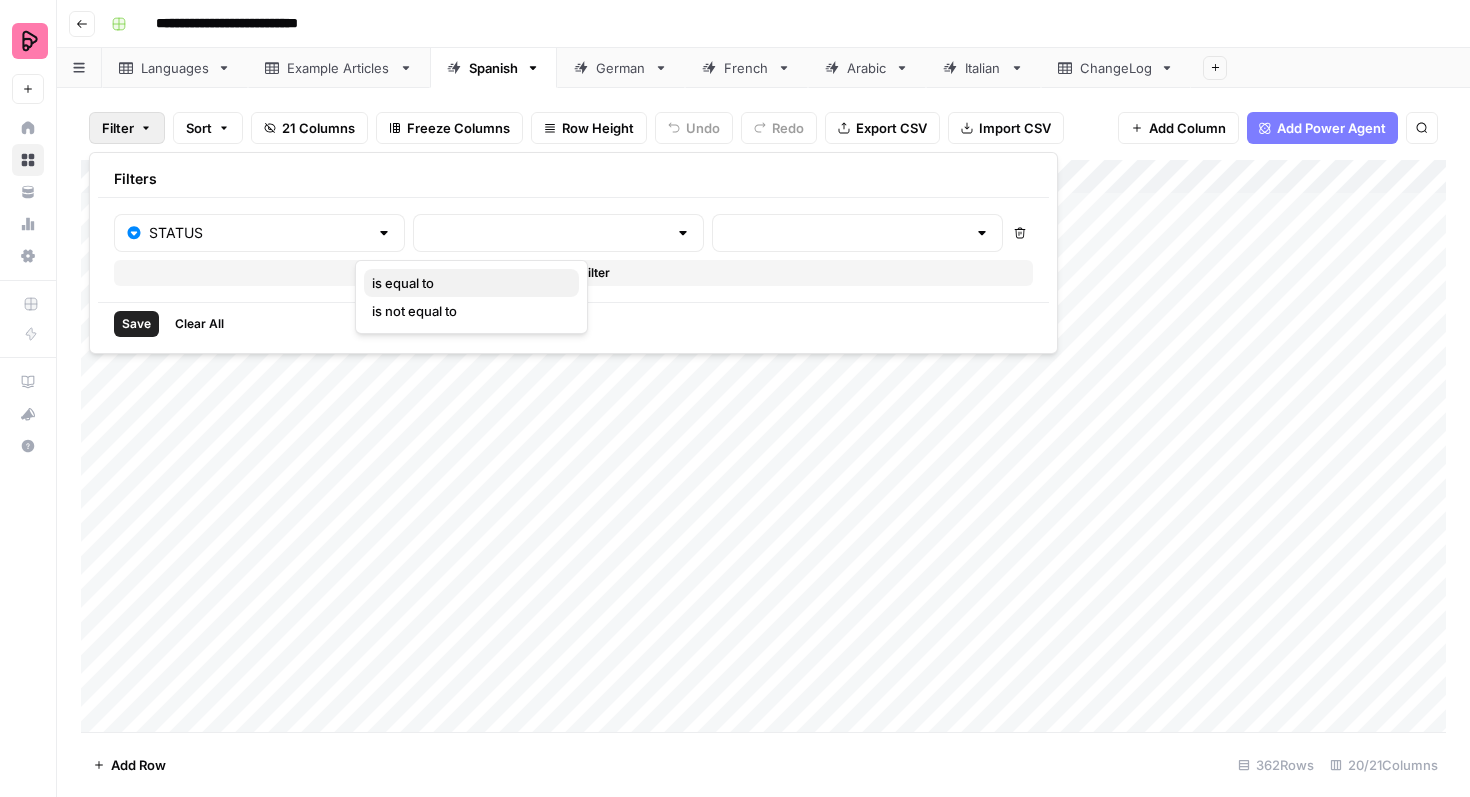 click on "is equal to" at bounding box center (467, 283) 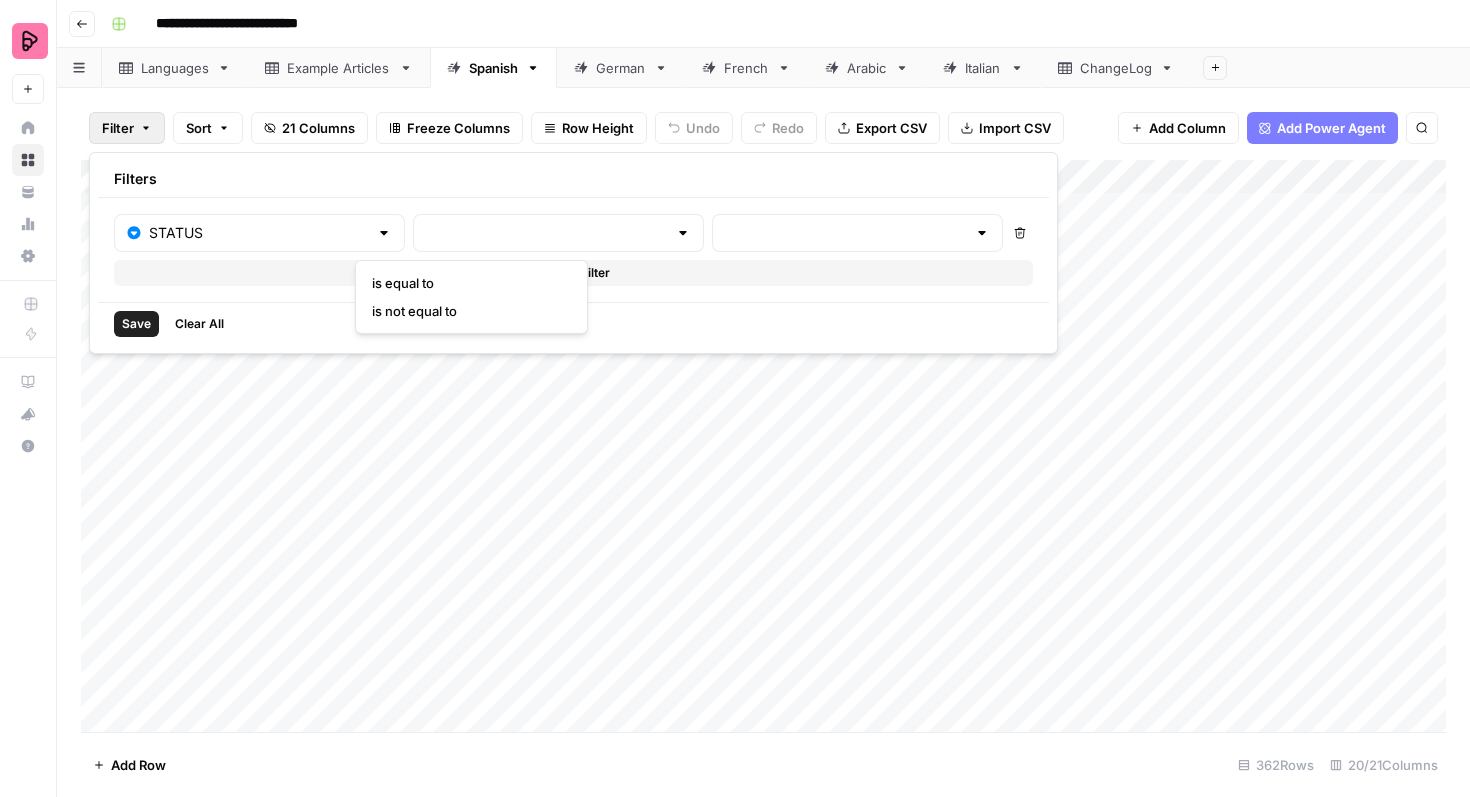 type on "is equal to" 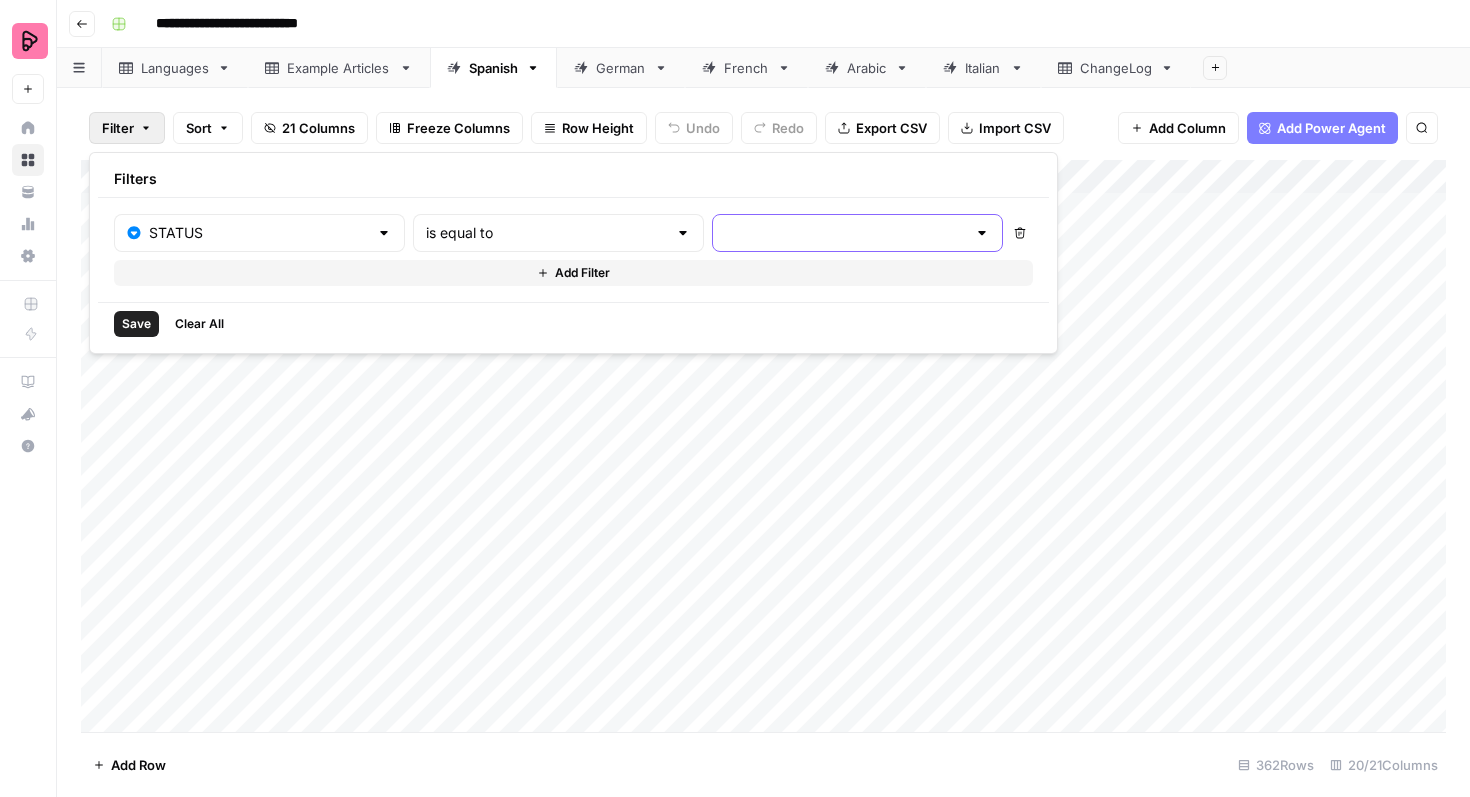 click at bounding box center [845, 233] 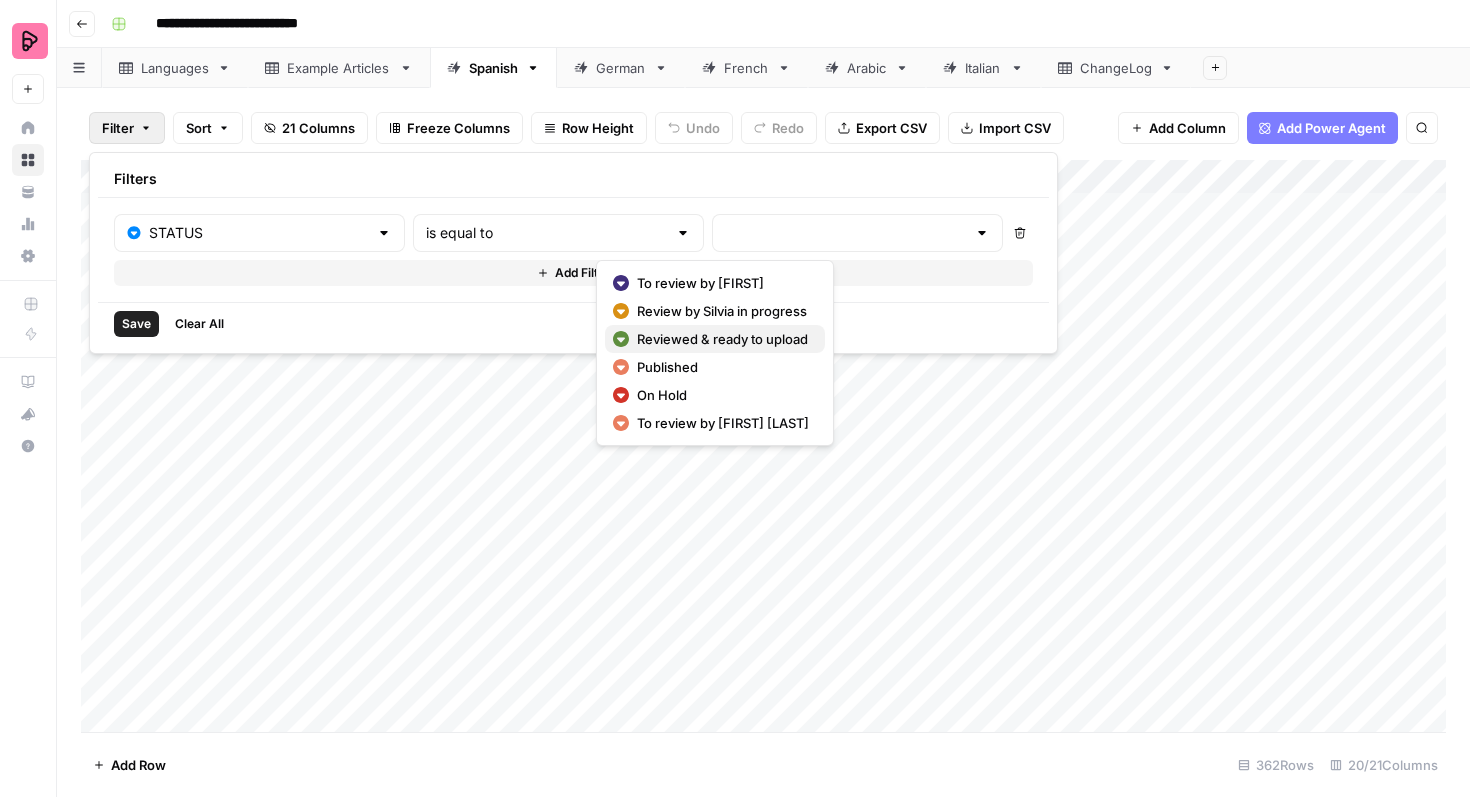 click on "Reviewed & ready to upload" at bounding box center (723, 339) 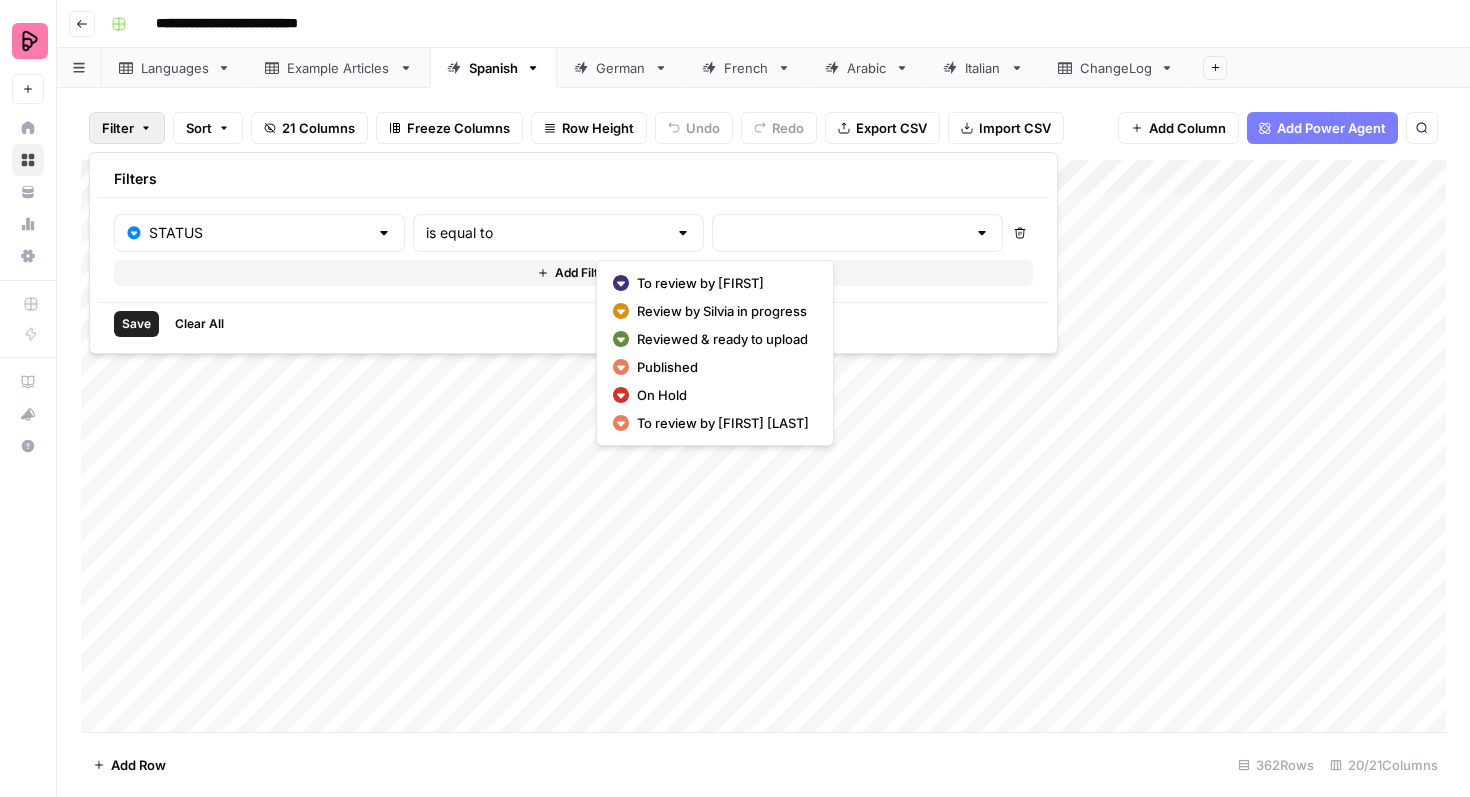 type on "Reviewed & ready to upload" 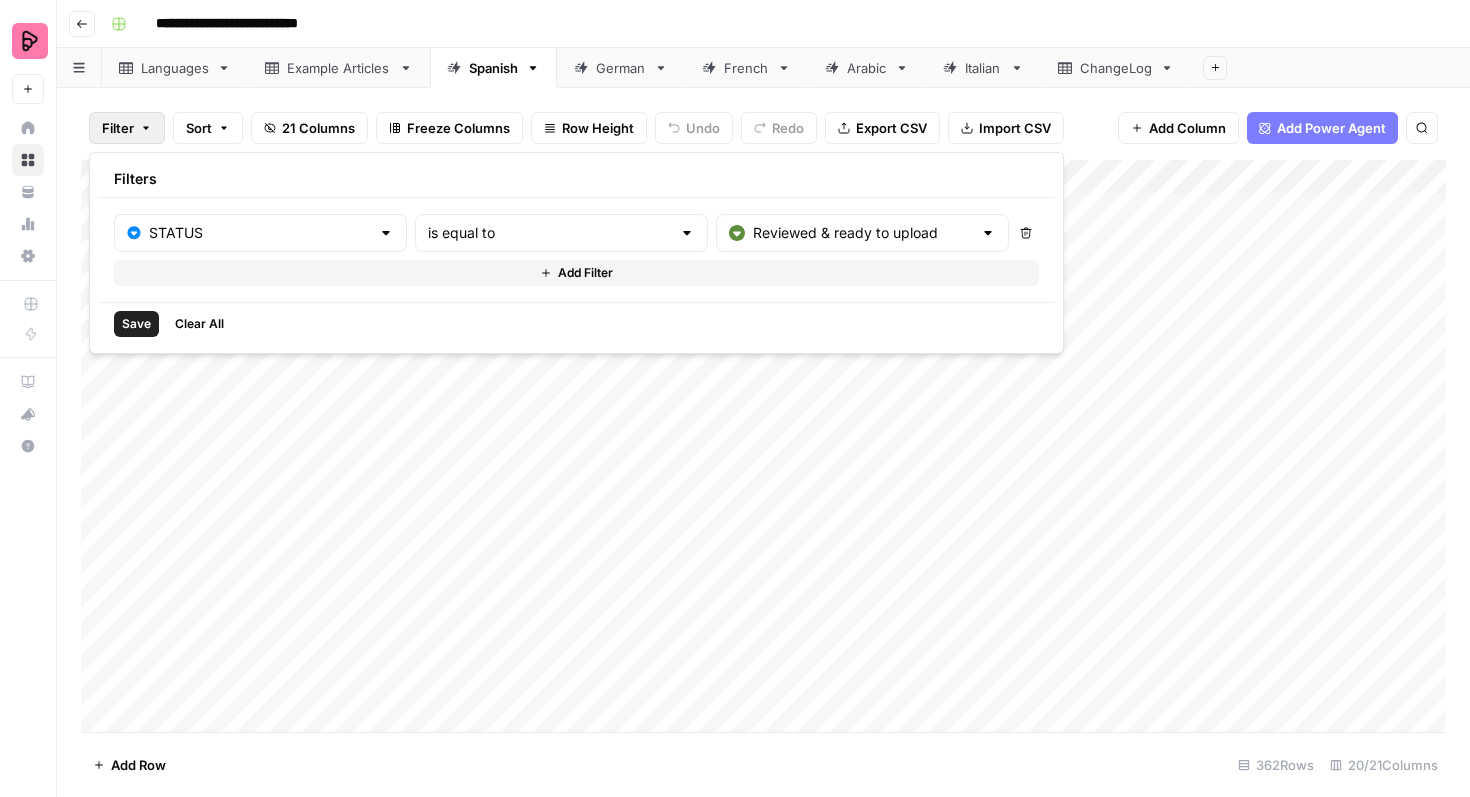 click on "Save" at bounding box center [136, 324] 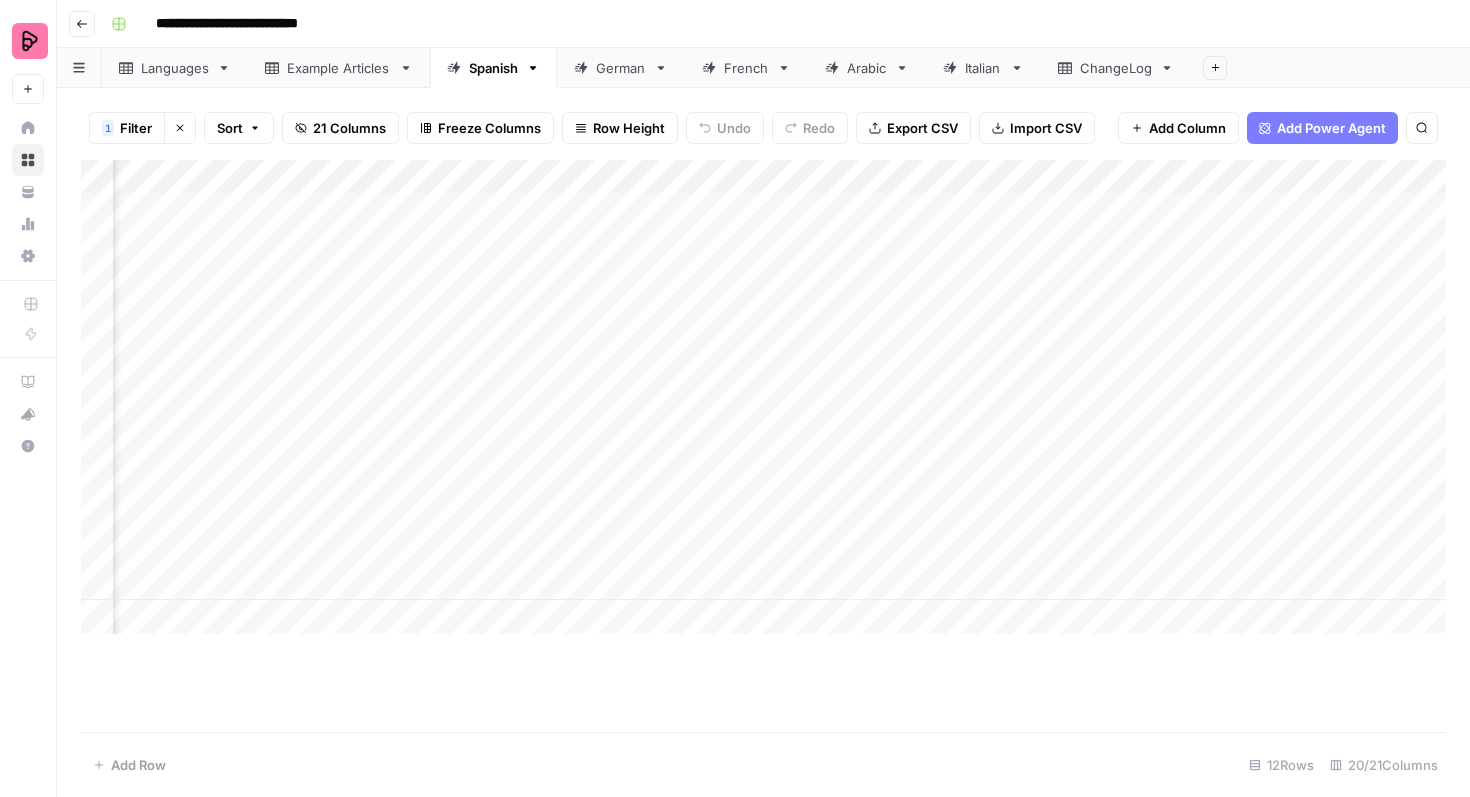 scroll, scrollTop: 0, scrollLeft: 759, axis: horizontal 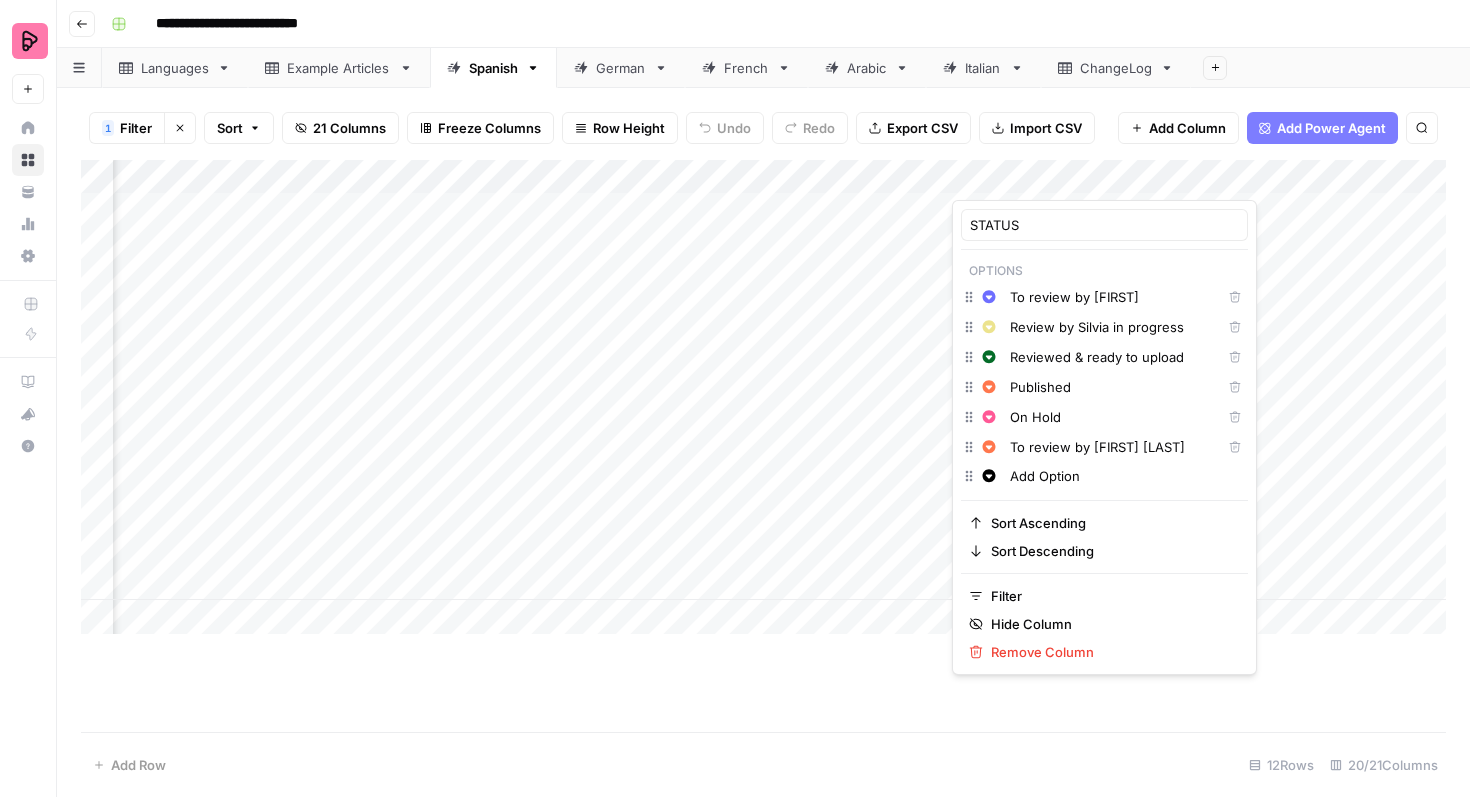 click on "Published" at bounding box center (1111, 387) 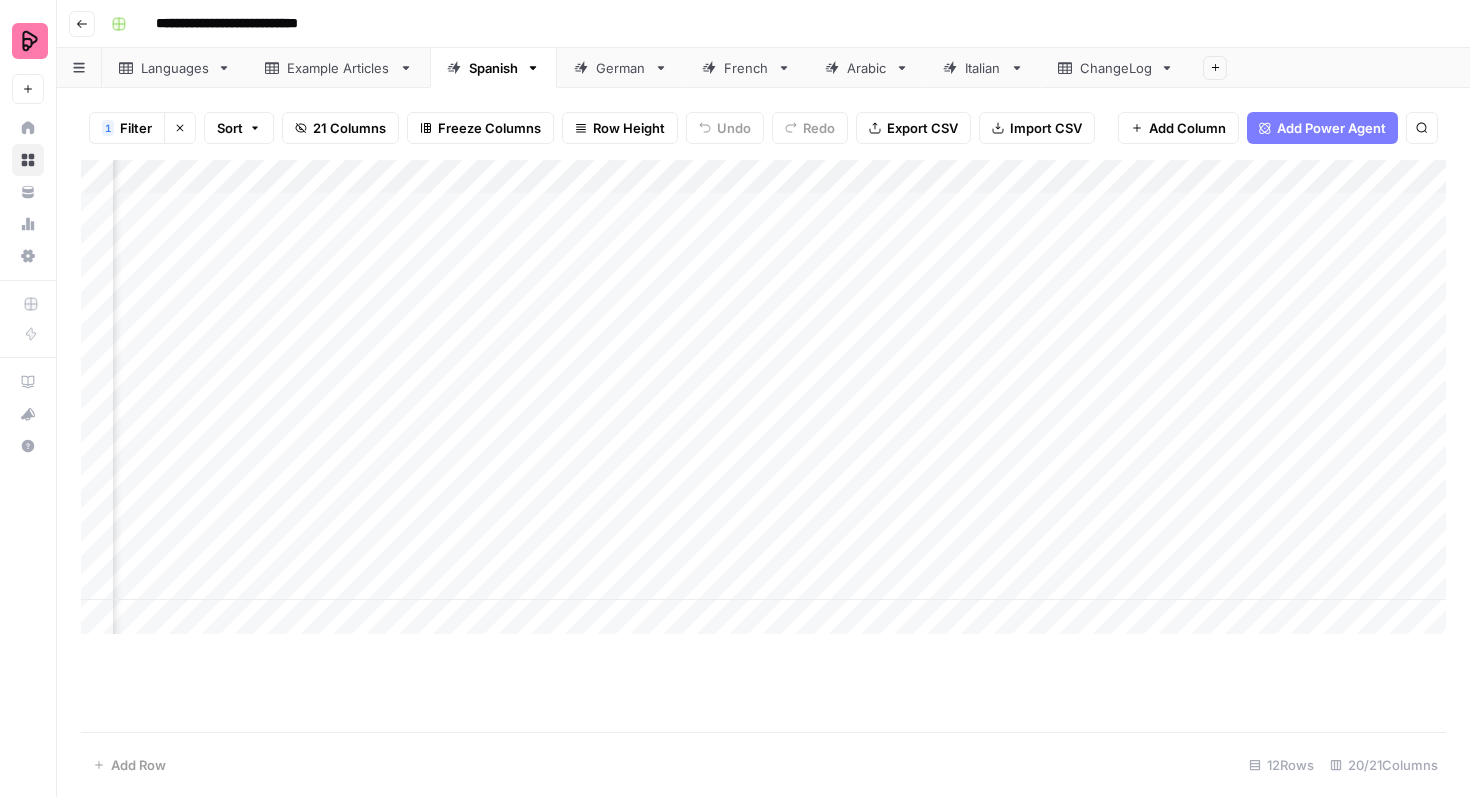 click on "Add Column" at bounding box center [763, 446] 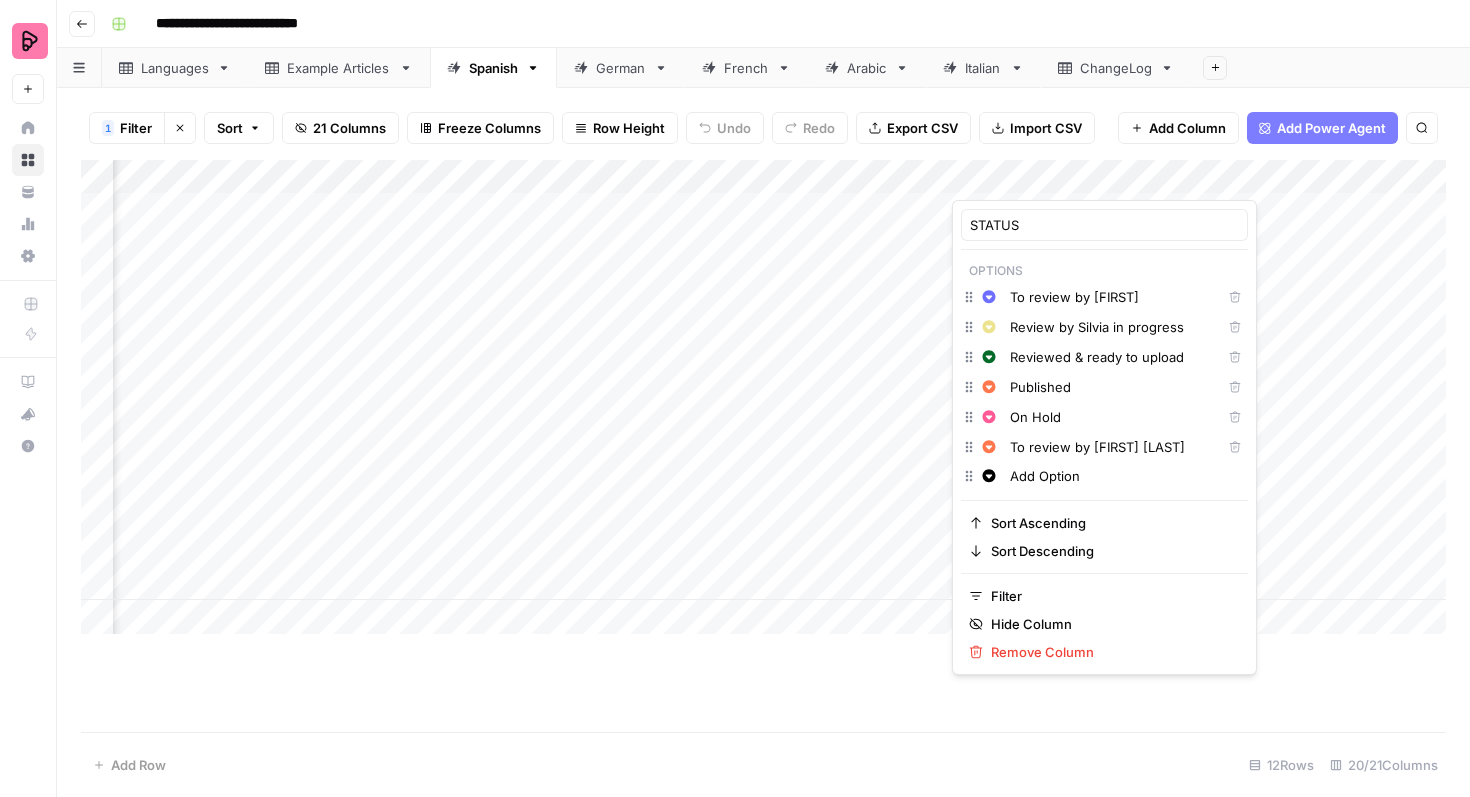 click on "Published" at bounding box center [1111, 387] 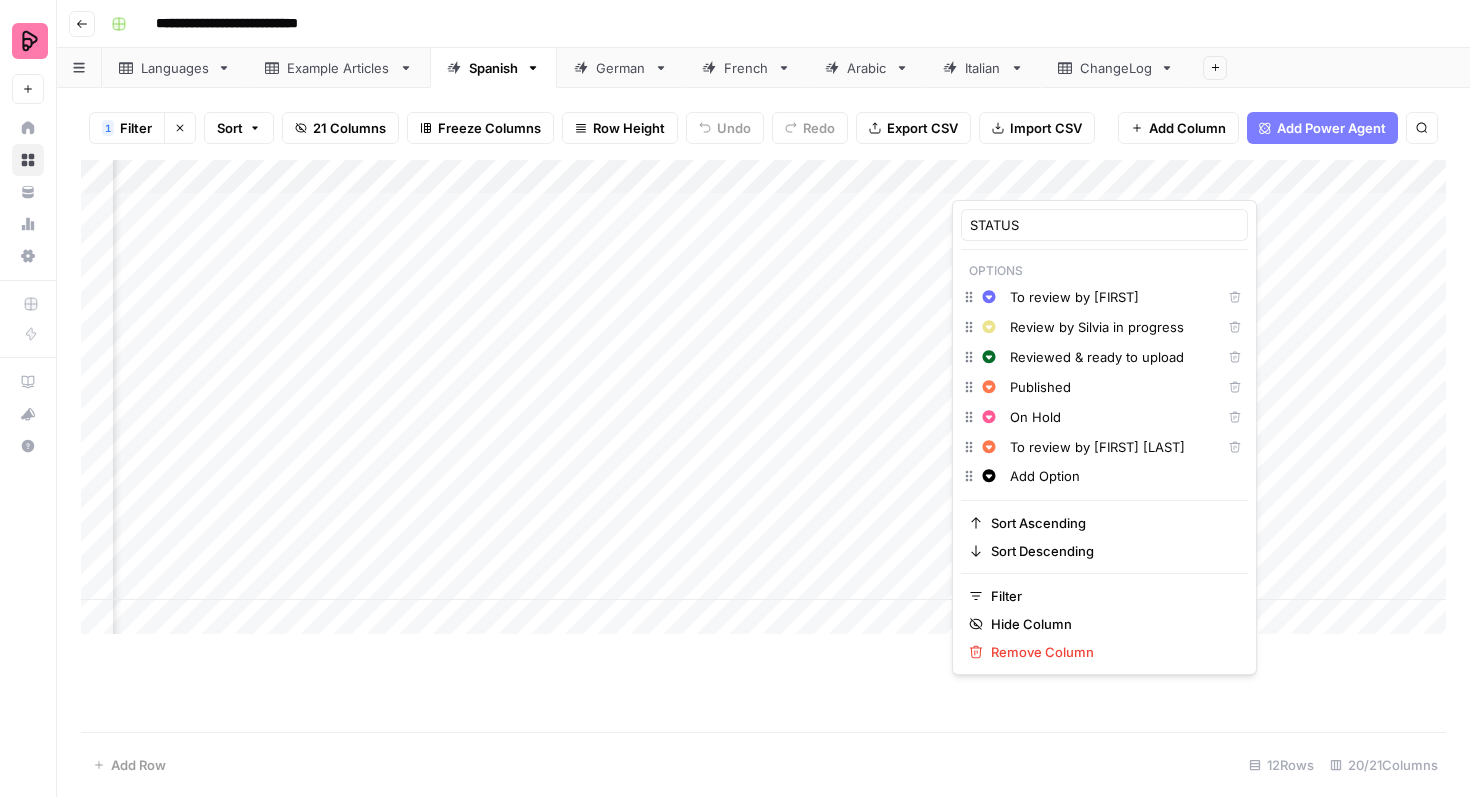 click on "Published" at bounding box center [1111, 387] 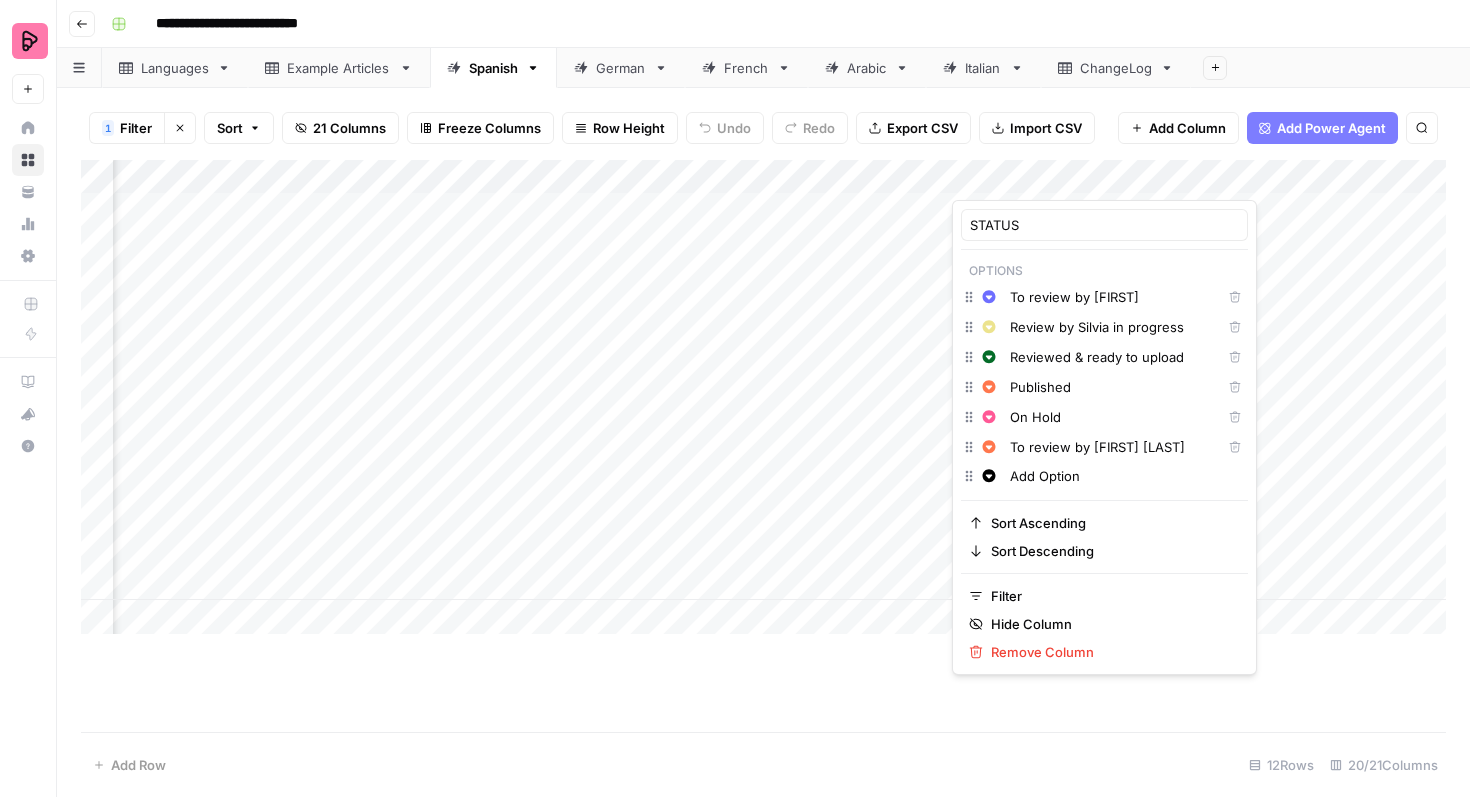 click 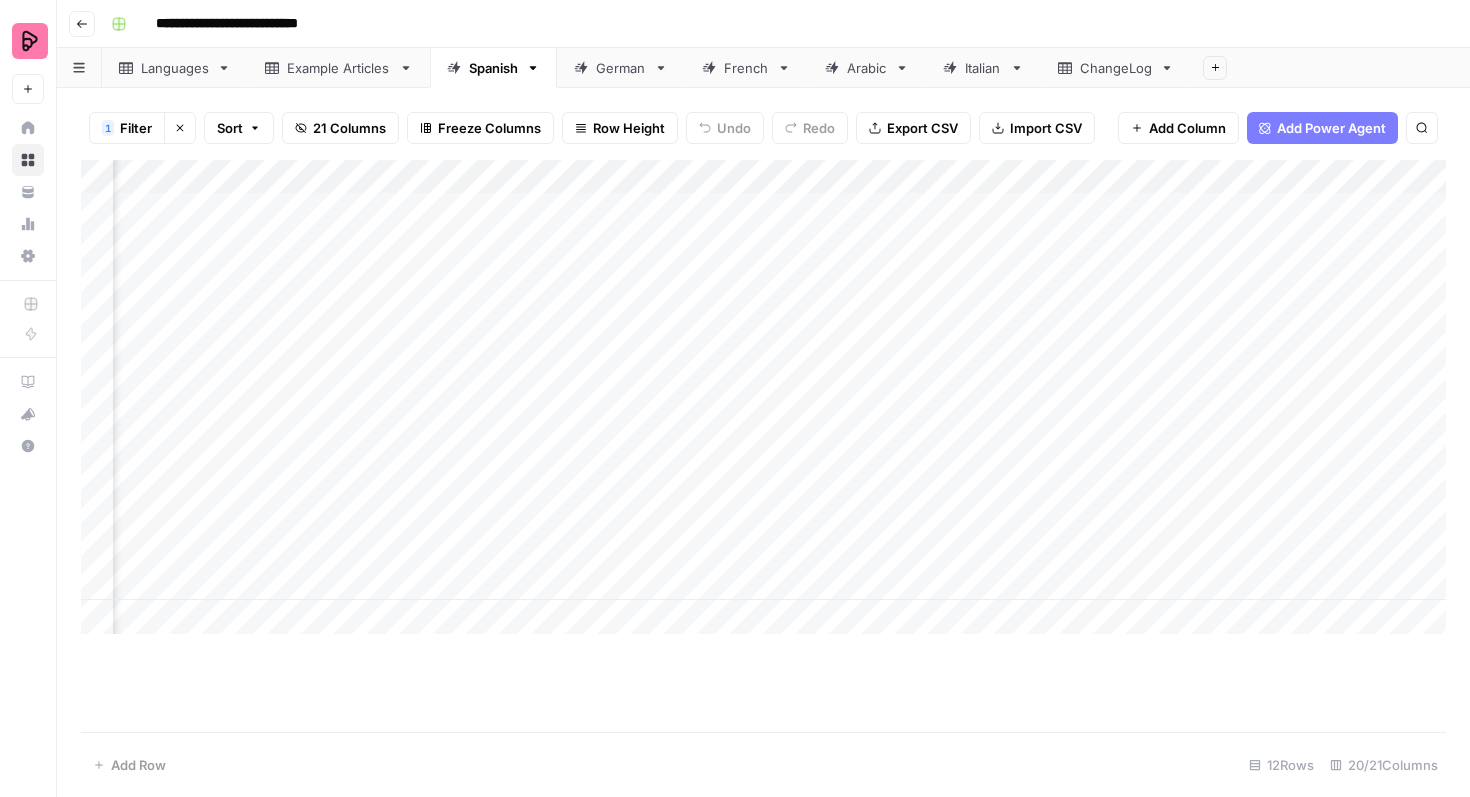 click on "Add Column" at bounding box center [763, 397] 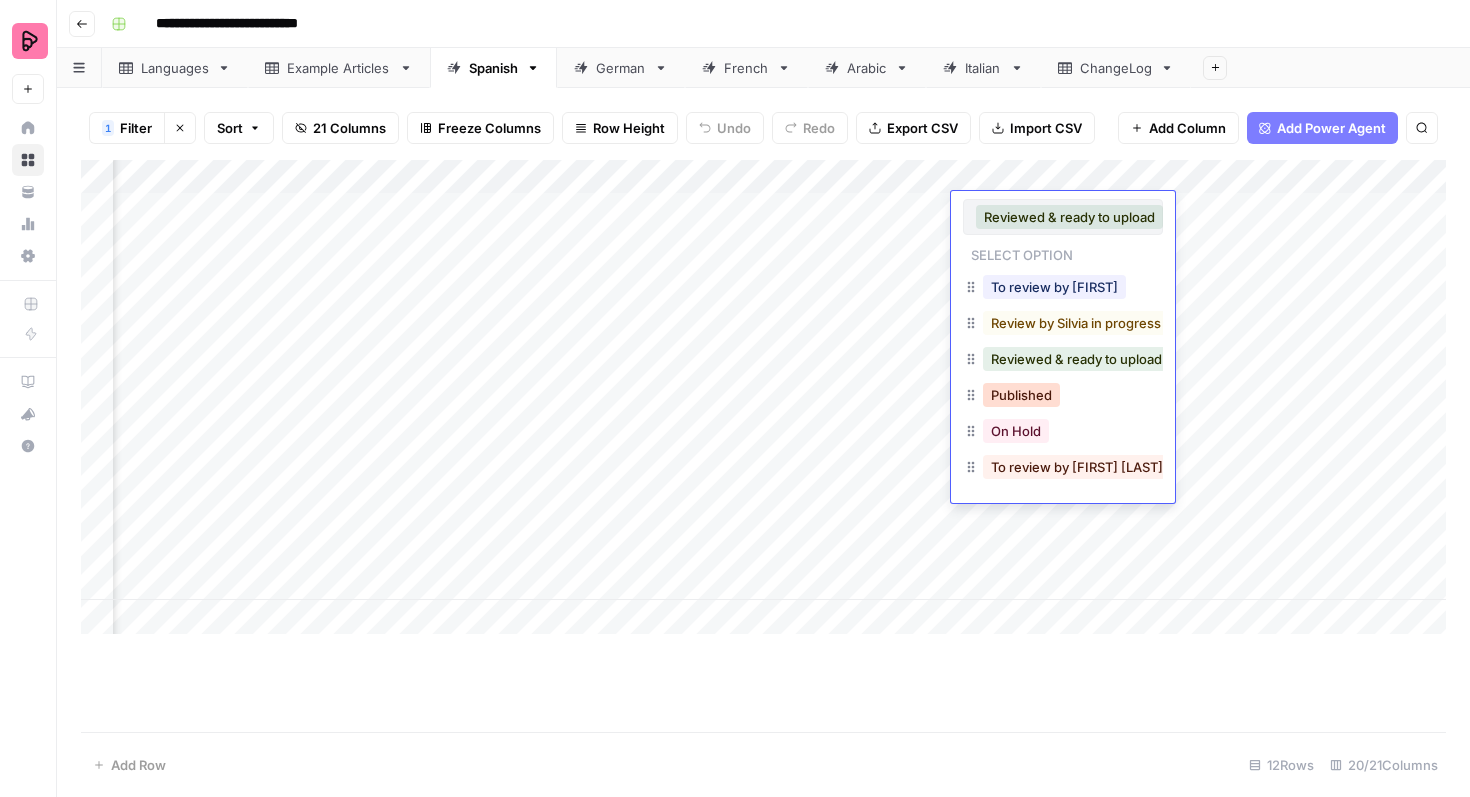click on "Published" at bounding box center [1021, 395] 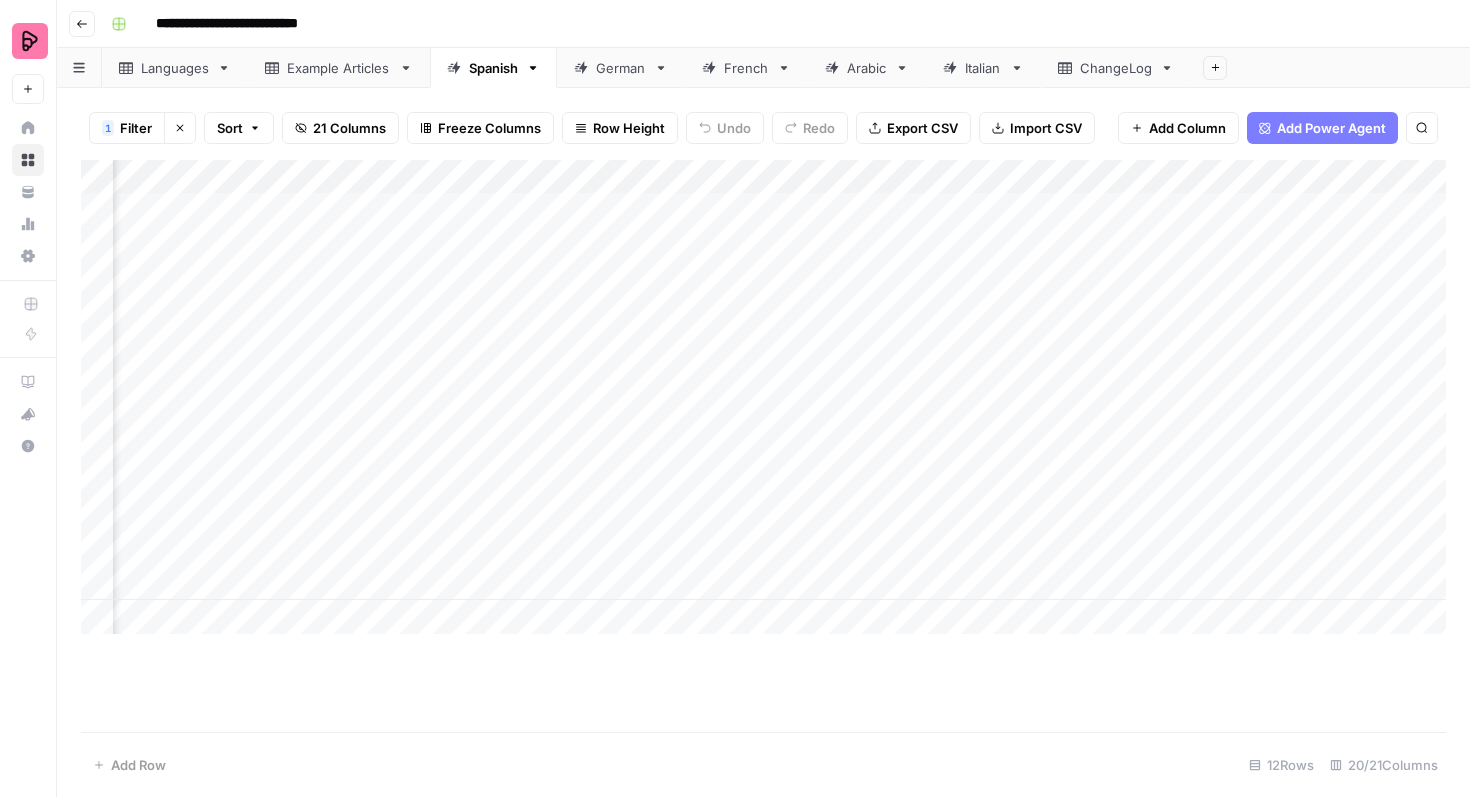 click on "Add Column" at bounding box center (763, 397) 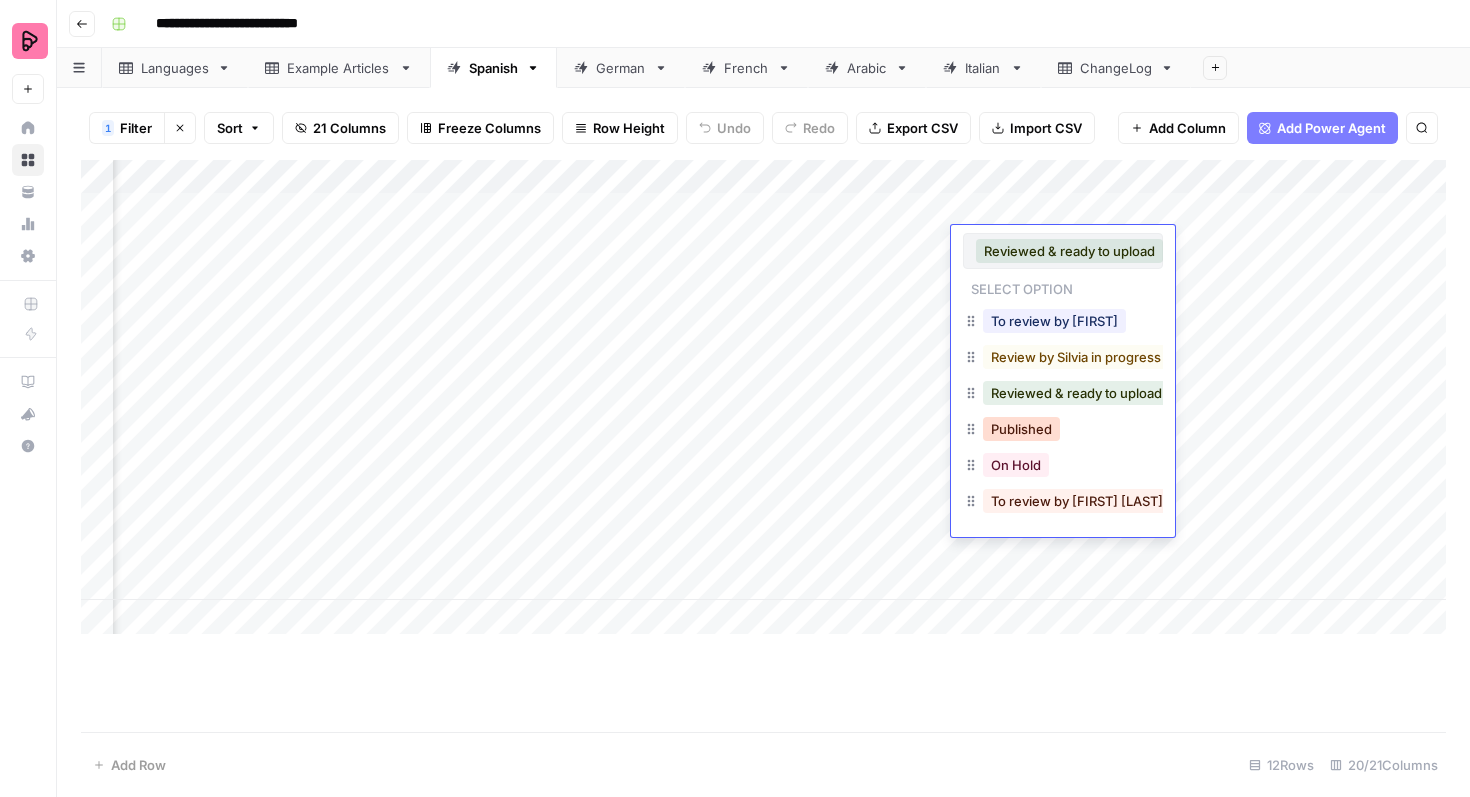 click on "Published" at bounding box center [1021, 429] 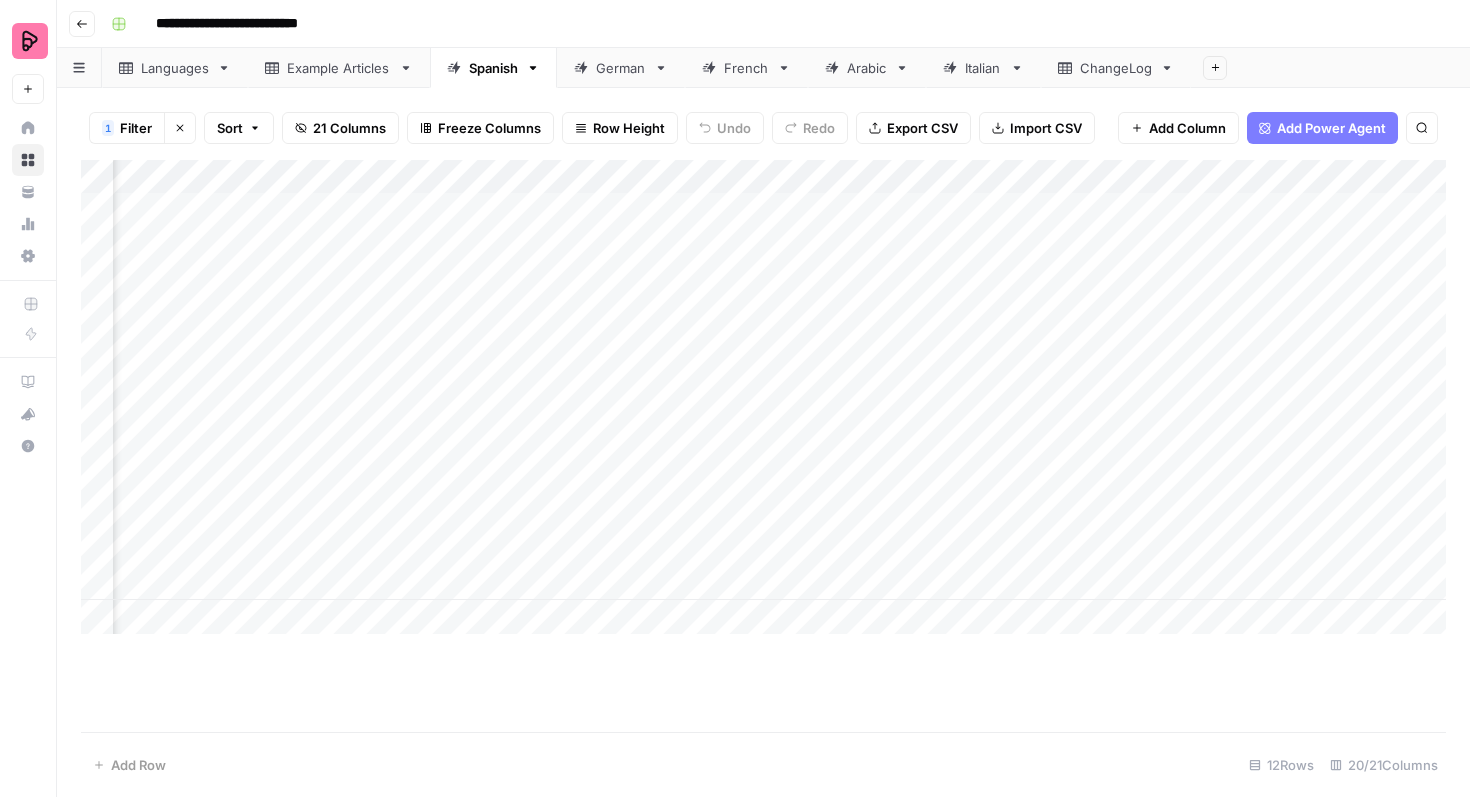 click on "Add Column" at bounding box center (763, 397) 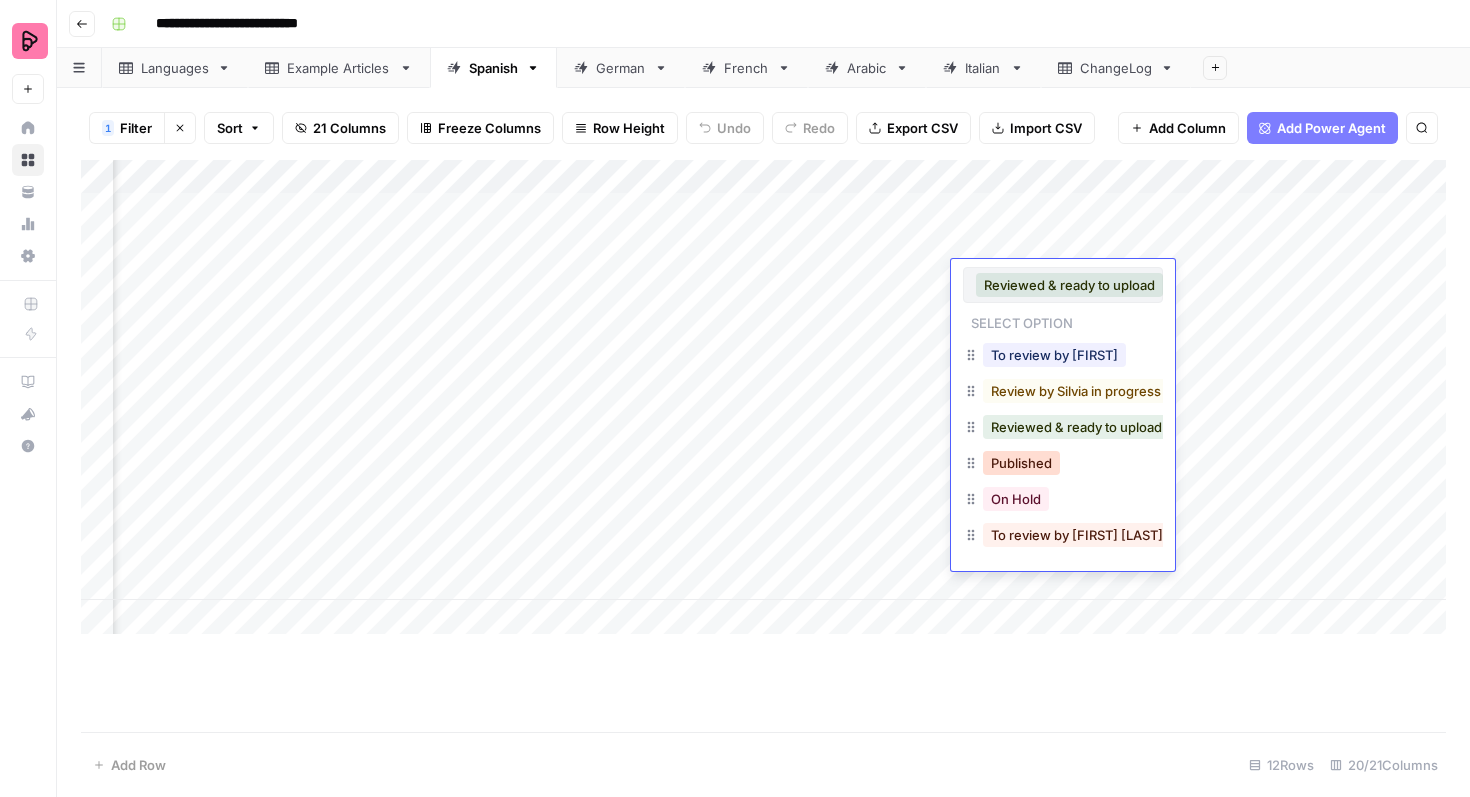 click on "Published" at bounding box center (1021, 463) 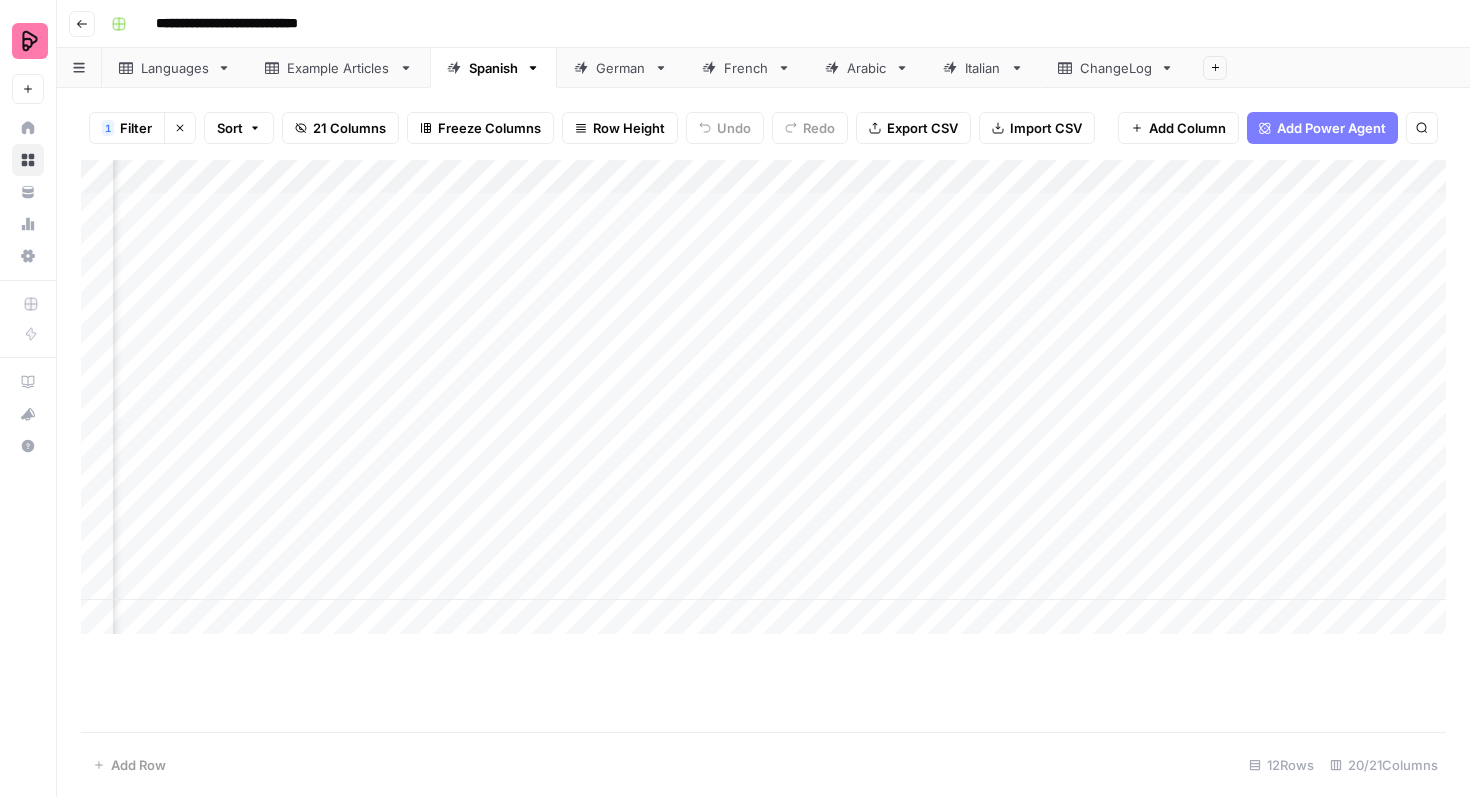 click on "Add Column" at bounding box center (763, 397) 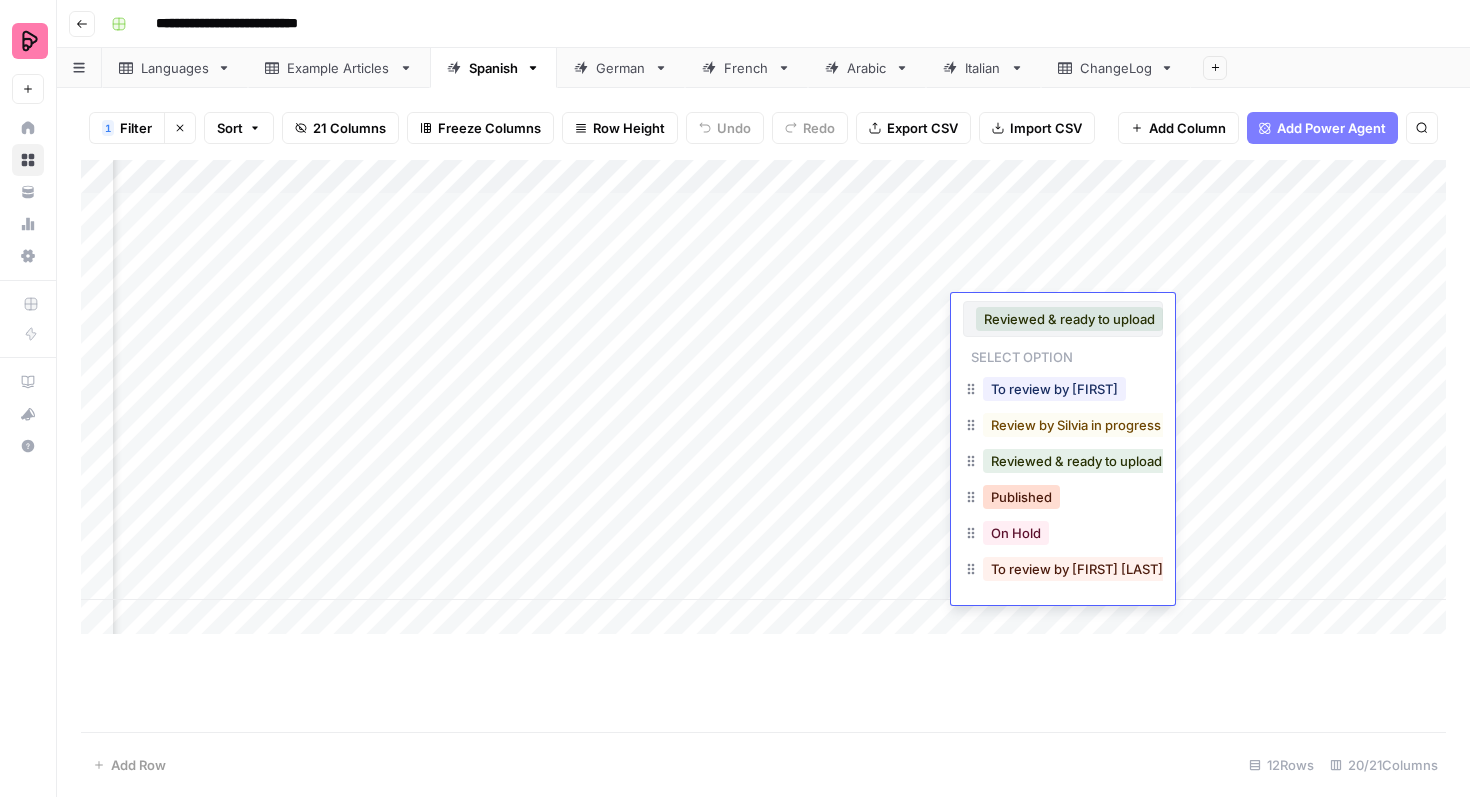 click on "Published" at bounding box center (1021, 497) 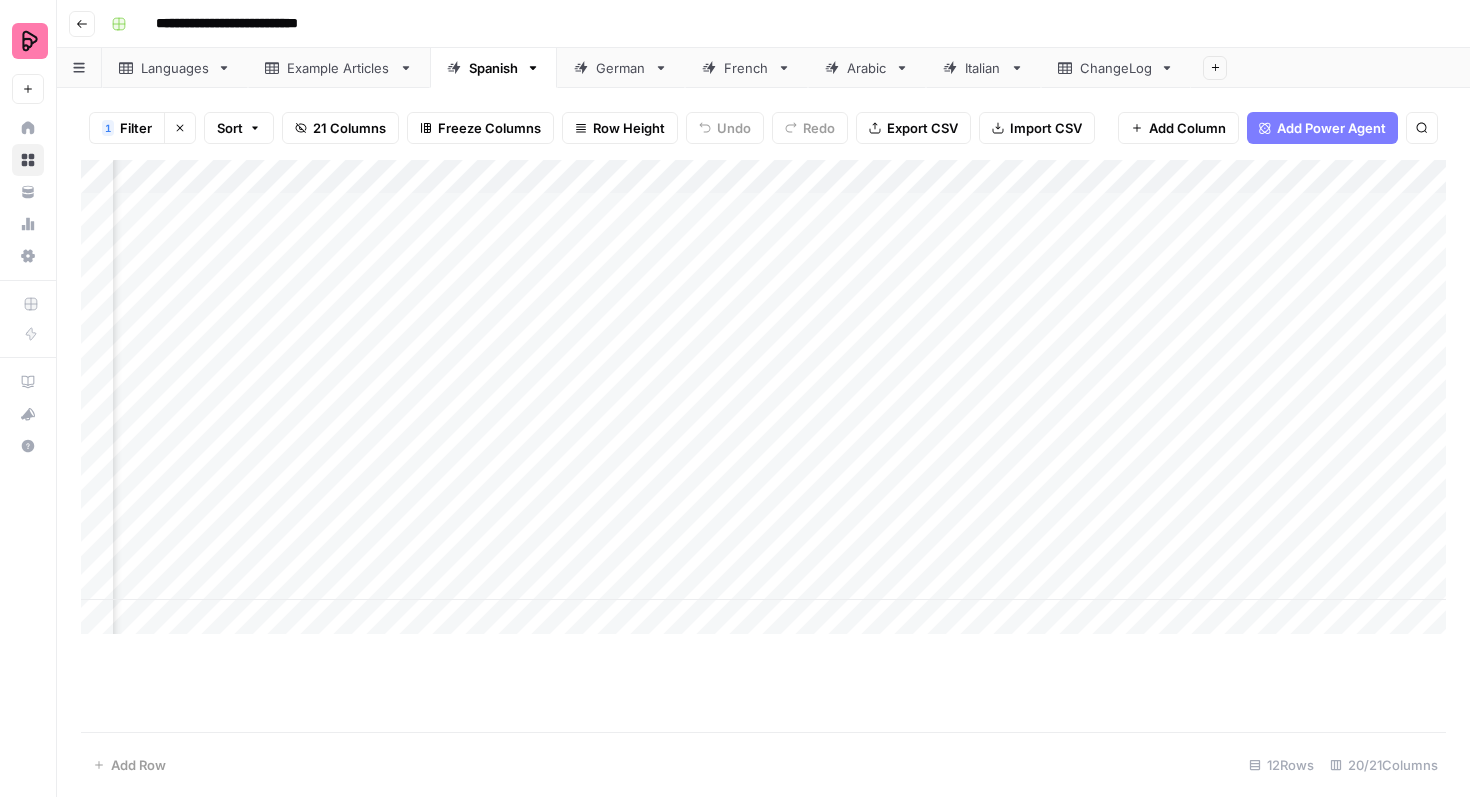 click on "Add Column" at bounding box center [763, 397] 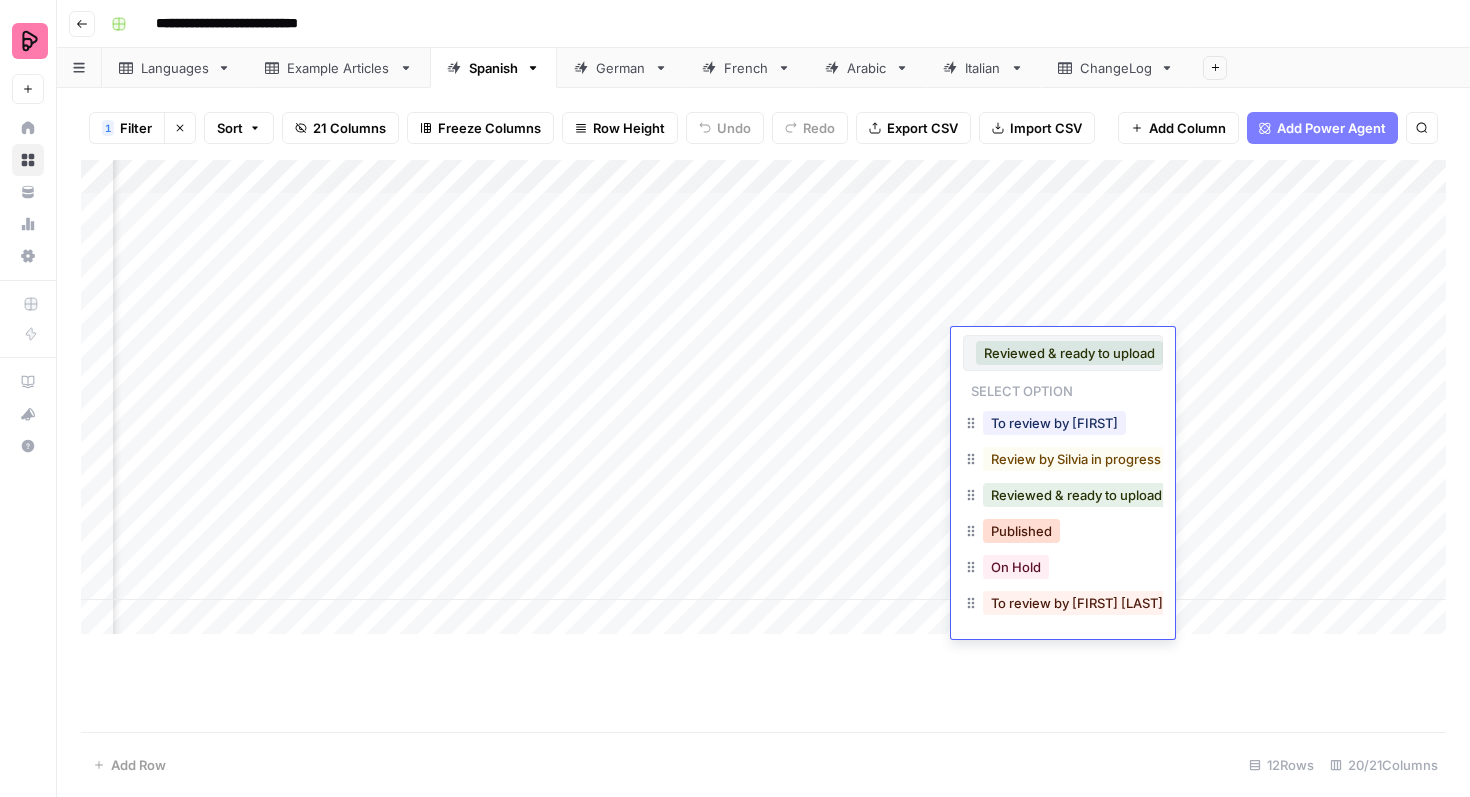 click on "Published" at bounding box center [1021, 531] 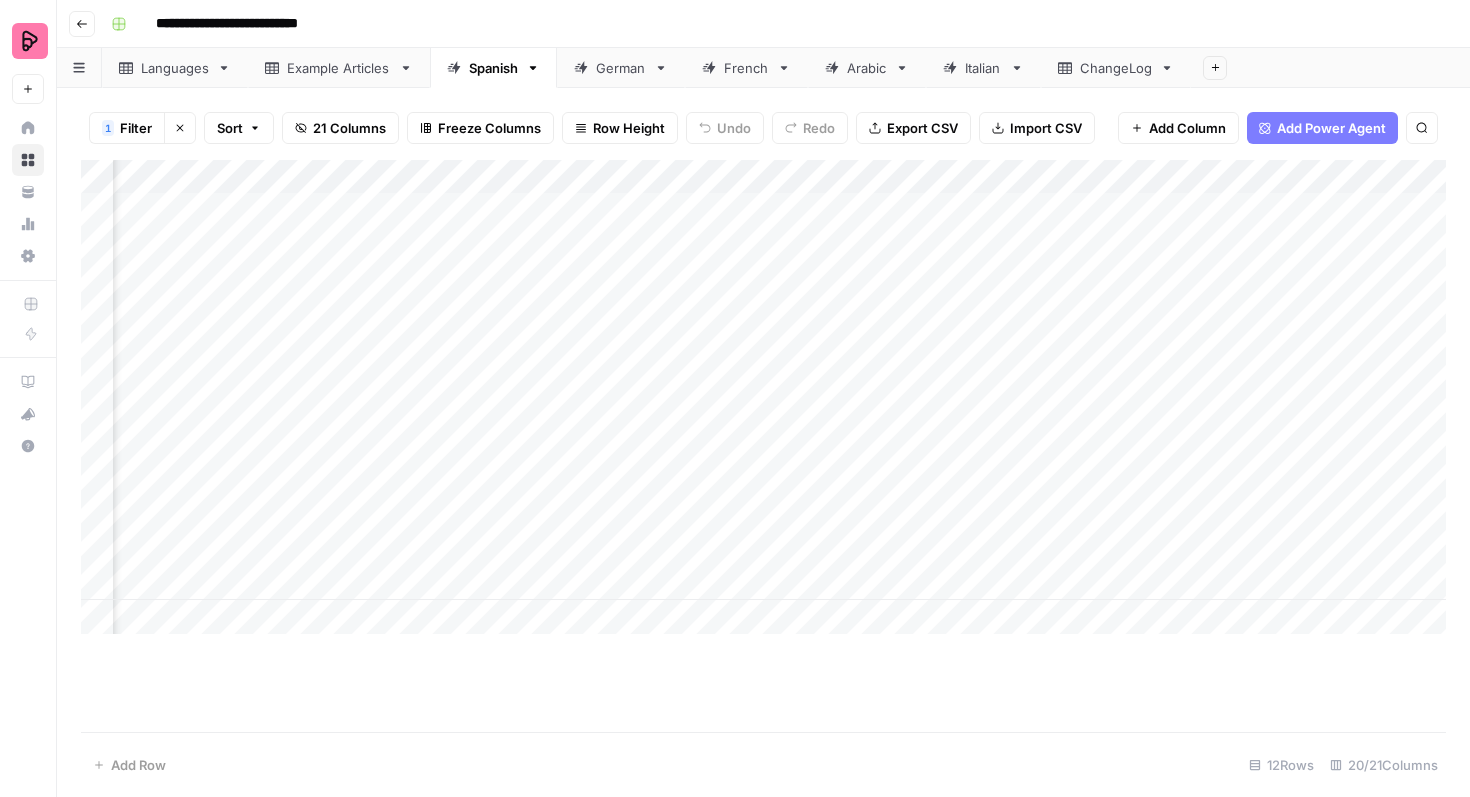 click on "Add Column" at bounding box center [763, 397] 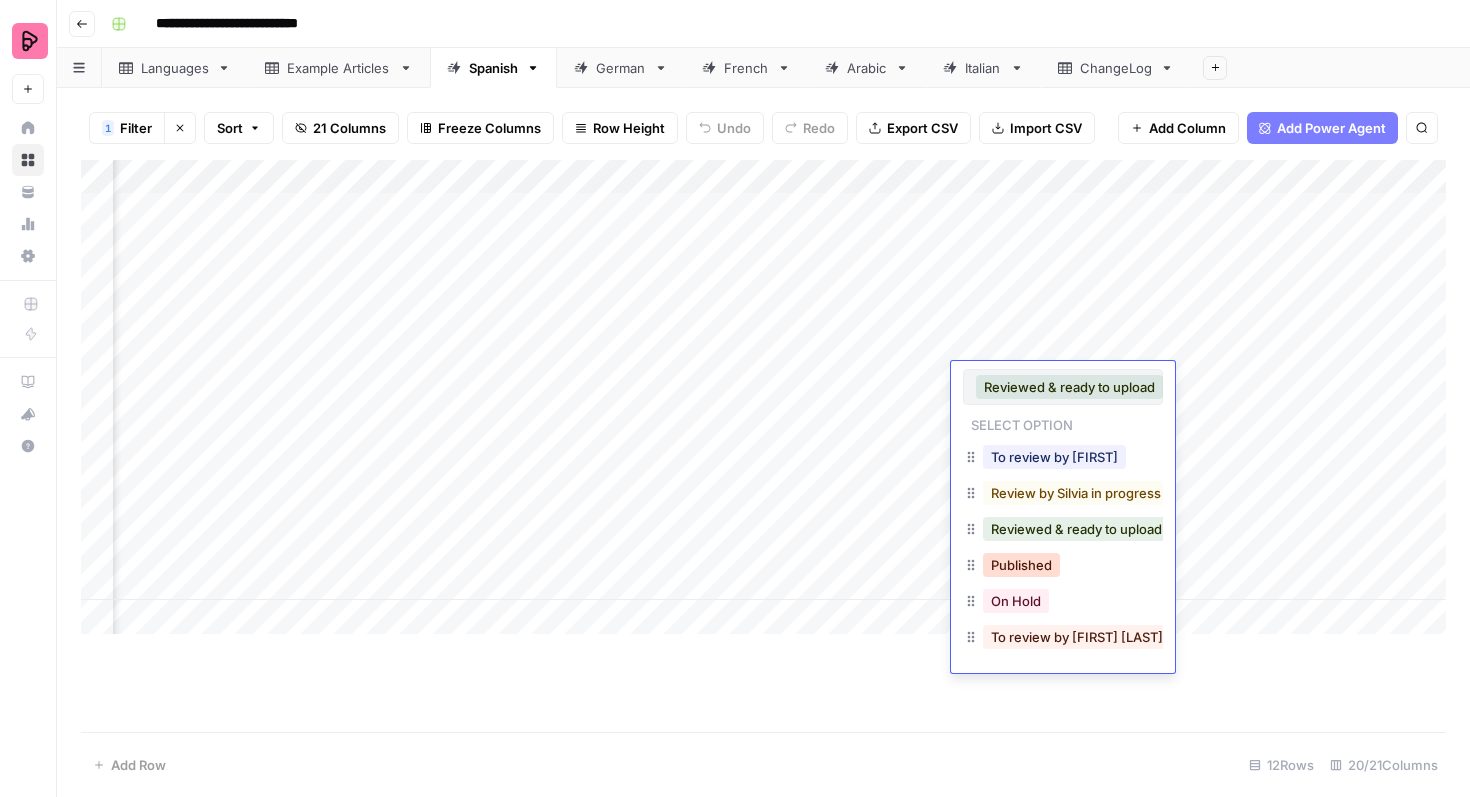 click on "Published" at bounding box center [1021, 565] 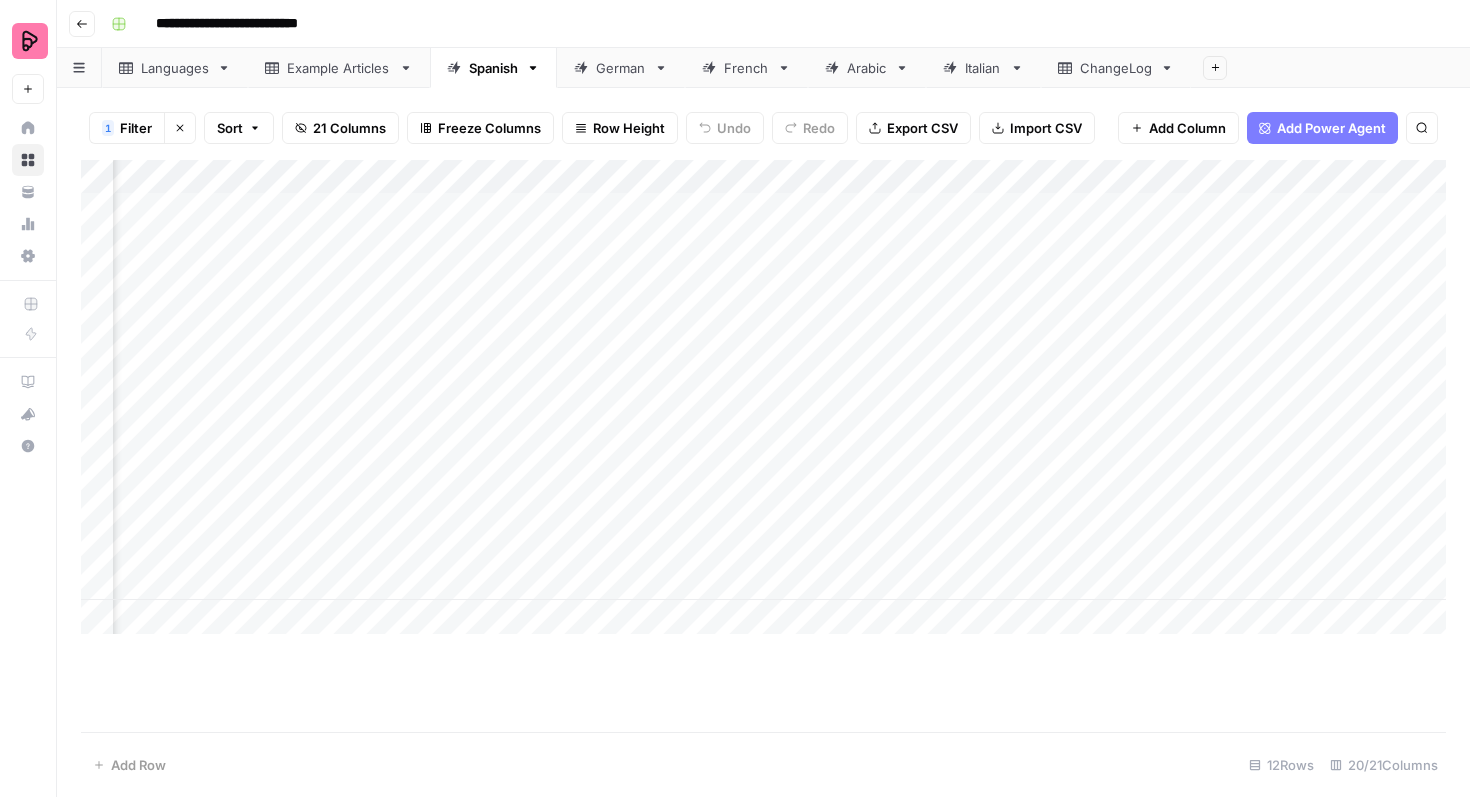 click on "Add Column" at bounding box center [763, 397] 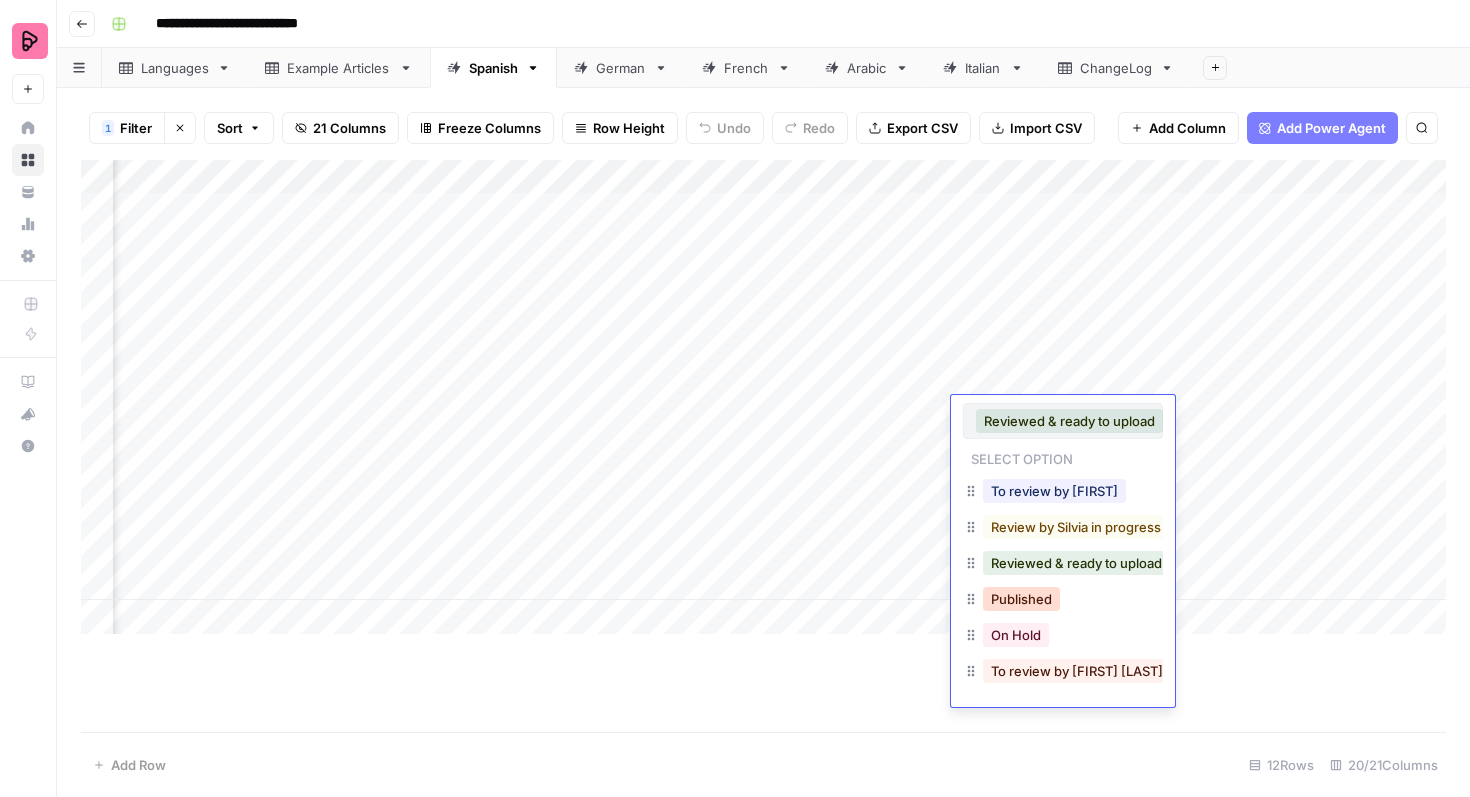 click on "Published" at bounding box center [1021, 599] 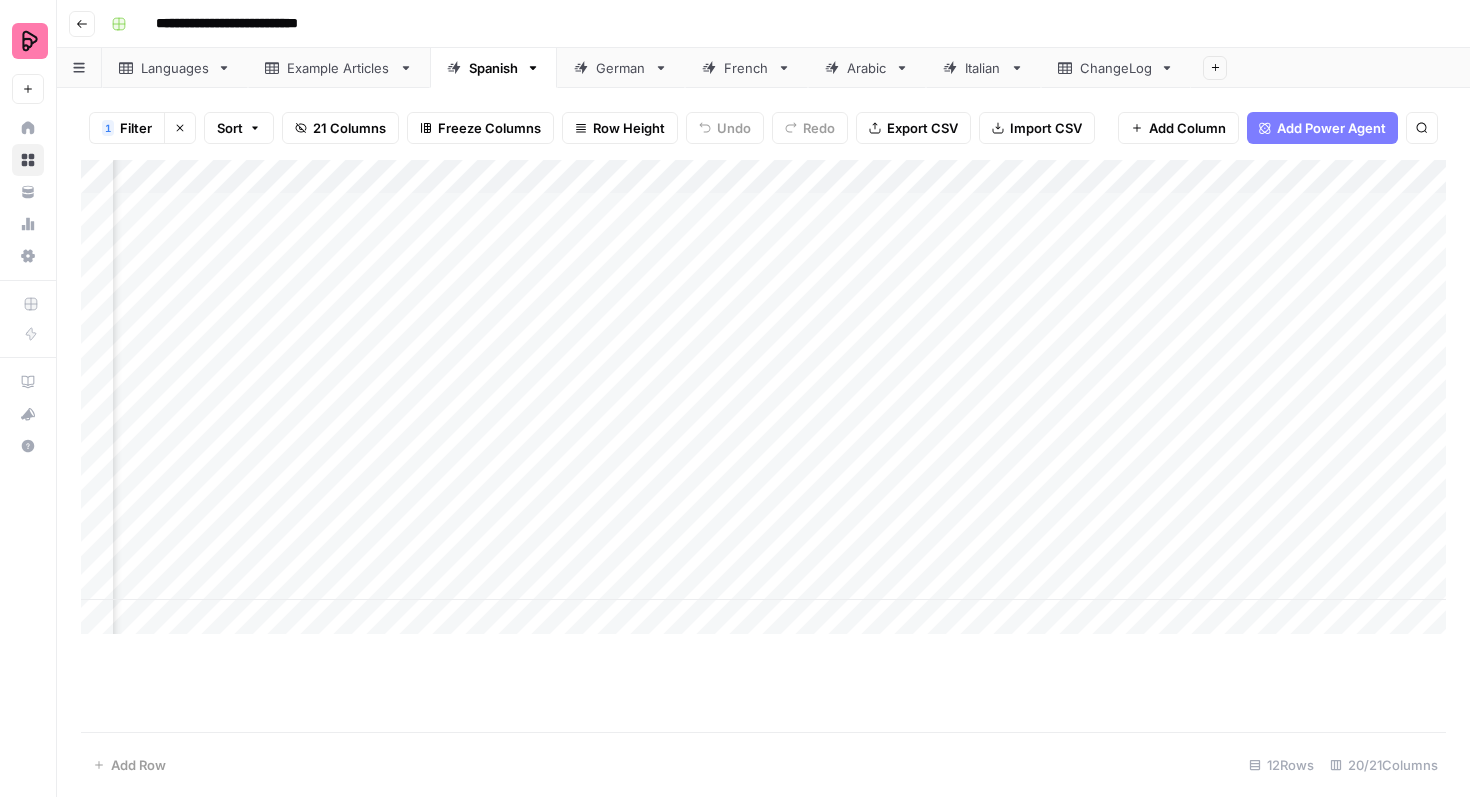 click on "Add Column" at bounding box center (763, 397) 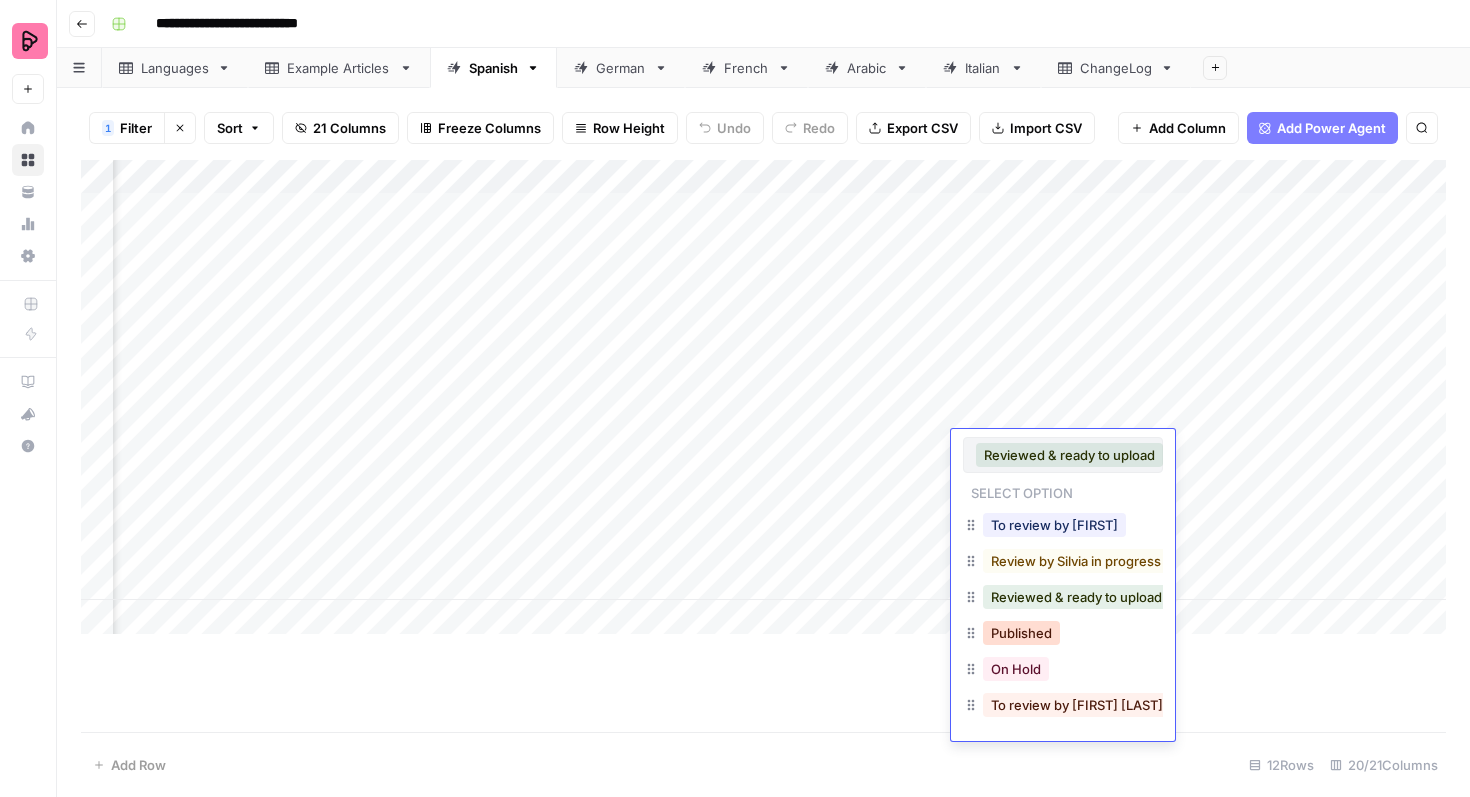 click on "Published" at bounding box center (1021, 633) 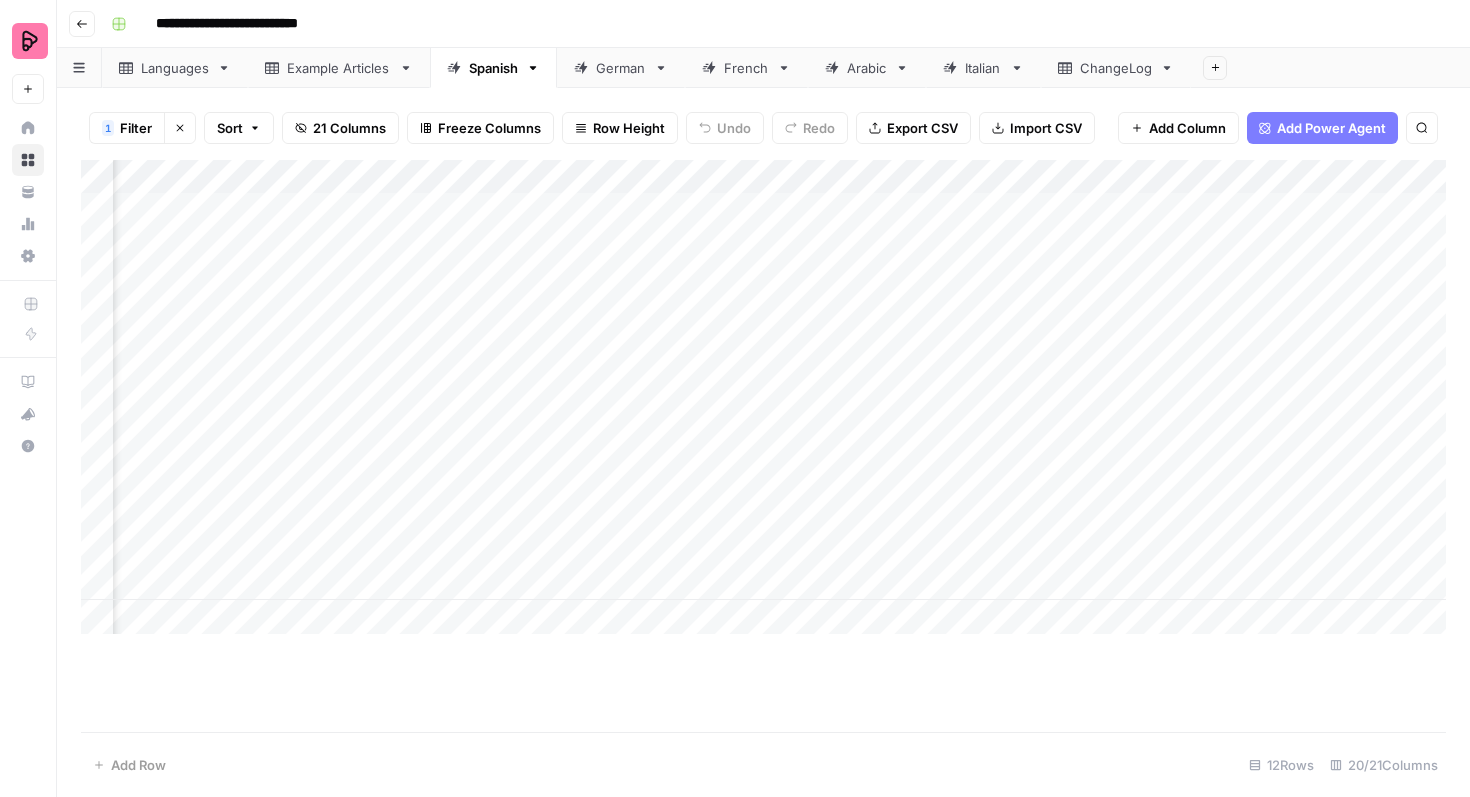 click on "Add Column" at bounding box center (763, 397) 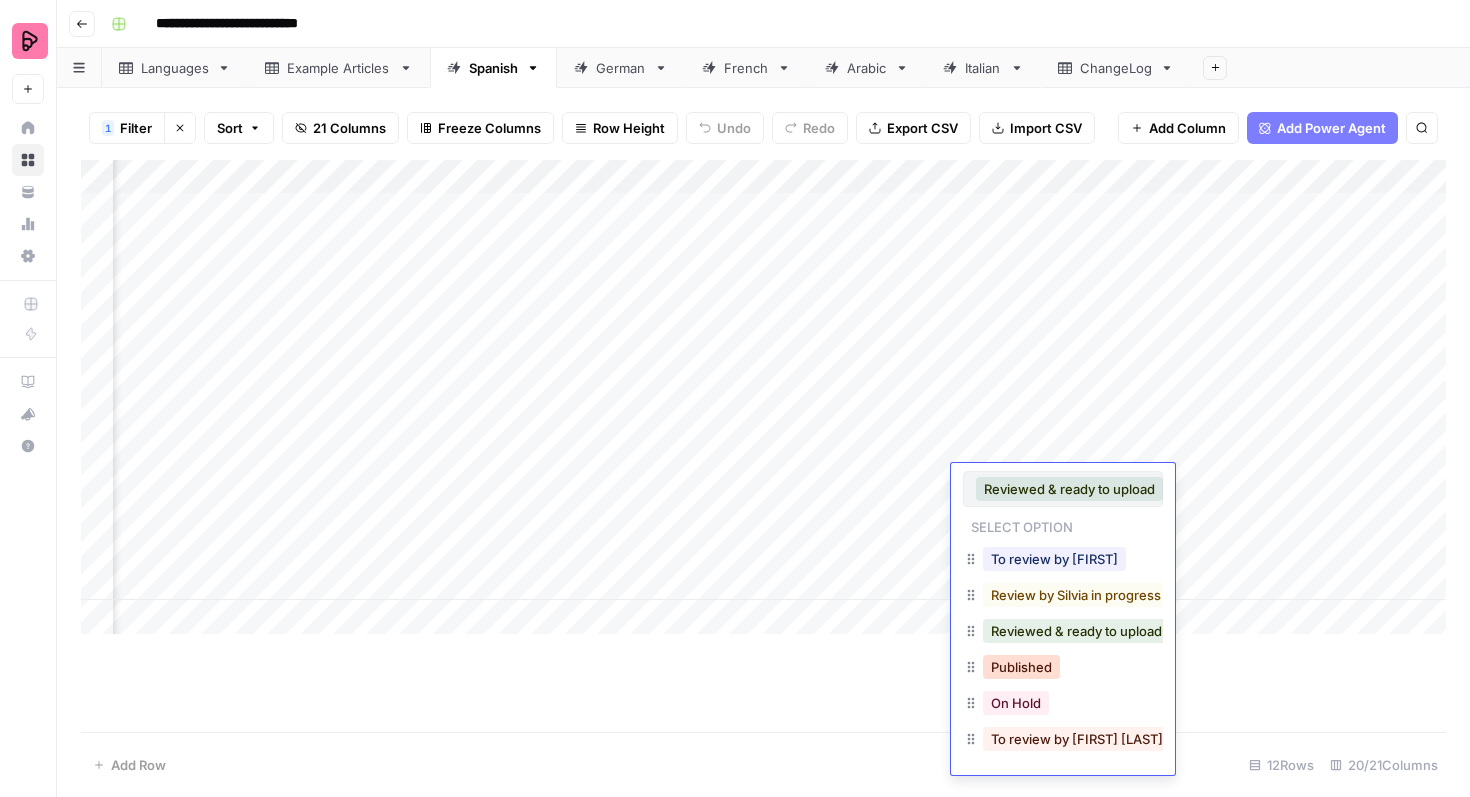 click on "Published" at bounding box center [1021, 667] 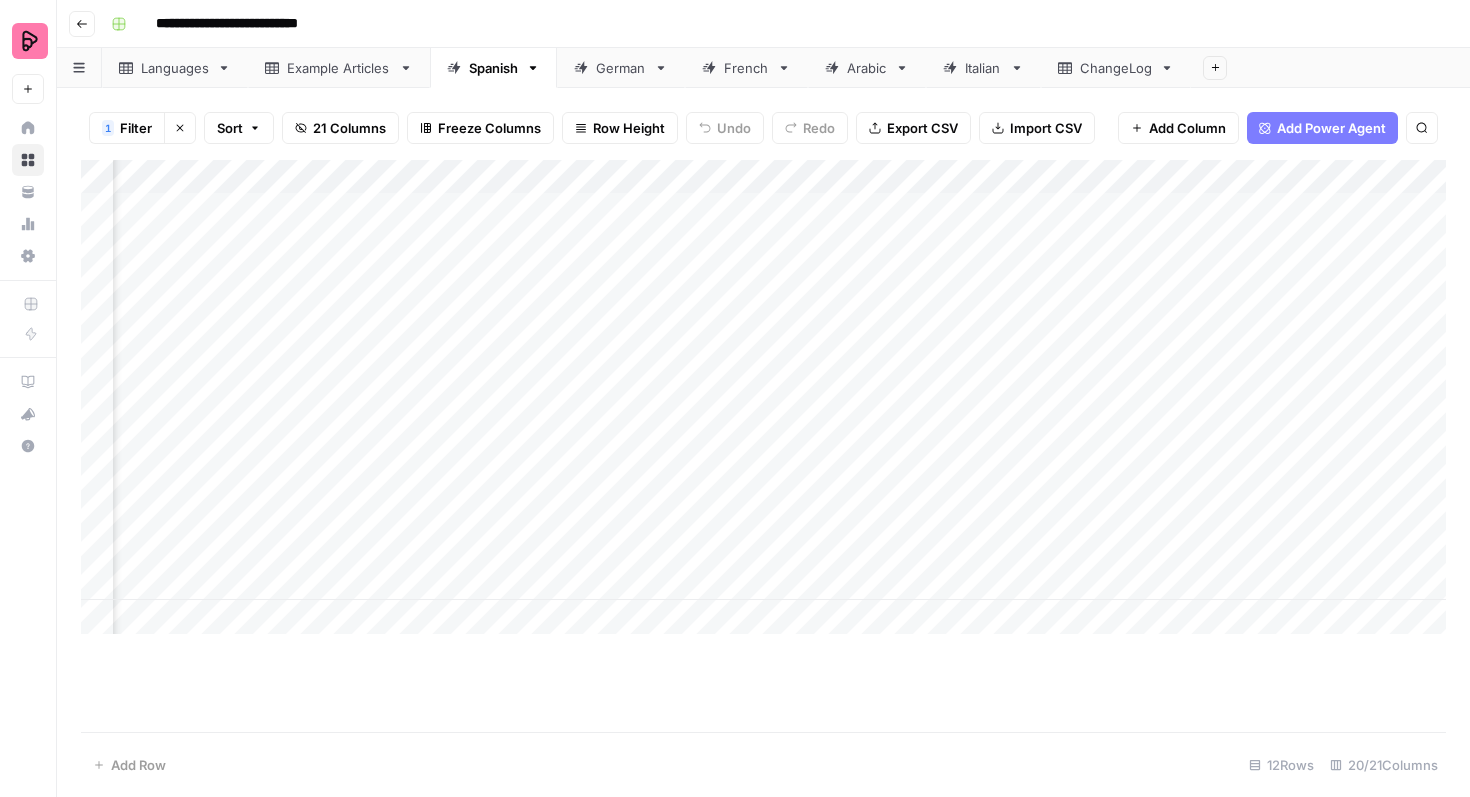 click on "Add Column" at bounding box center (763, 397) 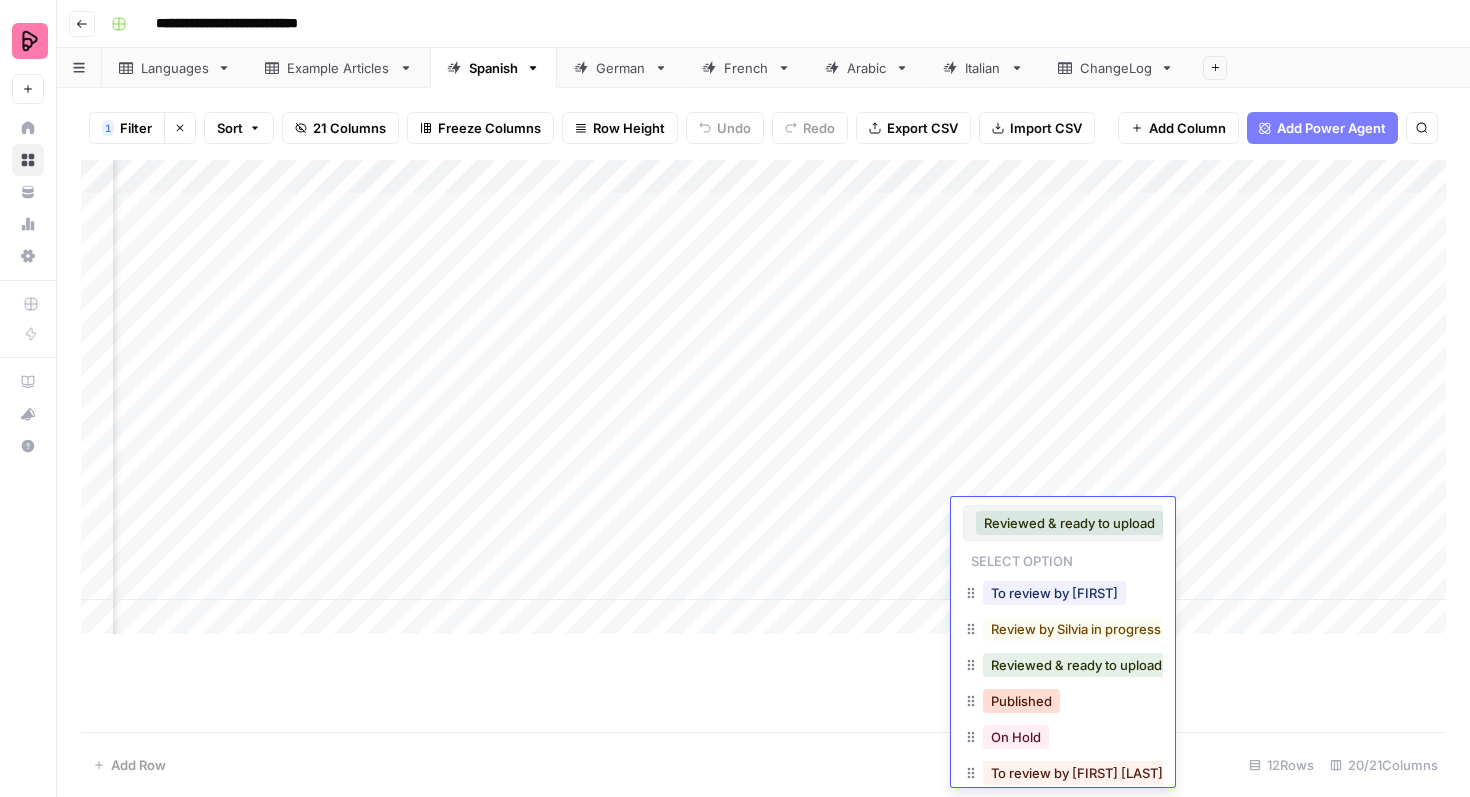 click on "Published" at bounding box center (1021, 701) 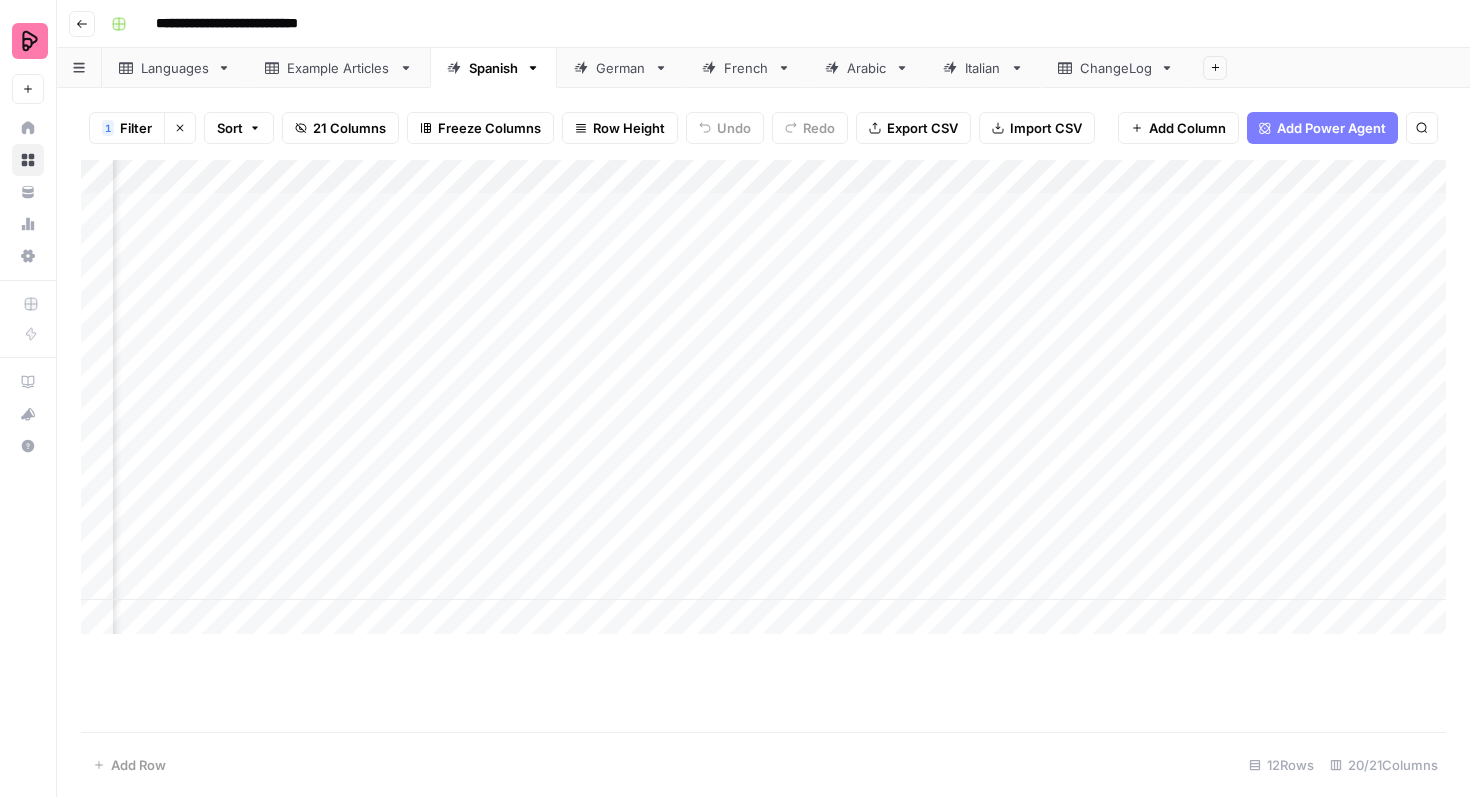 click on "Add Column" at bounding box center [763, 397] 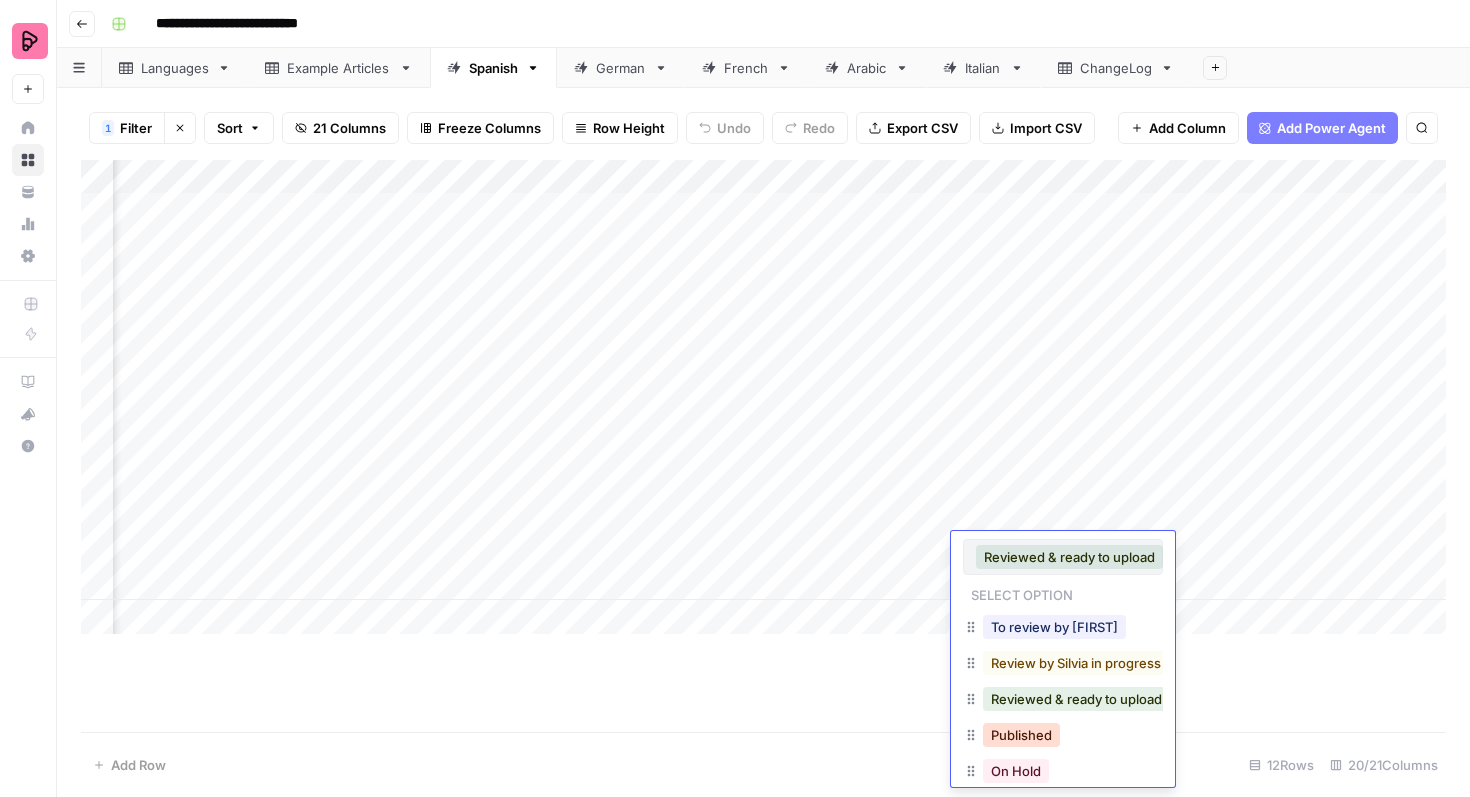 click on "Published" at bounding box center (1021, 735) 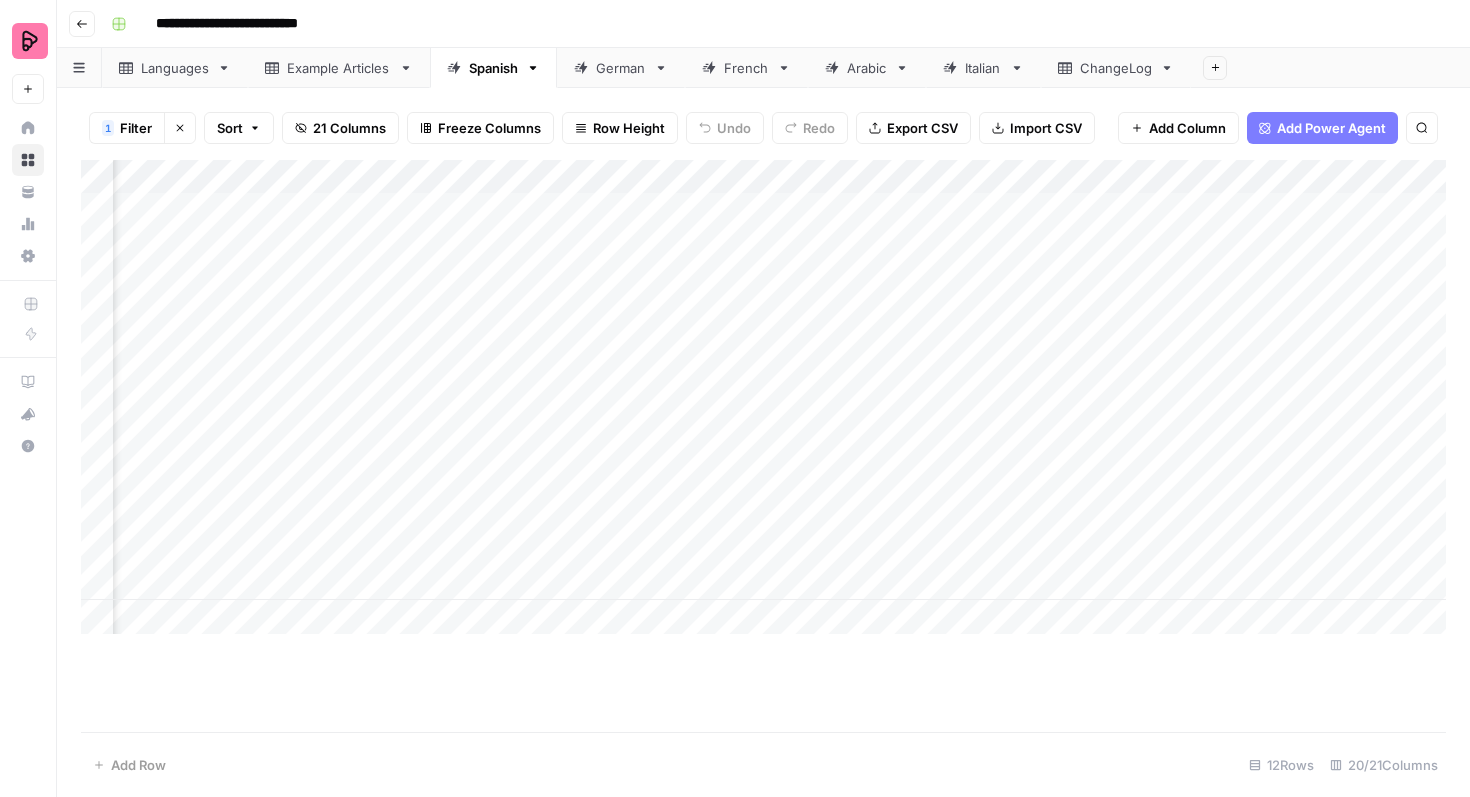 click on "Add Column" at bounding box center [763, 397] 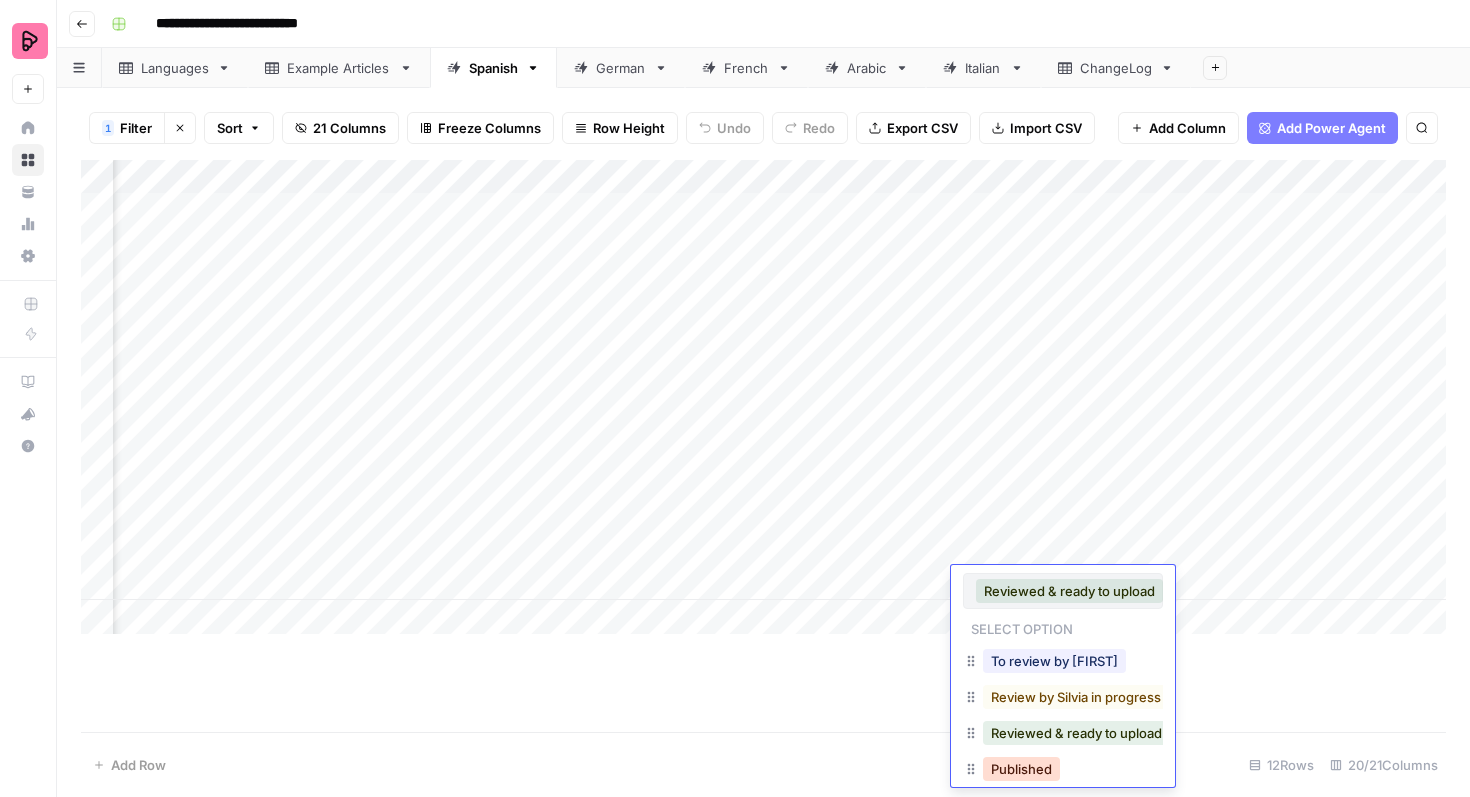 click on "Published" at bounding box center (1021, 769) 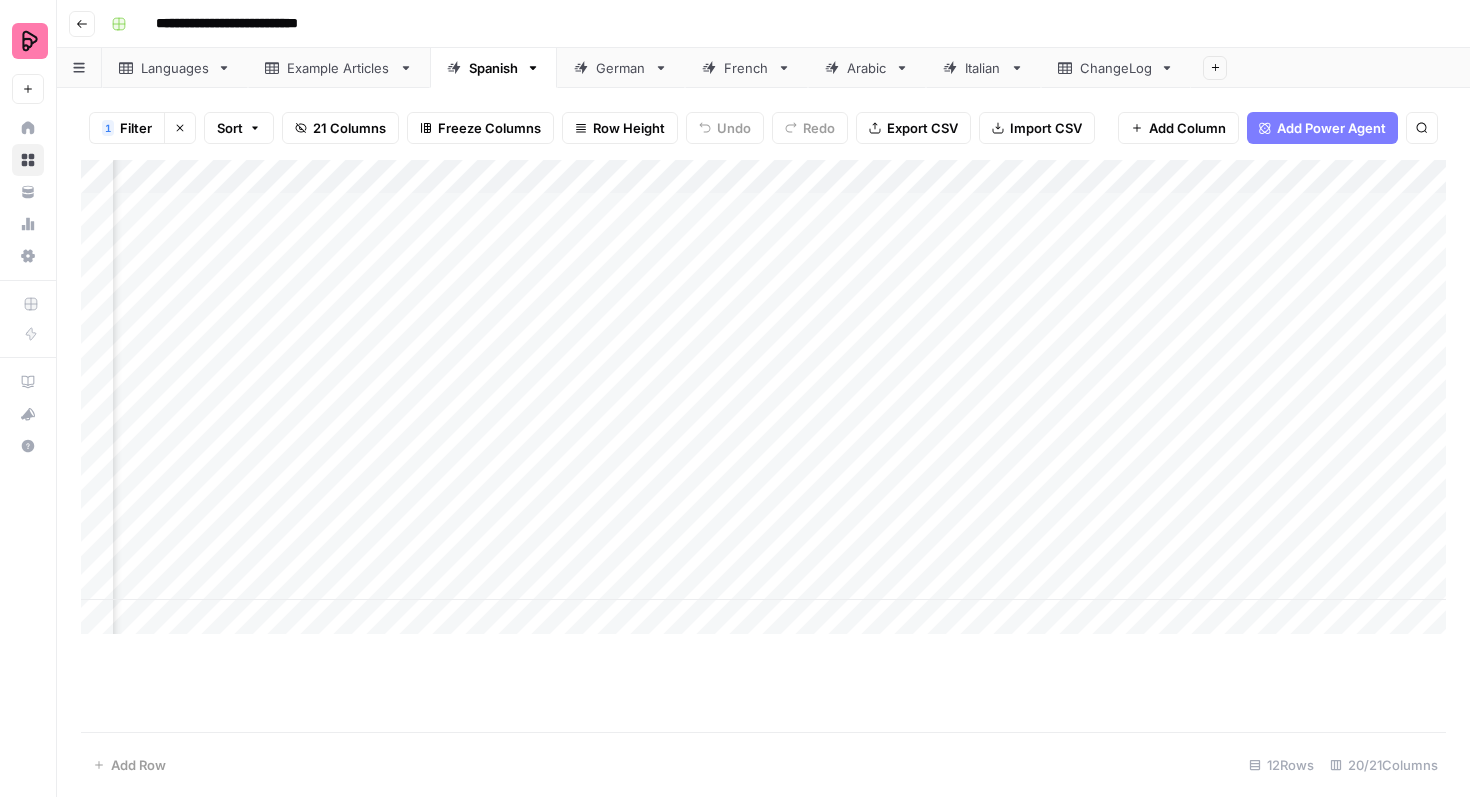 click on "Add Column" at bounding box center [763, 446] 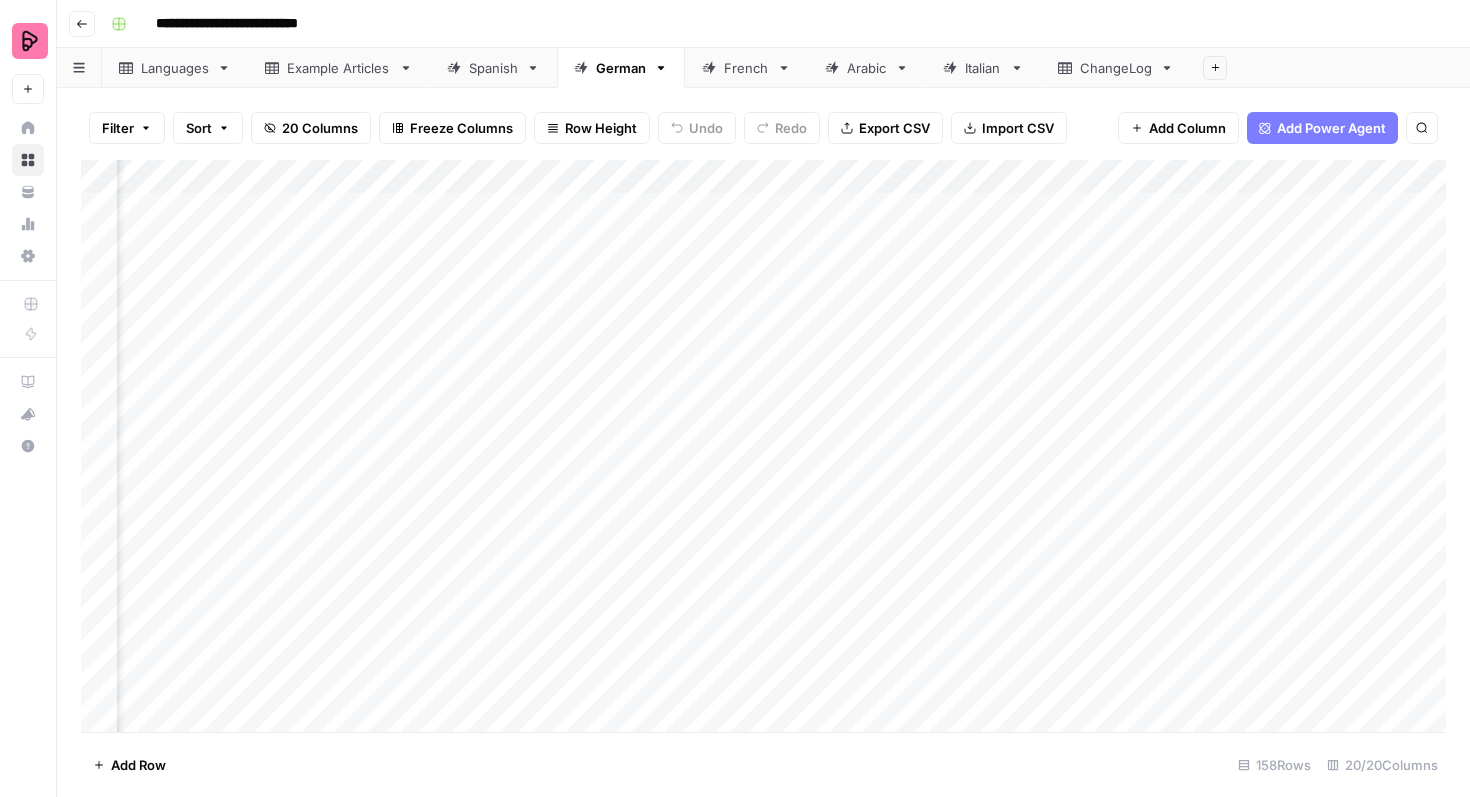 scroll, scrollTop: 0, scrollLeft: 604, axis: horizontal 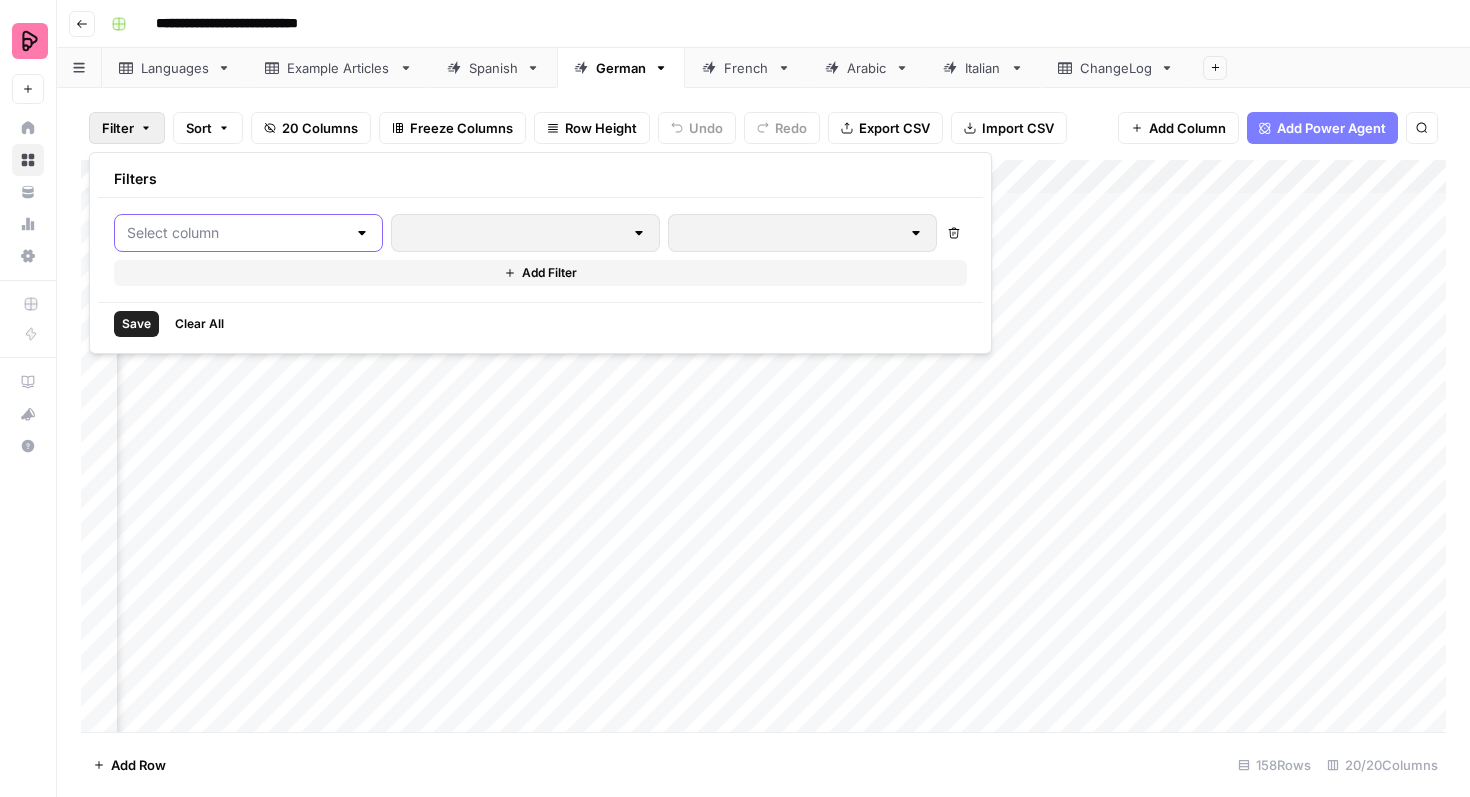 click at bounding box center (236, 233) 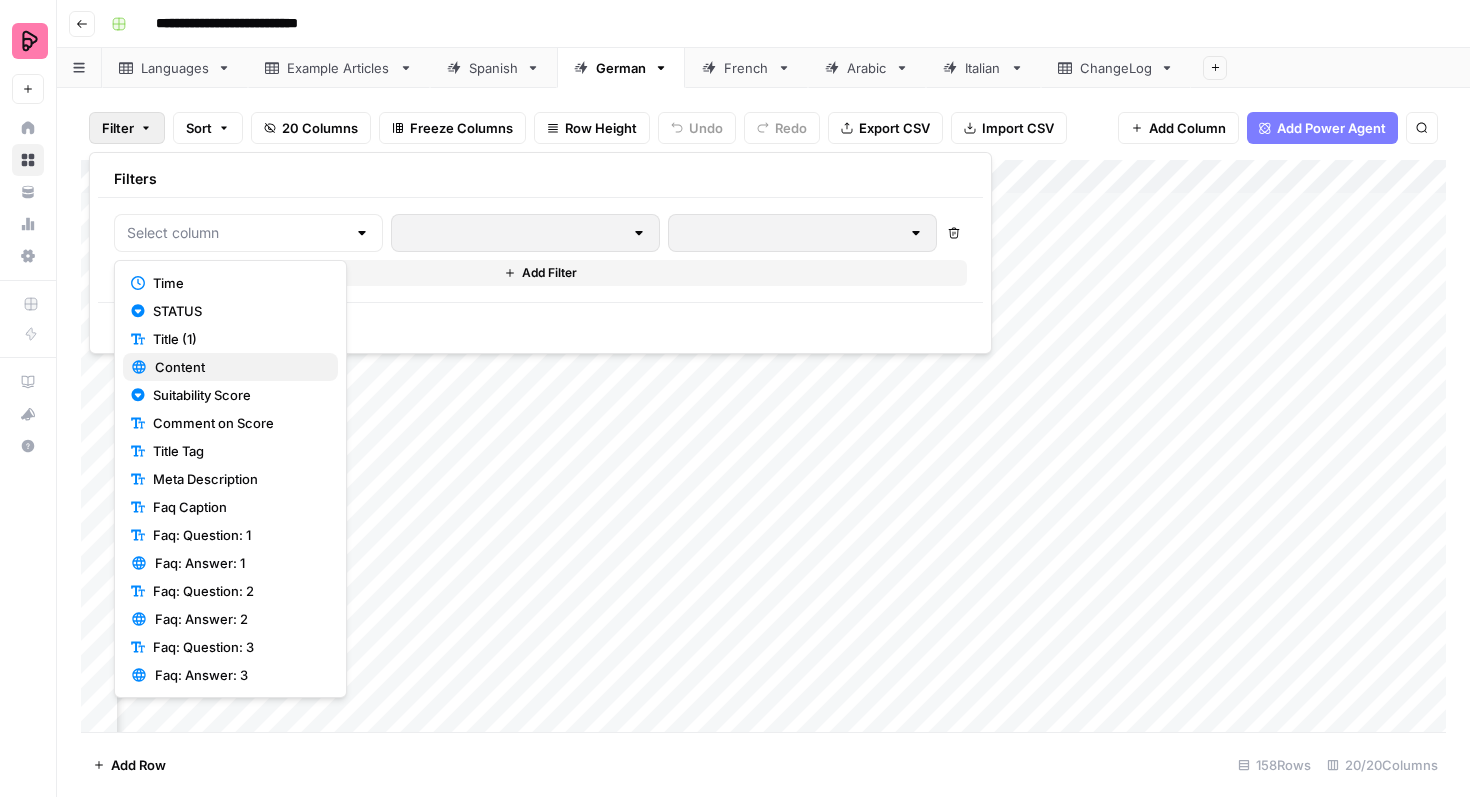 scroll, scrollTop: 0, scrollLeft: 0, axis: both 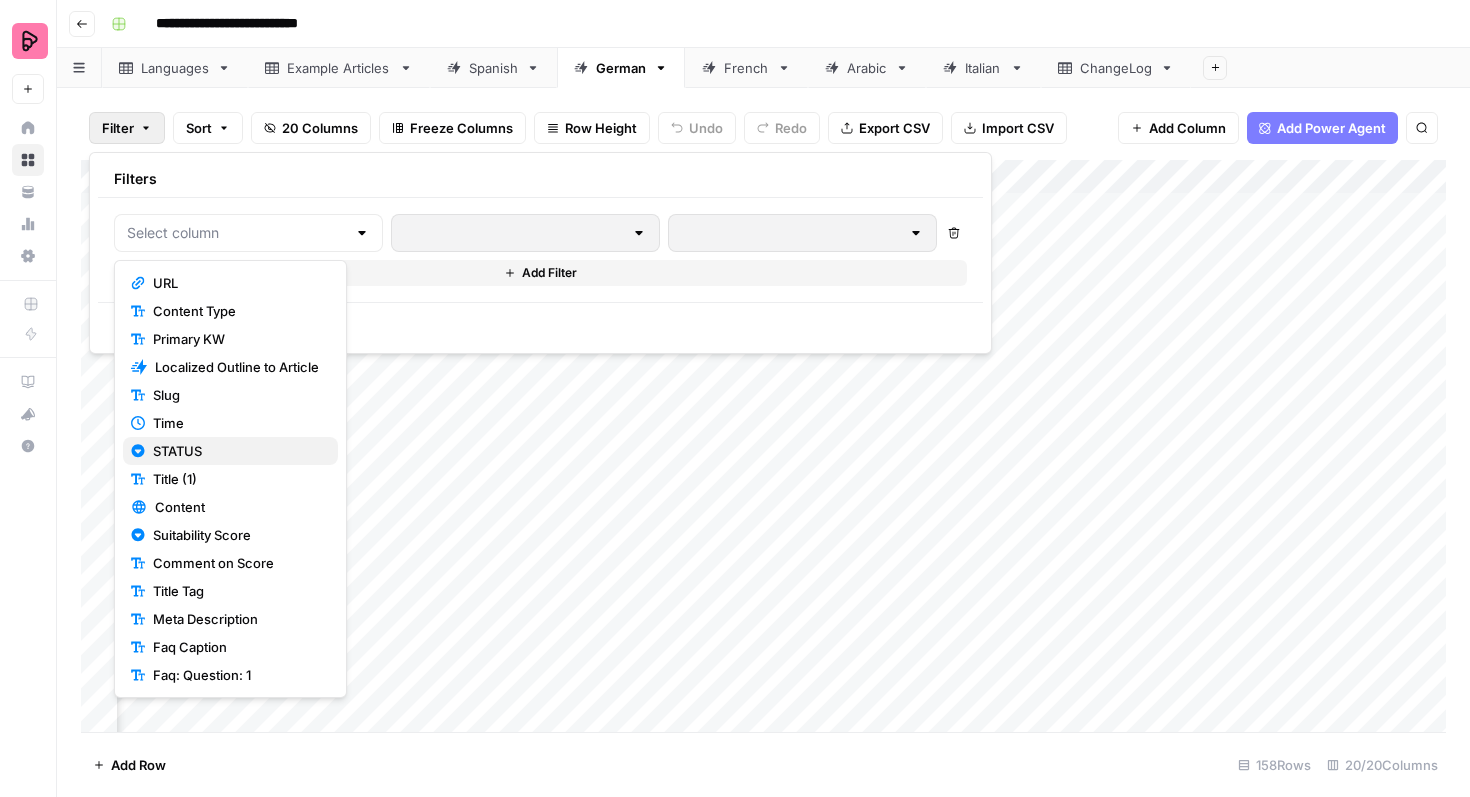 click on "STATUS" at bounding box center [237, 451] 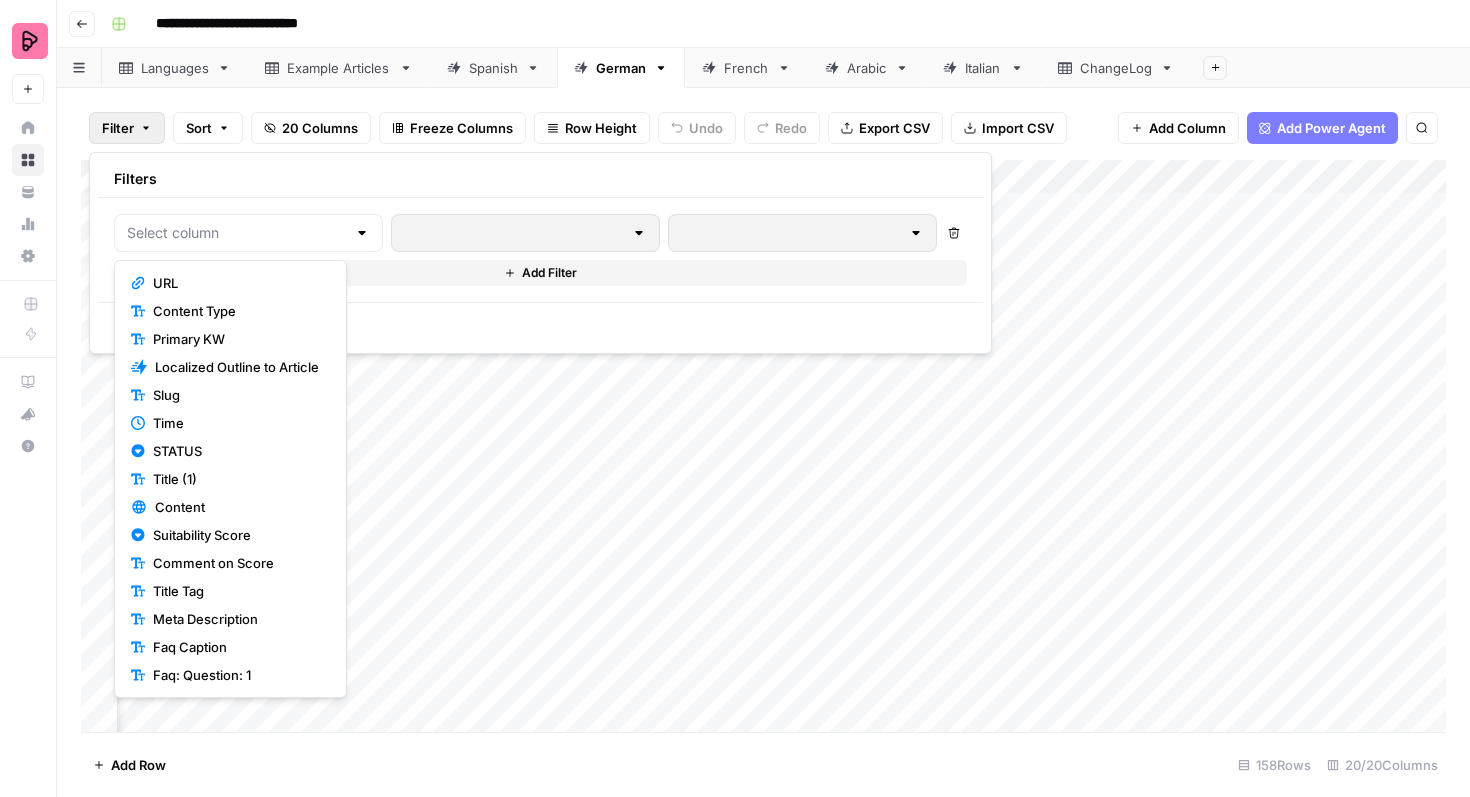 type on "STATUS" 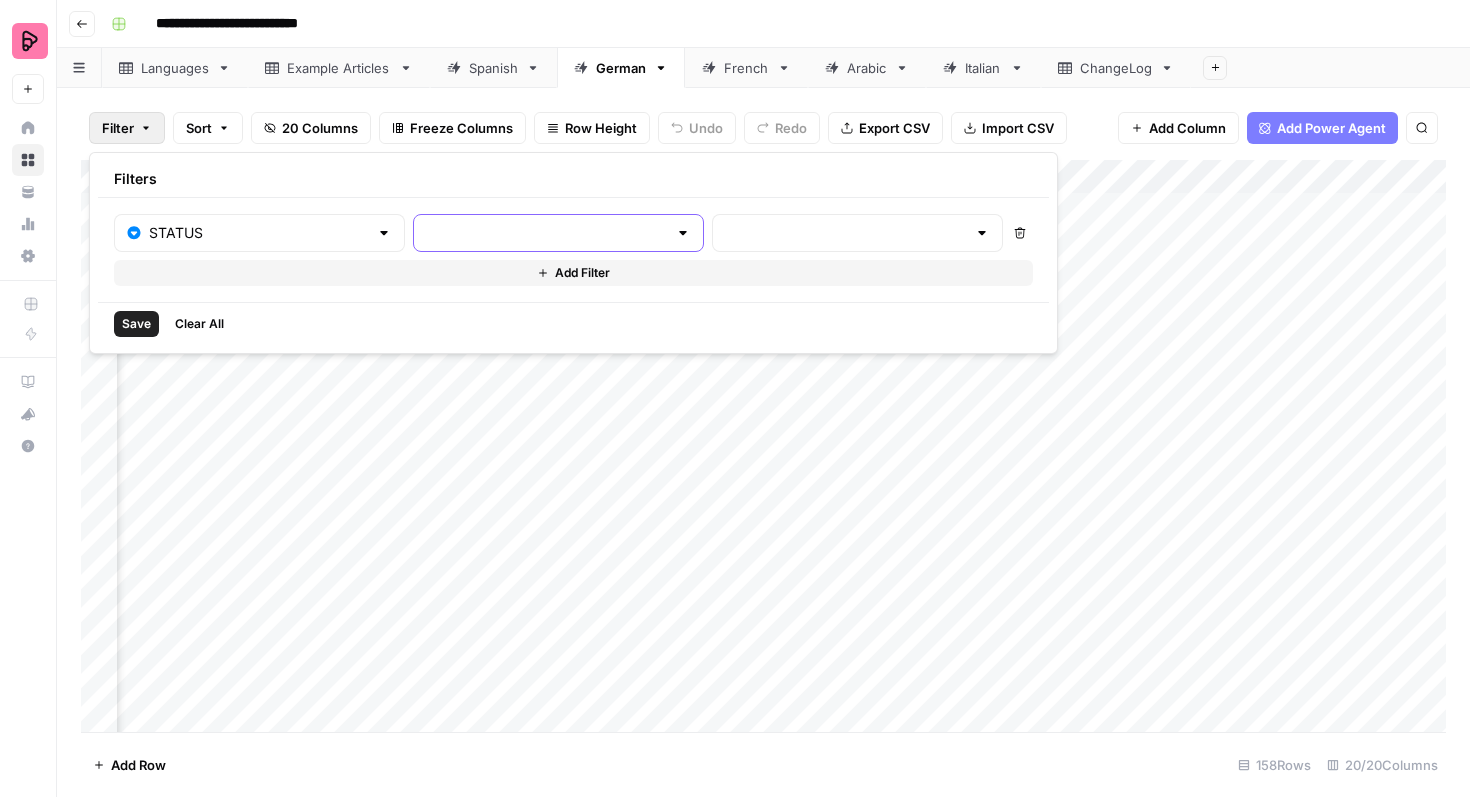 click at bounding box center (546, 233) 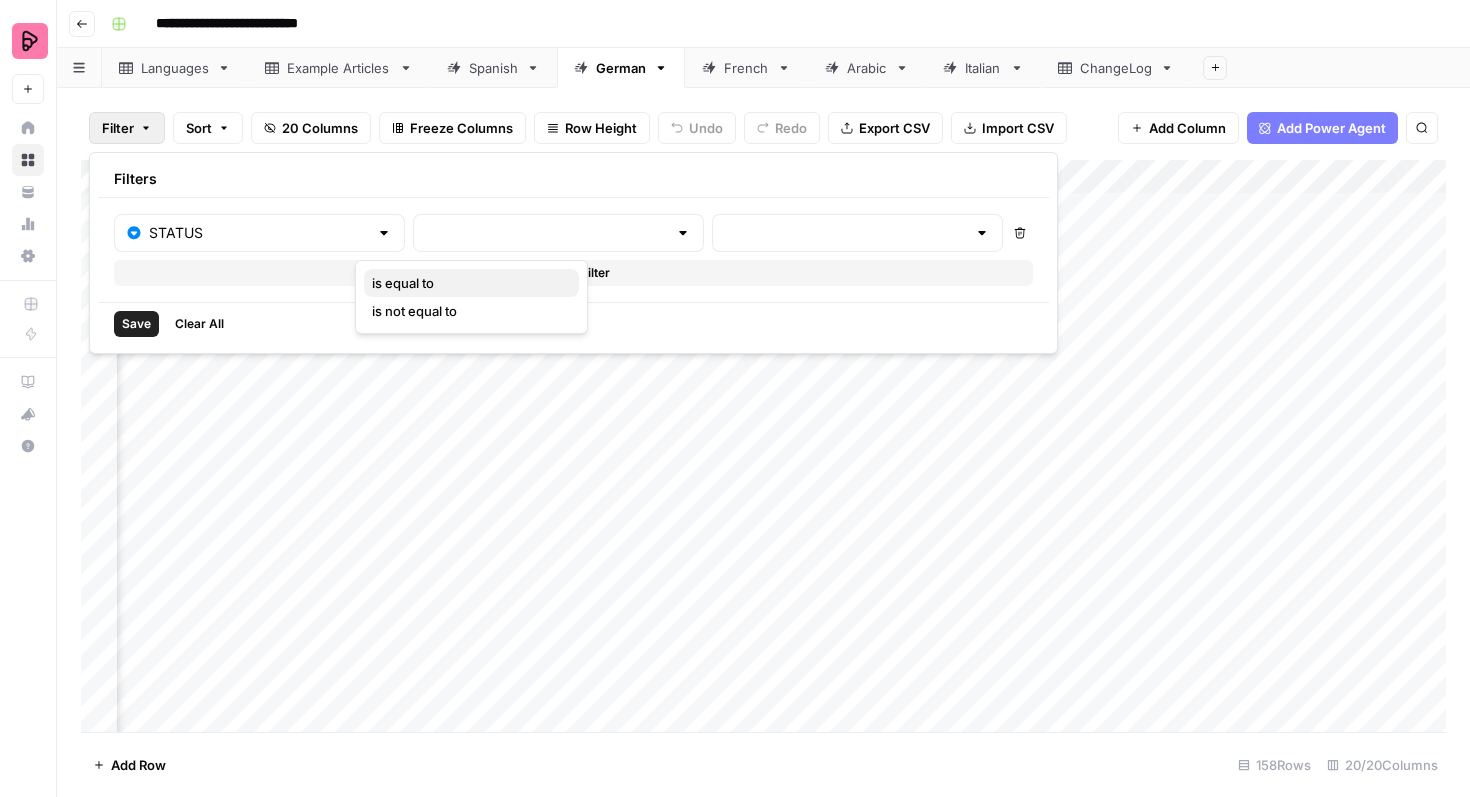 click on "is equal to" at bounding box center (467, 283) 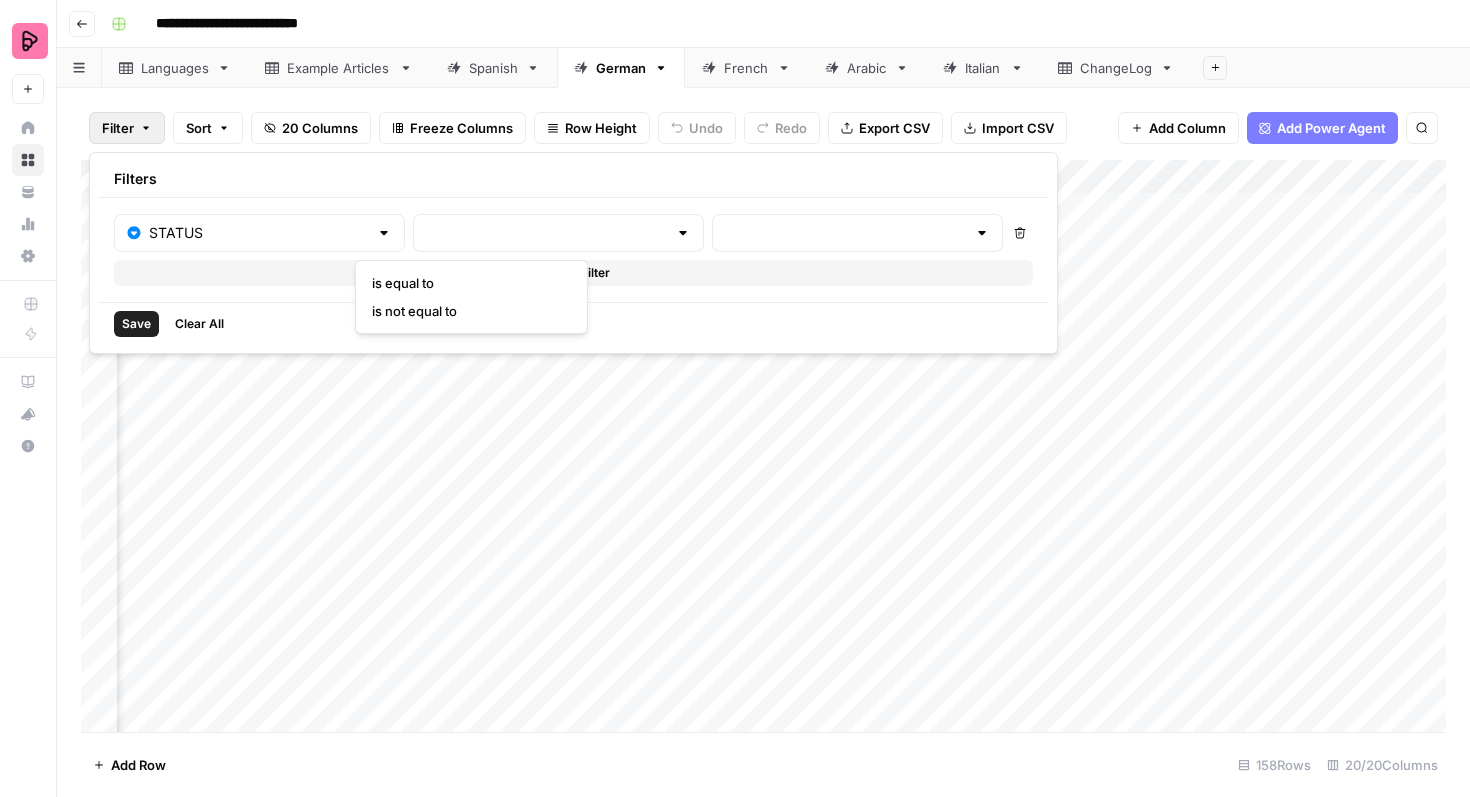 type on "is equal to" 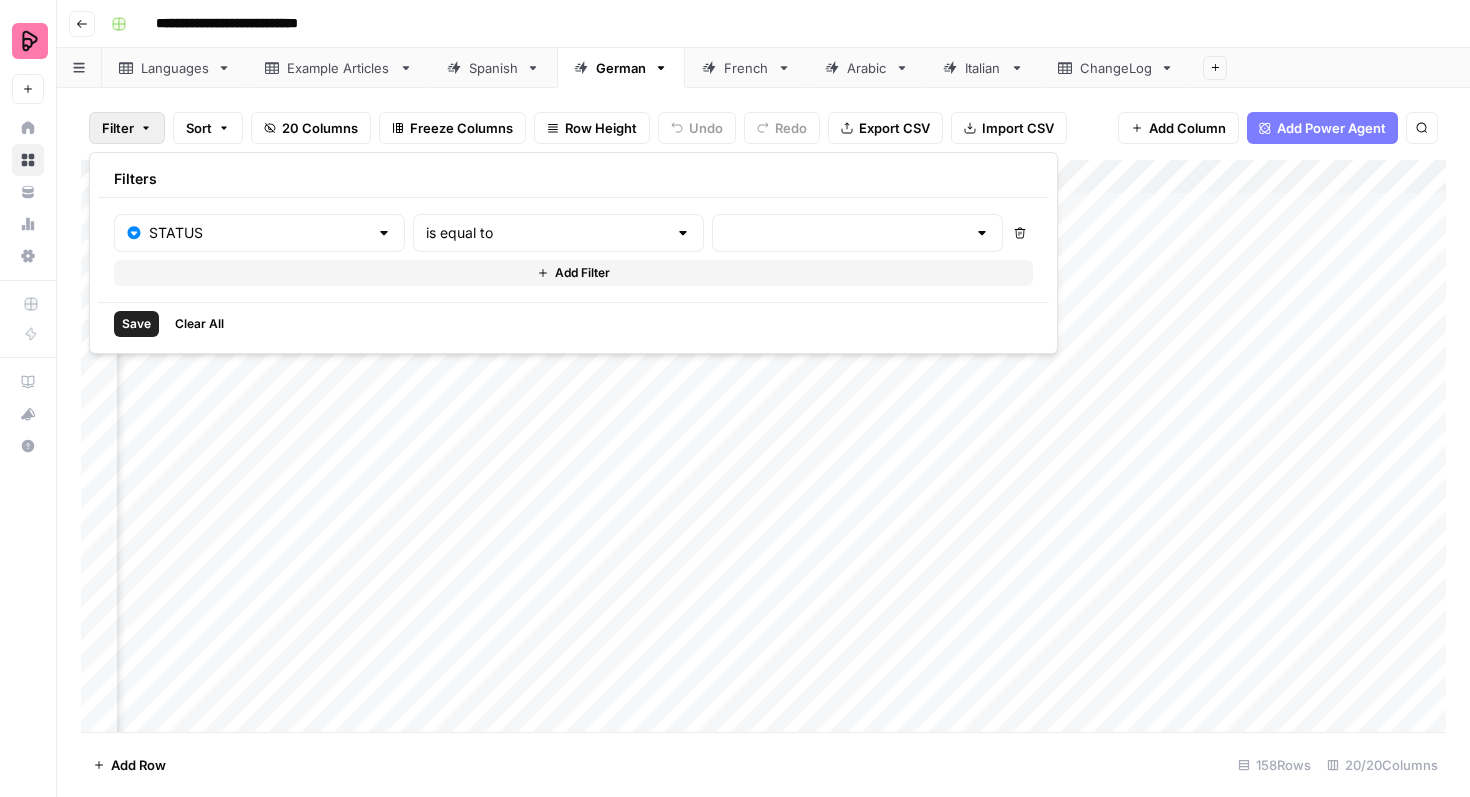 click at bounding box center (857, 233) 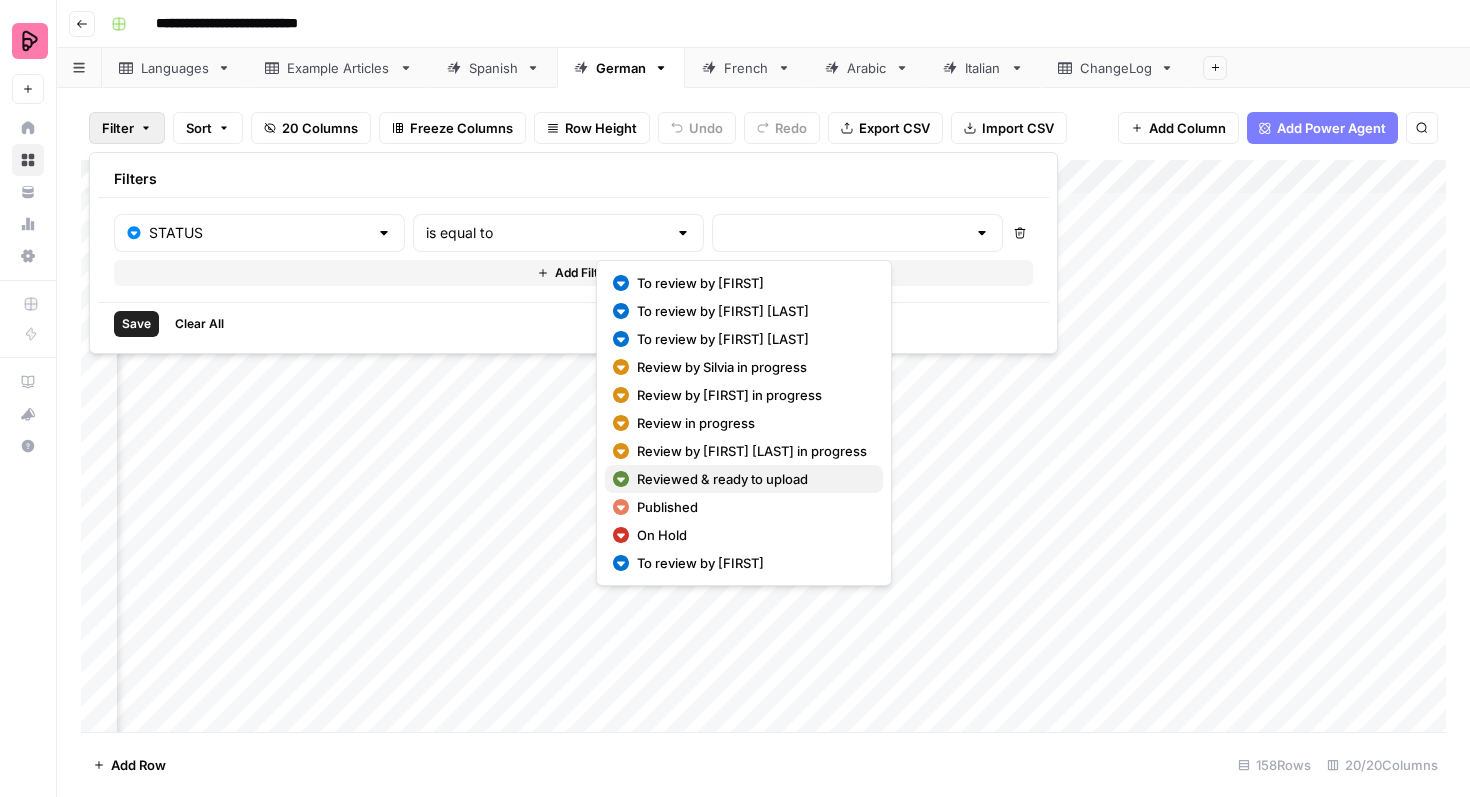 click on "Reviewed & ready to upload" at bounding box center [752, 479] 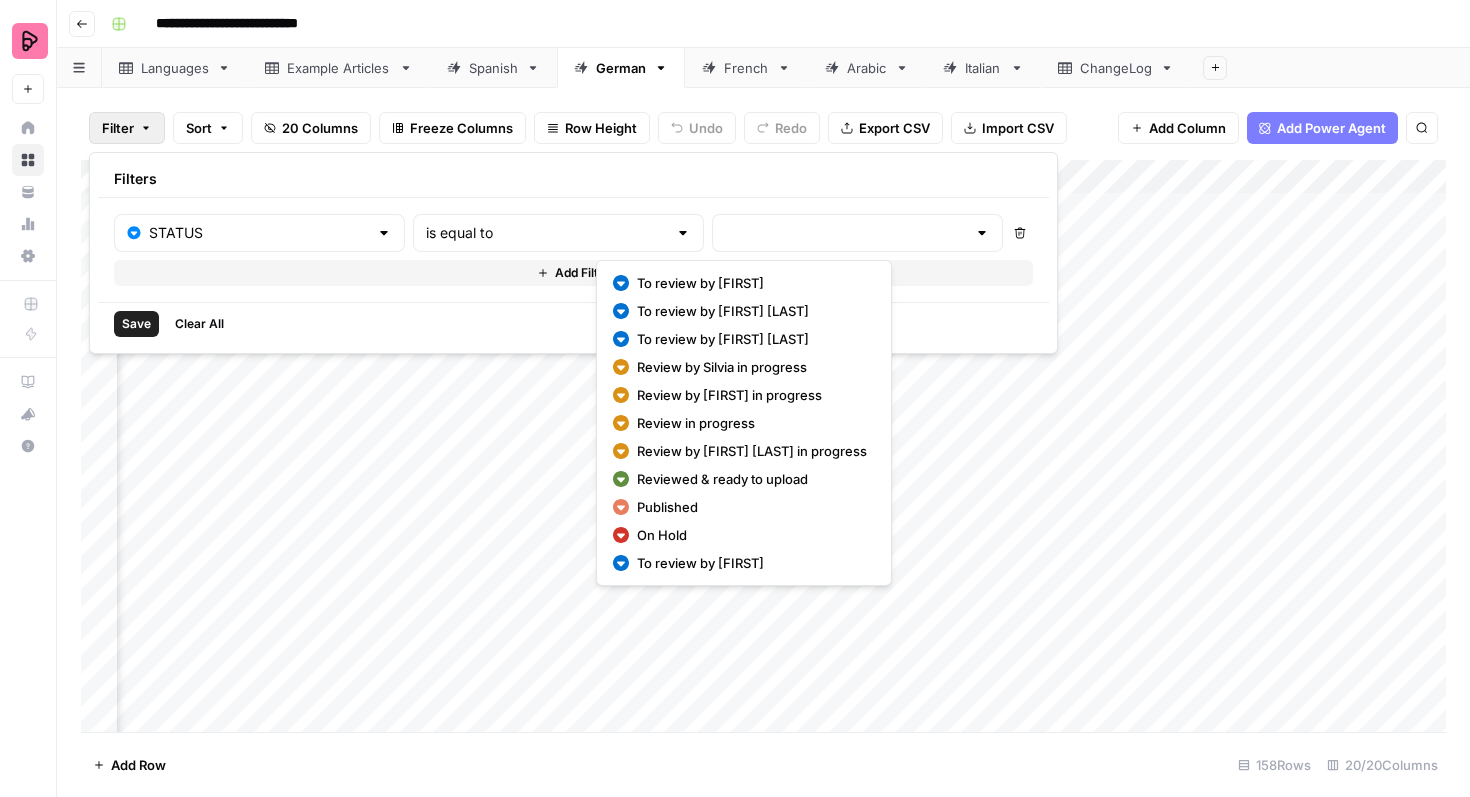 type on "Reviewed & ready to upload" 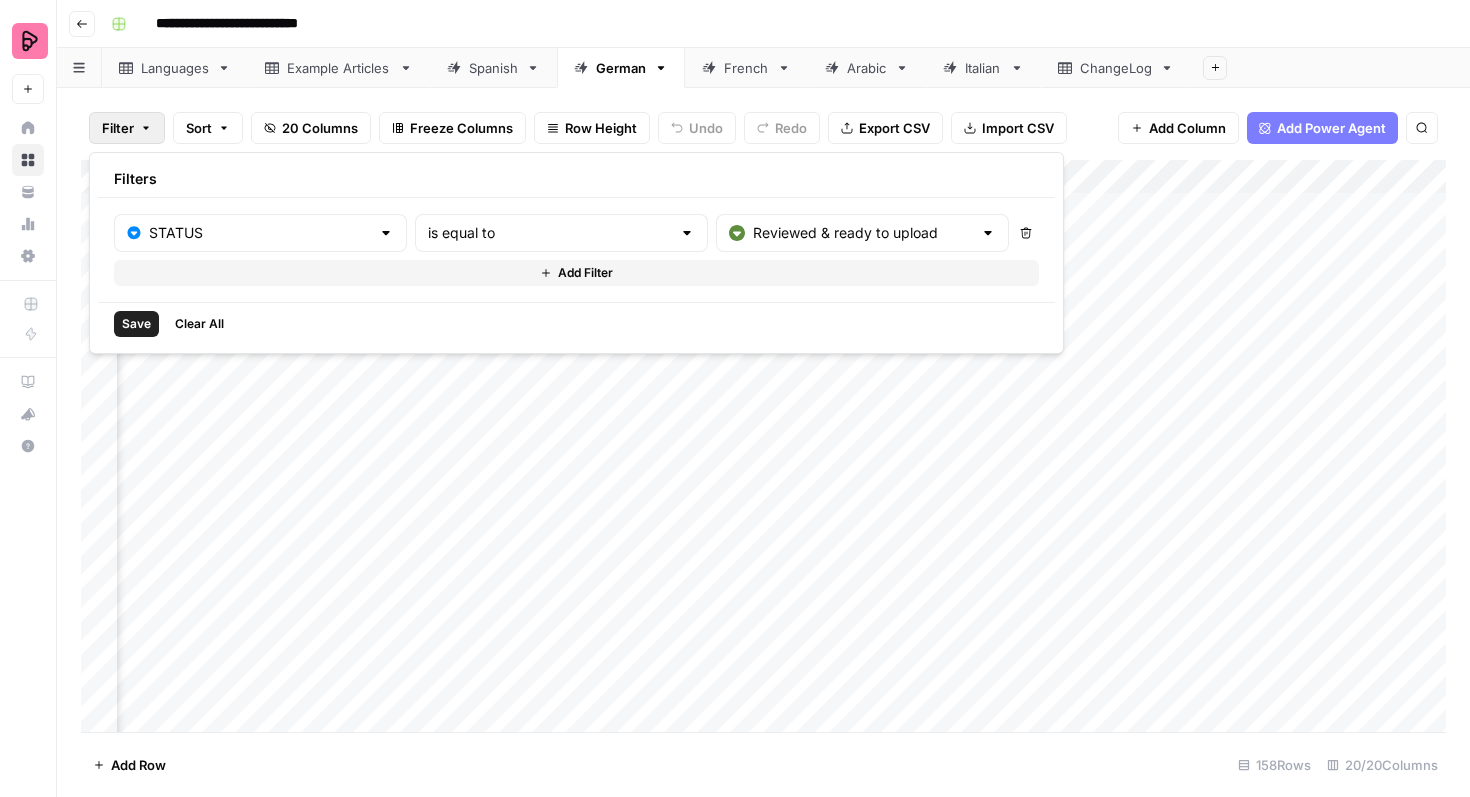 click on "Save" at bounding box center [136, 324] 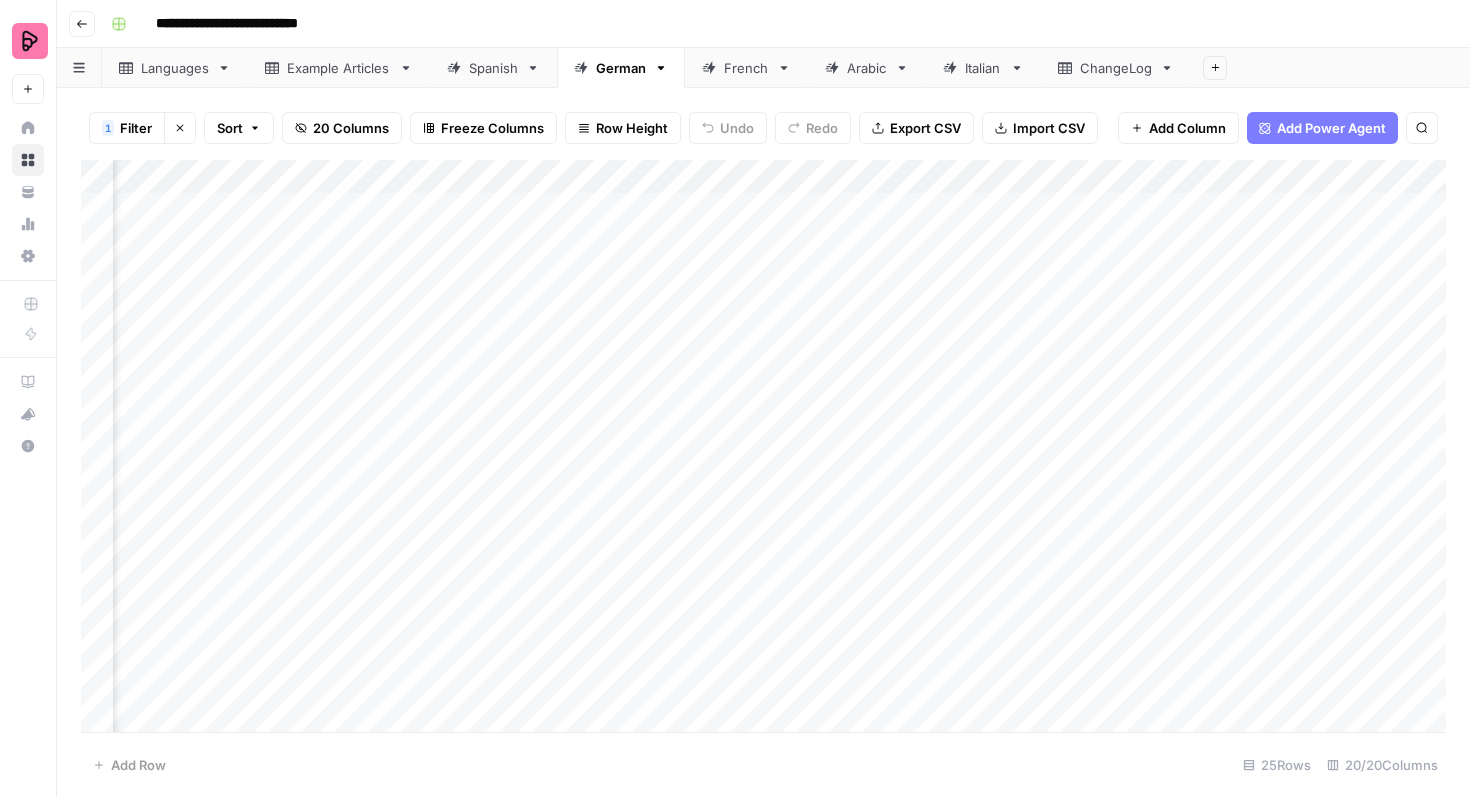 scroll, scrollTop: 0, scrollLeft: 805, axis: horizontal 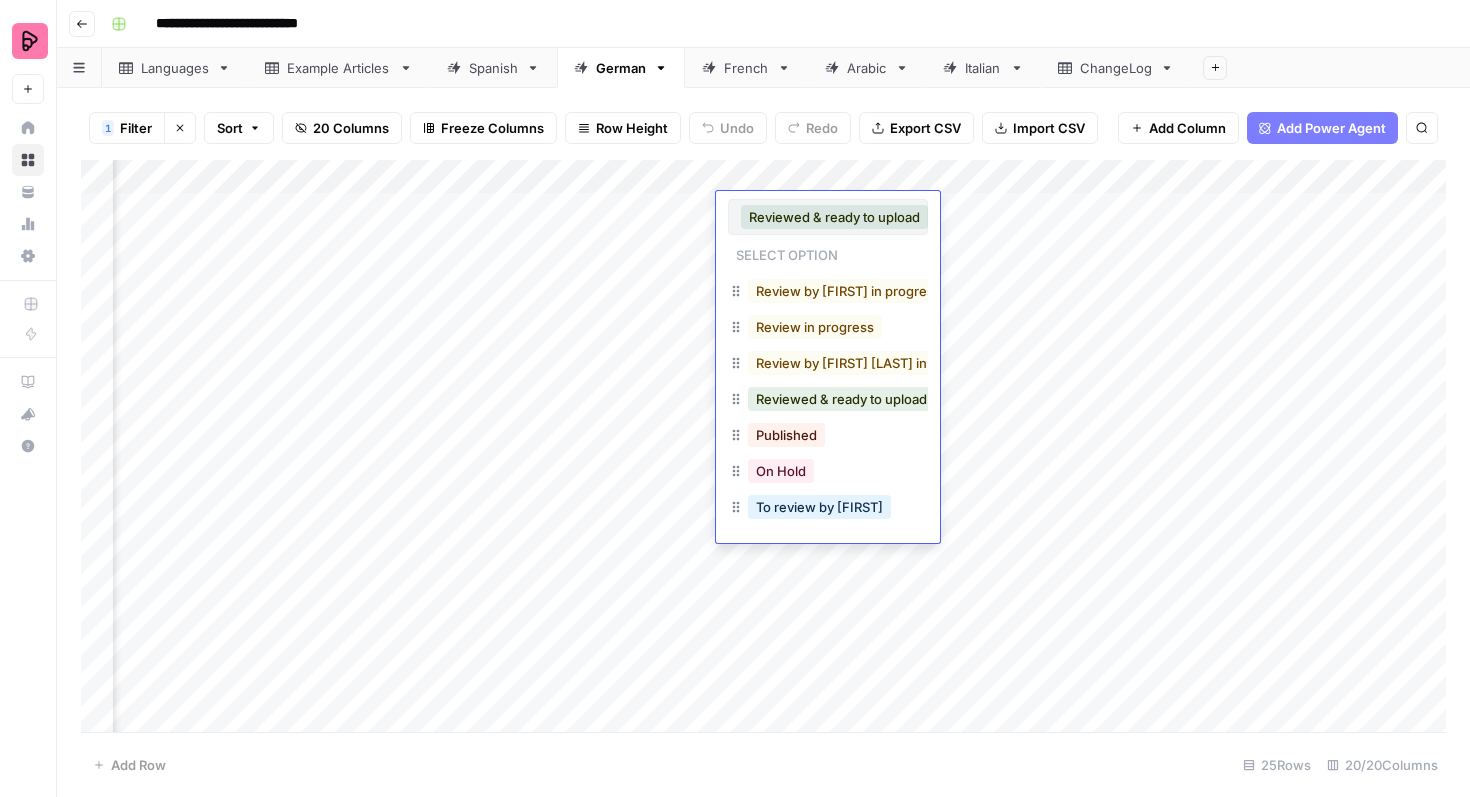 click on "Published" at bounding box center [828, 437] 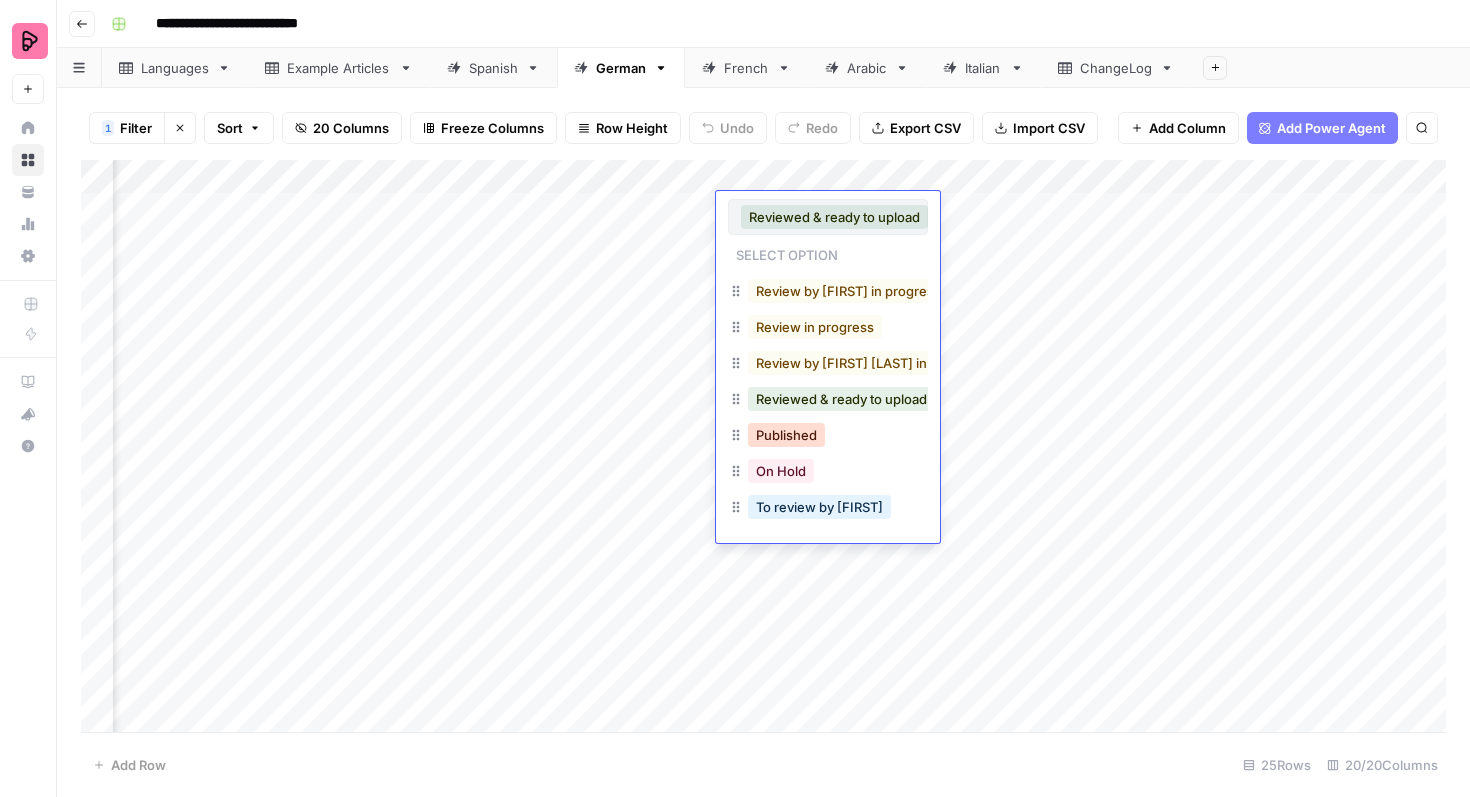 click on "Published" at bounding box center [786, 435] 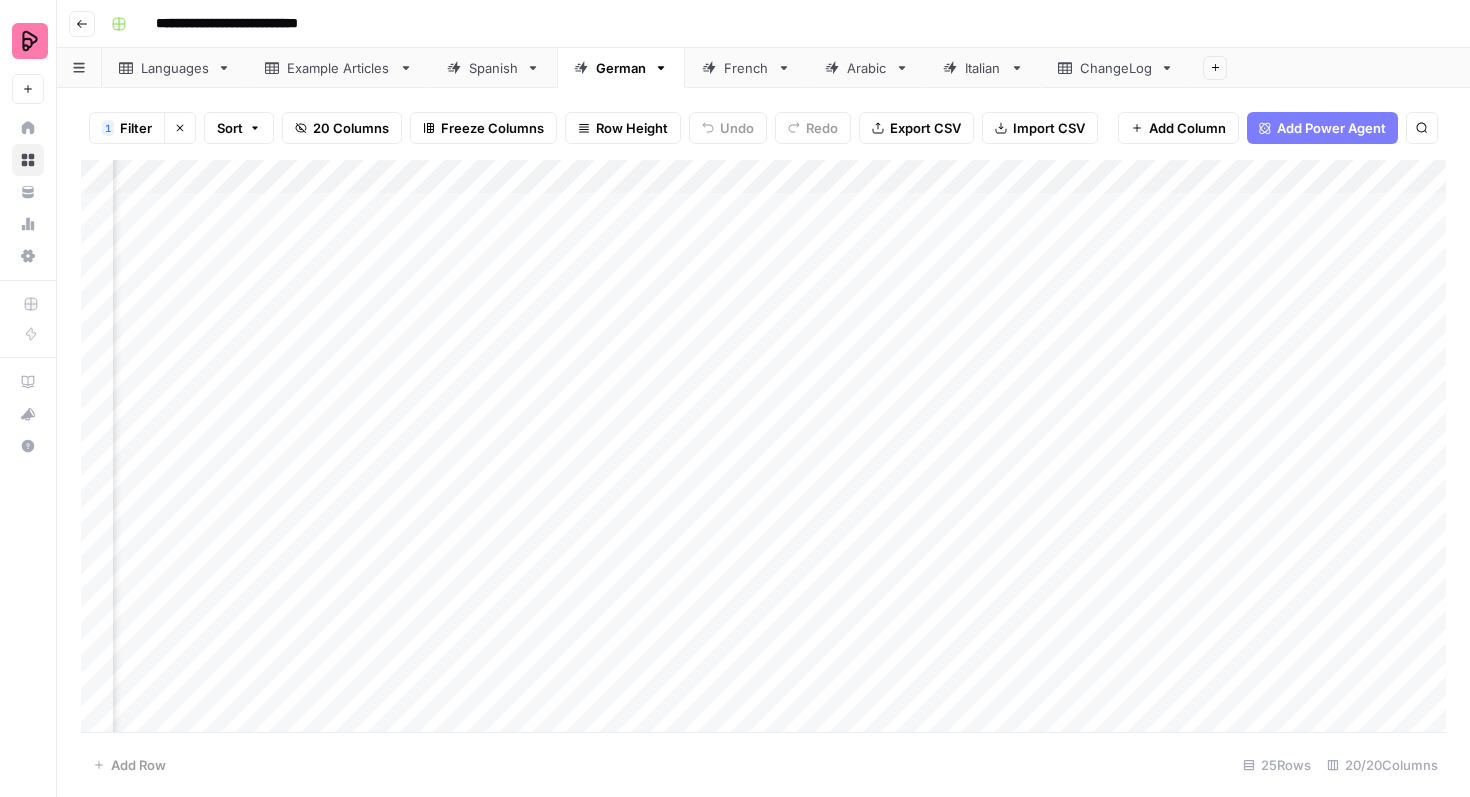 click on "Add Column" at bounding box center [763, 446] 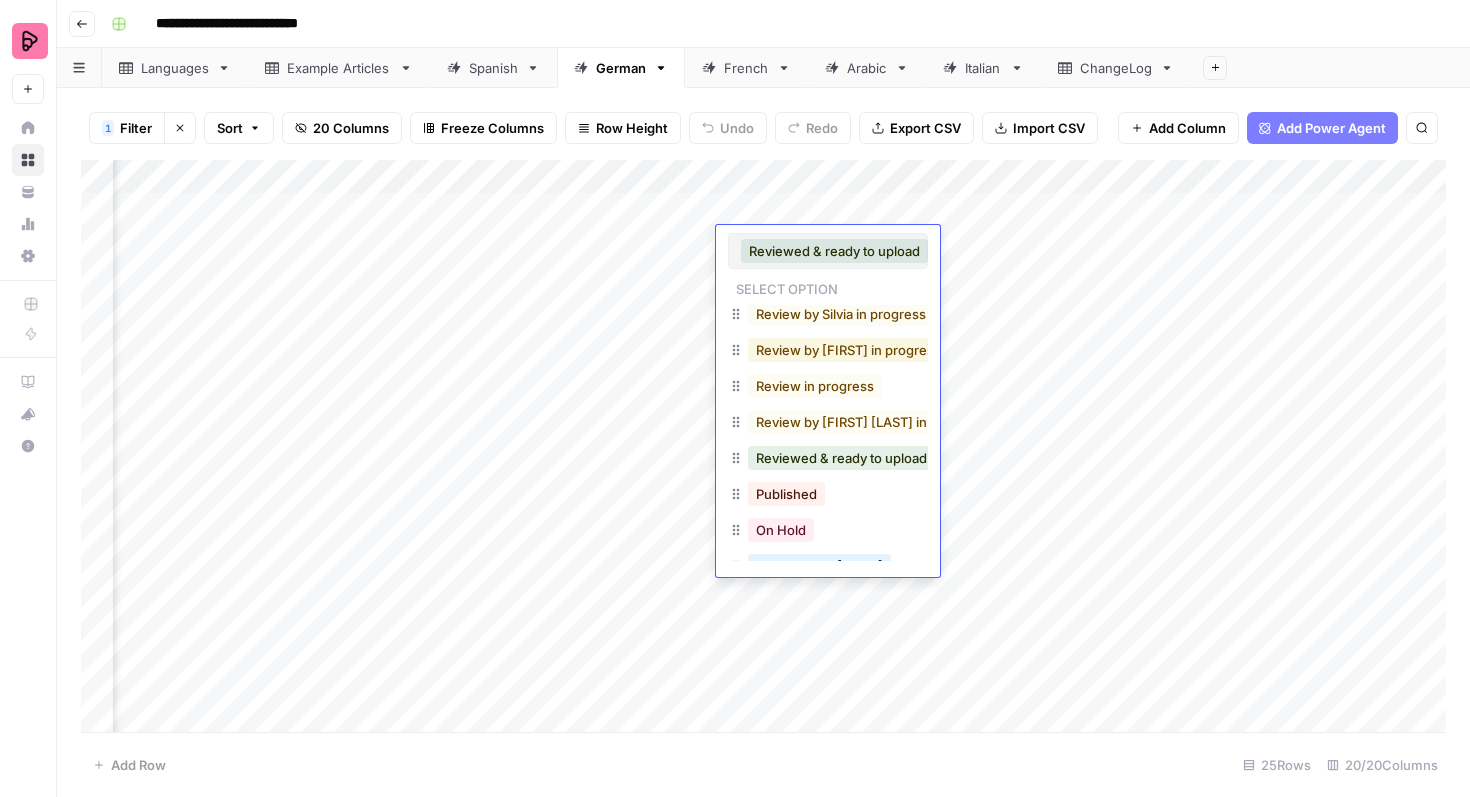 scroll, scrollTop: 140, scrollLeft: 0, axis: vertical 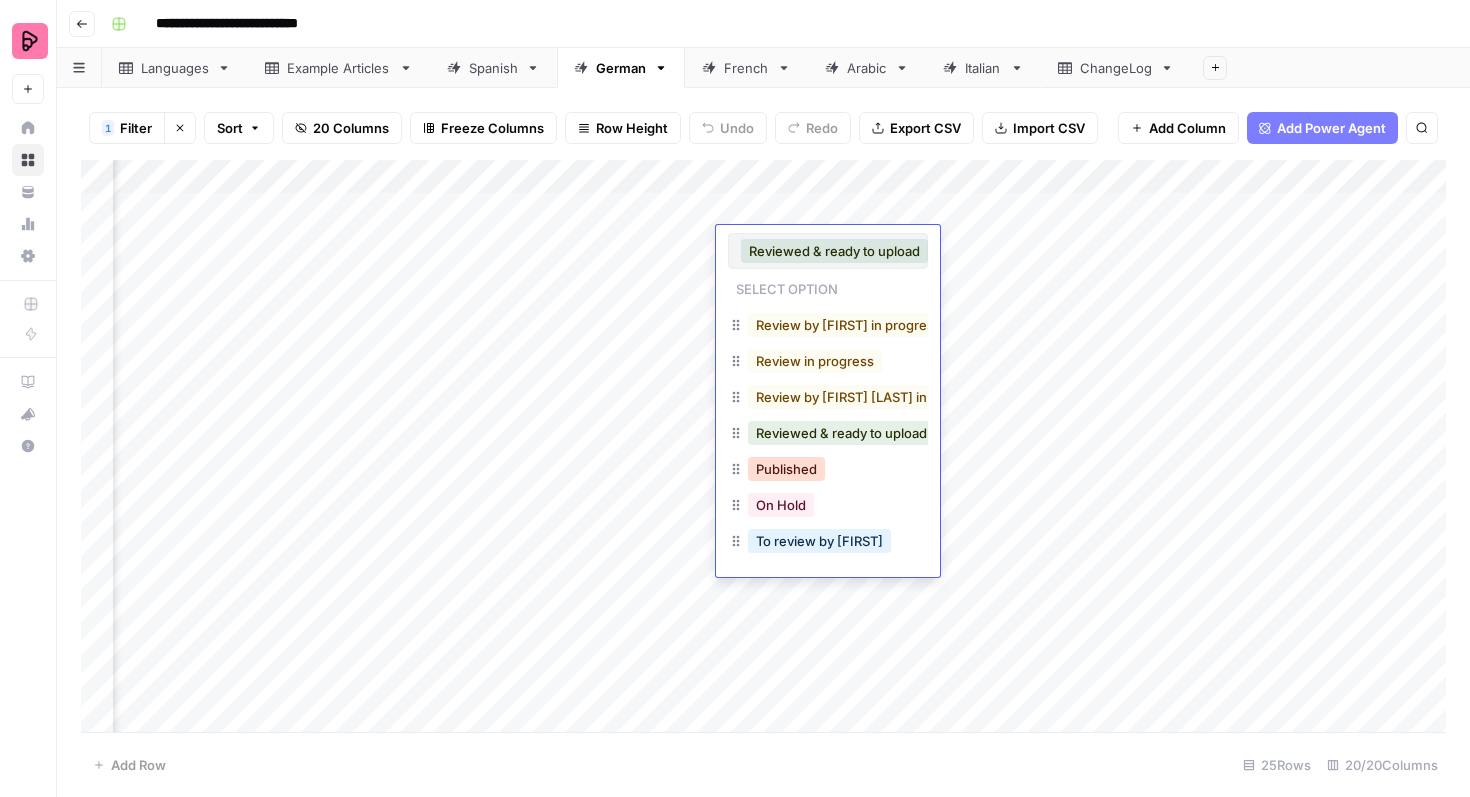 click on "Published" at bounding box center [786, 469] 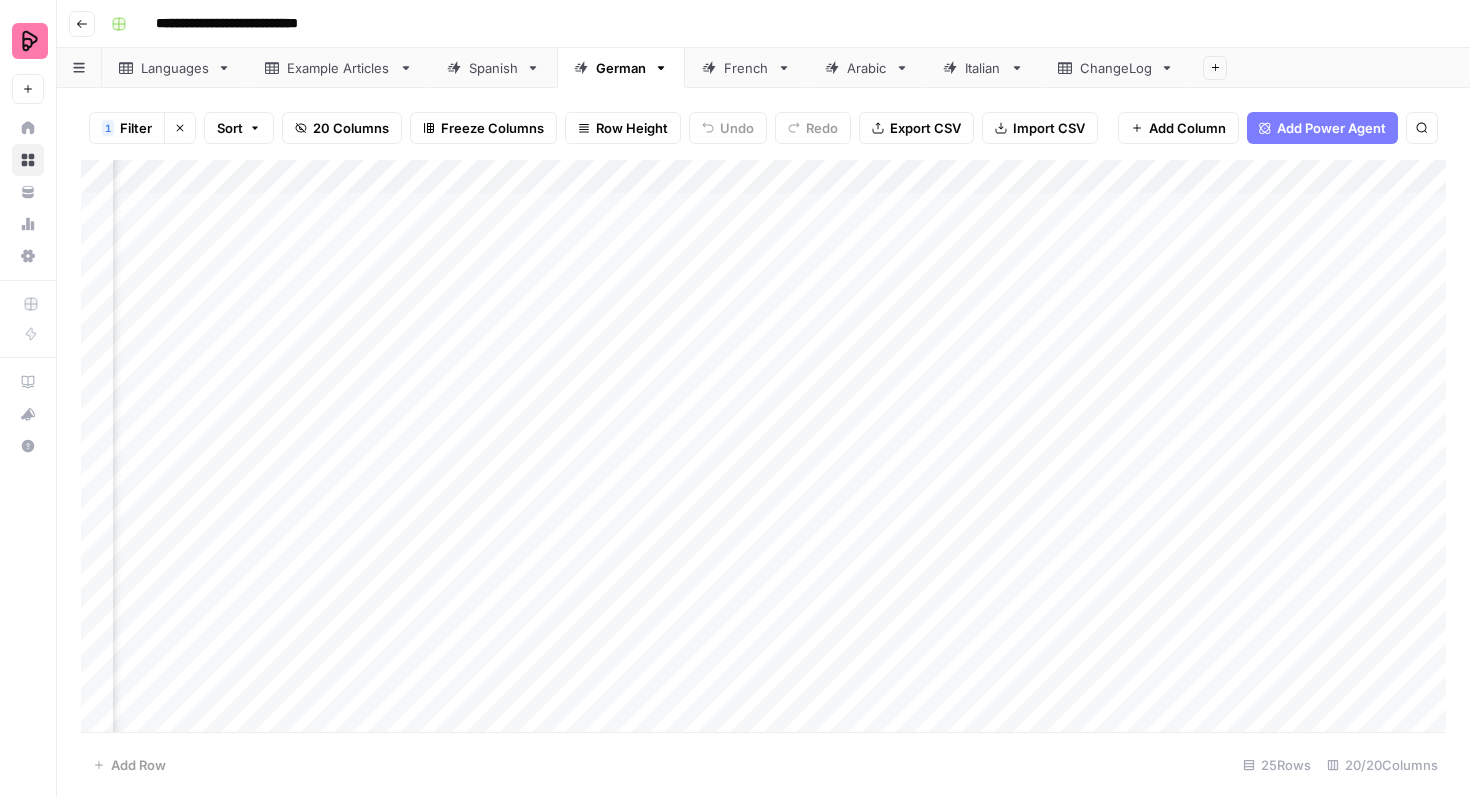click on "Add Column" at bounding box center [763, 446] 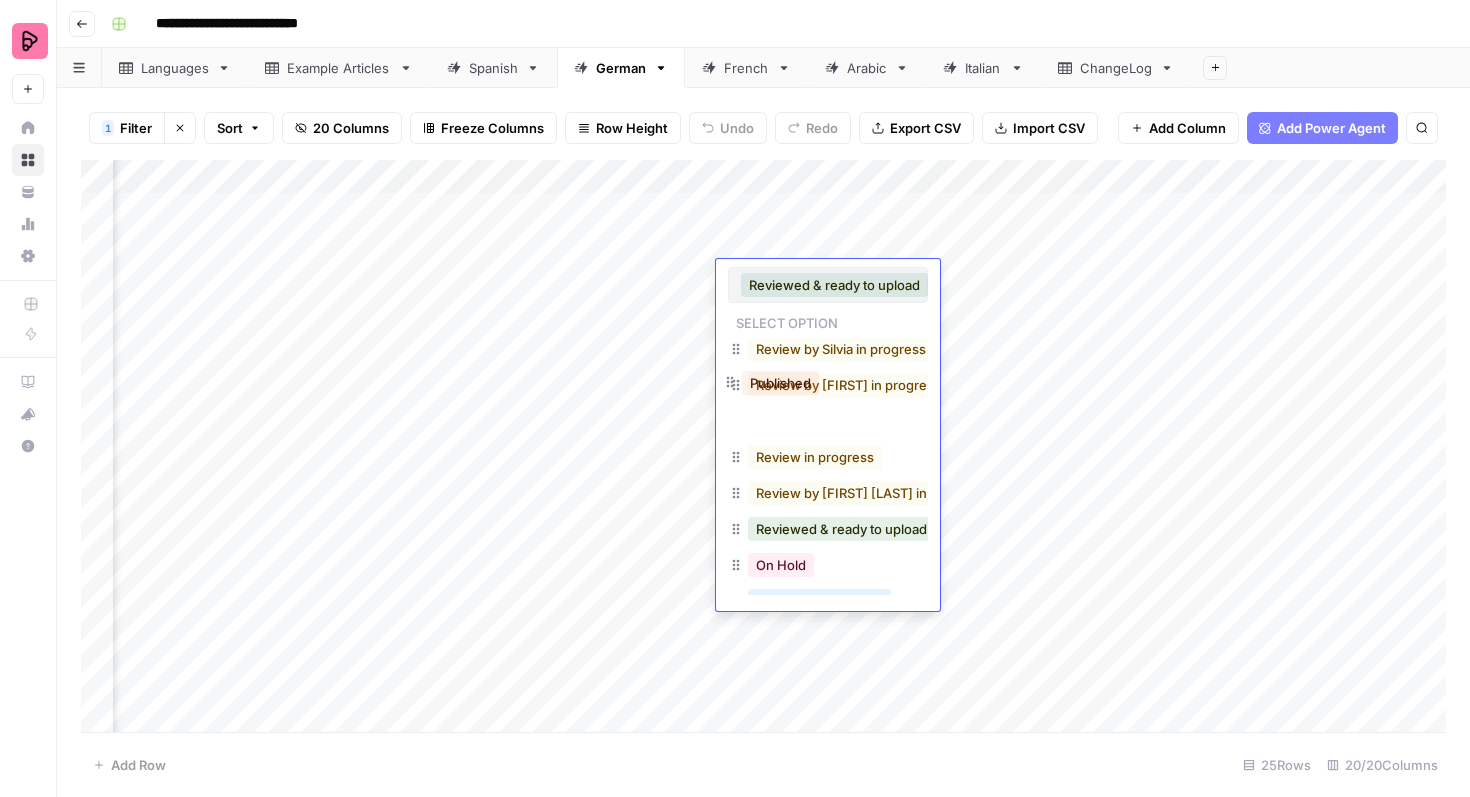 scroll, scrollTop: 0, scrollLeft: 0, axis: both 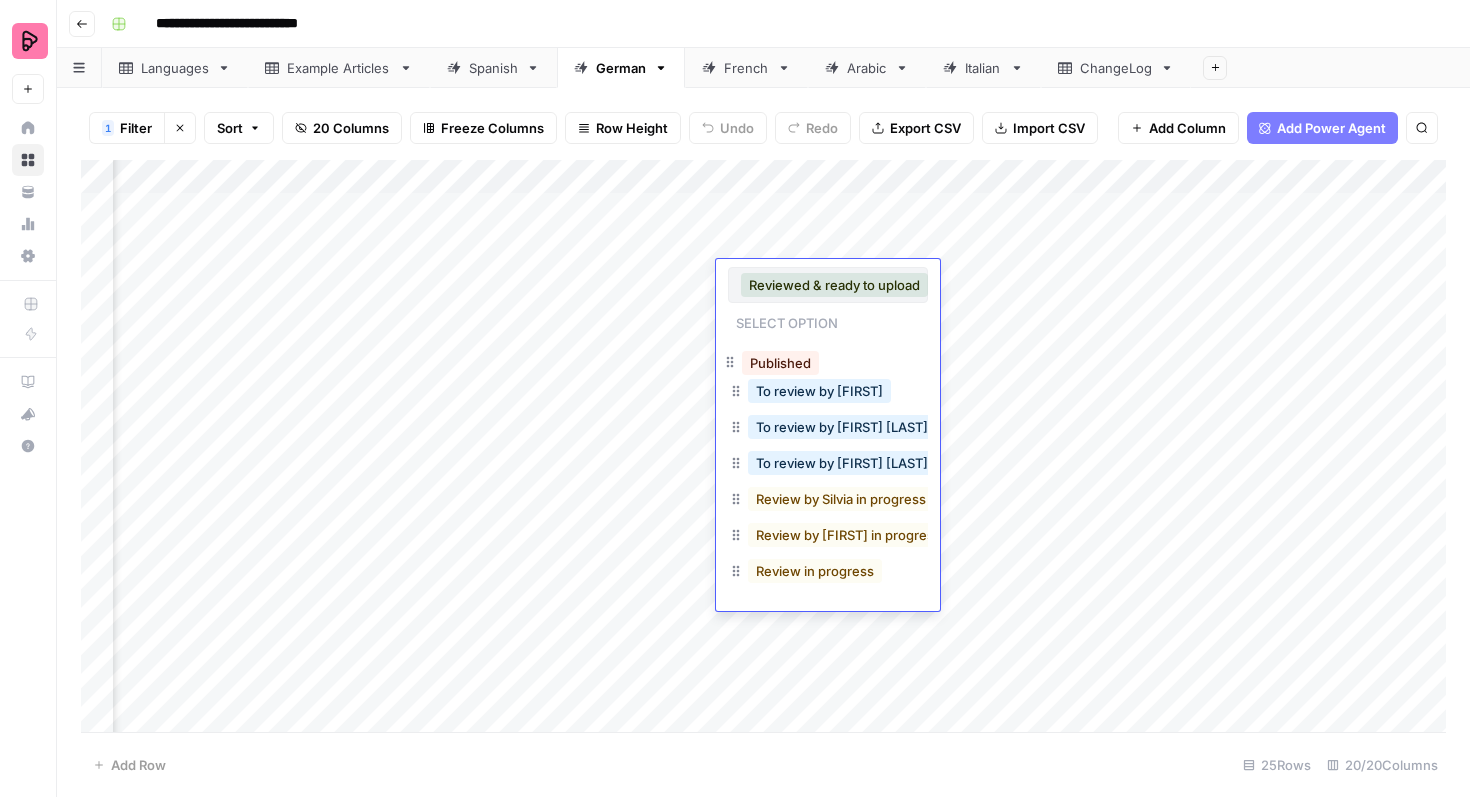 drag, startPoint x: 737, startPoint y: 505, endPoint x: 731, endPoint y: 357, distance: 148.12157 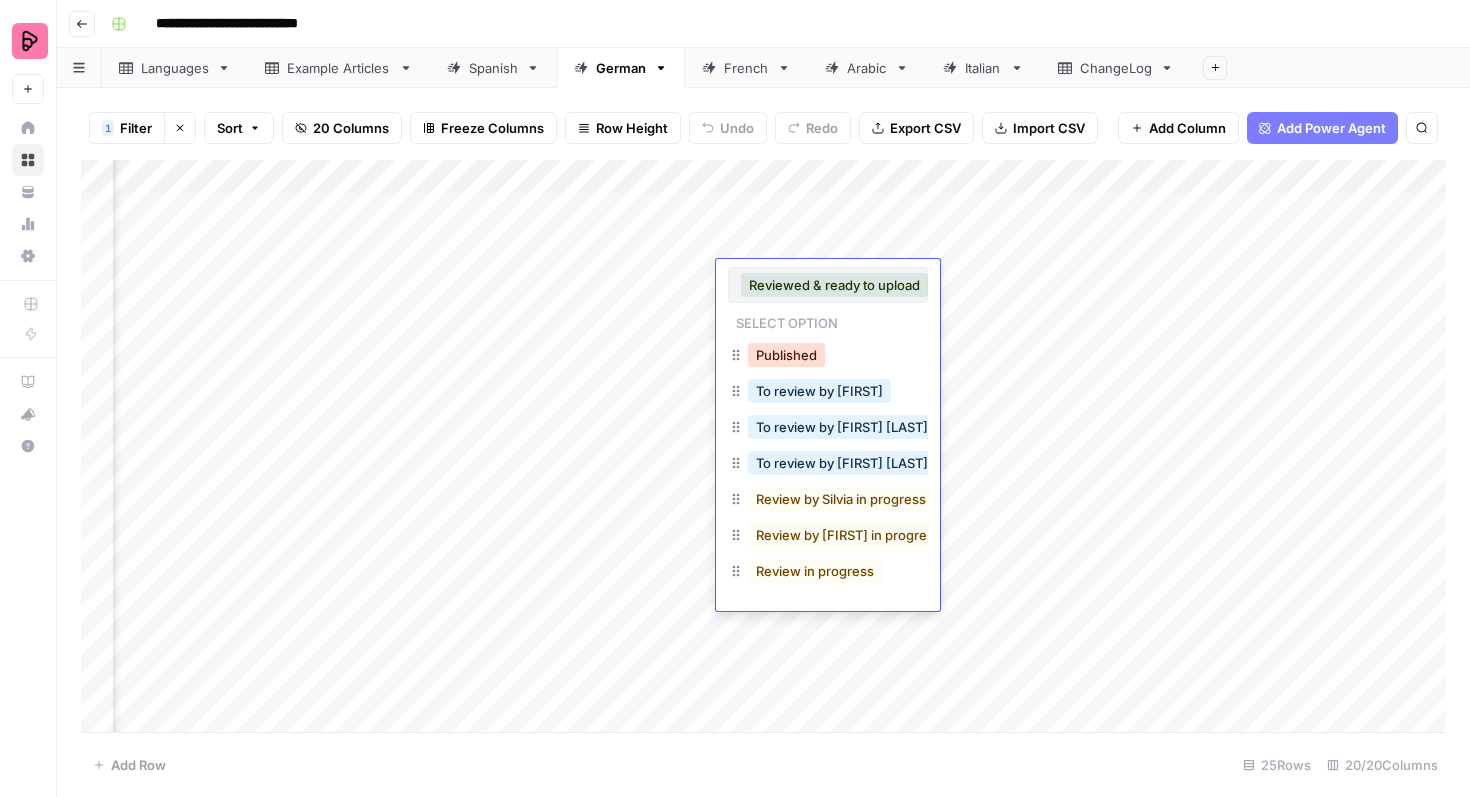click on "Published" at bounding box center [786, 355] 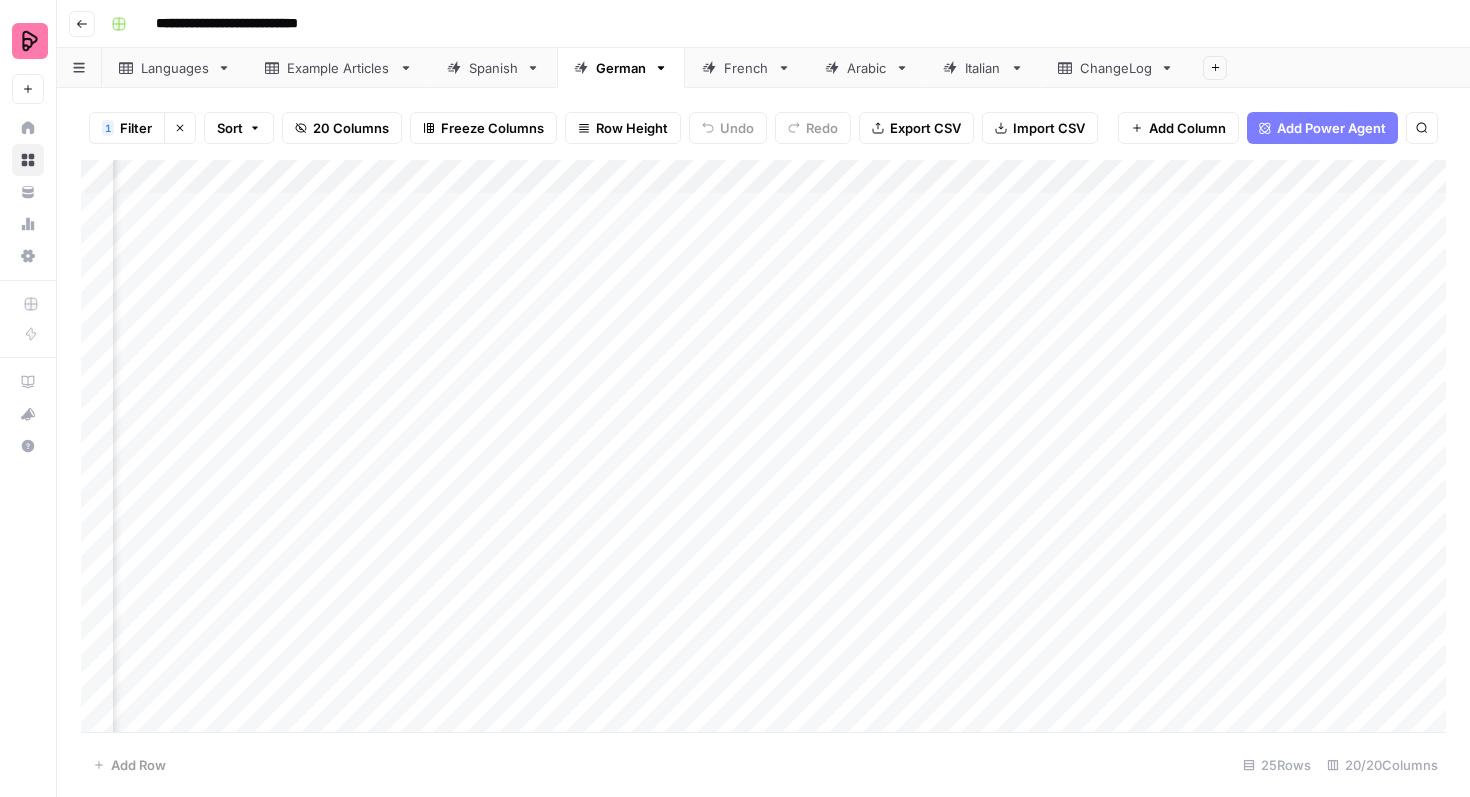 click on "Add Column" at bounding box center (763, 446) 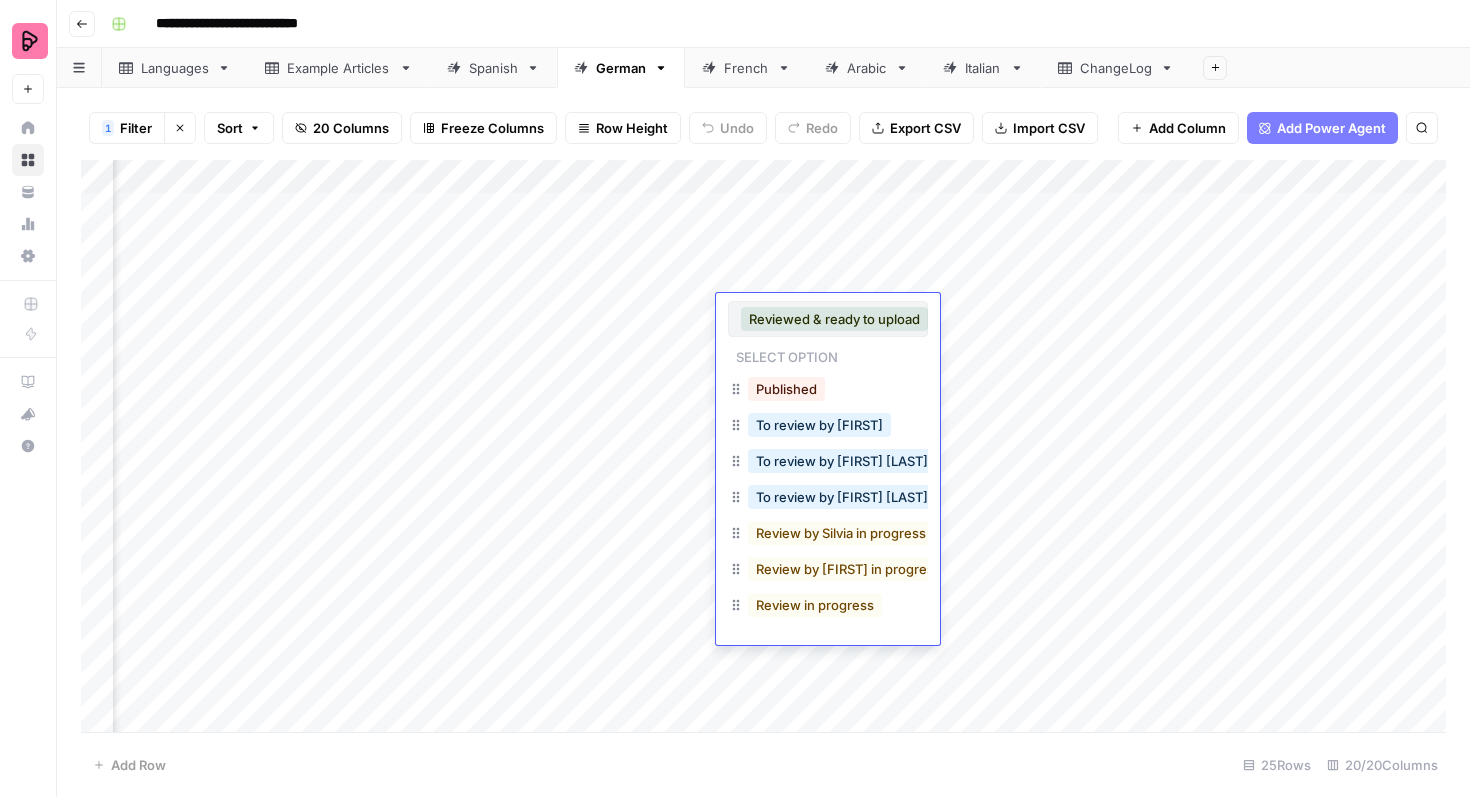 click on "Published" at bounding box center (786, 389) 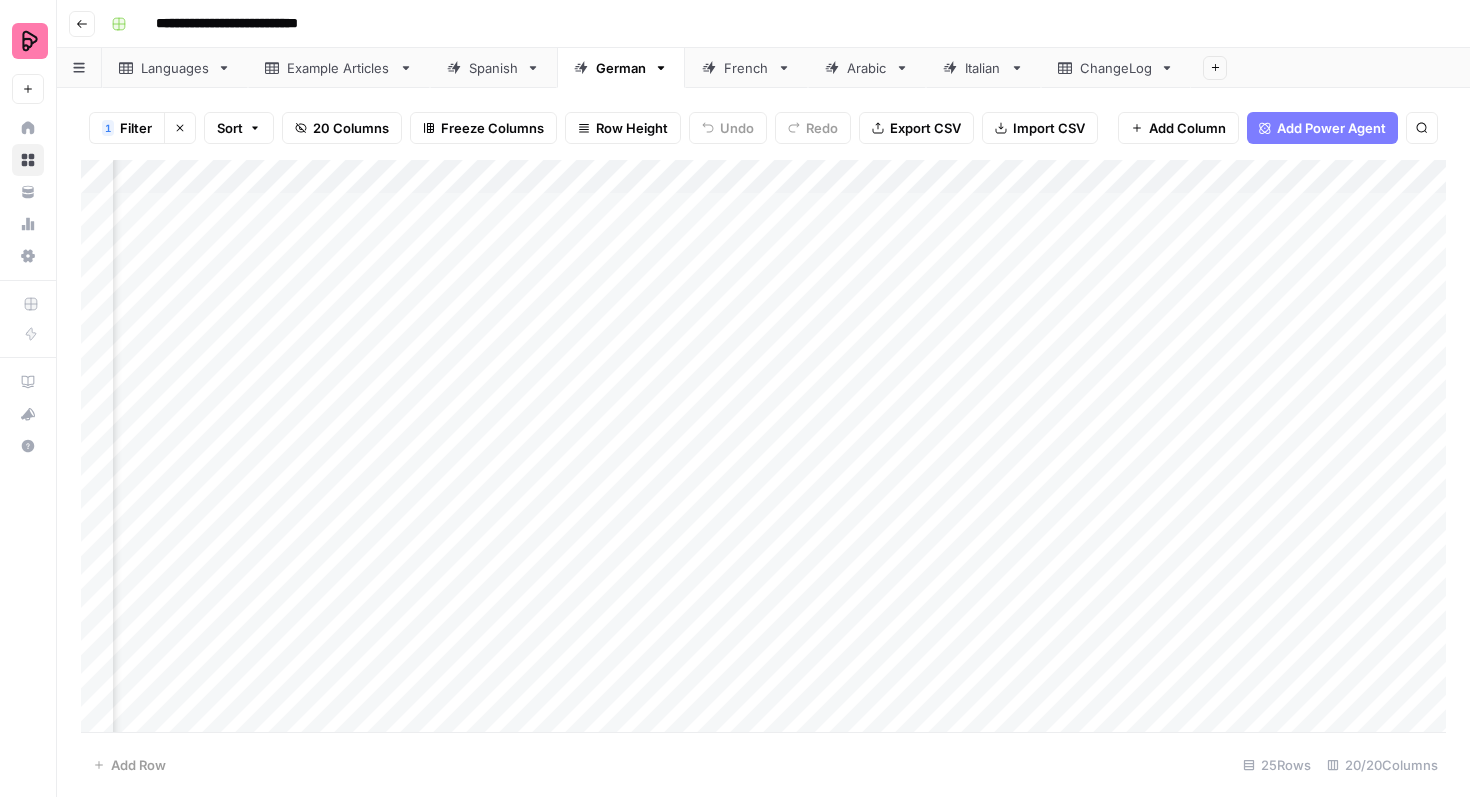 click on "Add Column" at bounding box center (763, 446) 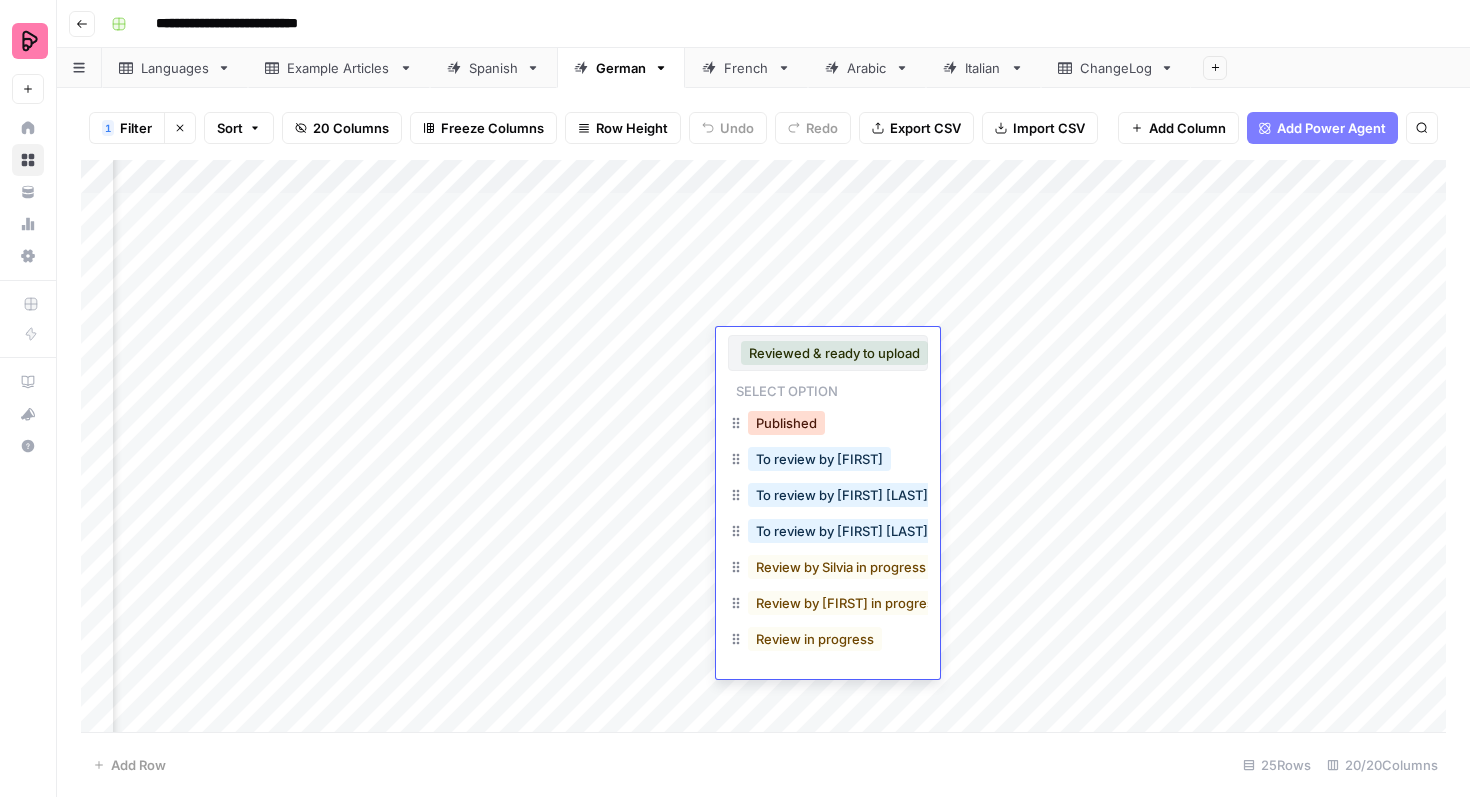 click on "Published" at bounding box center (786, 423) 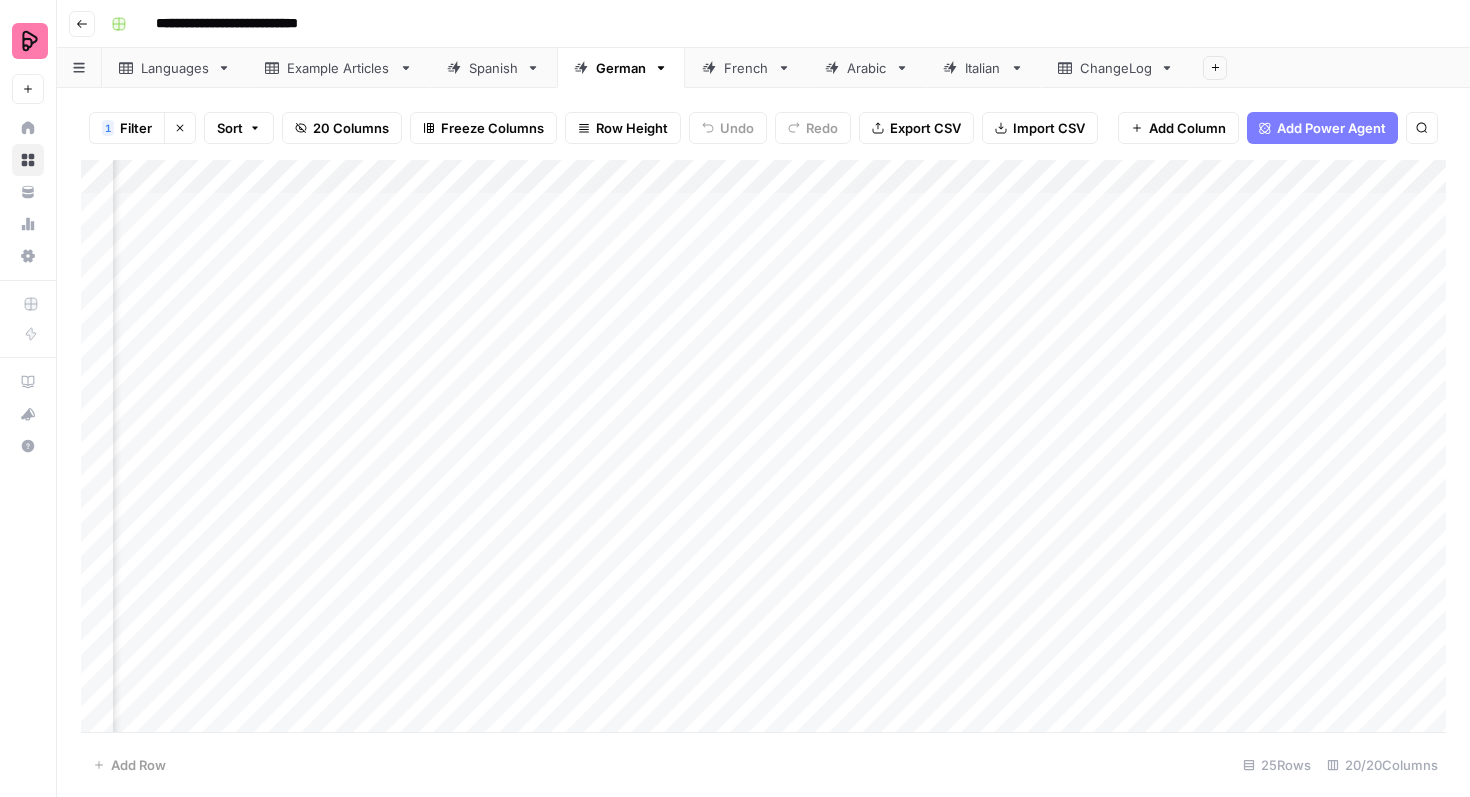 click on "Add Column" at bounding box center [763, 446] 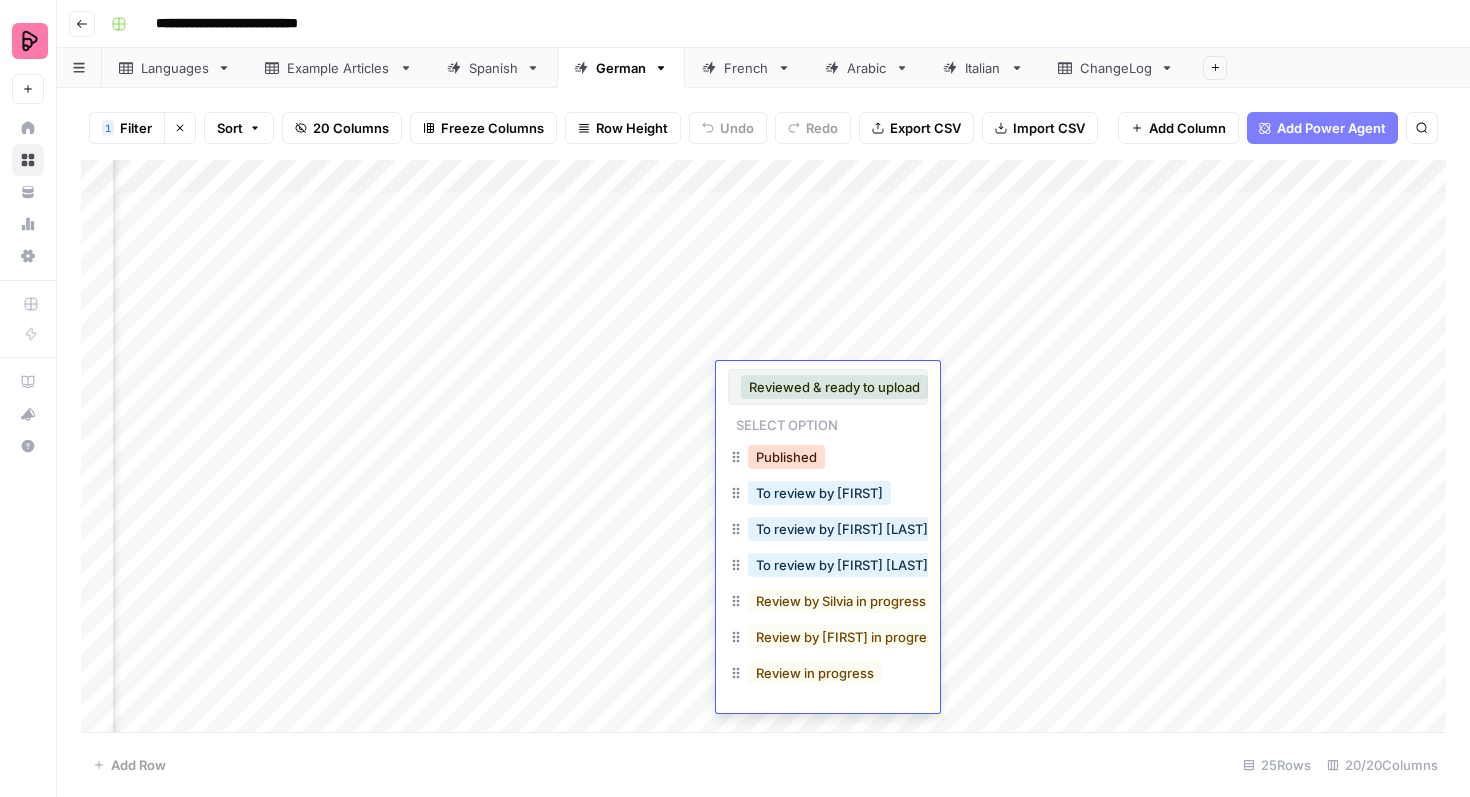 click on "Published" at bounding box center (786, 457) 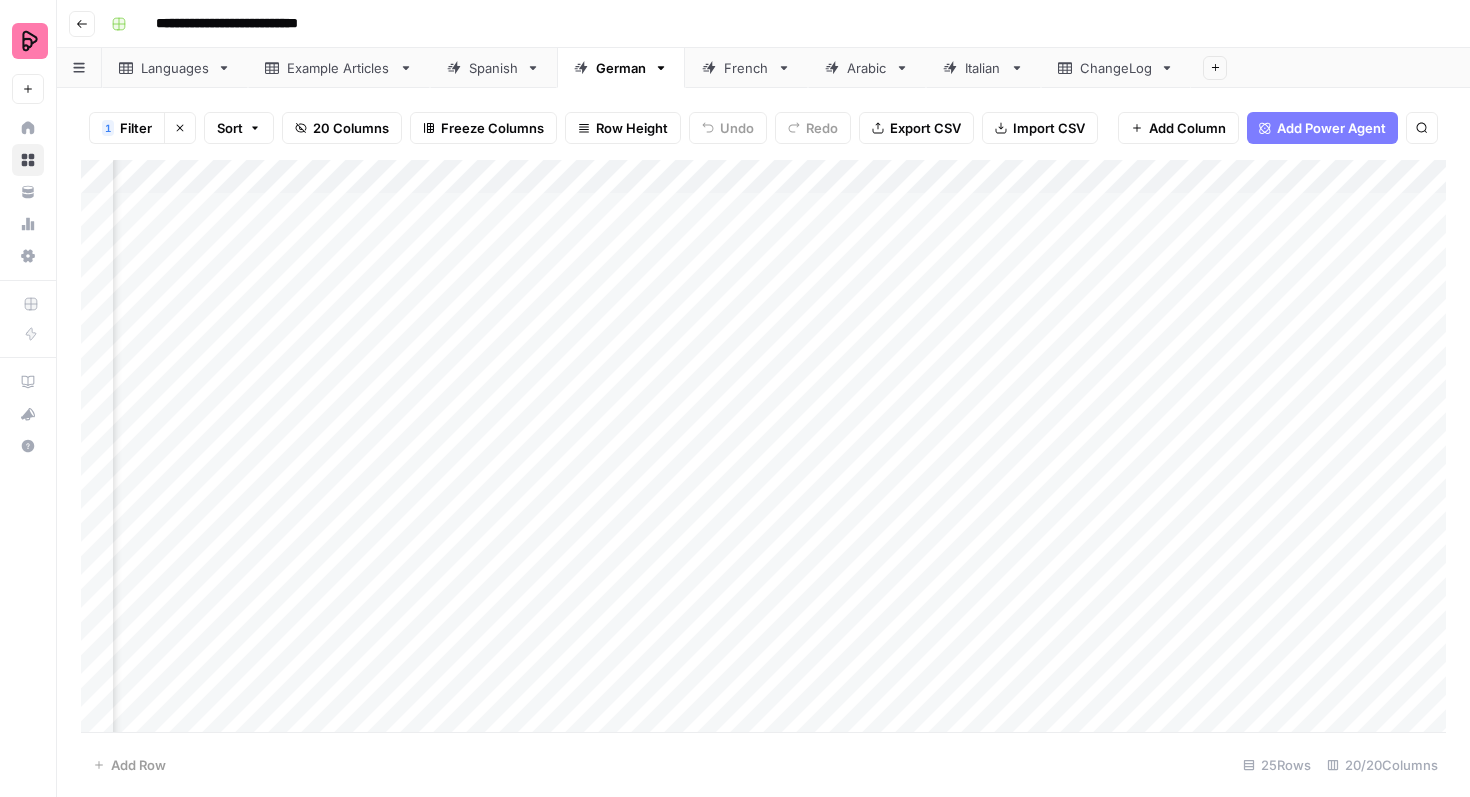 click on "Add Column" at bounding box center [763, 446] 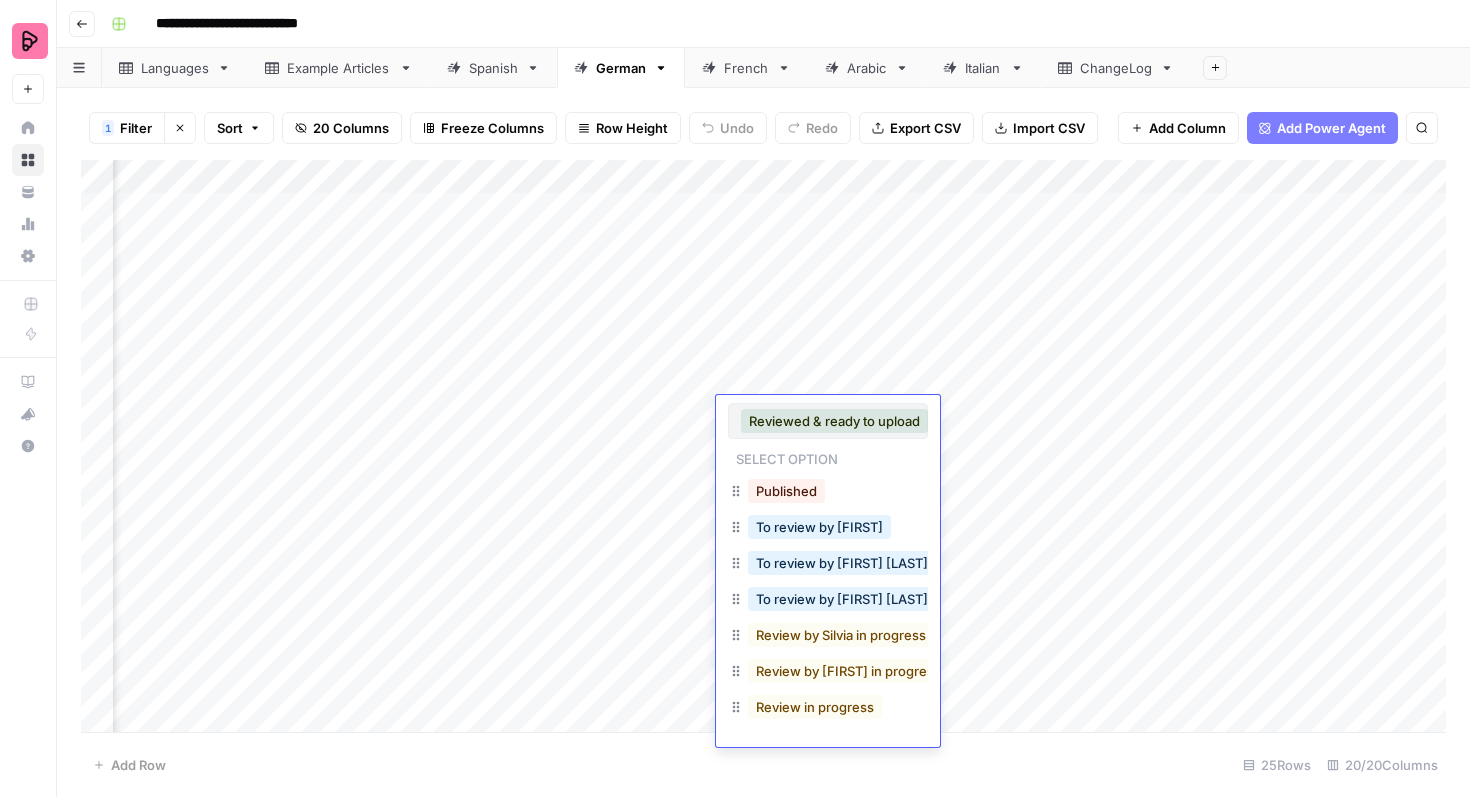 click on "Published" at bounding box center (786, 491) 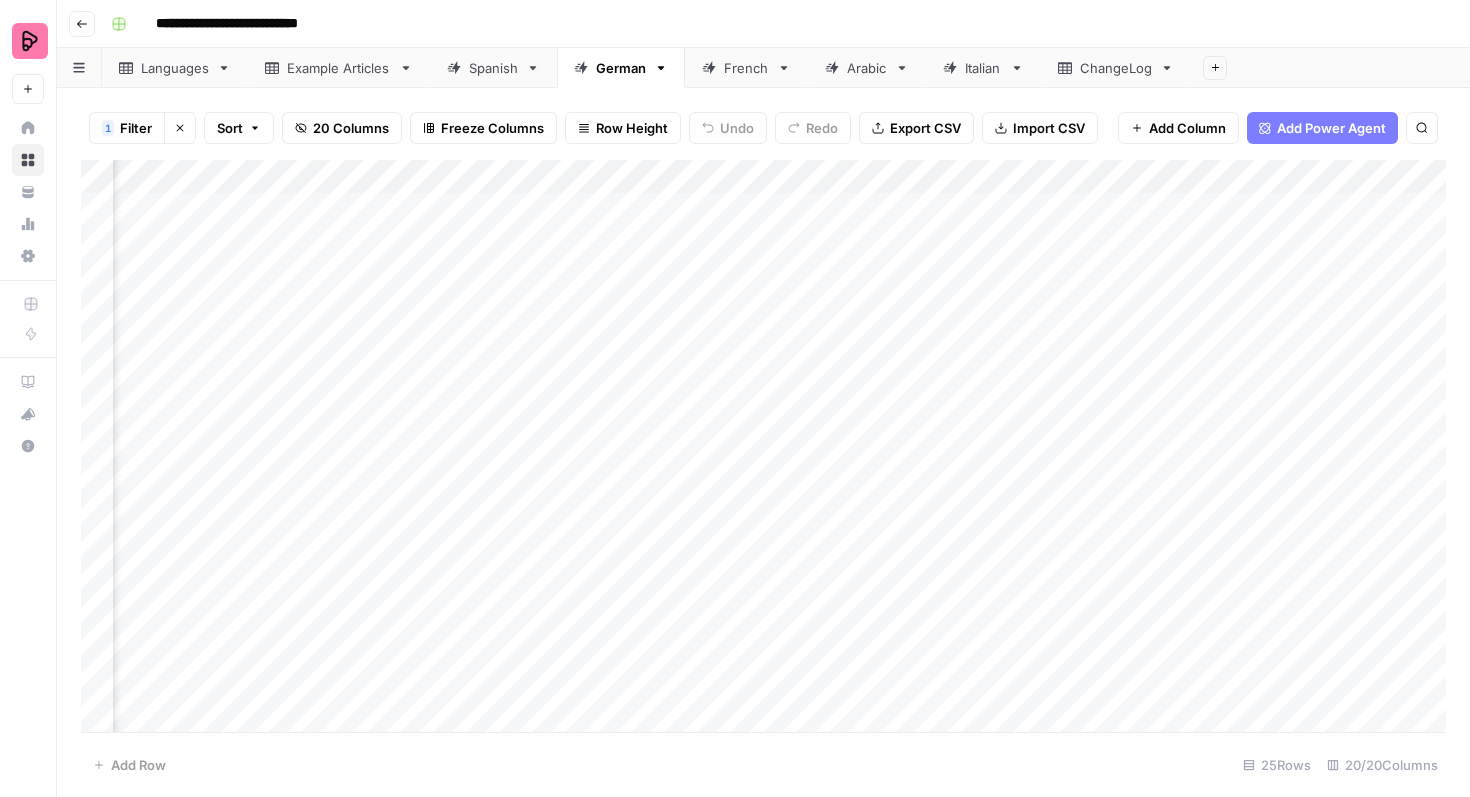 click on "Add Column" at bounding box center (763, 446) 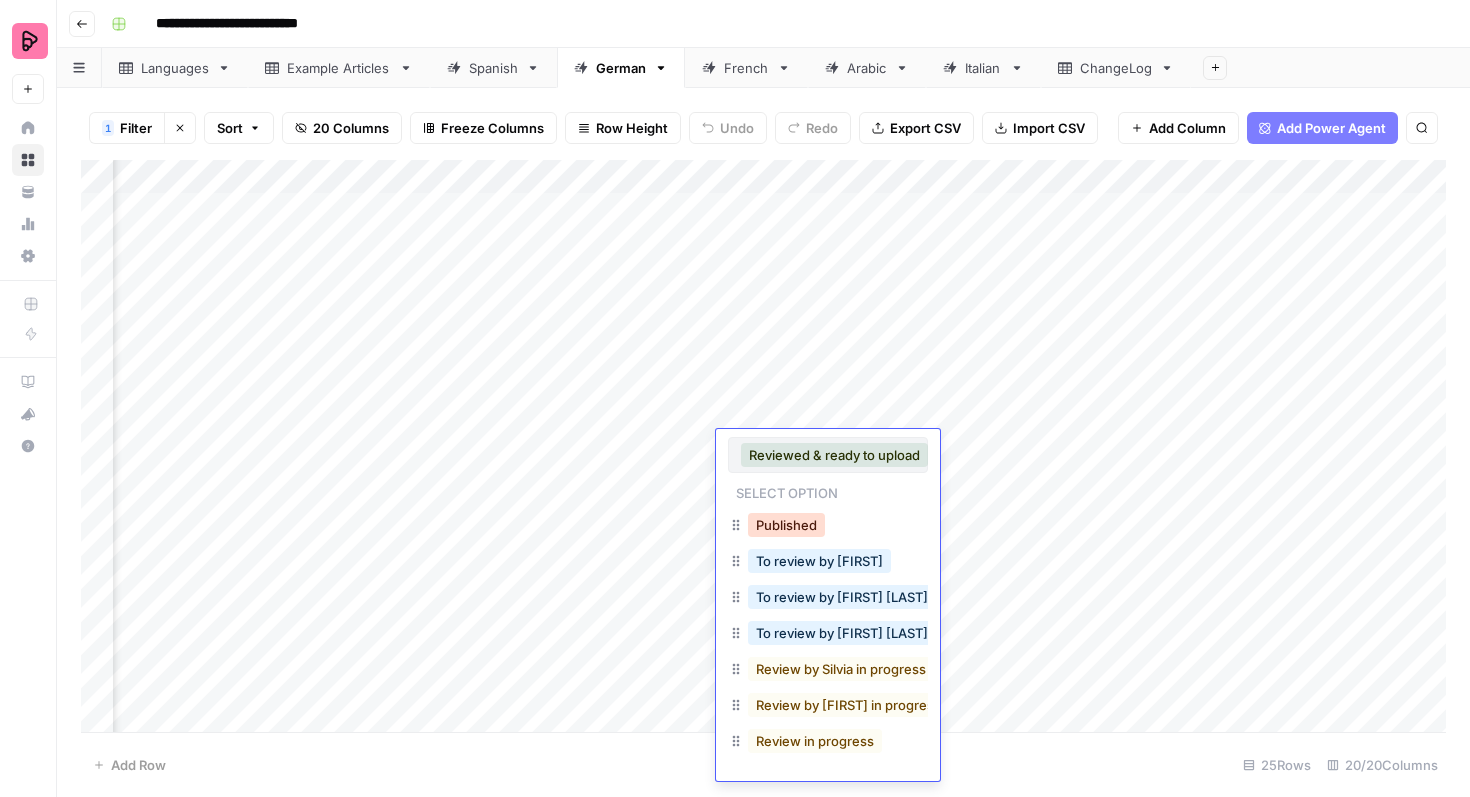 click on "Published" at bounding box center [786, 525] 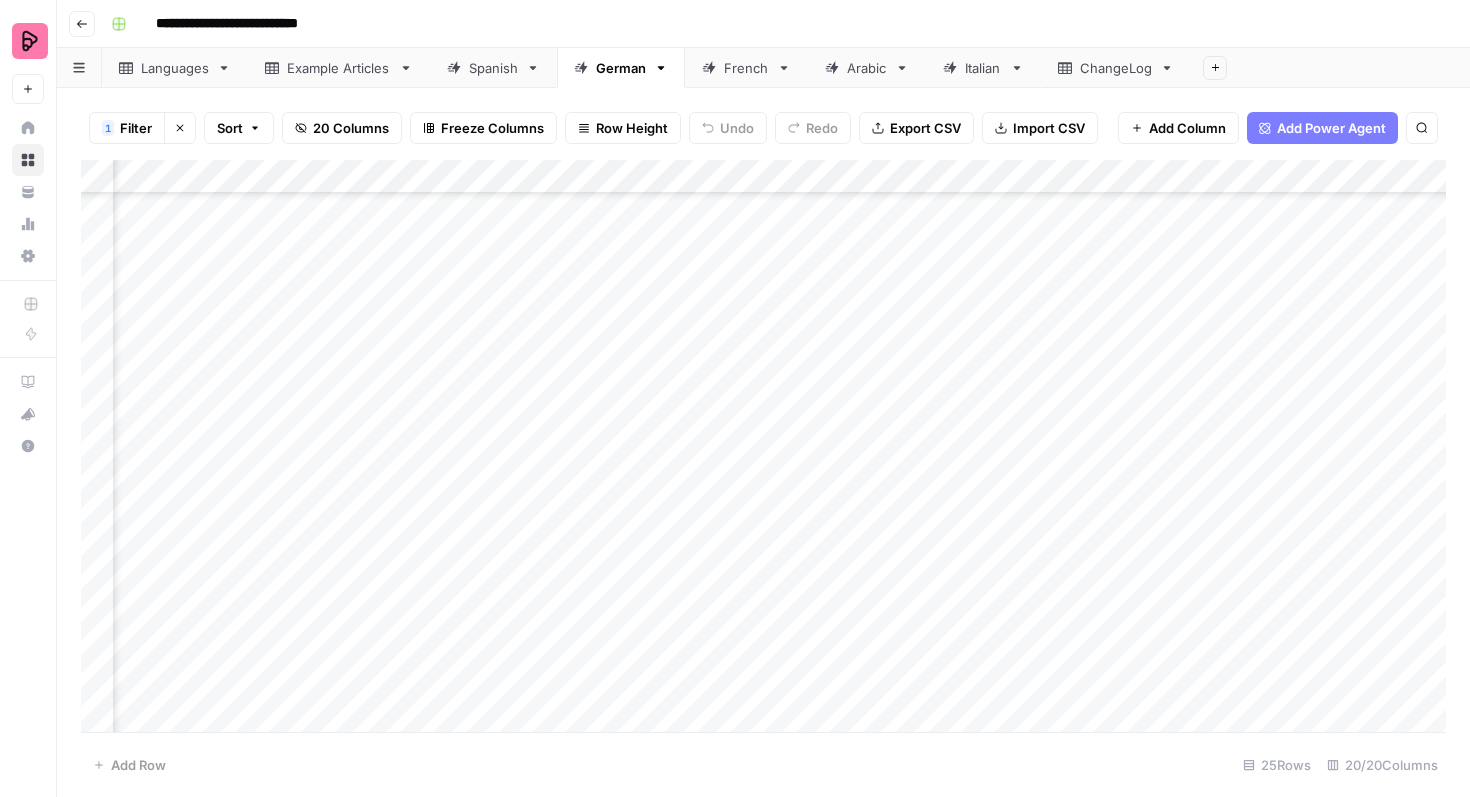 scroll, scrollTop: 164, scrollLeft: 805, axis: both 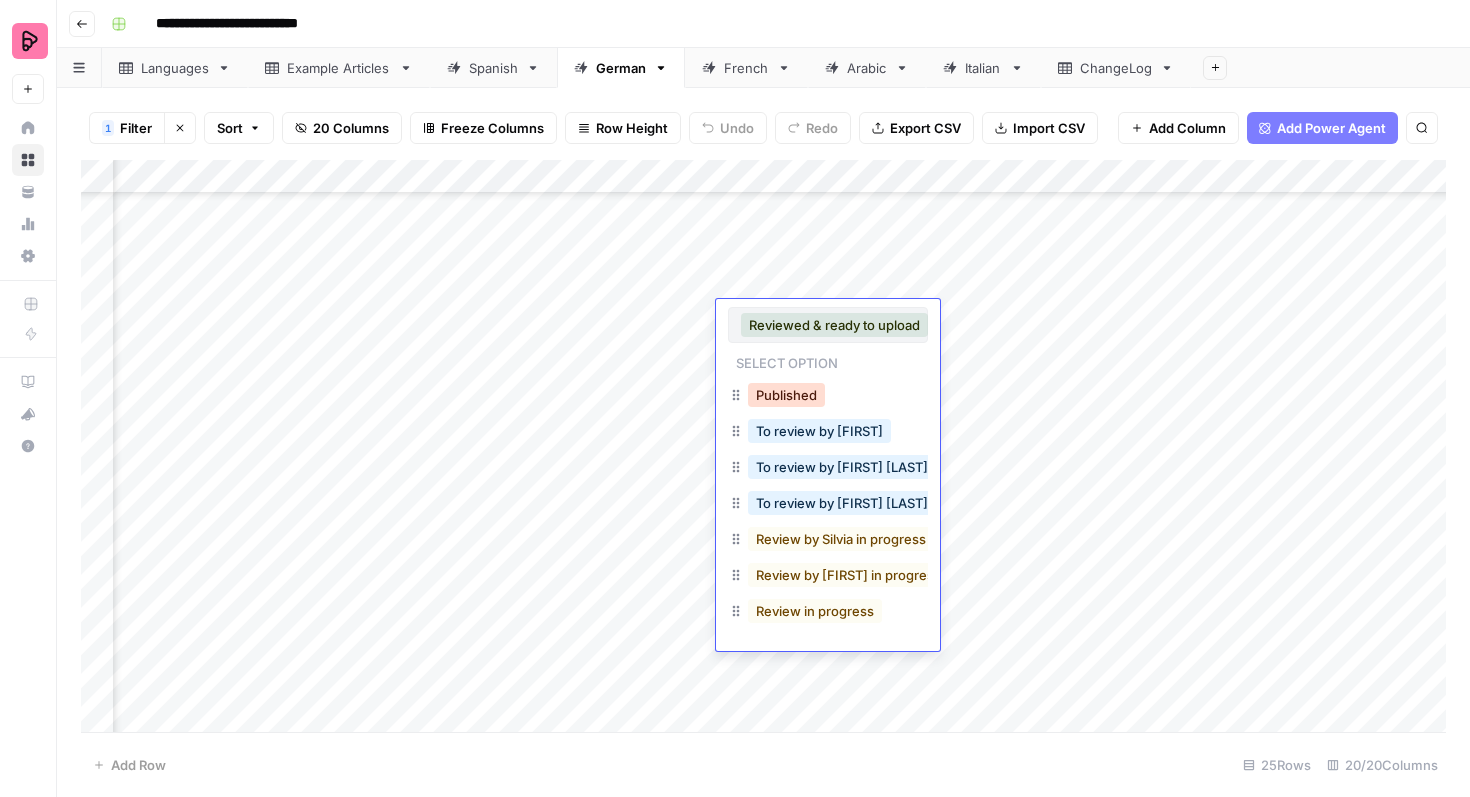 click on "Published" at bounding box center [786, 395] 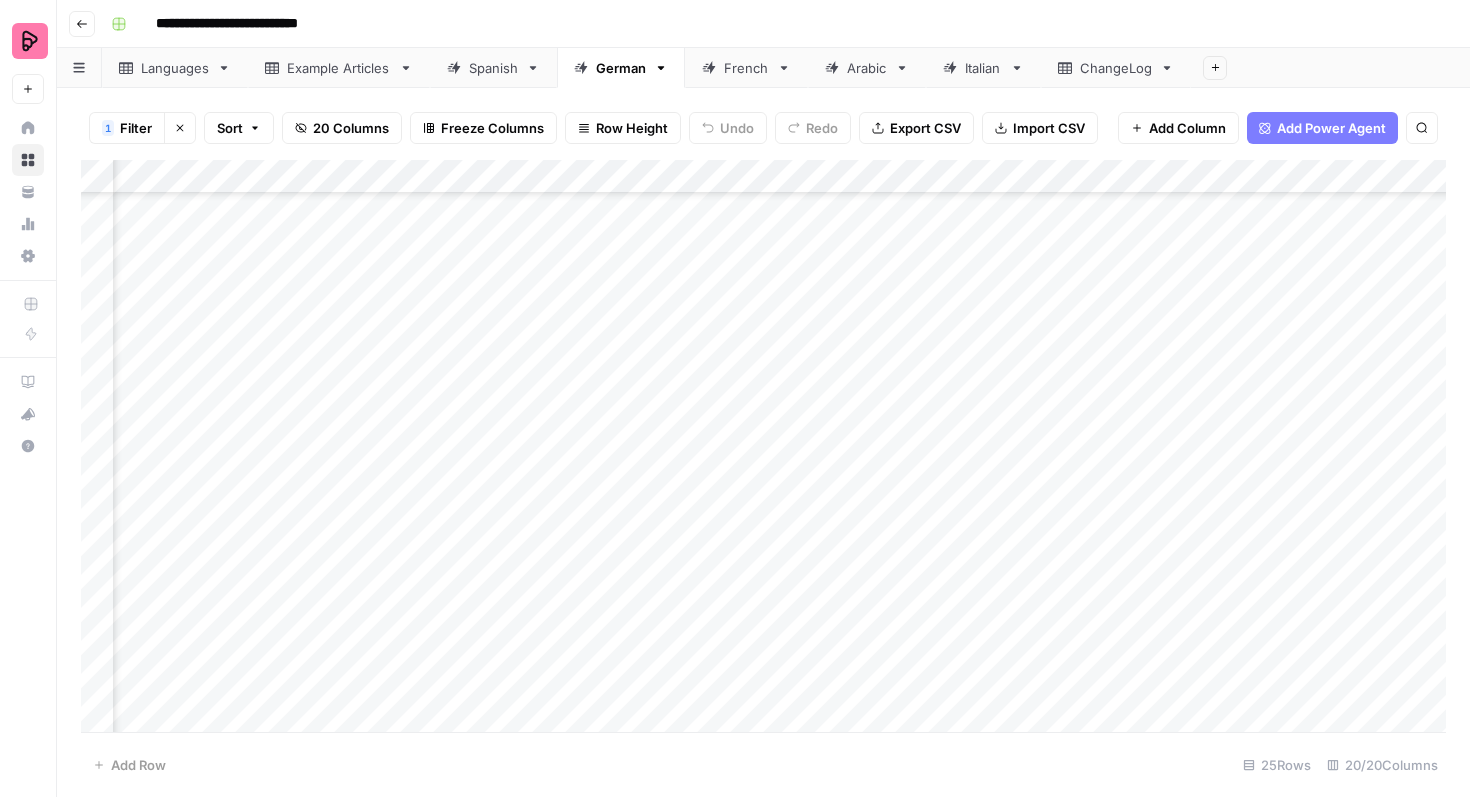 click on "Add Column" at bounding box center (763, 446) 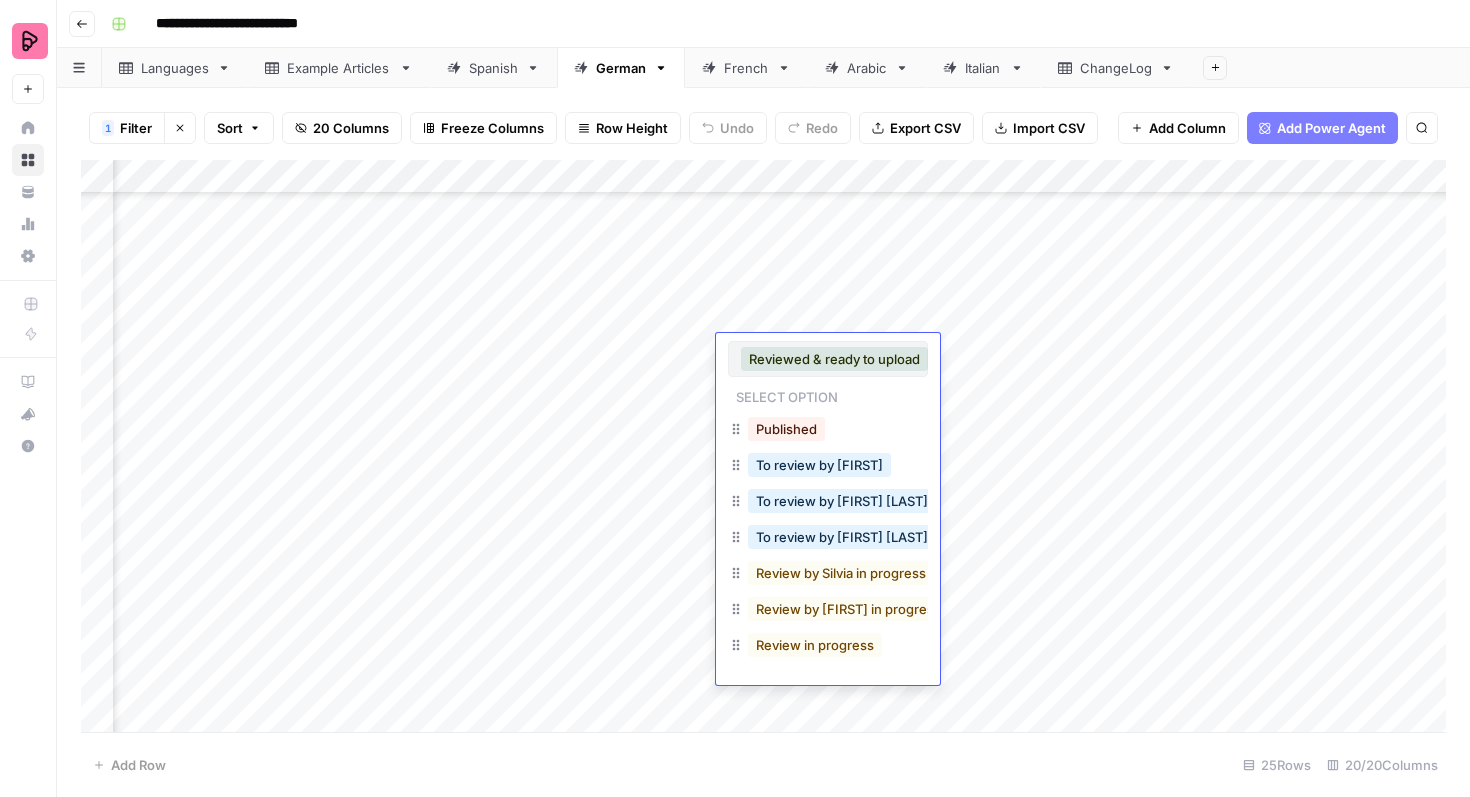 click on "Published" at bounding box center [786, 429] 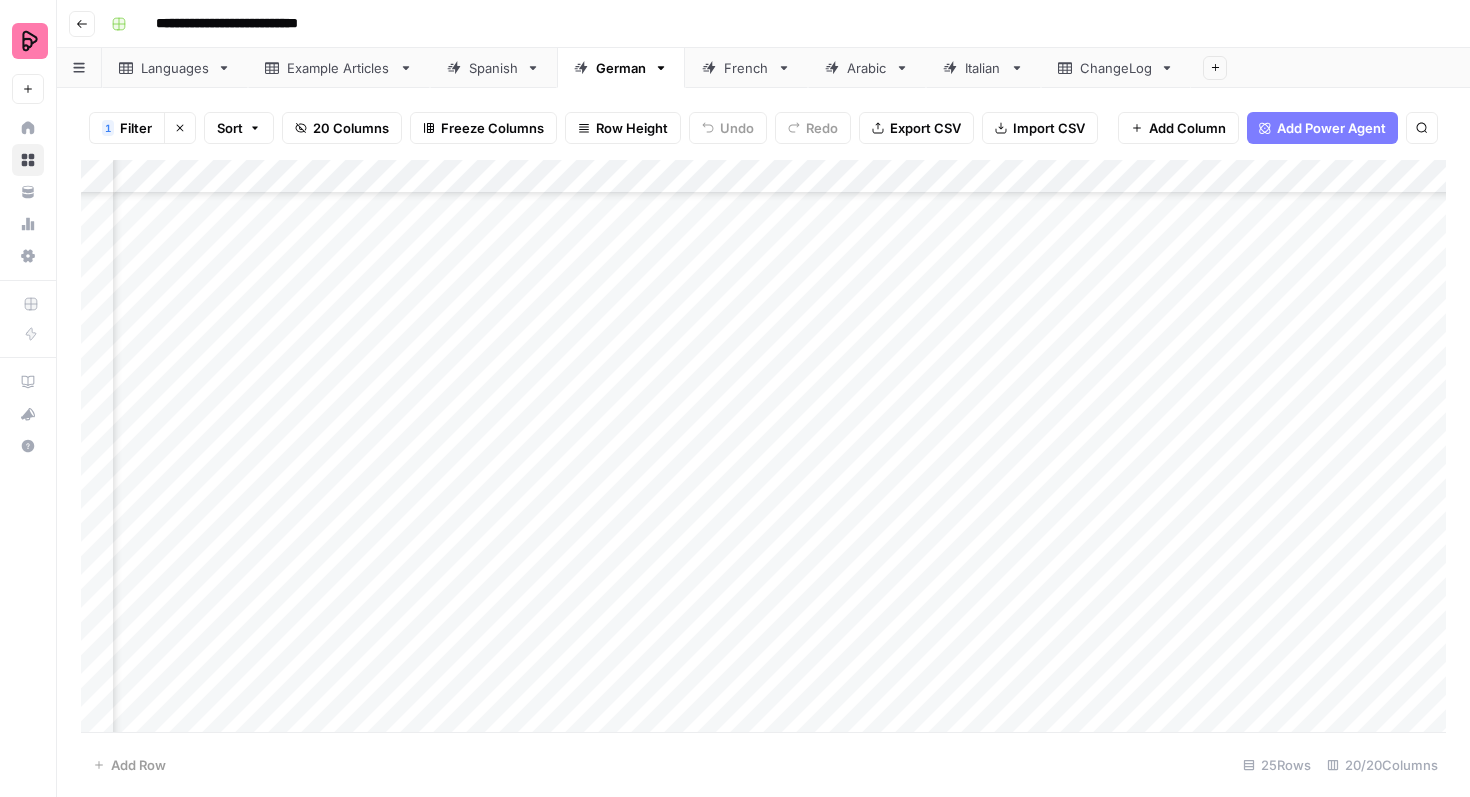 click on "Add Column" at bounding box center (763, 446) 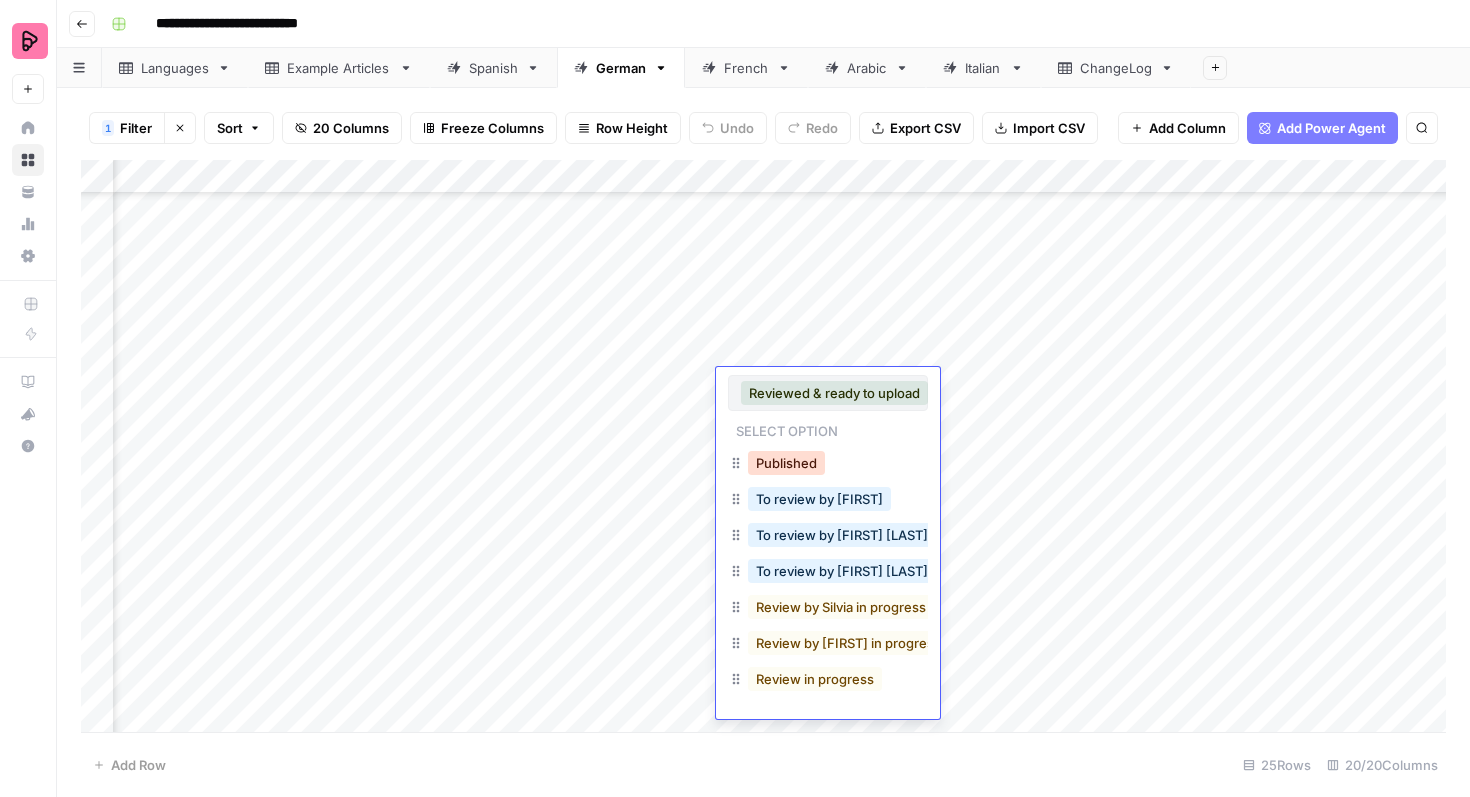 click on "Published" at bounding box center [786, 463] 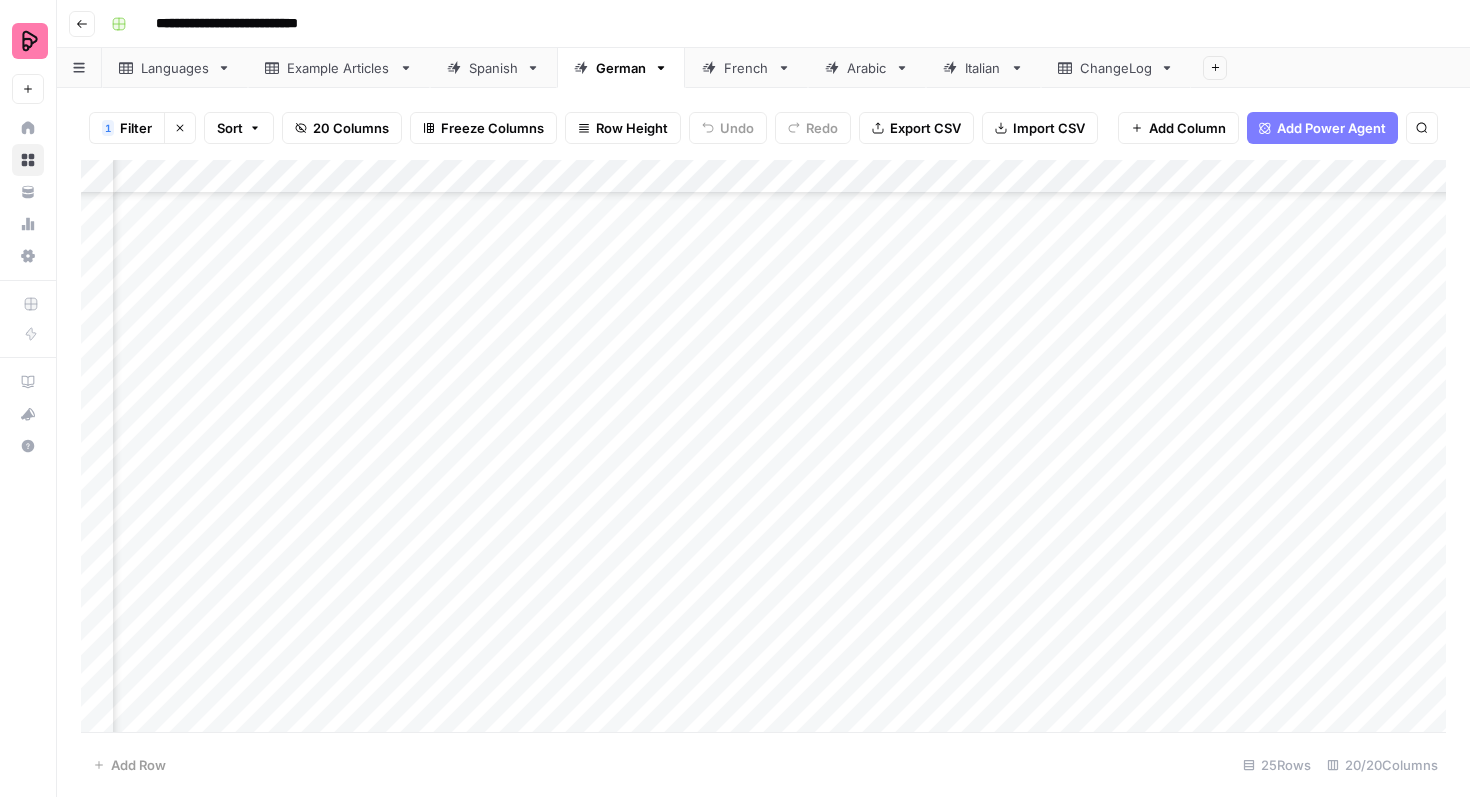 click on "Add Column" at bounding box center [763, 446] 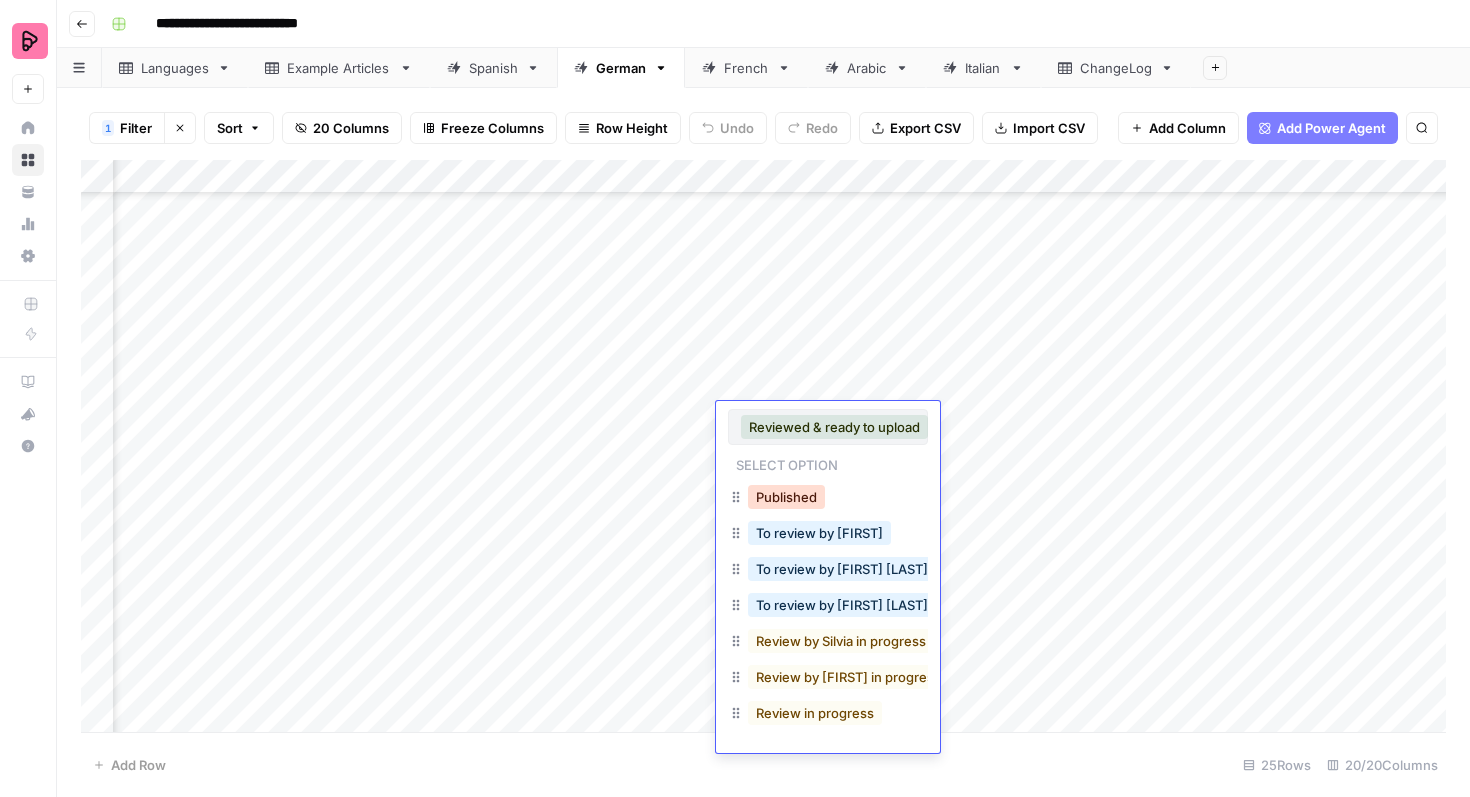 click on "Published" at bounding box center [786, 497] 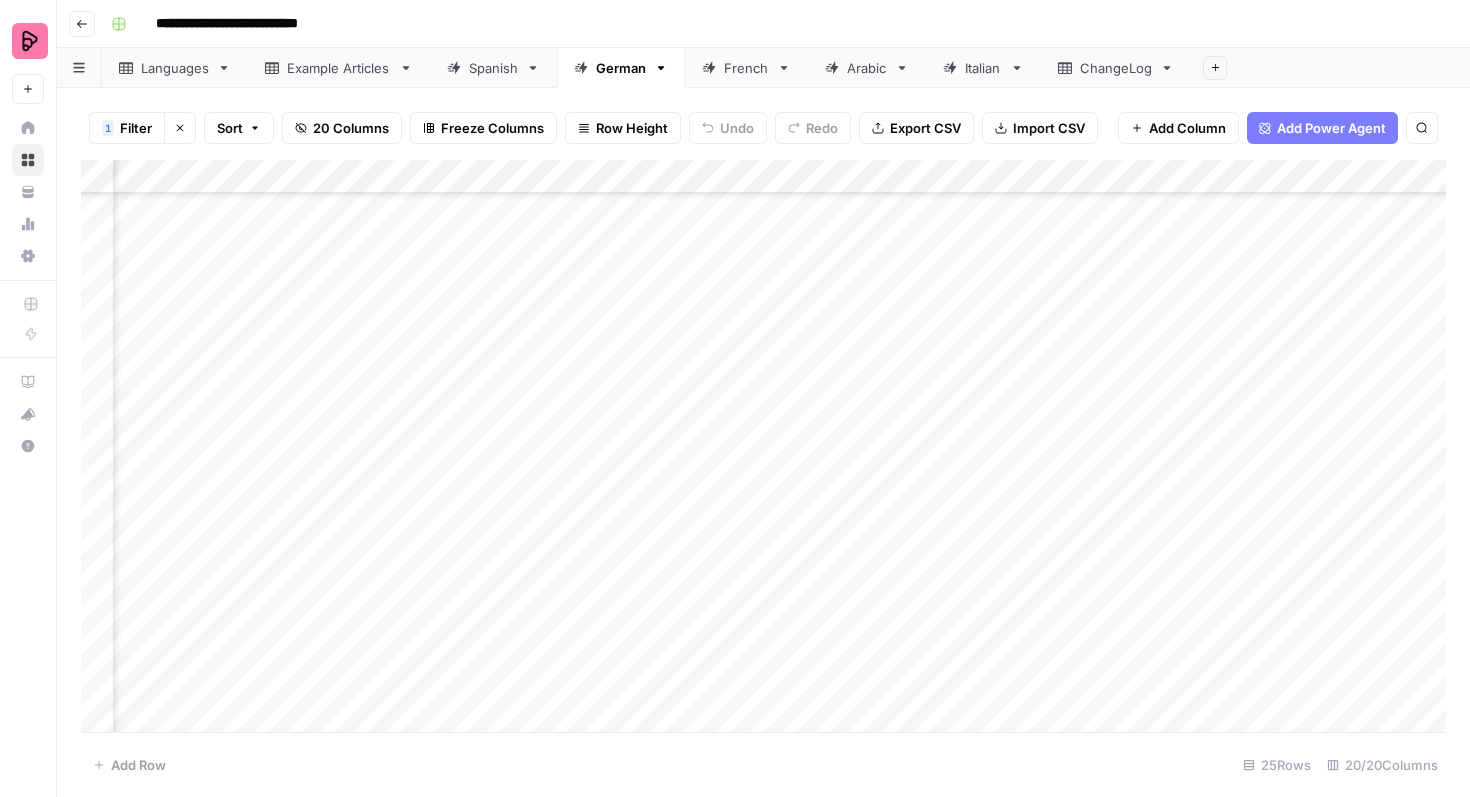 click on "Add Column" at bounding box center [763, 446] 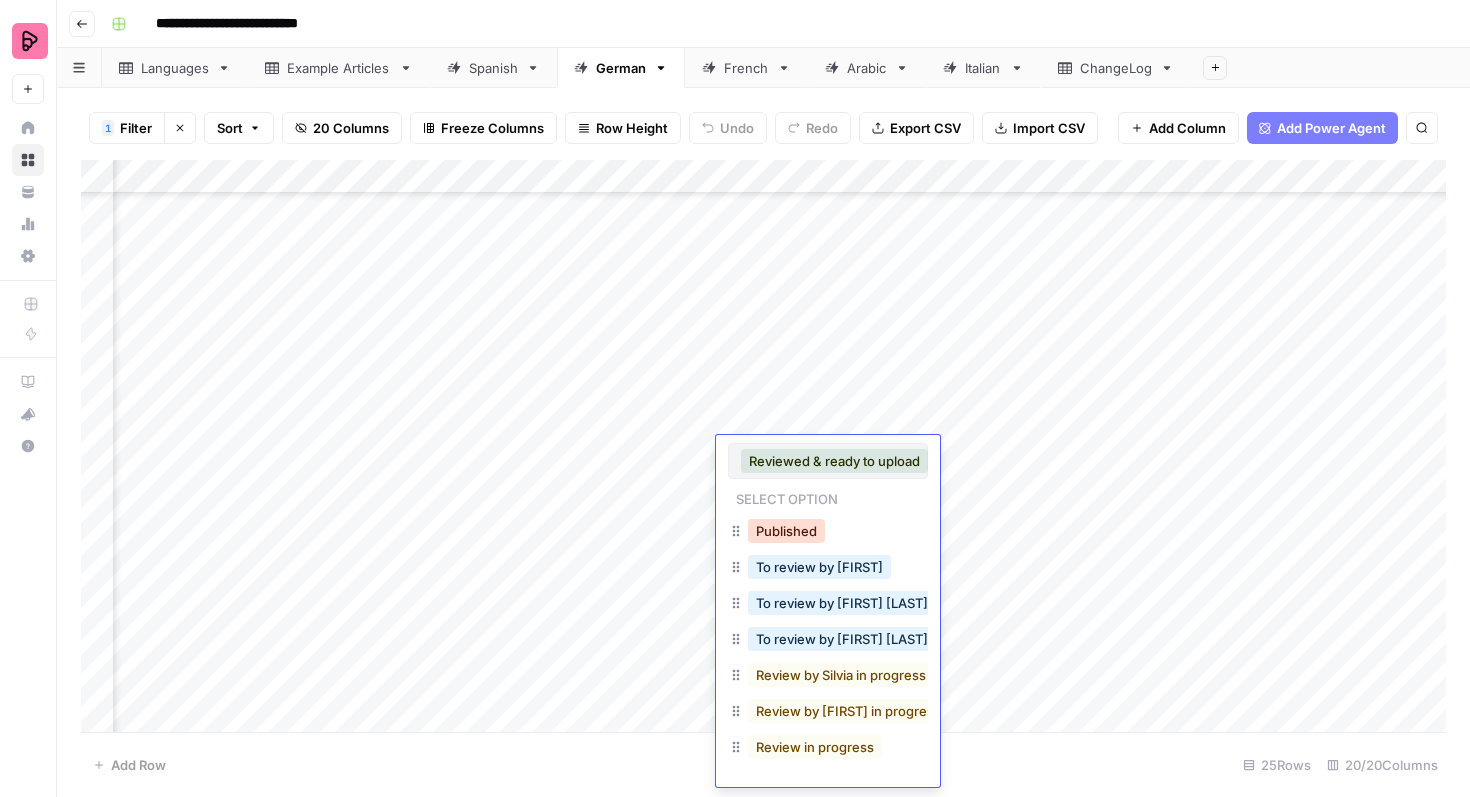 click on "Published" at bounding box center (786, 531) 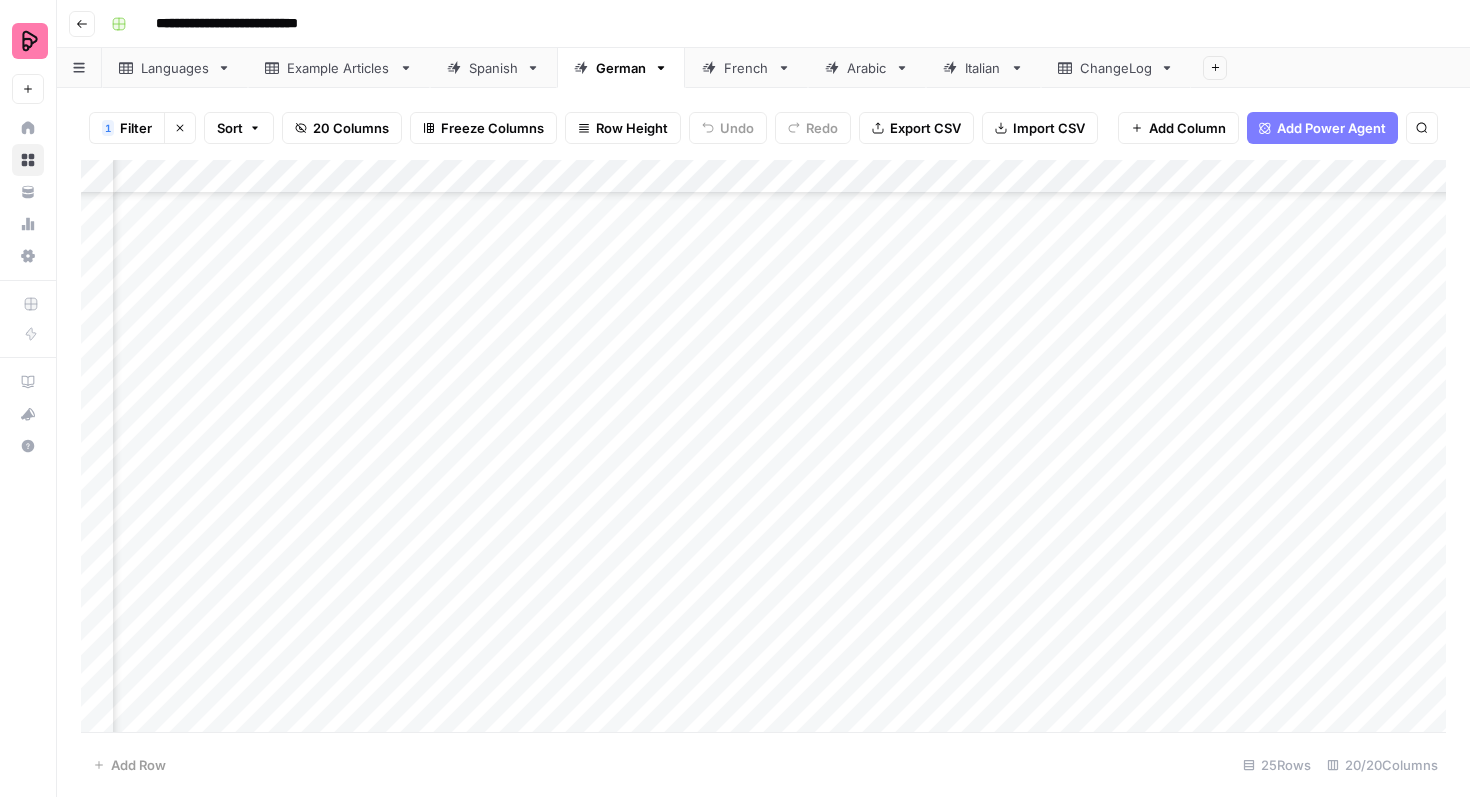 click on "Add Column" at bounding box center [763, 446] 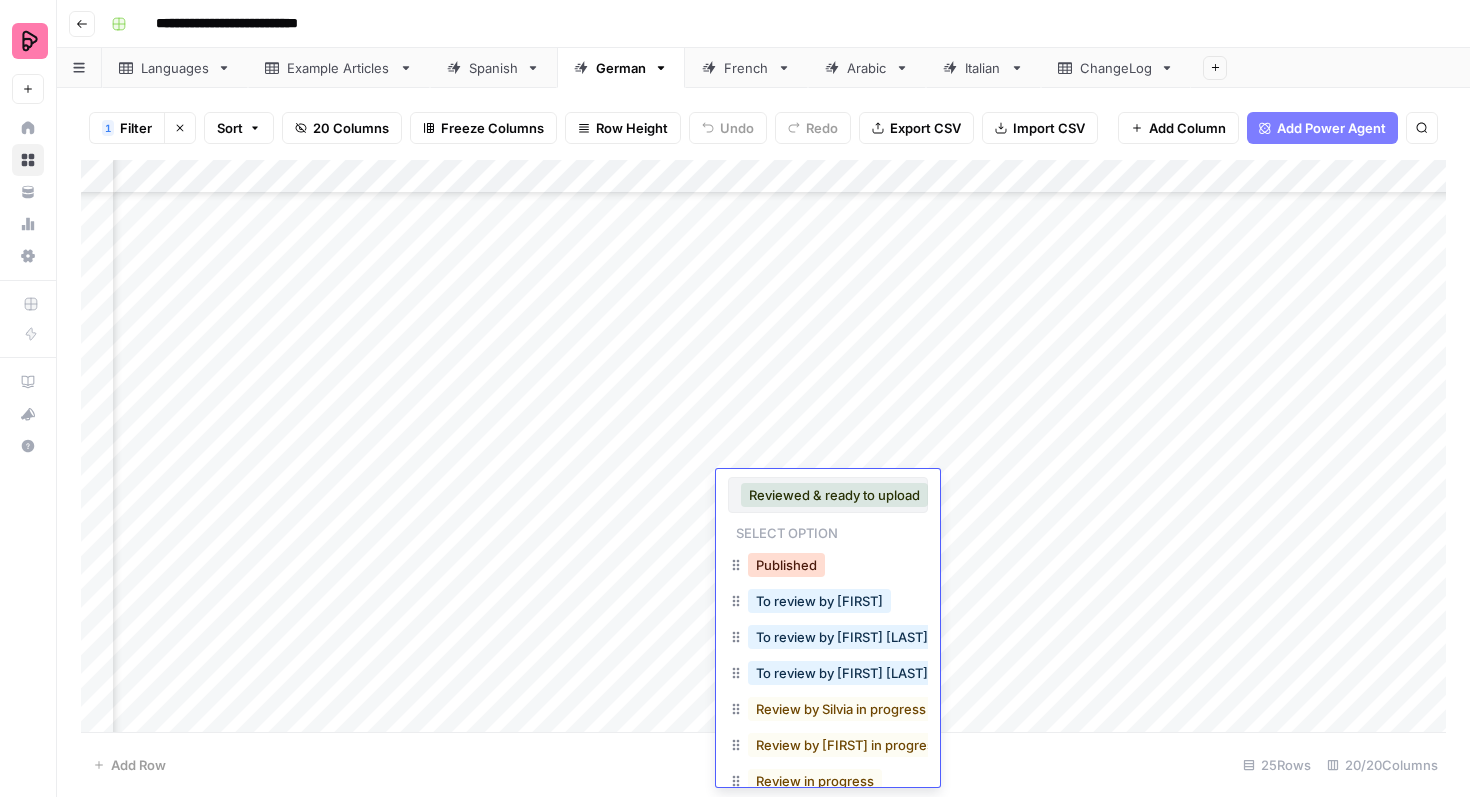 click on "Published" at bounding box center [786, 565] 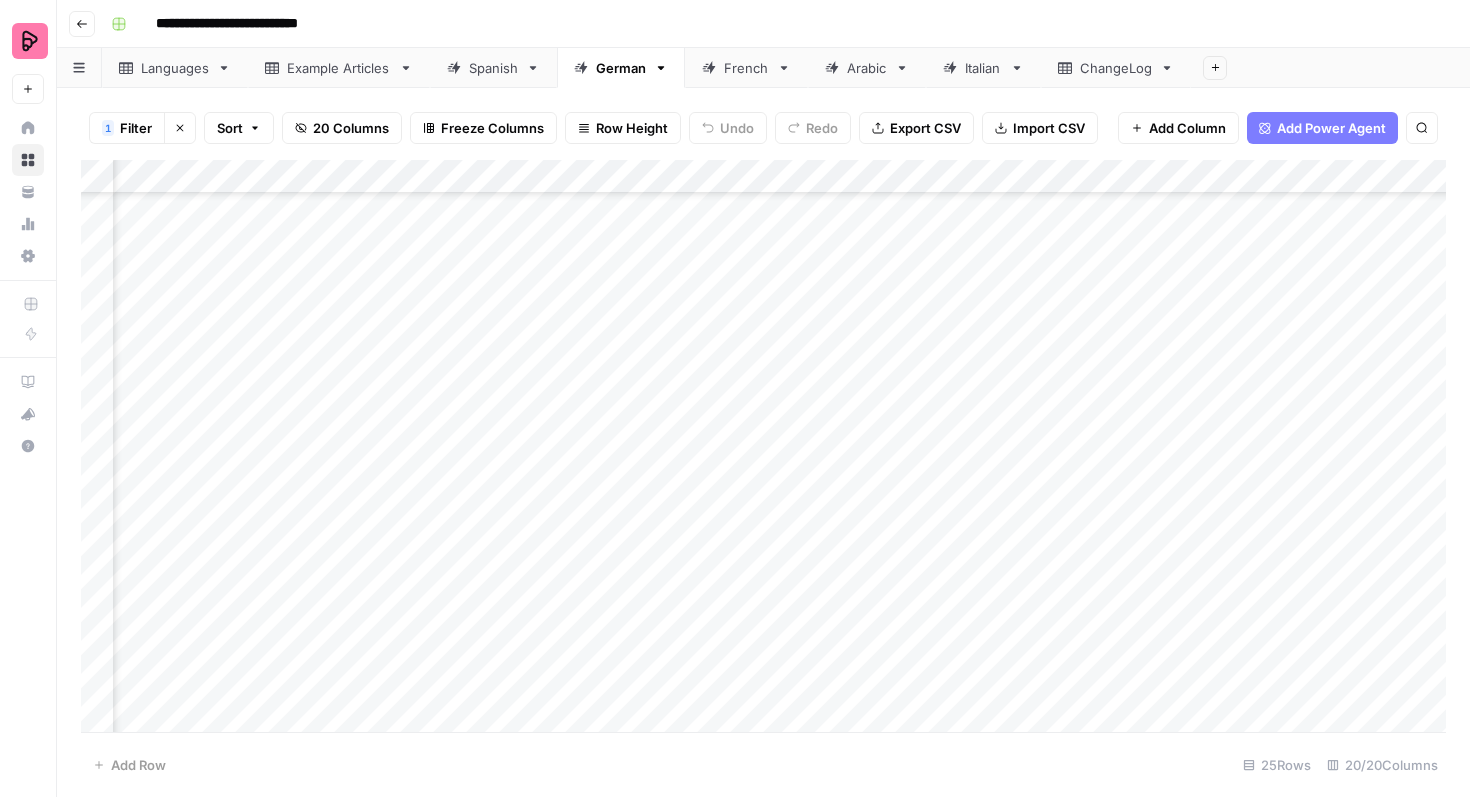 scroll, scrollTop: 310, scrollLeft: 805, axis: both 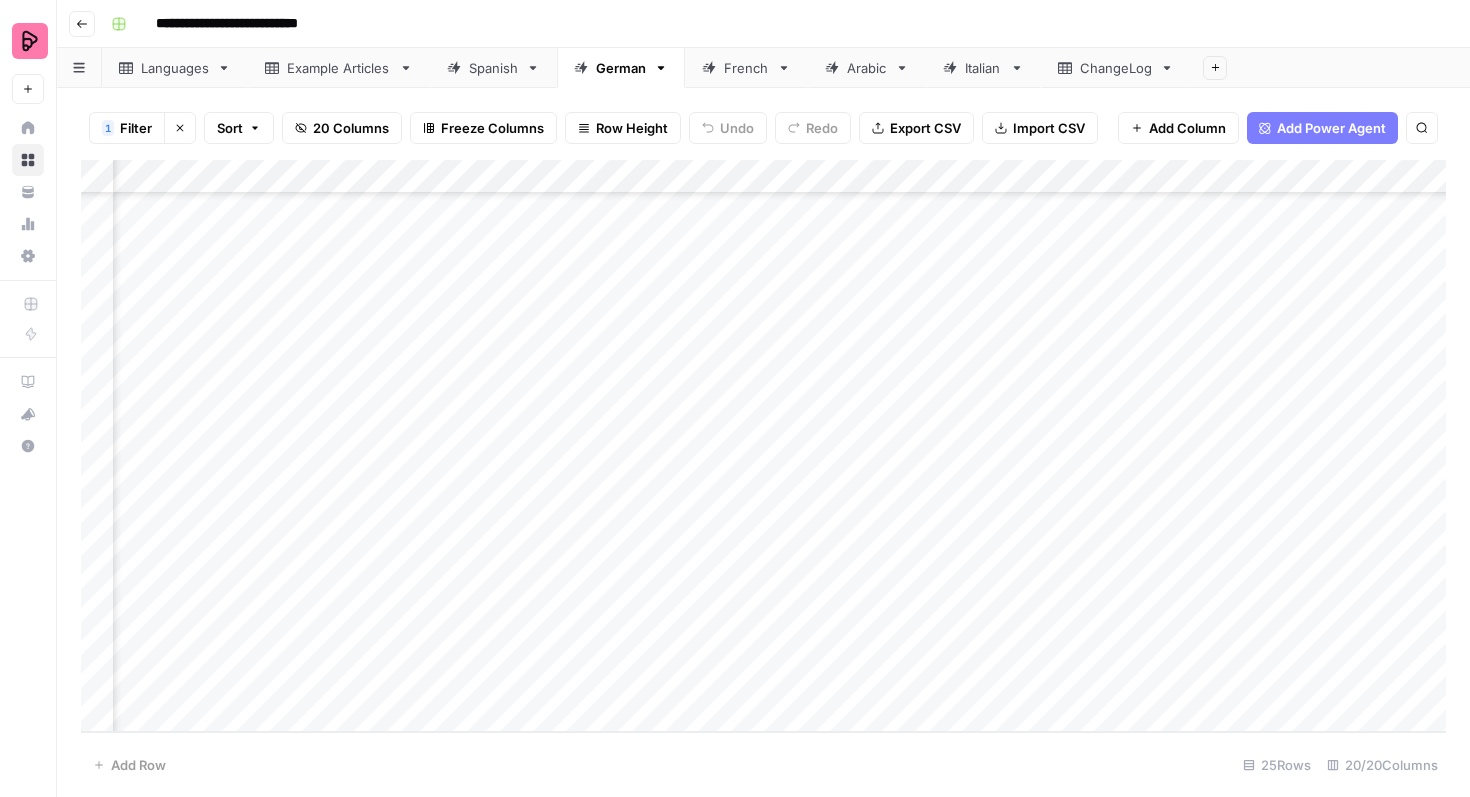 click on "Add Column" at bounding box center [763, 446] 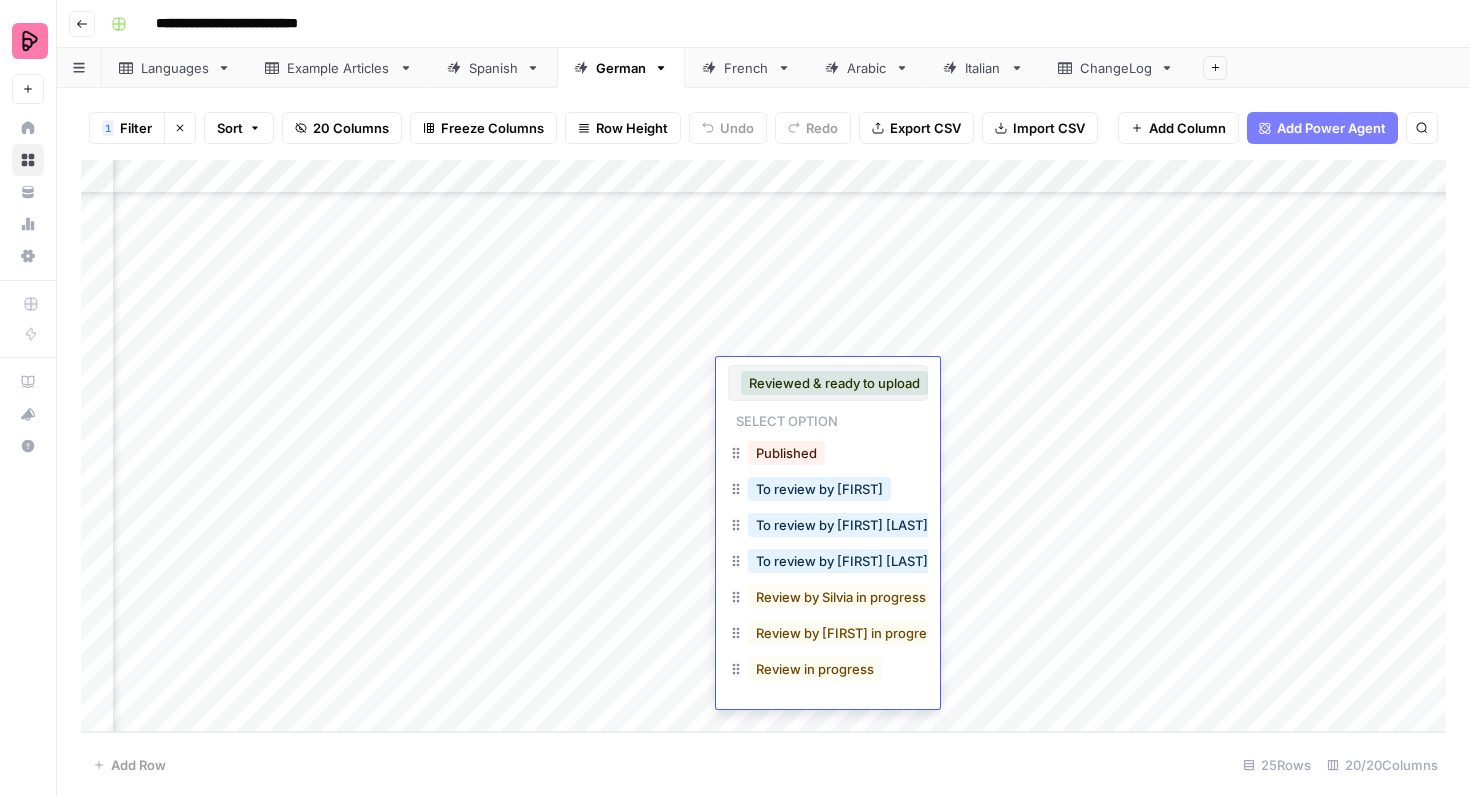 click on "Published" at bounding box center (786, 453) 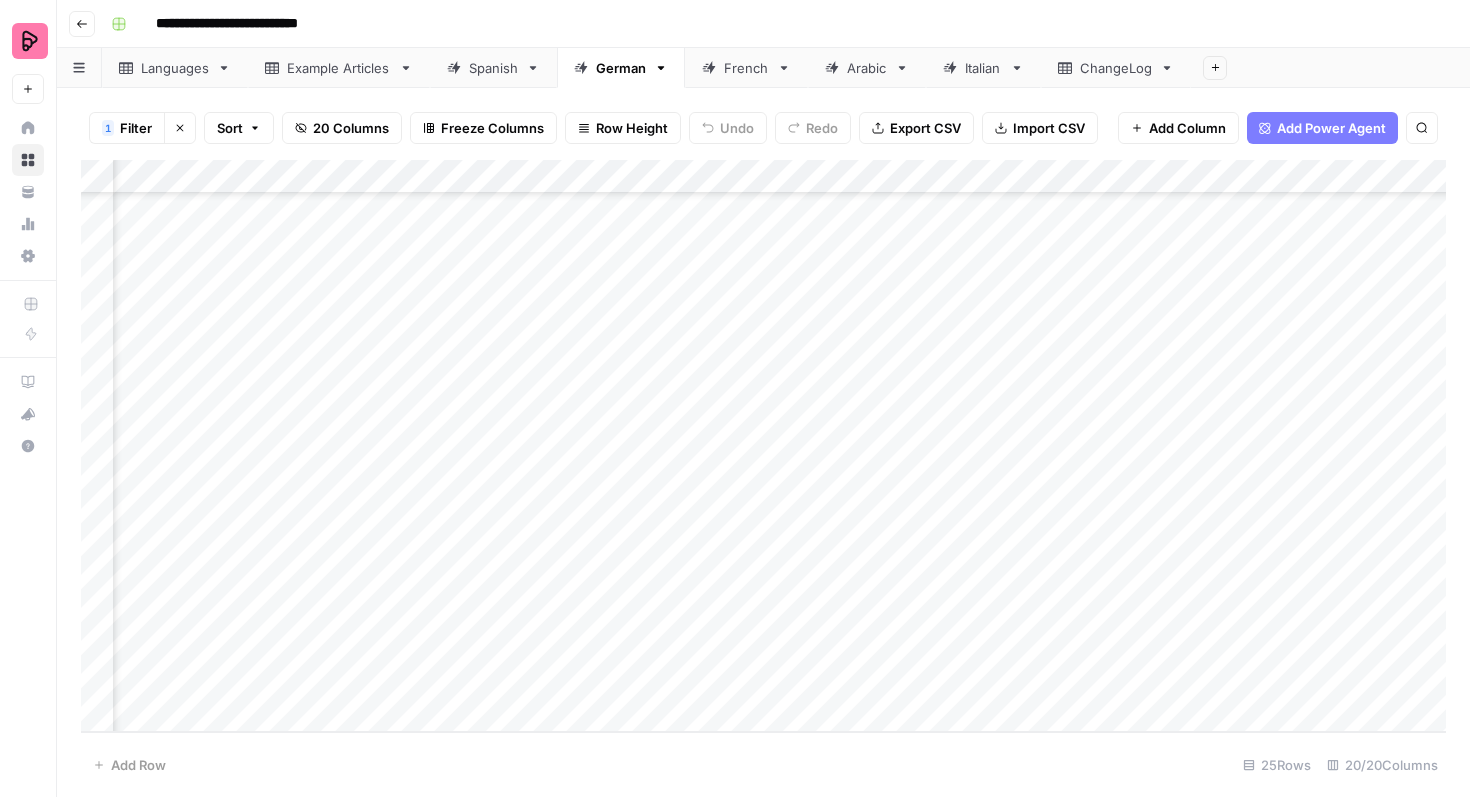 click on "Add Column" at bounding box center [763, 446] 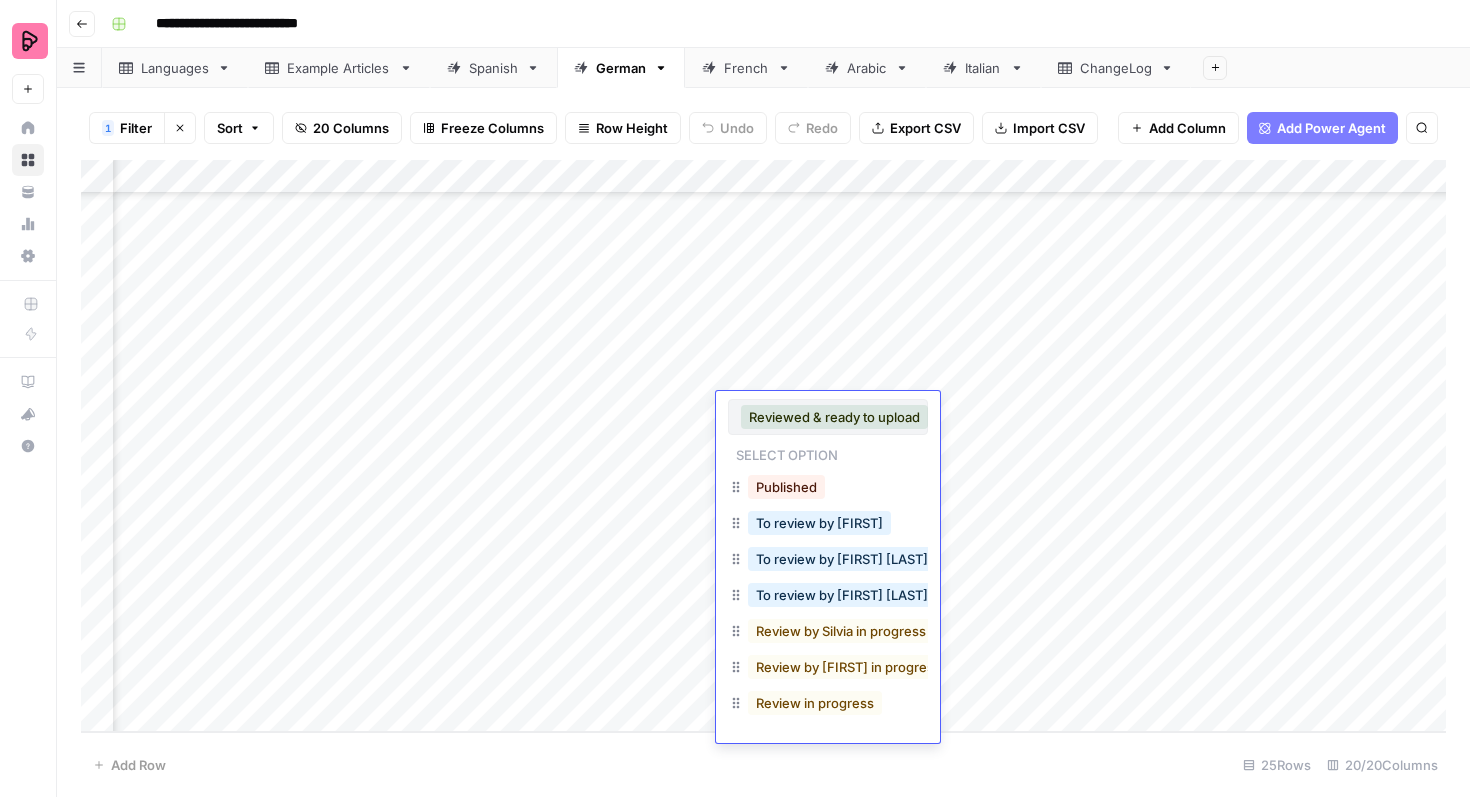 click on "Published" at bounding box center [786, 487] 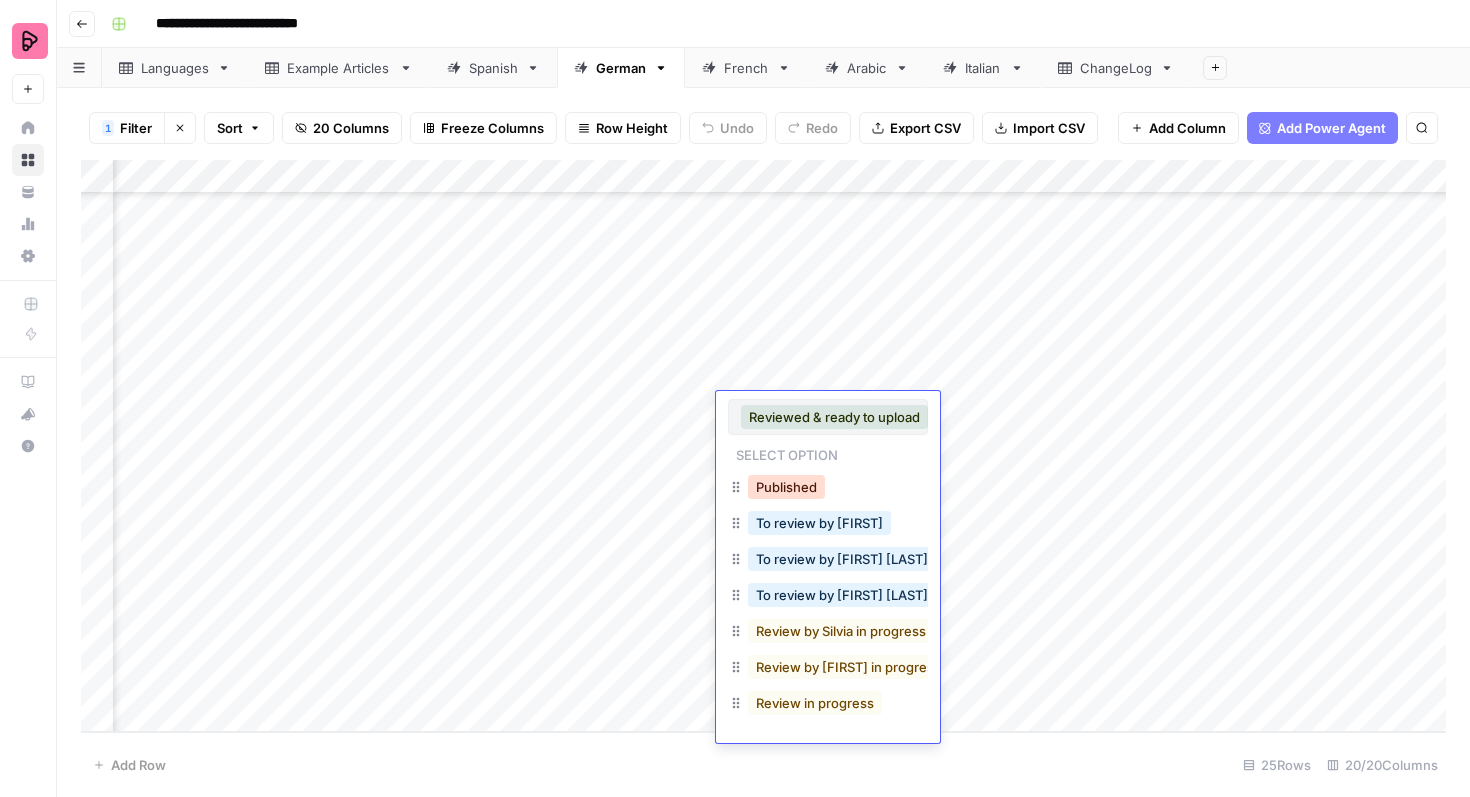click on "Published" at bounding box center [786, 487] 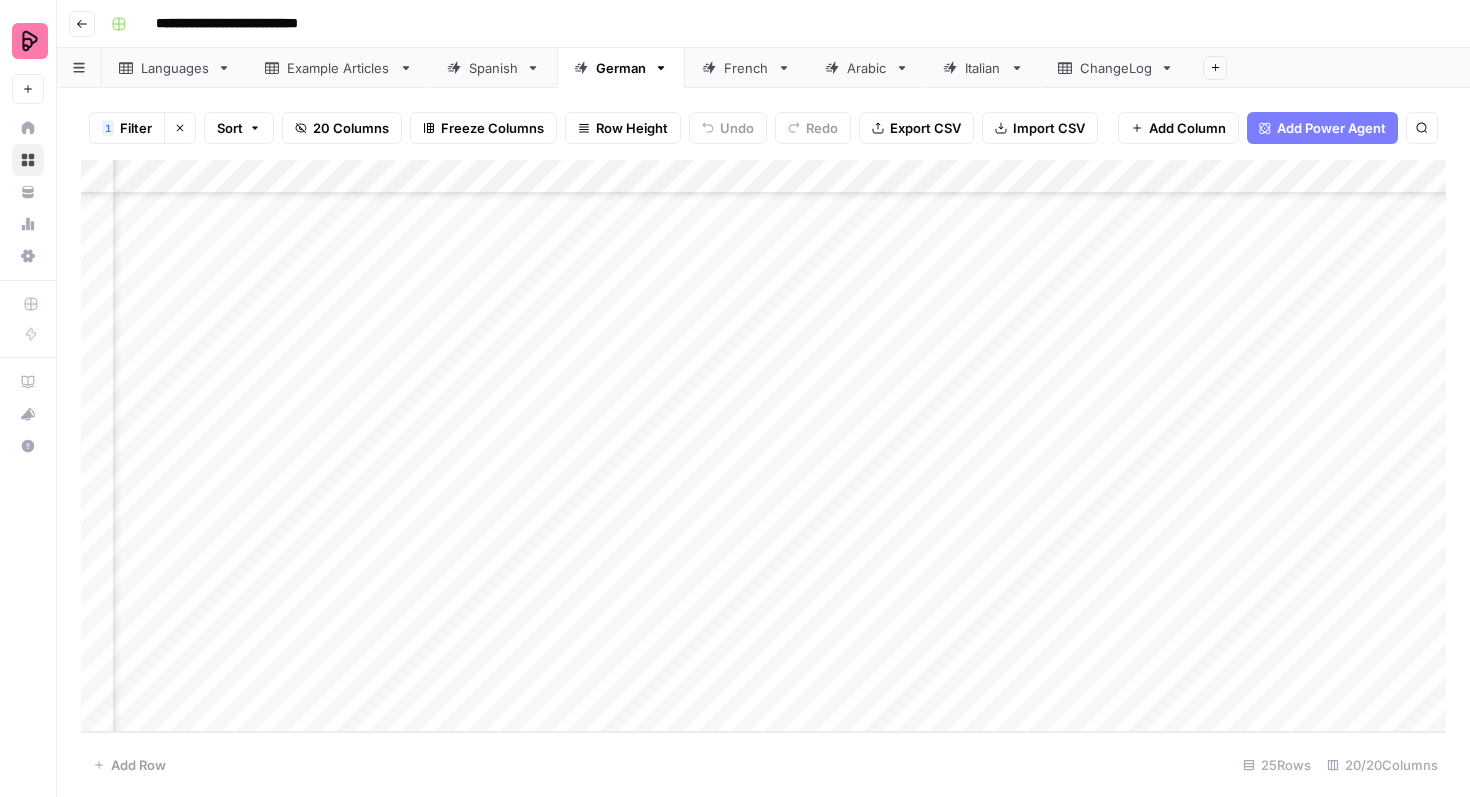 click on "Add Column" at bounding box center [763, 446] 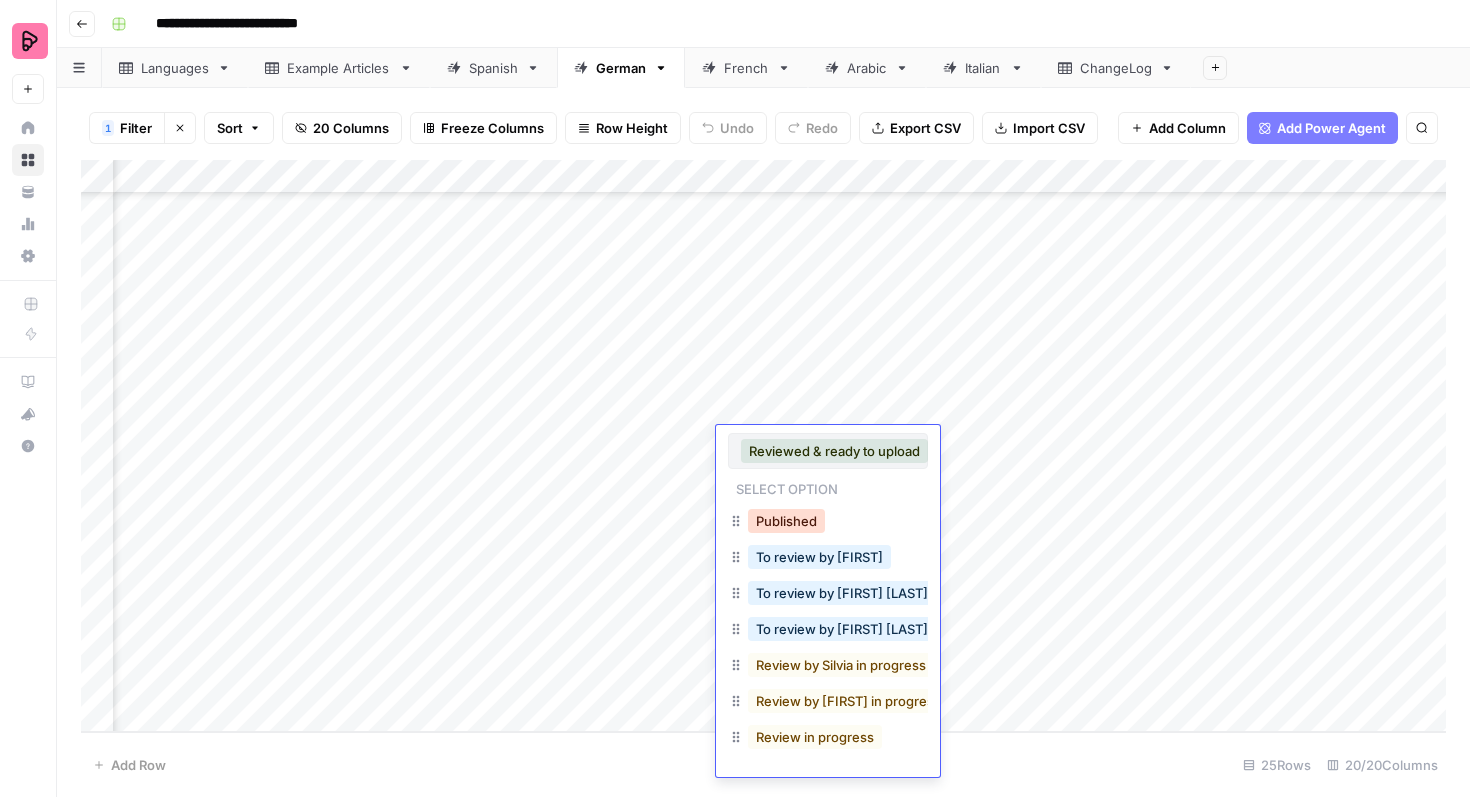 click on "Published" at bounding box center [786, 521] 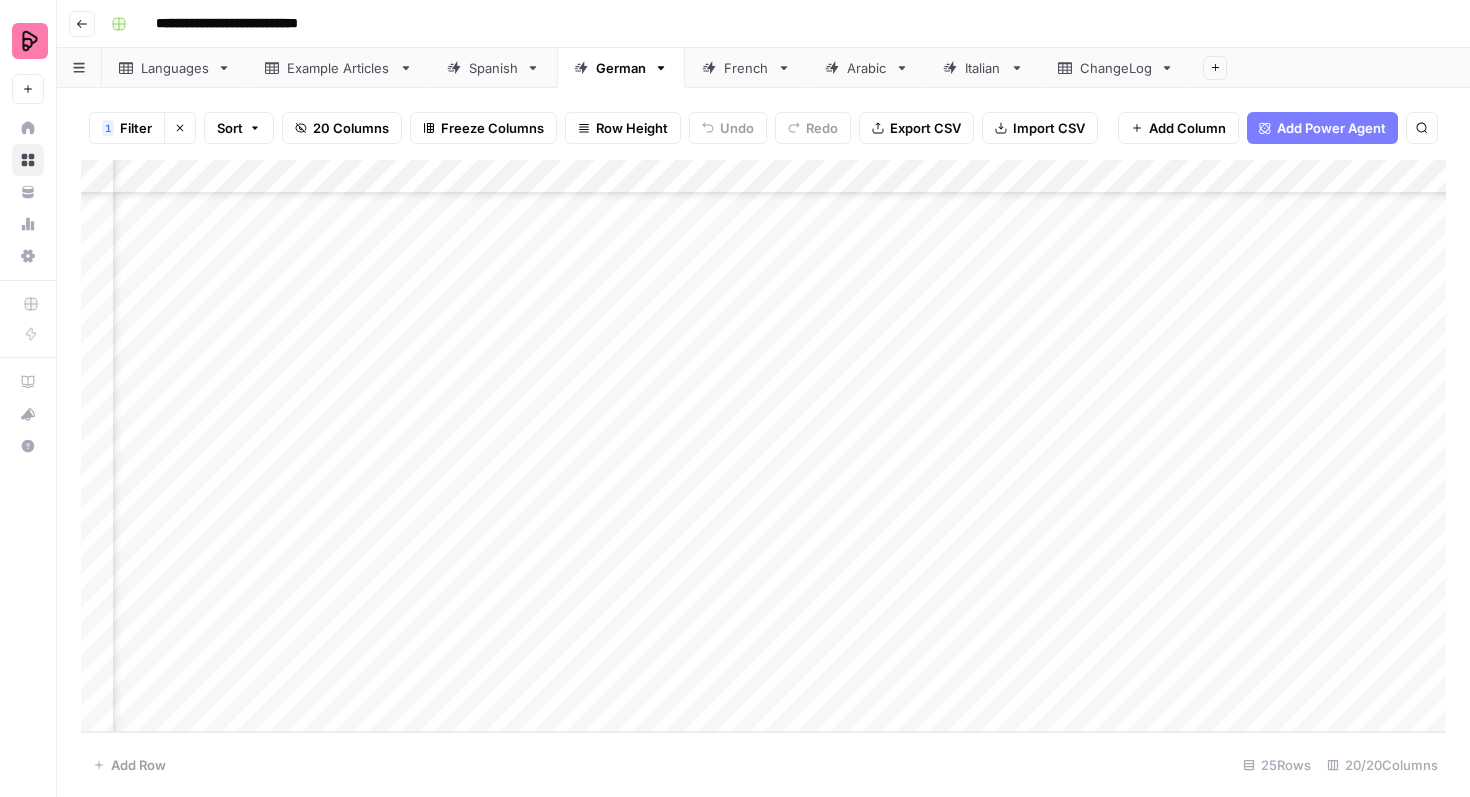 click on "Add Column" at bounding box center (763, 446) 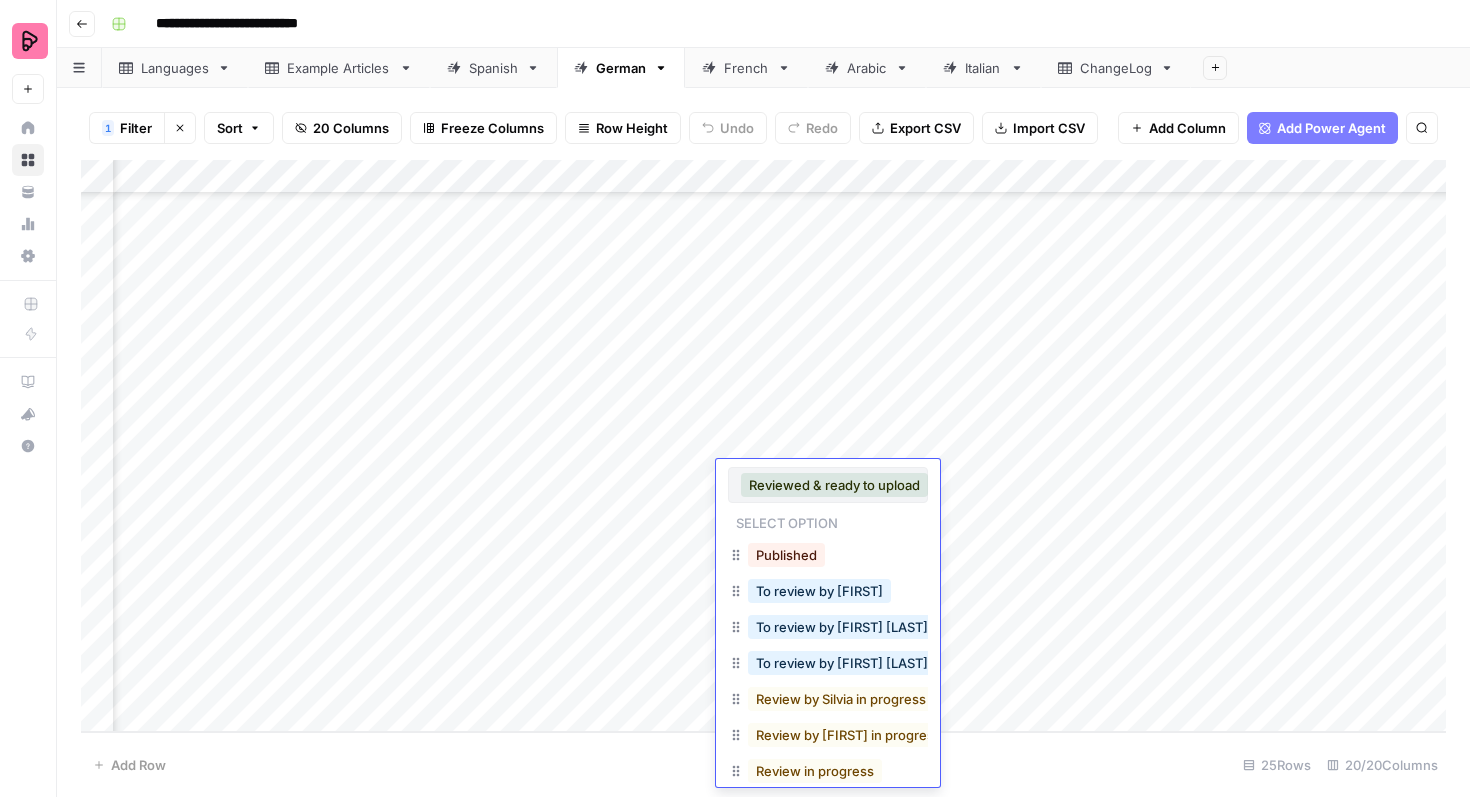 click on "Reviewed & ready to upload Select option Published To review by [FIRST] [LAST] To review by [FIRST] [LAST] To review by [FIRST] [LAST] Review by [FIRST] [LAST] in progress Review by [FIRST] [LAST] in progress Review in progress Review by [FIRST] [LAST] in progress Reviewed & ready to upload On Hold To review by [FIRST]" at bounding box center (828, 635) 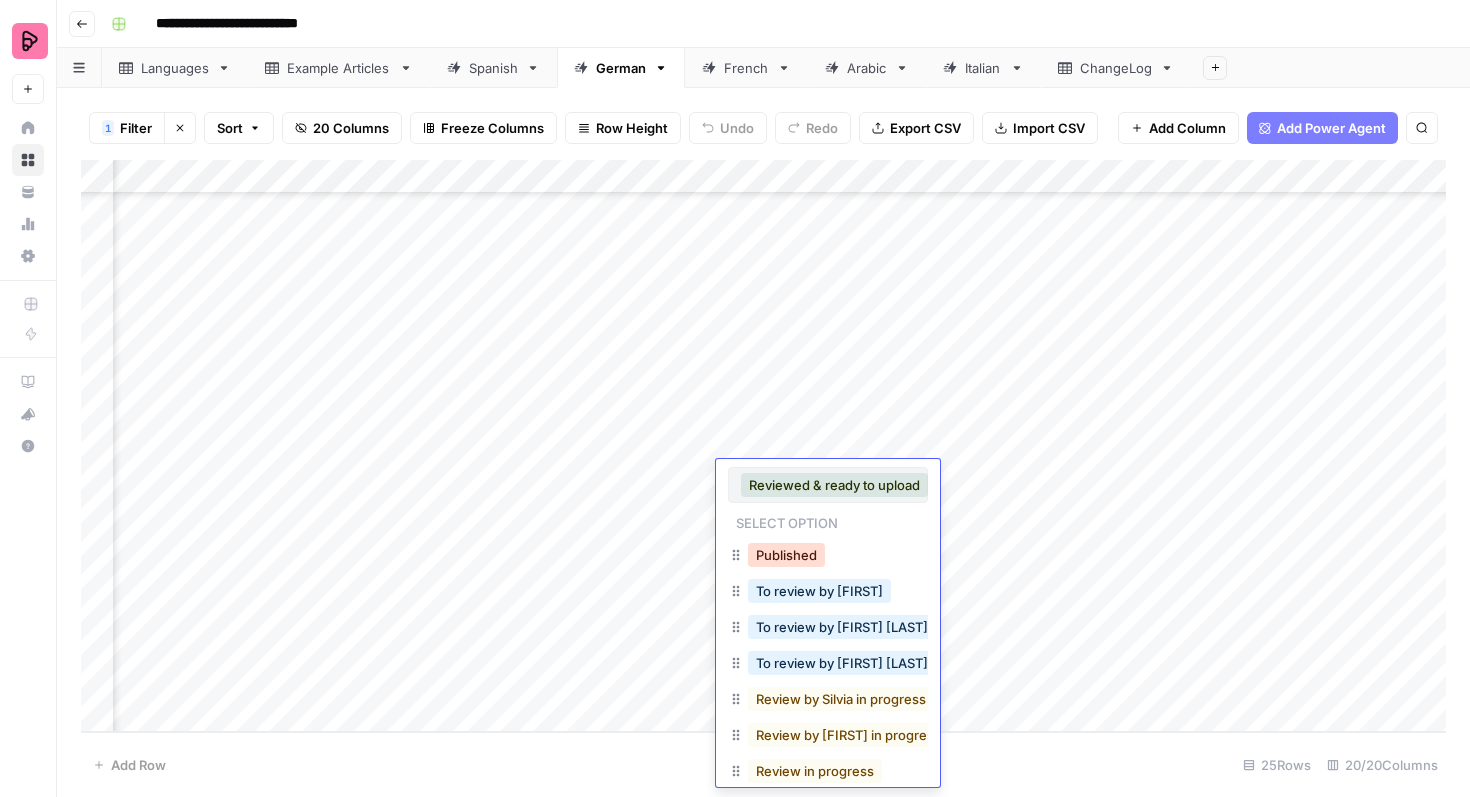 click on "Published" at bounding box center [786, 555] 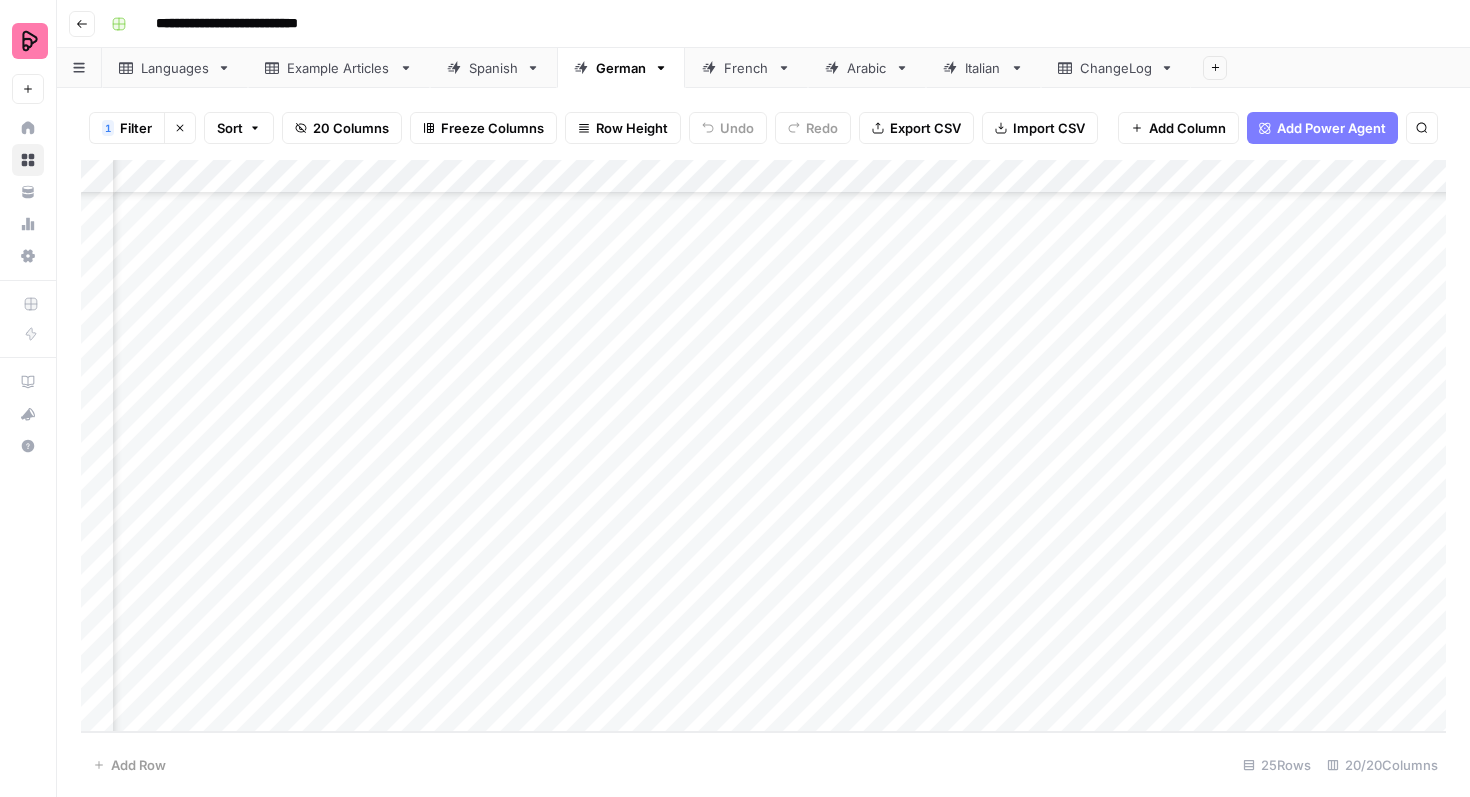 click on "Add Column" at bounding box center (763, 446) 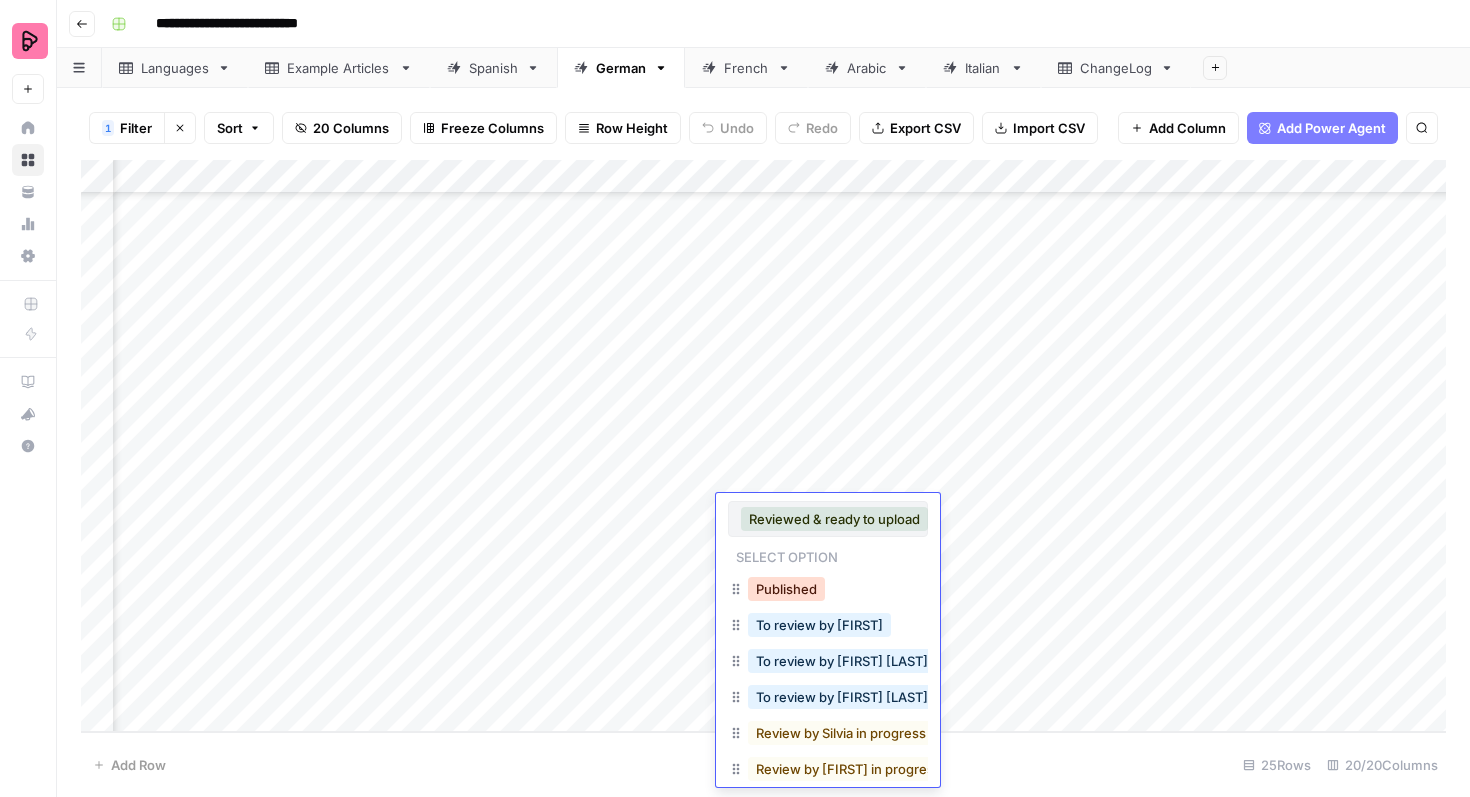 click on "Published" at bounding box center (786, 589) 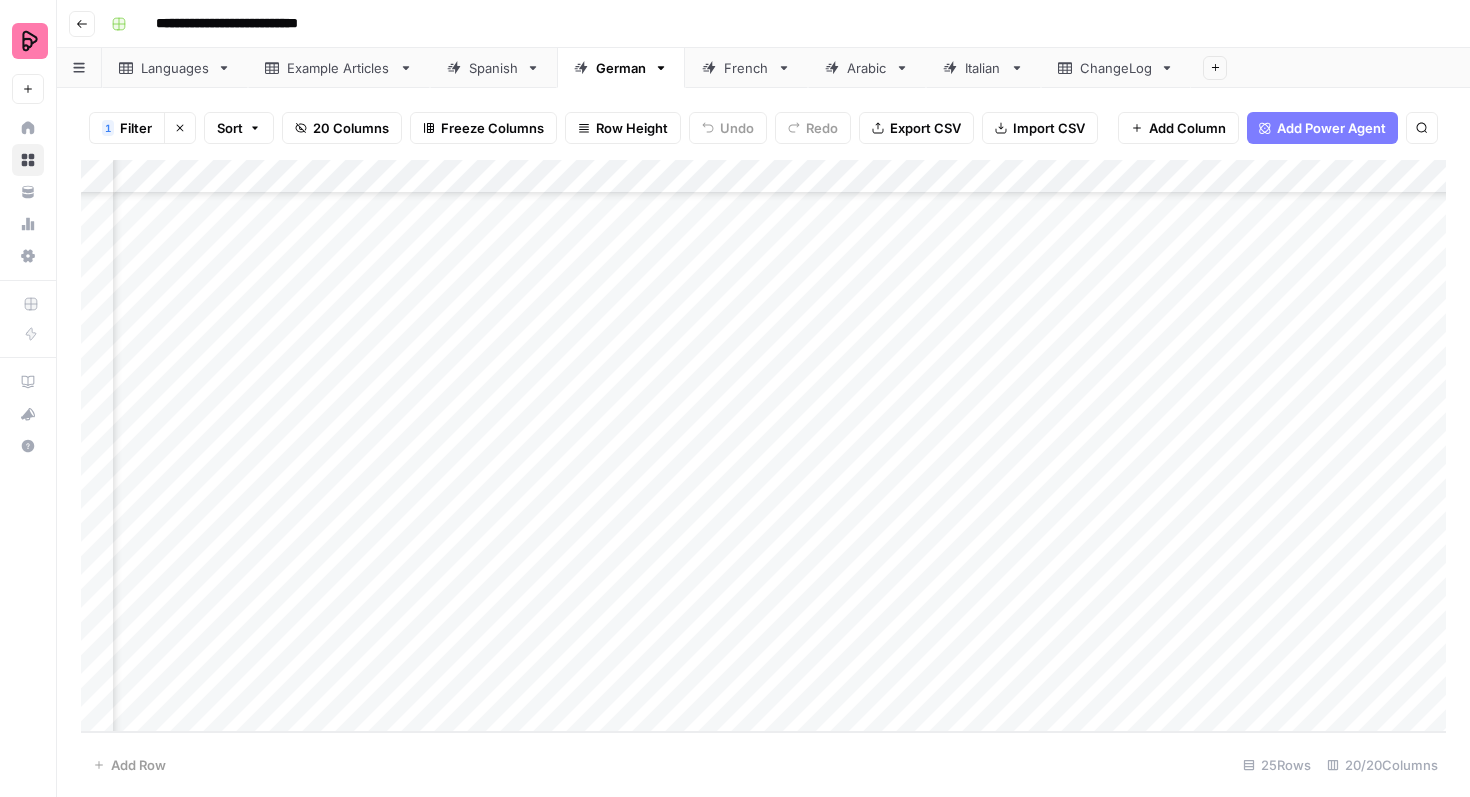 click on "Add Column" at bounding box center [763, 446] 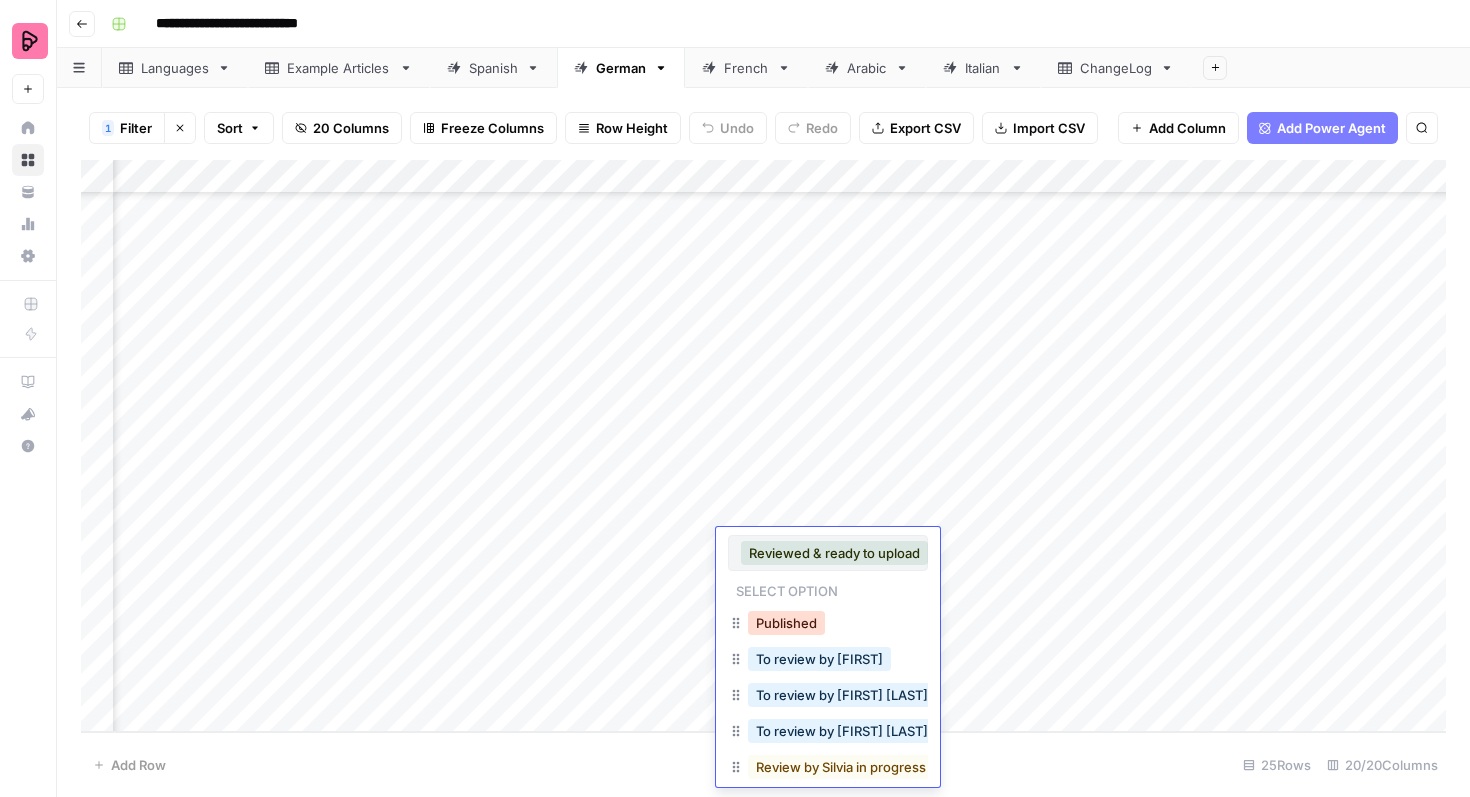 click on "Published" at bounding box center [786, 623] 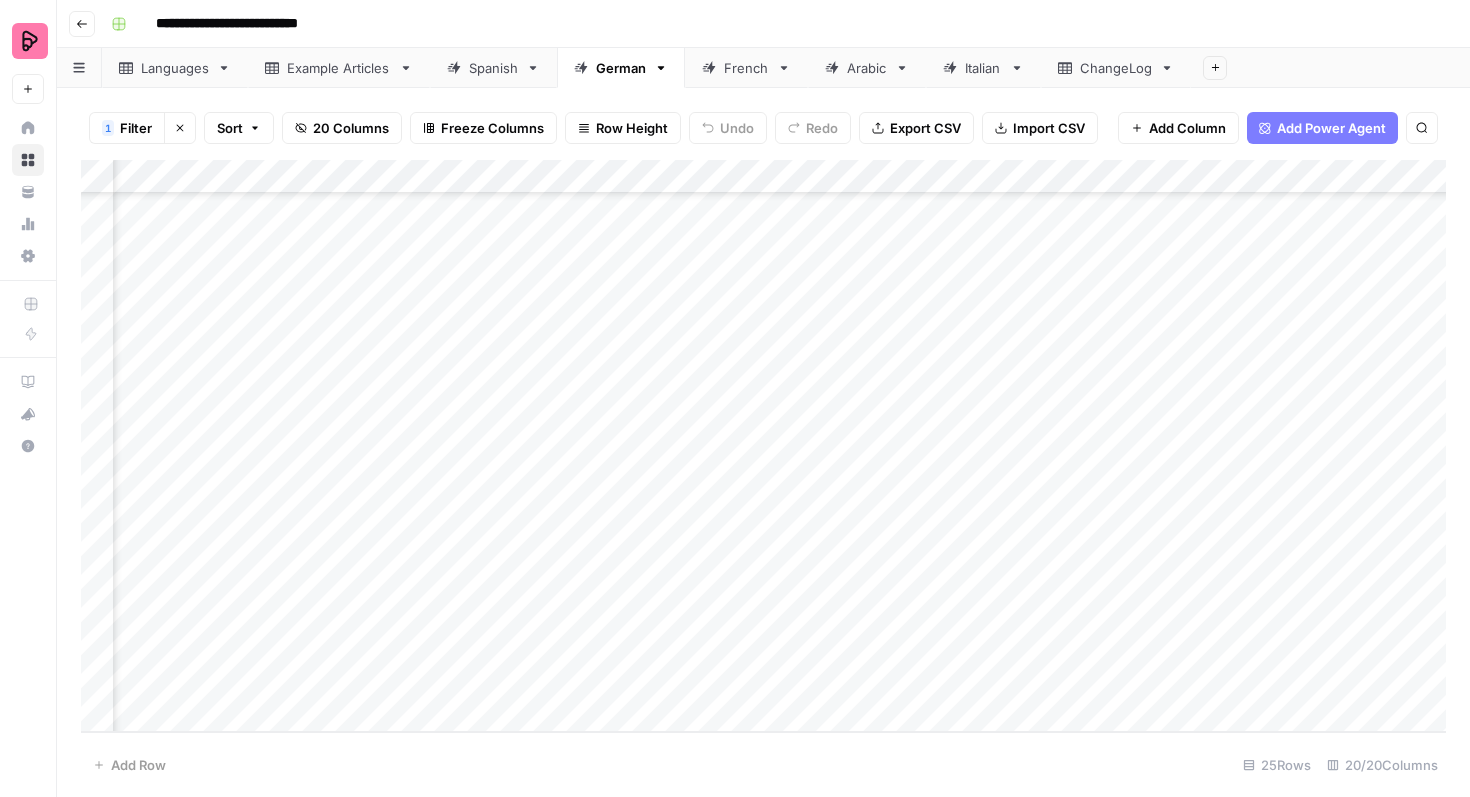 click on "Add Column" at bounding box center [763, 446] 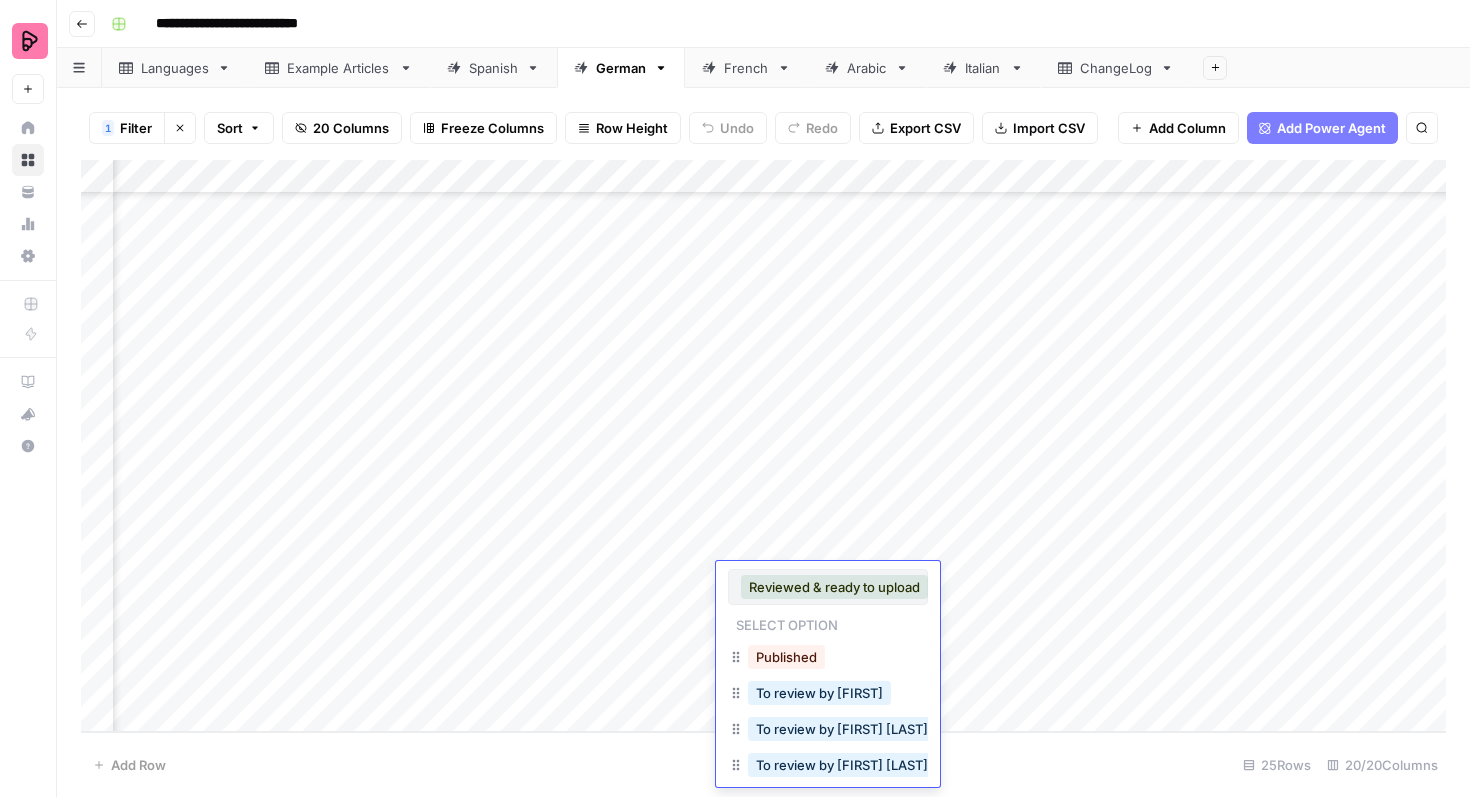 click on "Published" at bounding box center [786, 657] 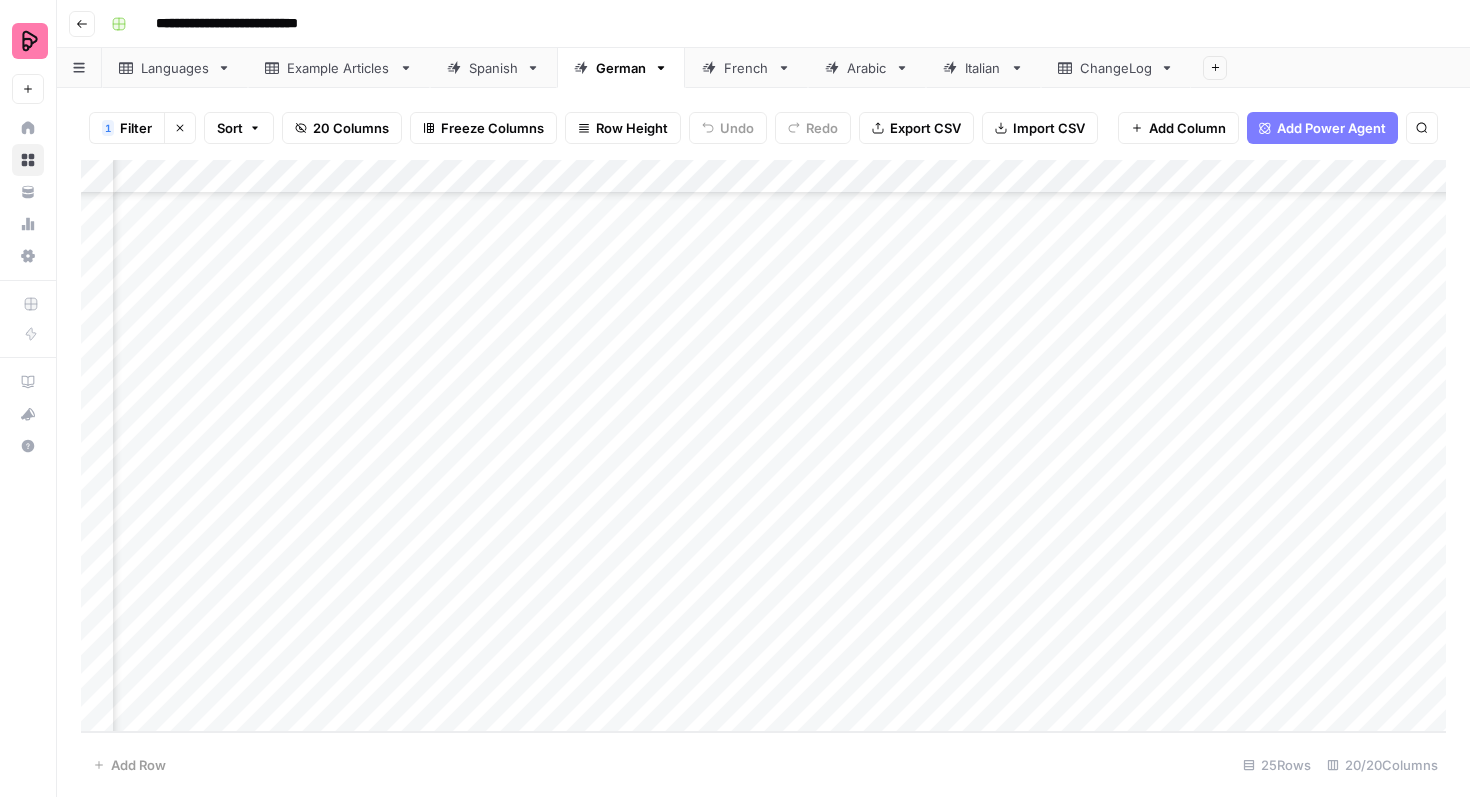 click on "Add Column" at bounding box center [763, 446] 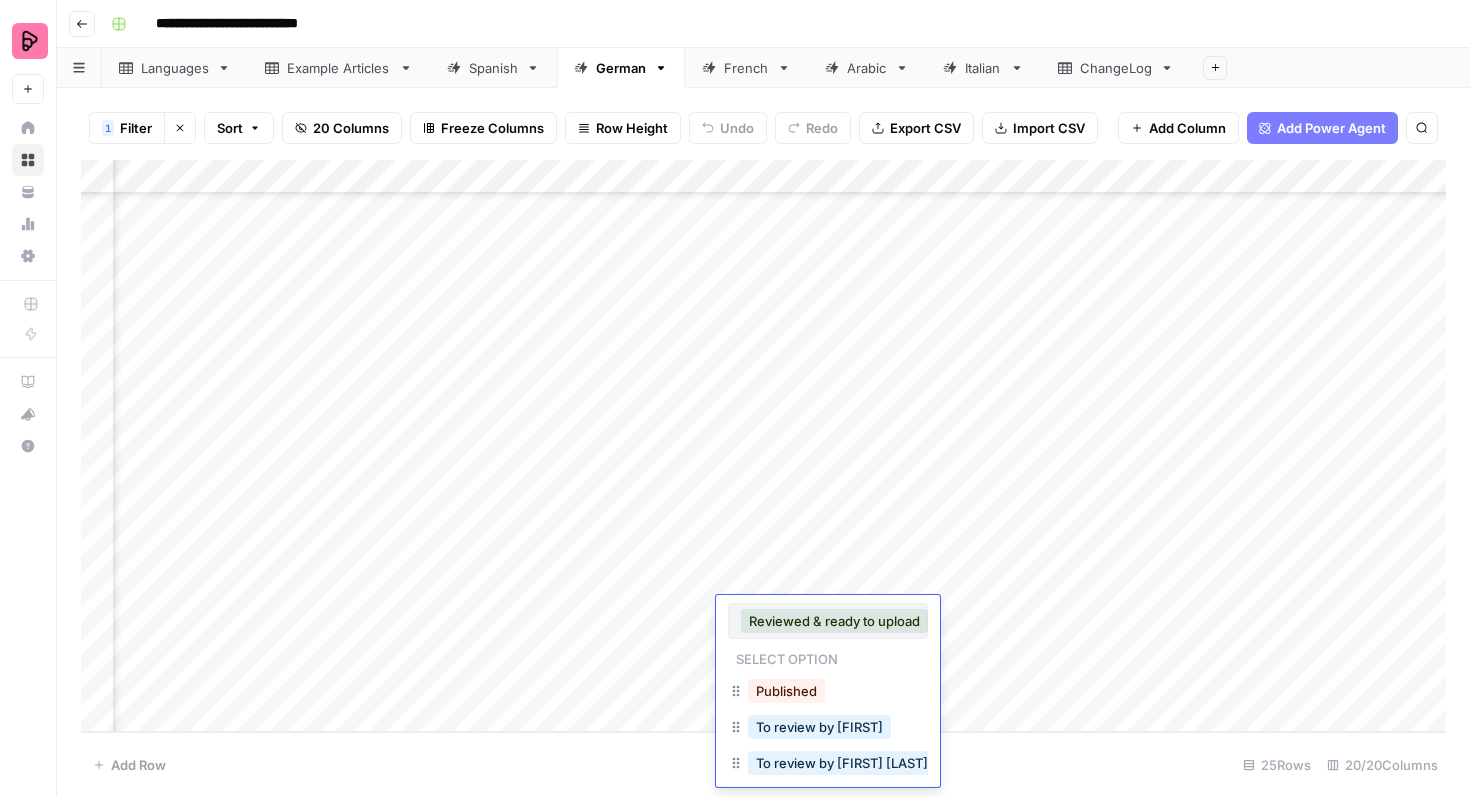 click on "Published" at bounding box center [786, 691] 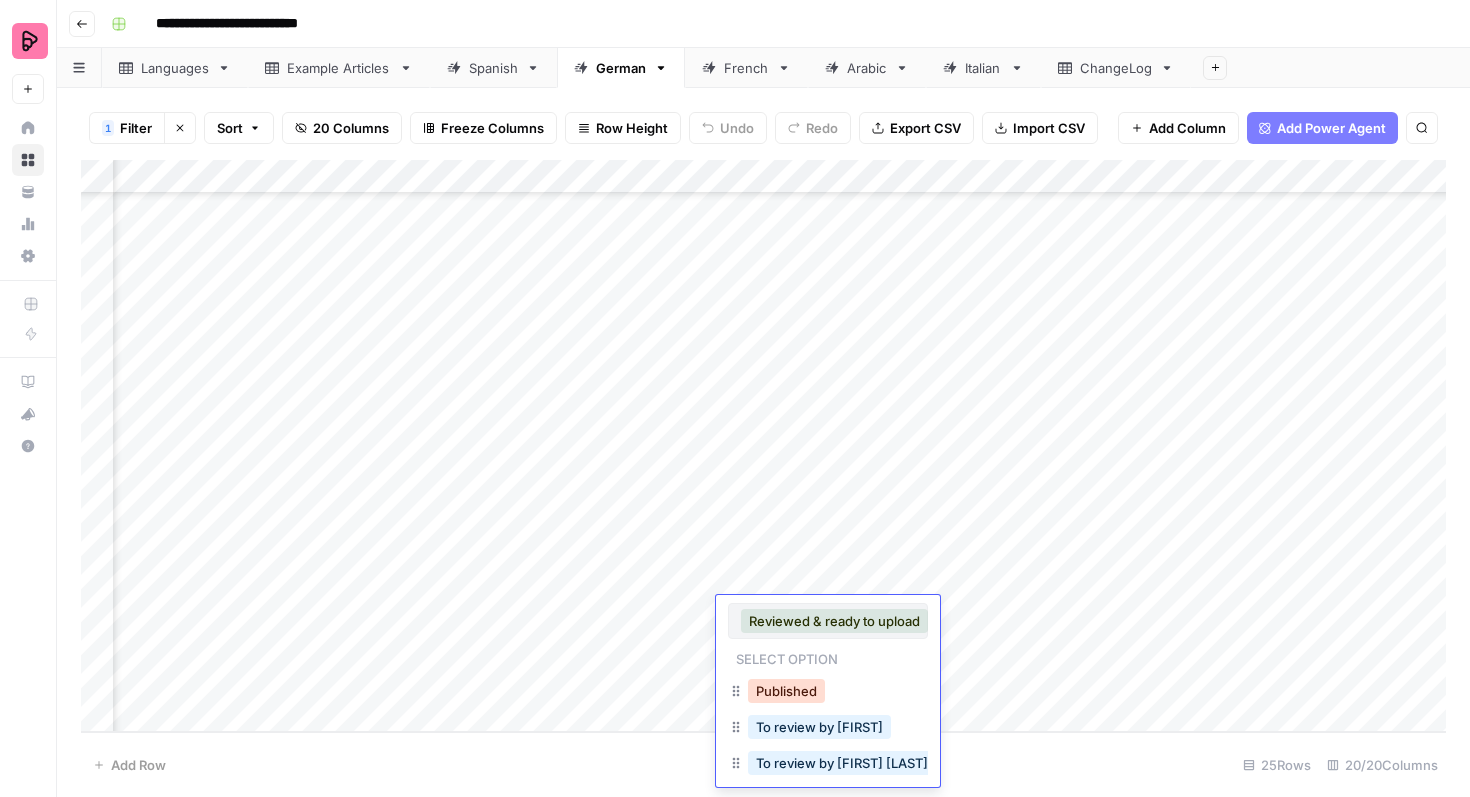 click on "Published" at bounding box center [786, 691] 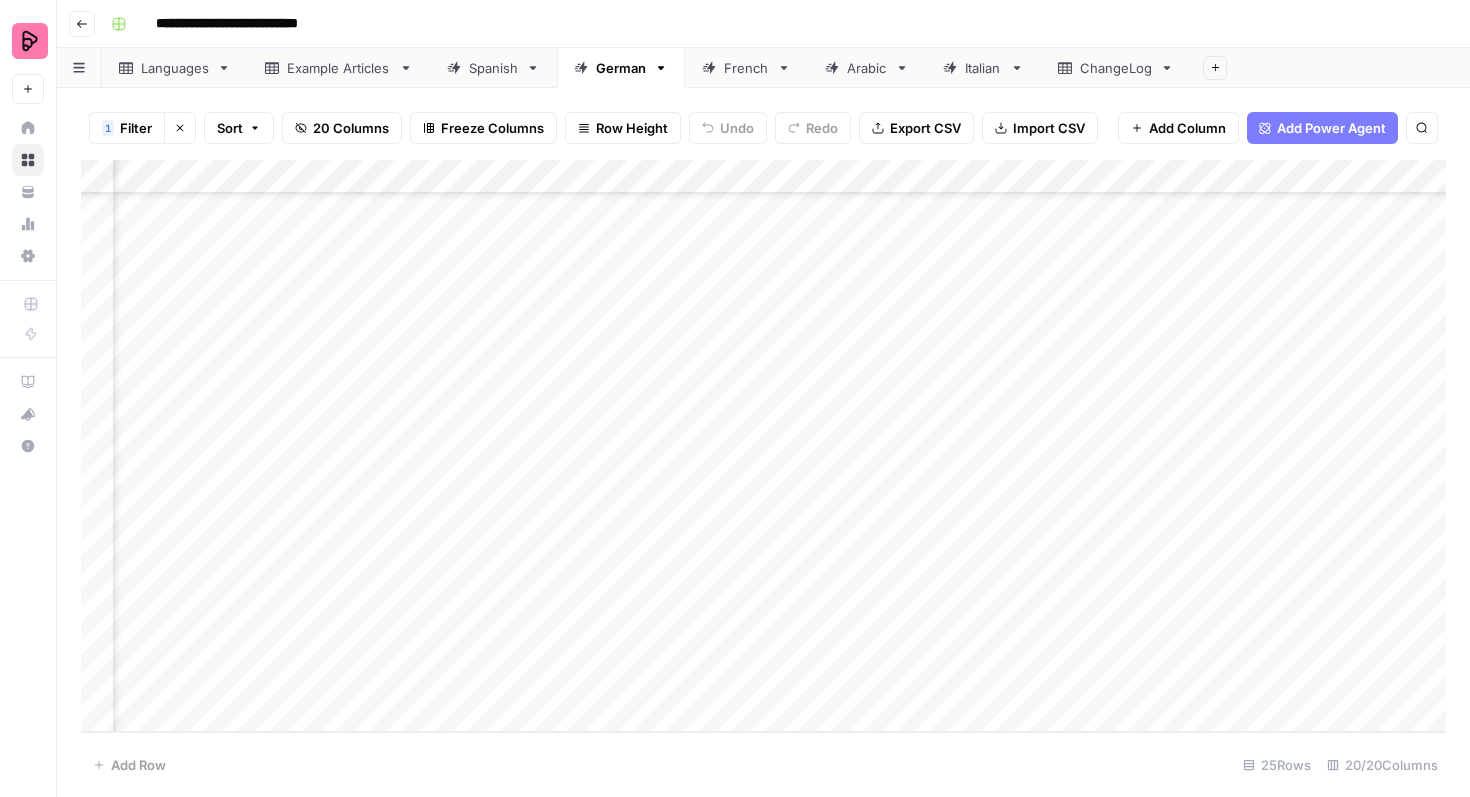 click on "Add Column" at bounding box center [763, 446] 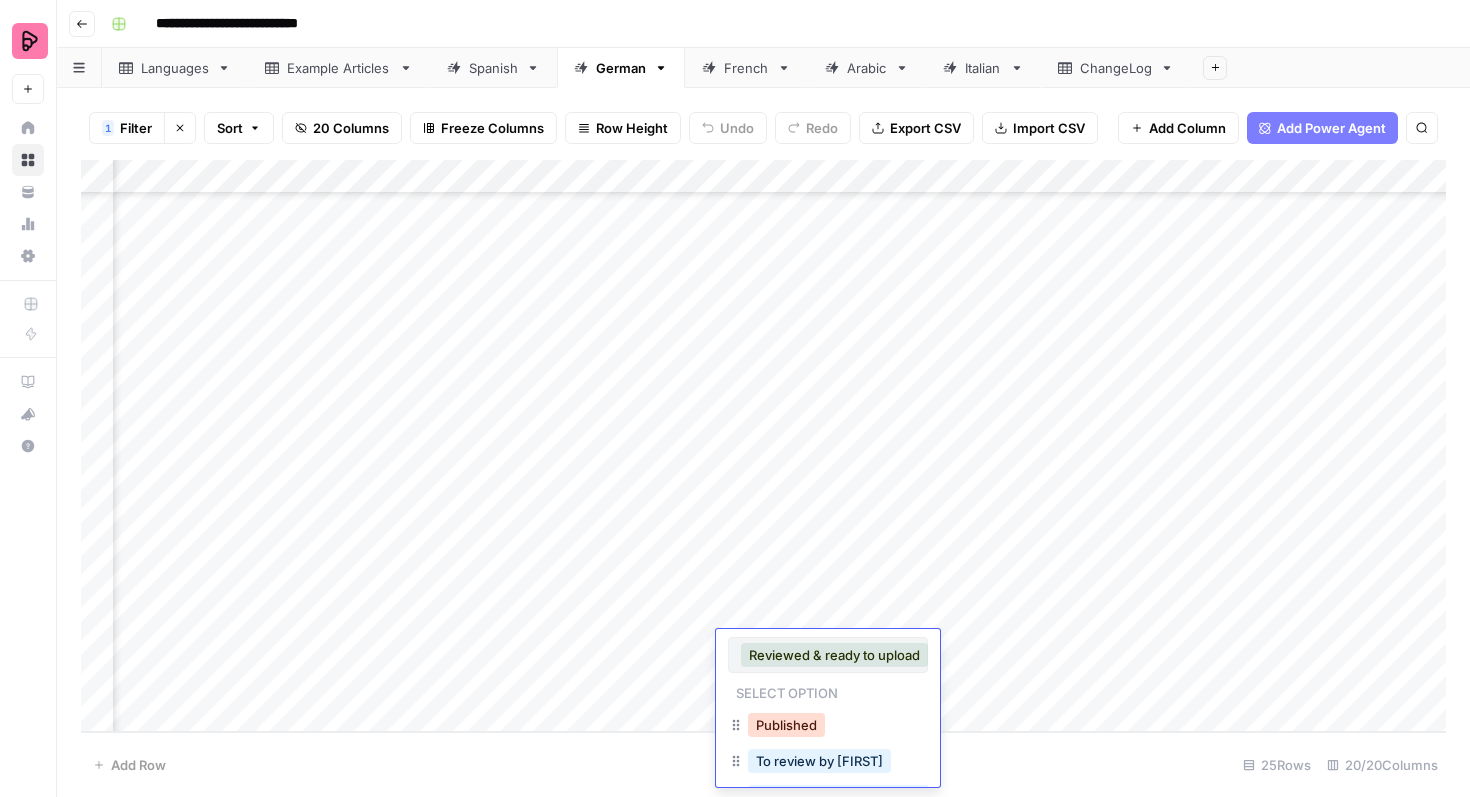 click on "Published" at bounding box center [786, 725] 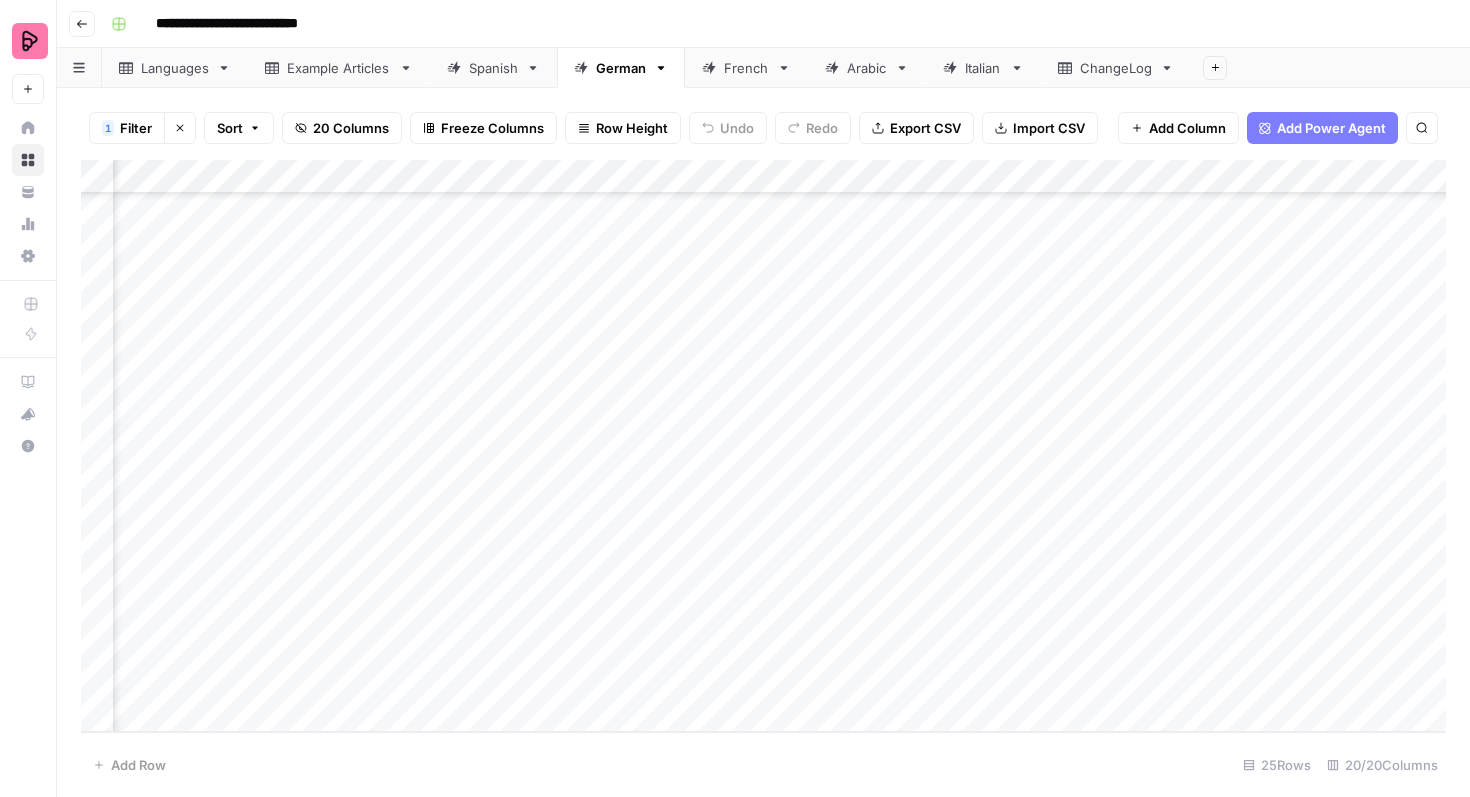 click on "Add Column" at bounding box center (763, 446) 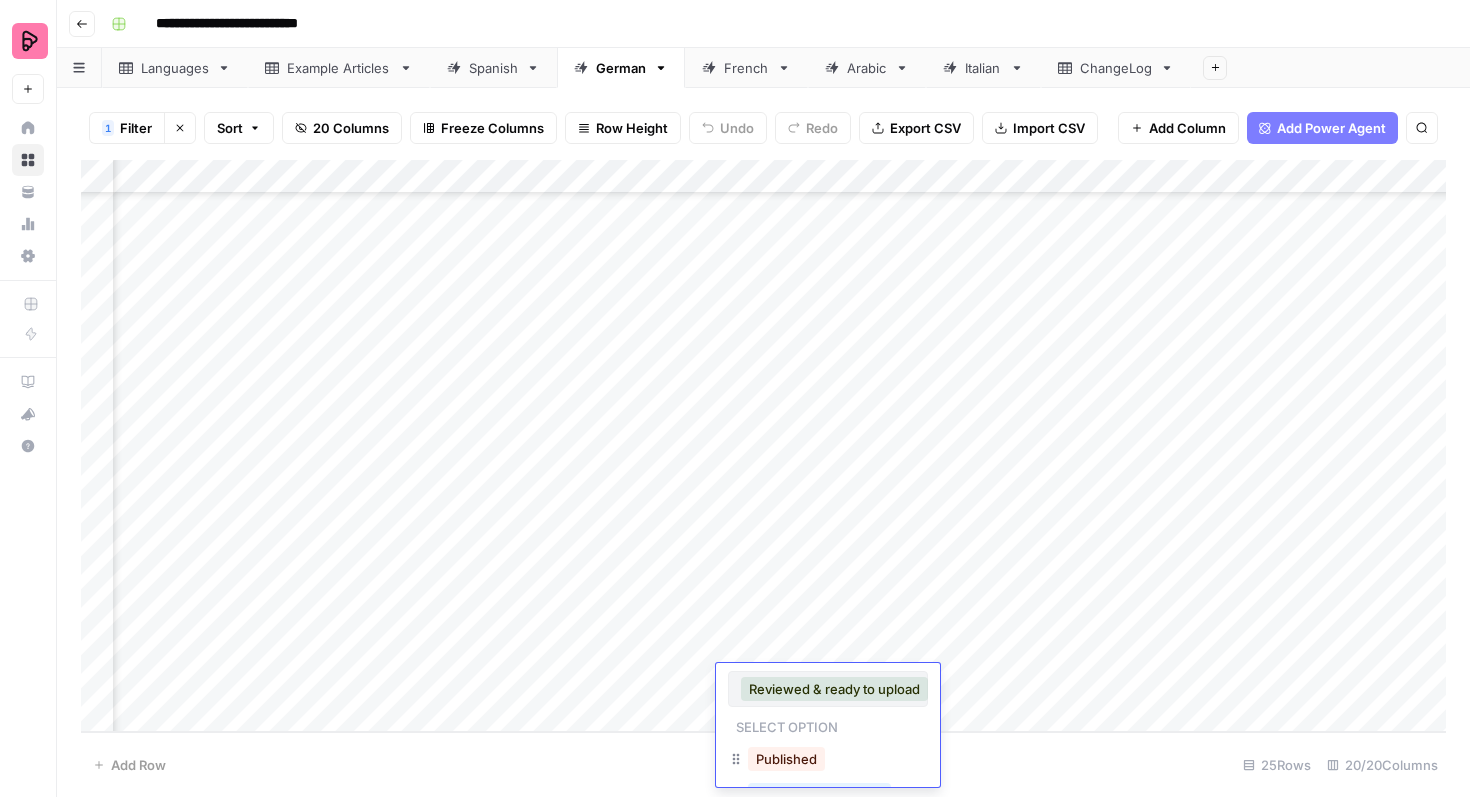 click on "Published" at bounding box center (828, 761) 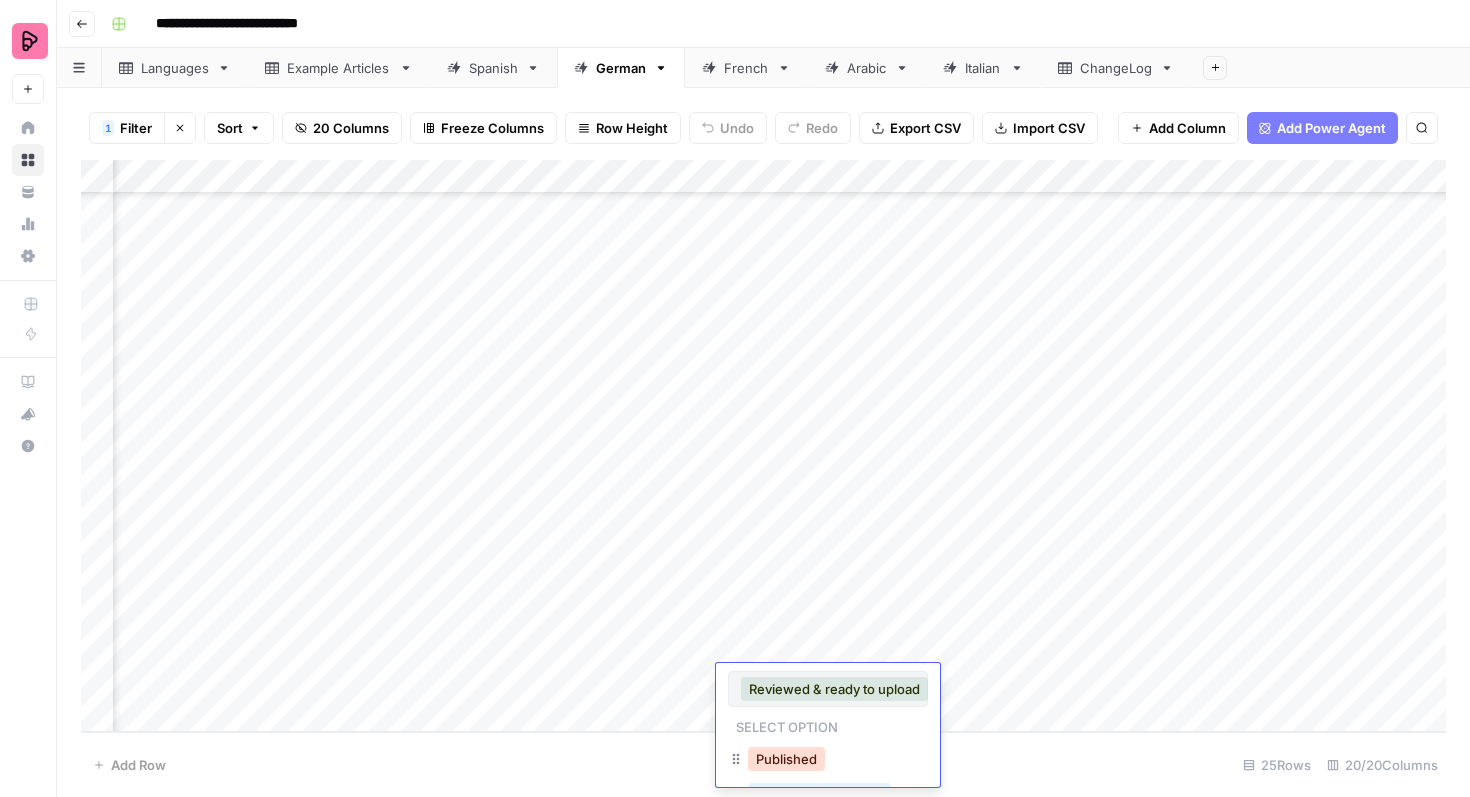 click on "Published" at bounding box center [786, 759] 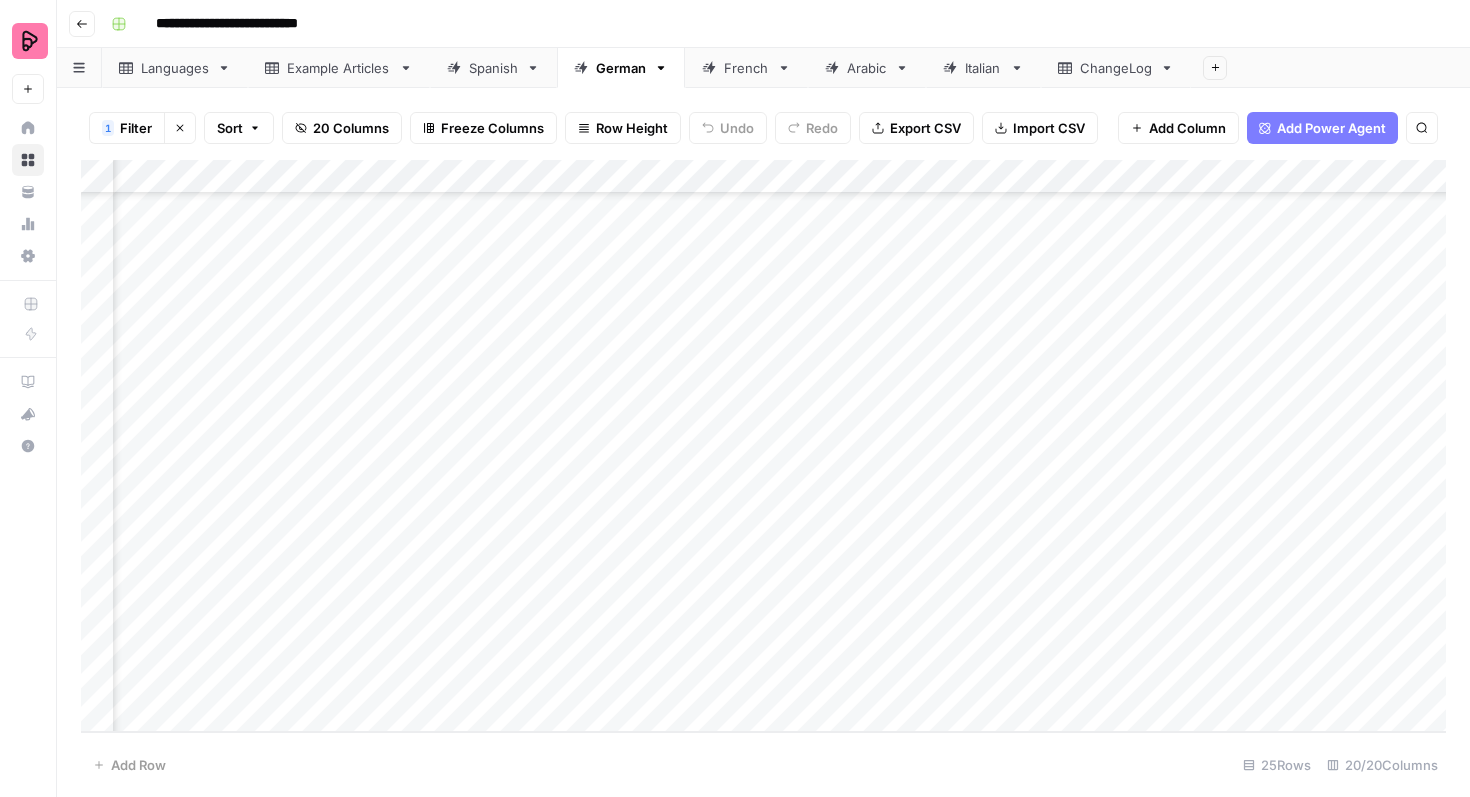 click on "Add Column" at bounding box center (763, 446) 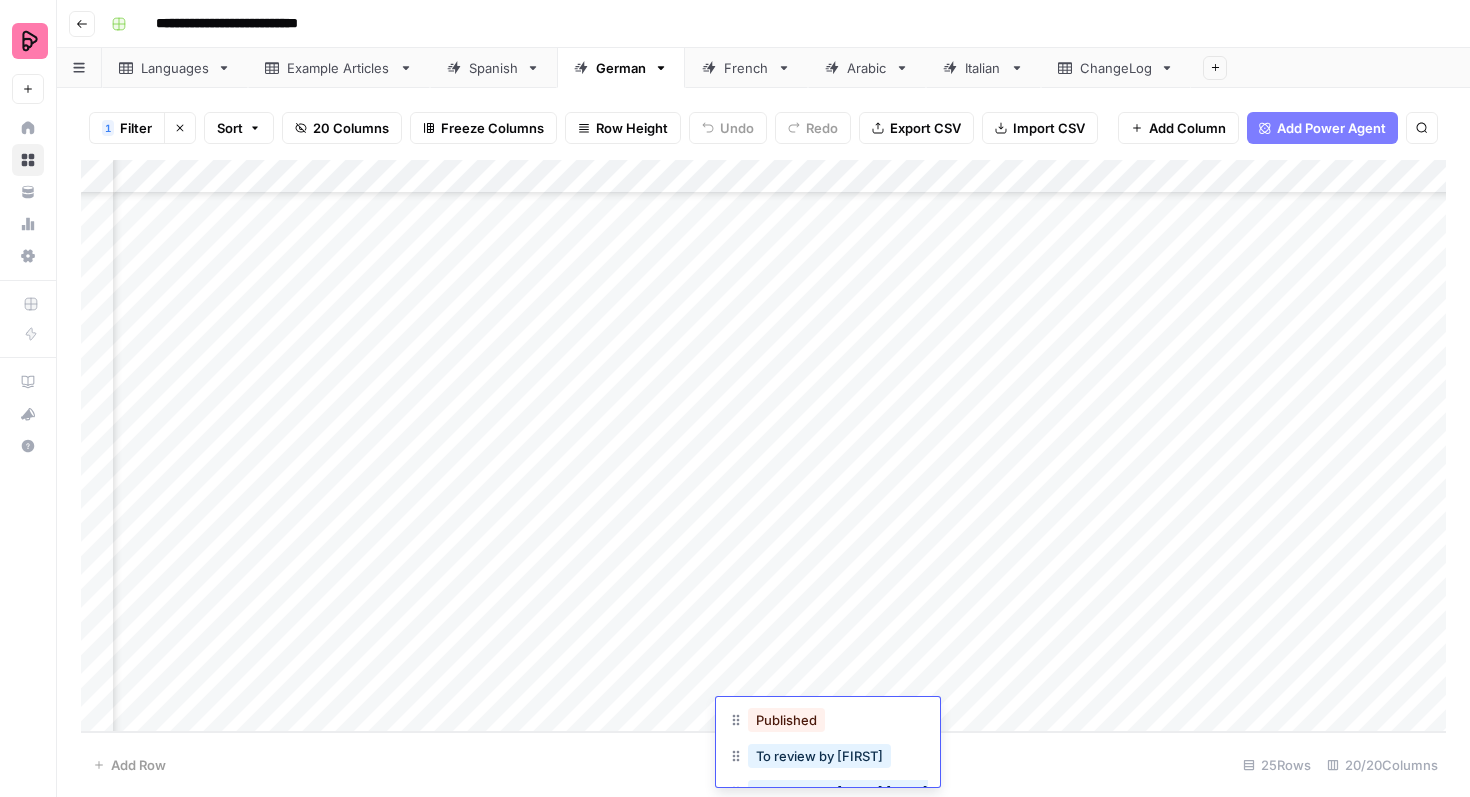 scroll, scrollTop: 76, scrollLeft: 0, axis: vertical 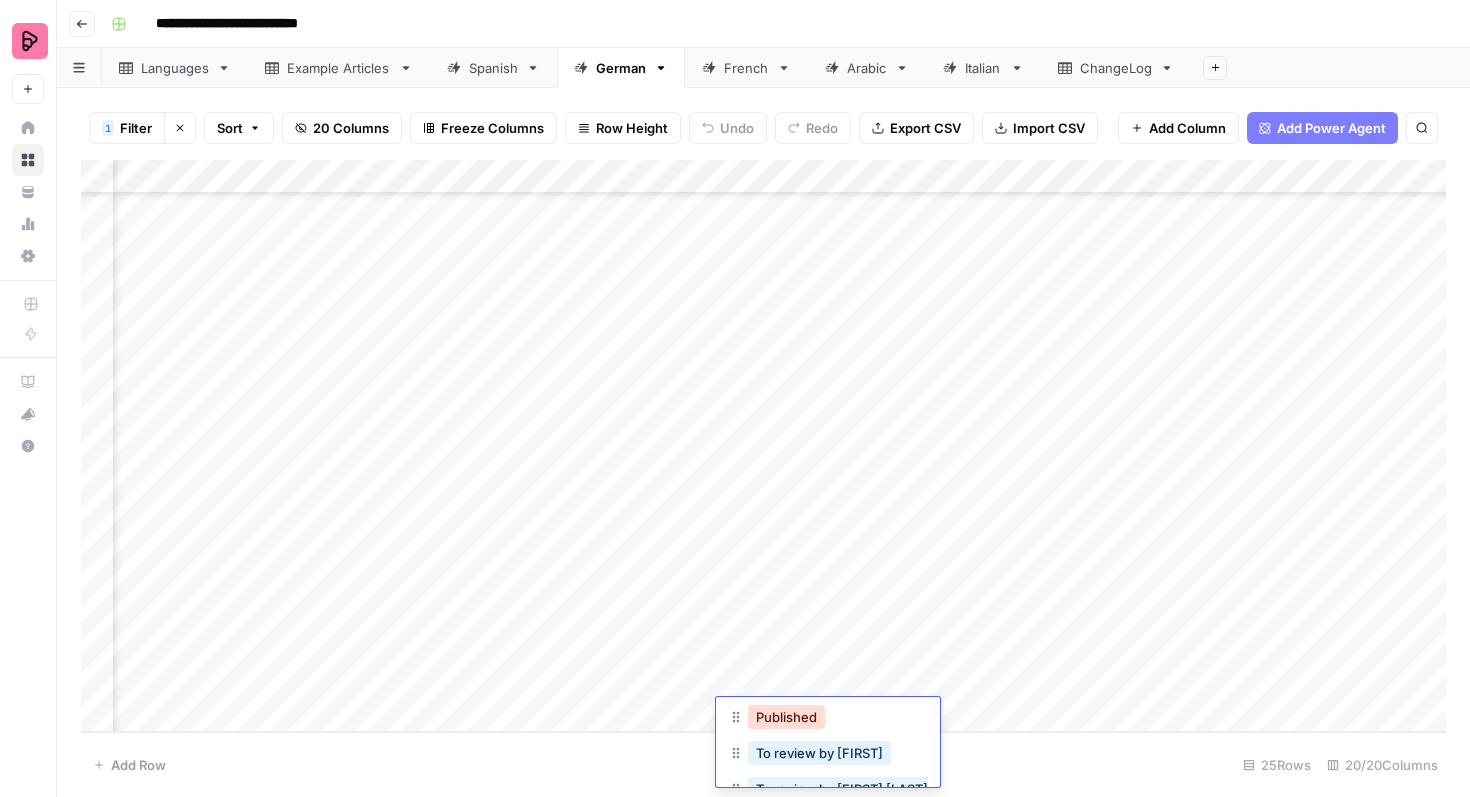 click on "Published" at bounding box center (786, 717) 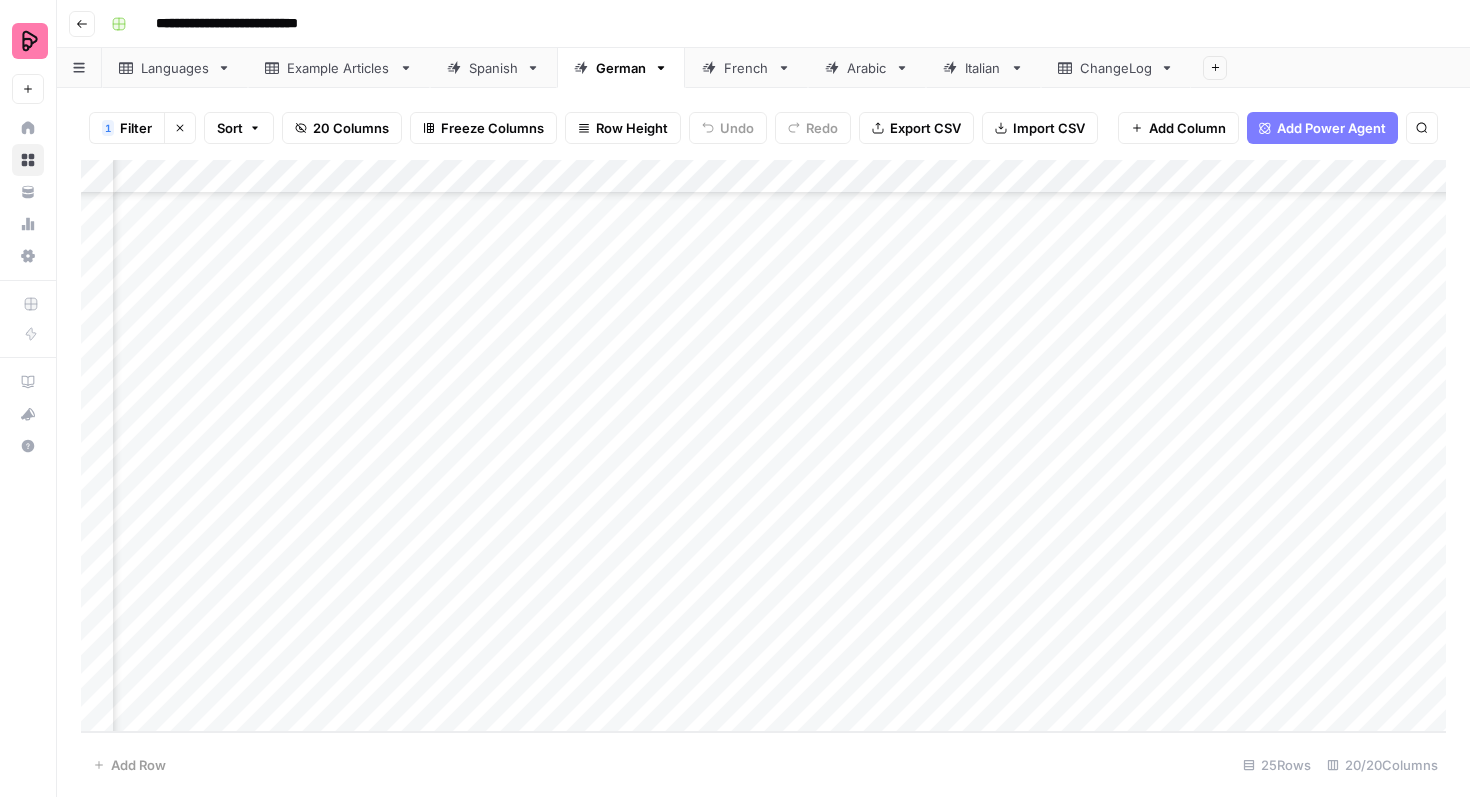 click on "Add Column" at bounding box center [763, 446] 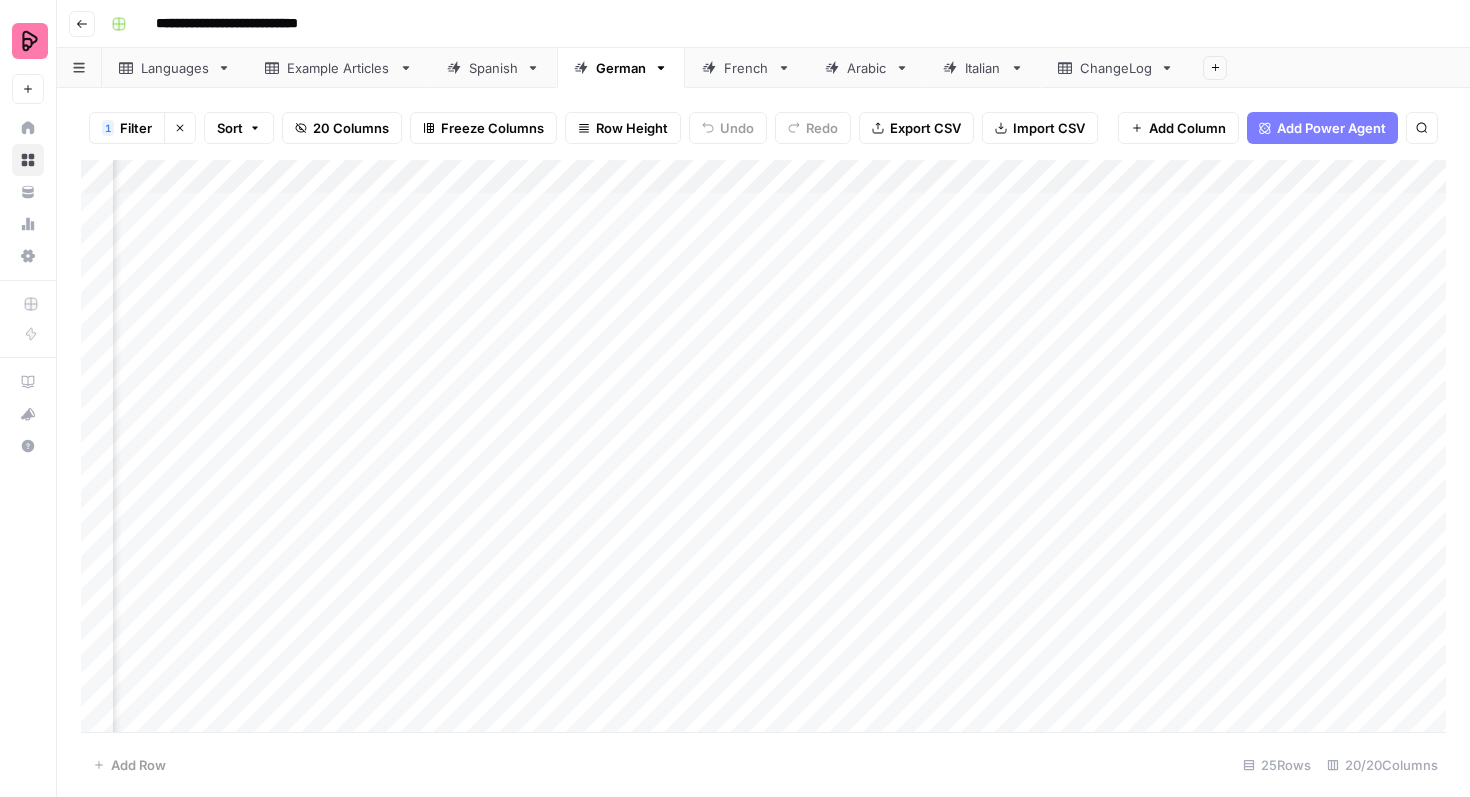 click 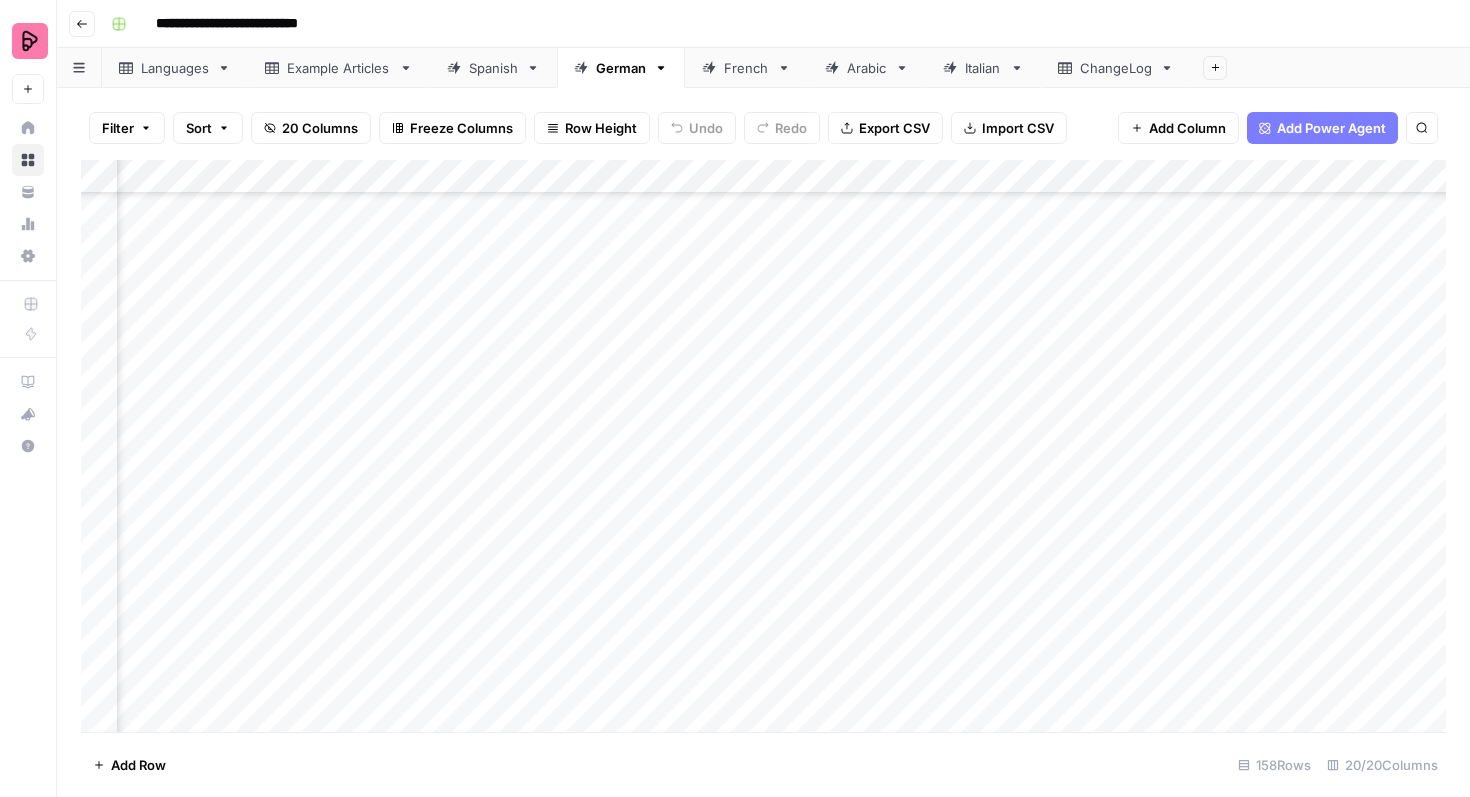 scroll, scrollTop: 740, scrollLeft: 792, axis: both 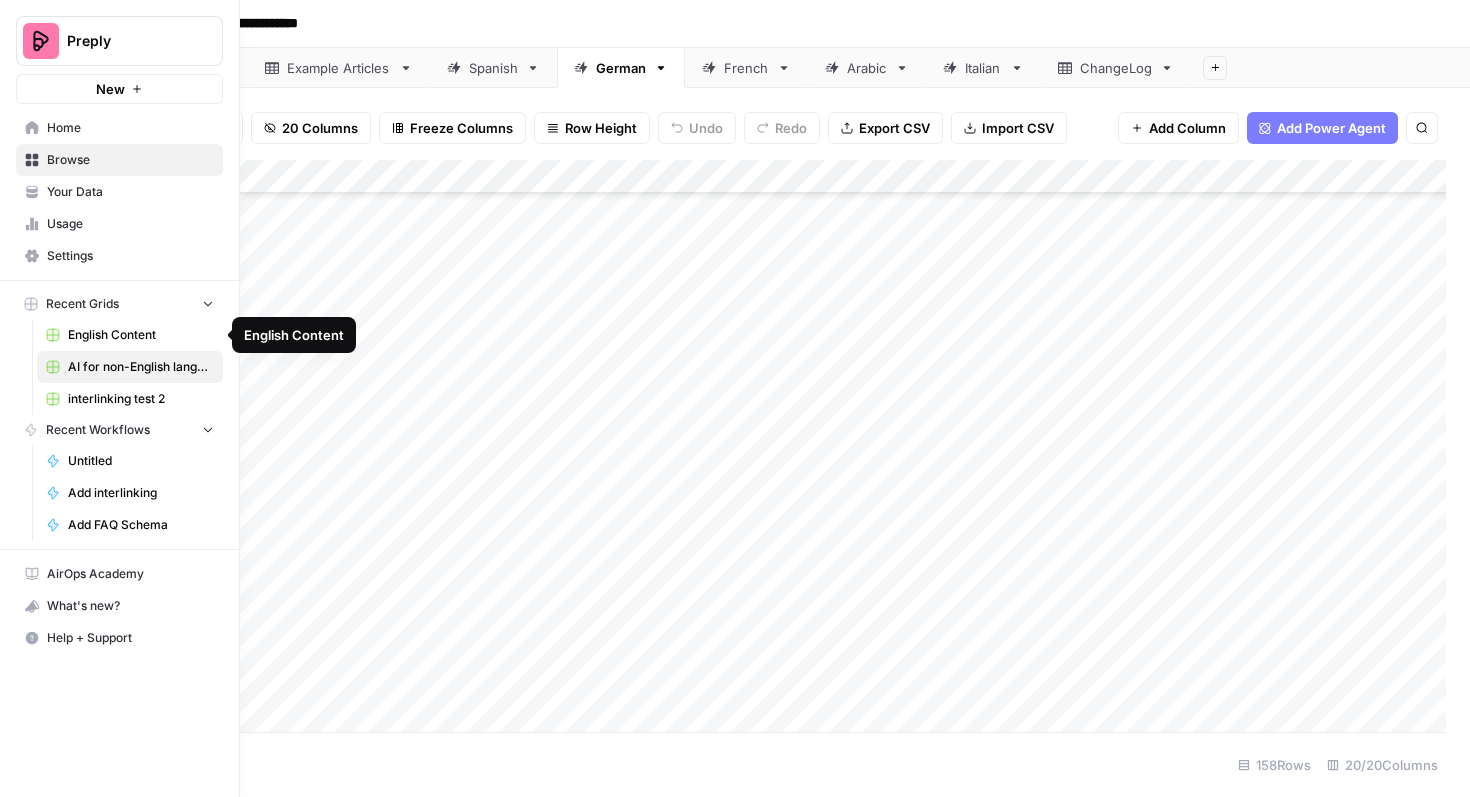 click on "English Content" at bounding box center [141, 335] 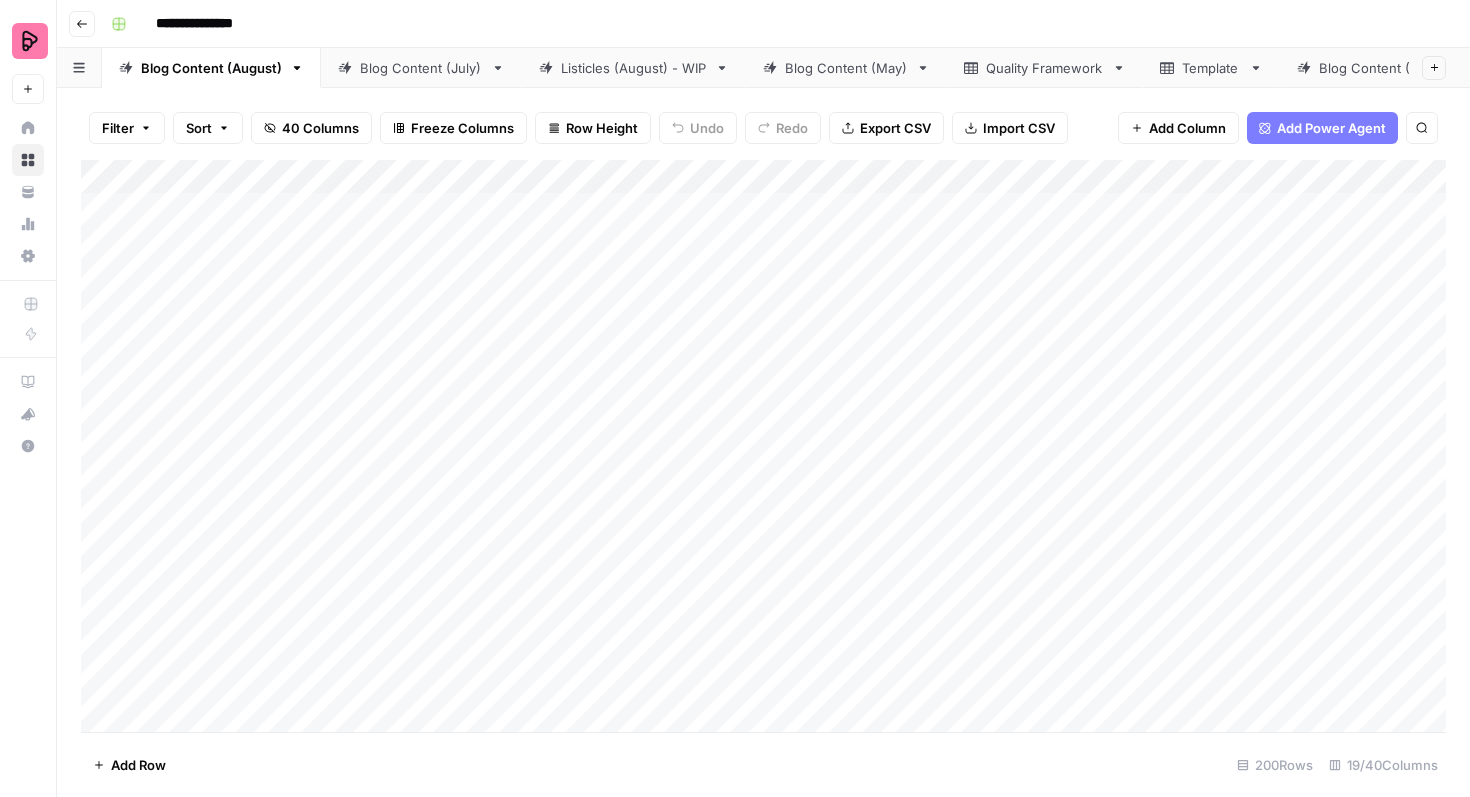 click on "Blog Content (July)" at bounding box center [421, 68] 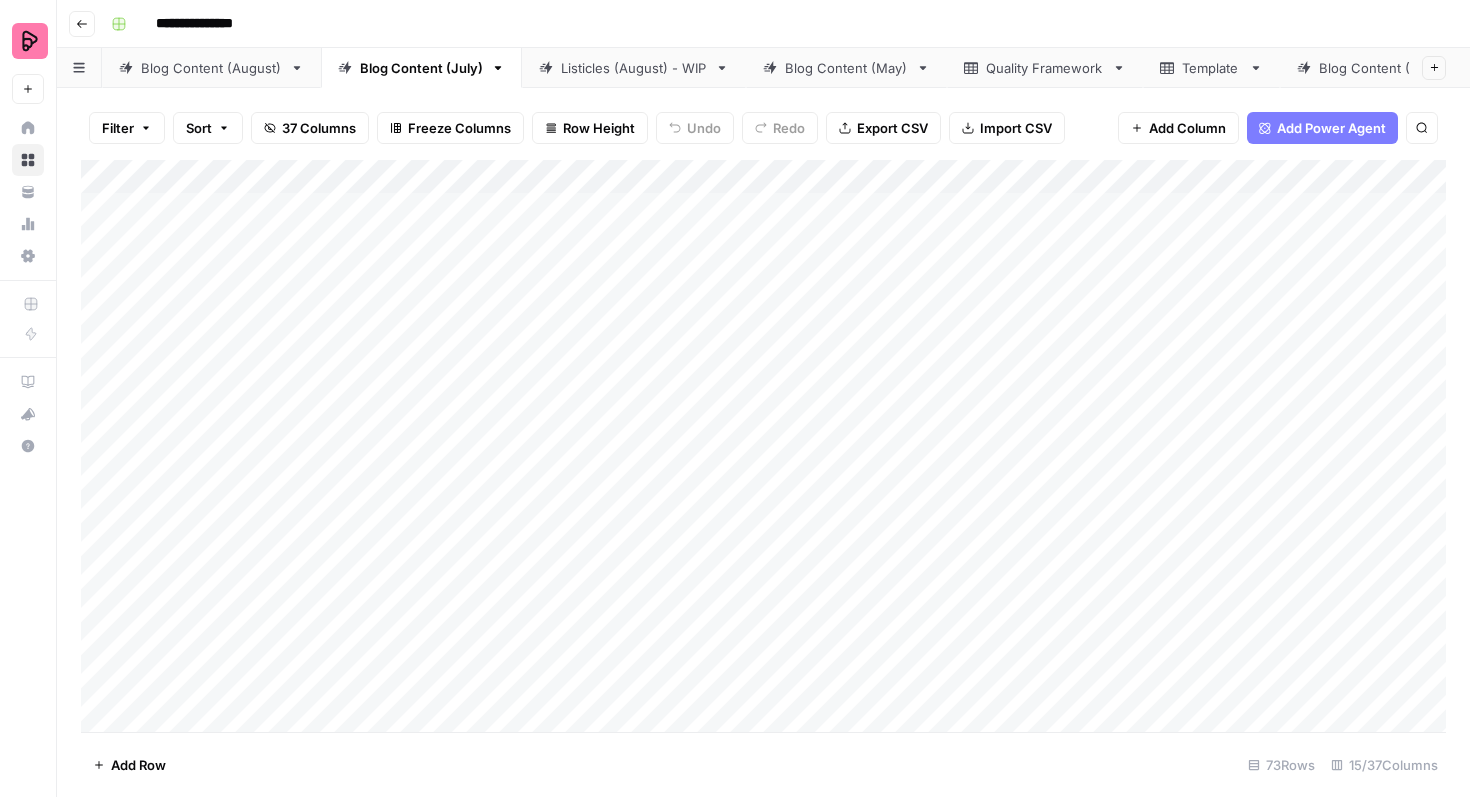 click on "Filter" at bounding box center (127, 128) 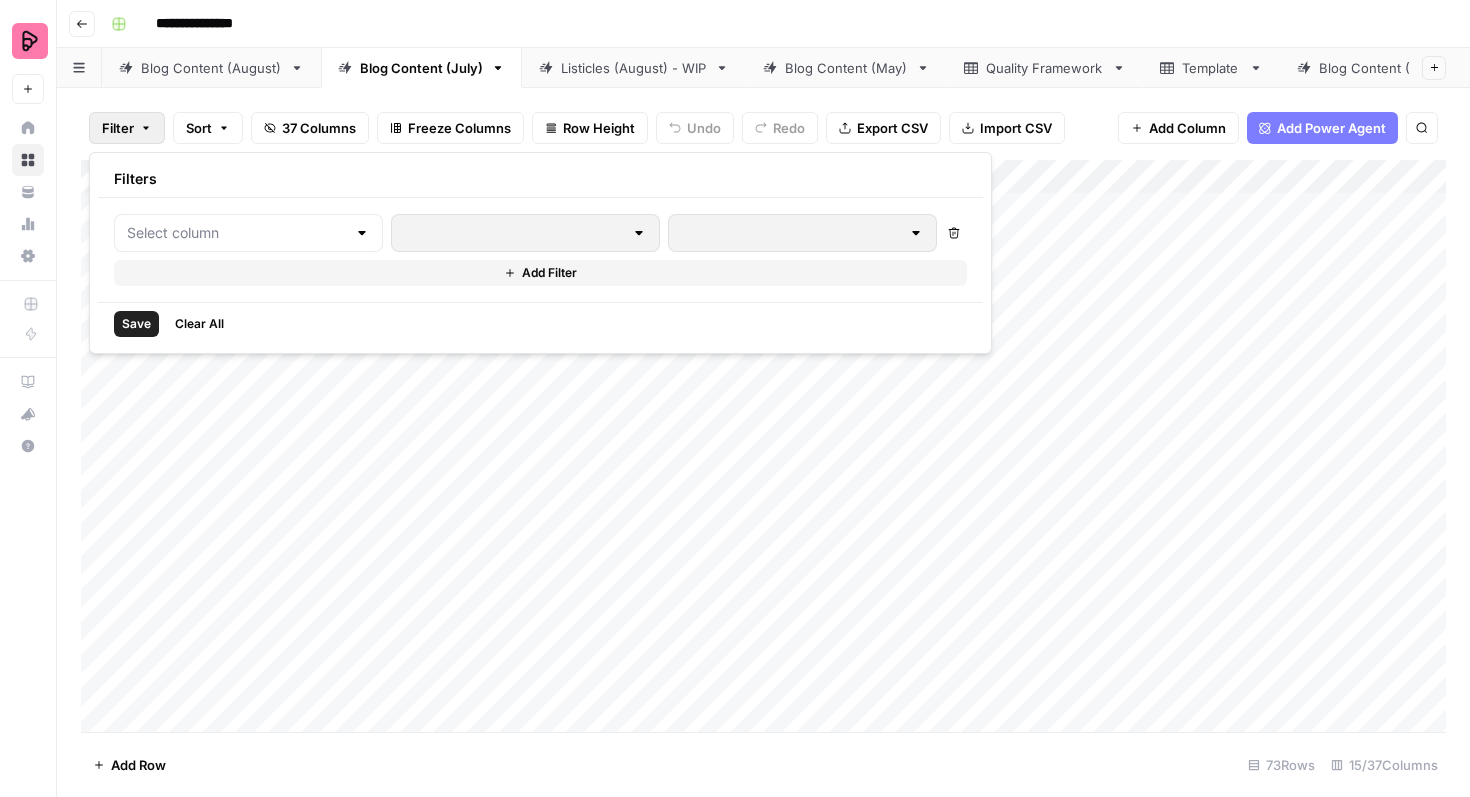 click at bounding box center [248, 233] 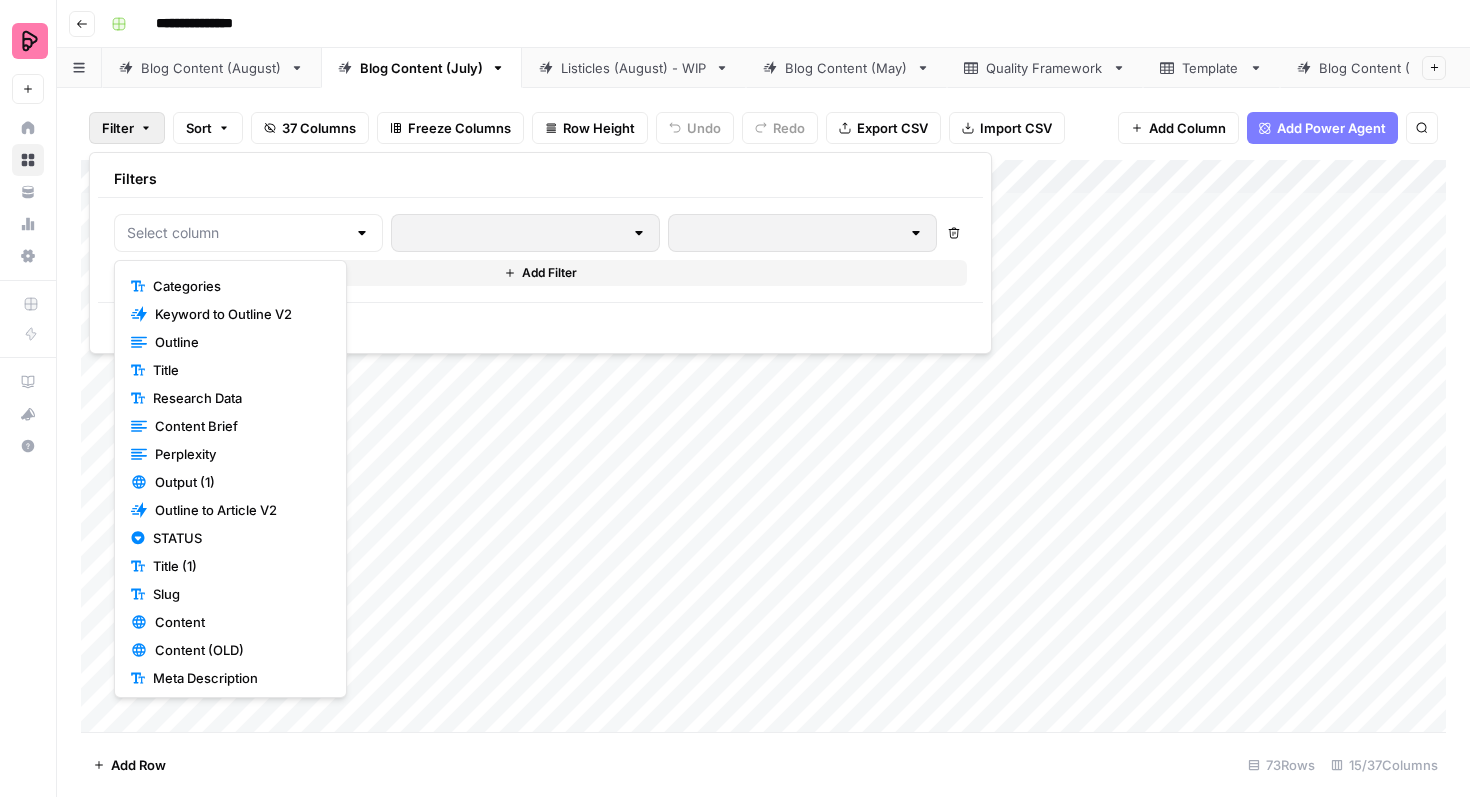 scroll, scrollTop: 227, scrollLeft: 0, axis: vertical 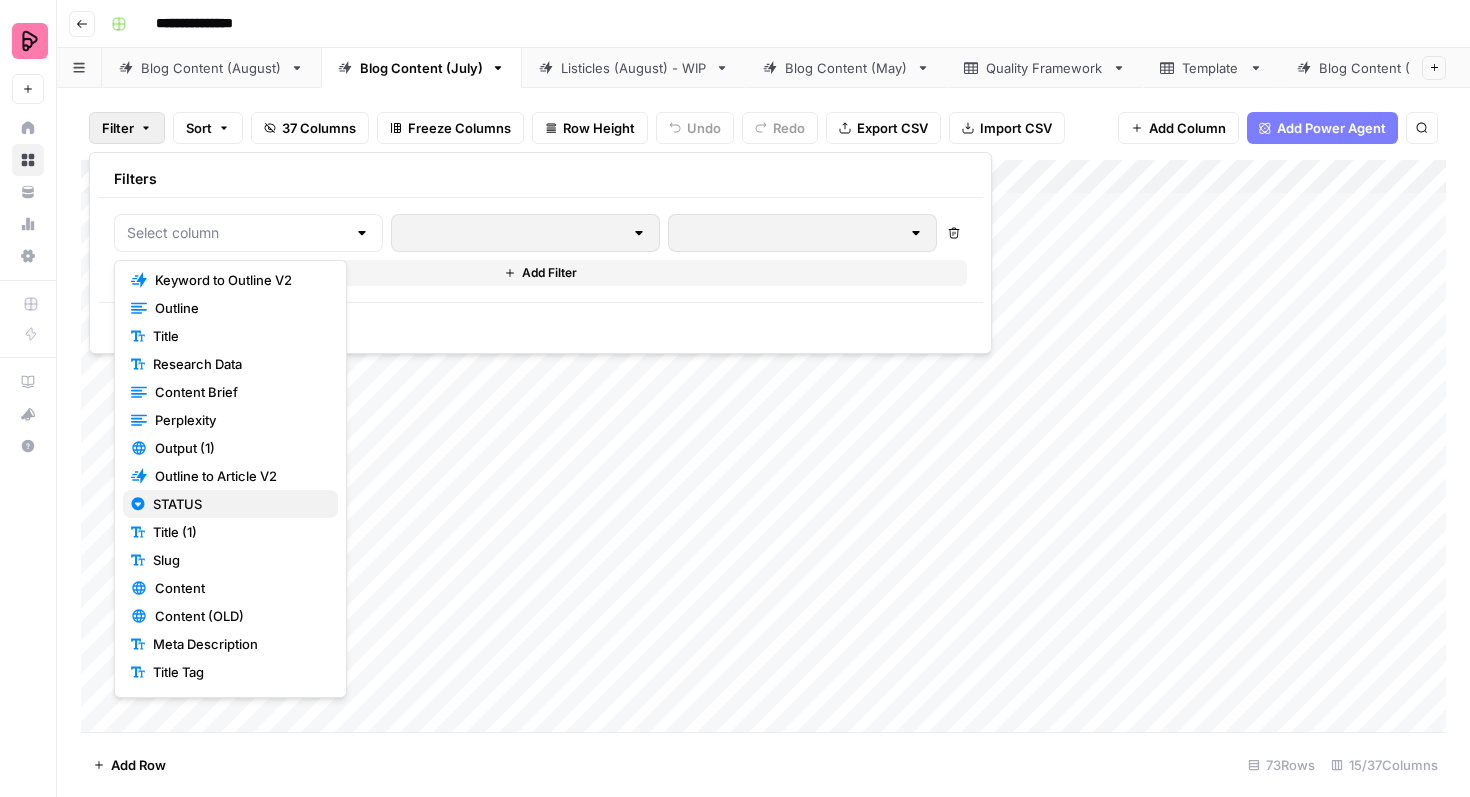 click on "STATUS" at bounding box center [237, 504] 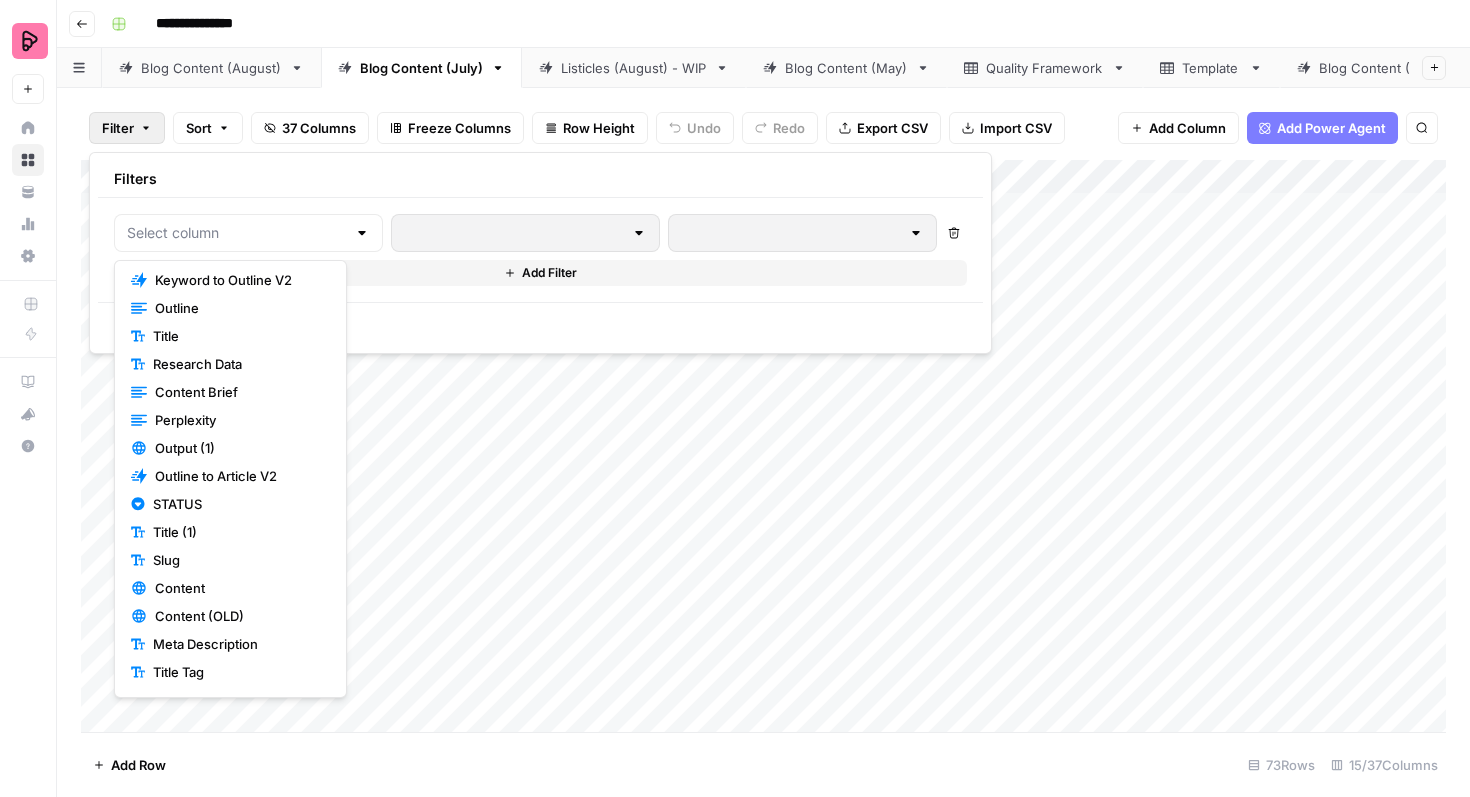 type on "STATUS" 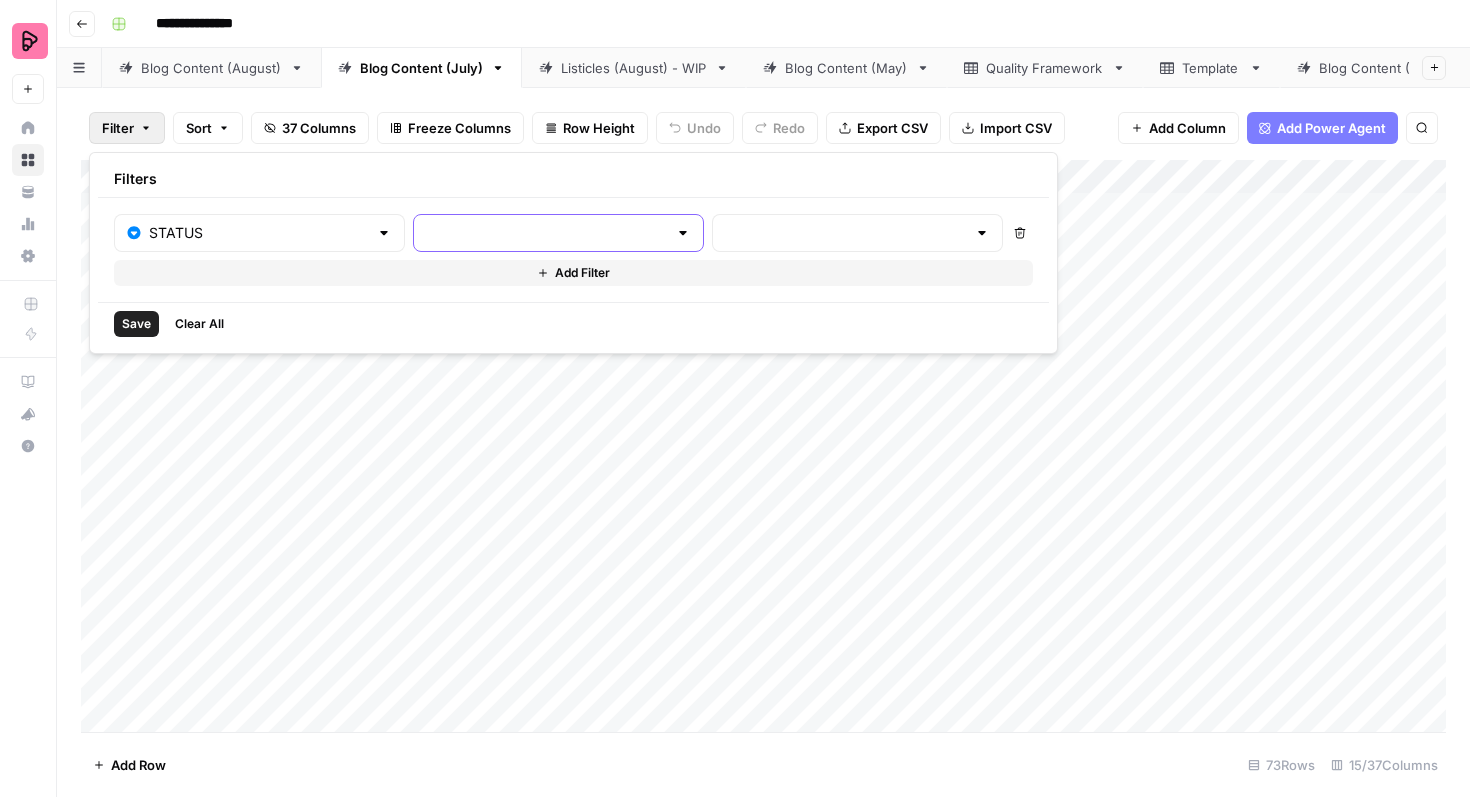 click at bounding box center (546, 233) 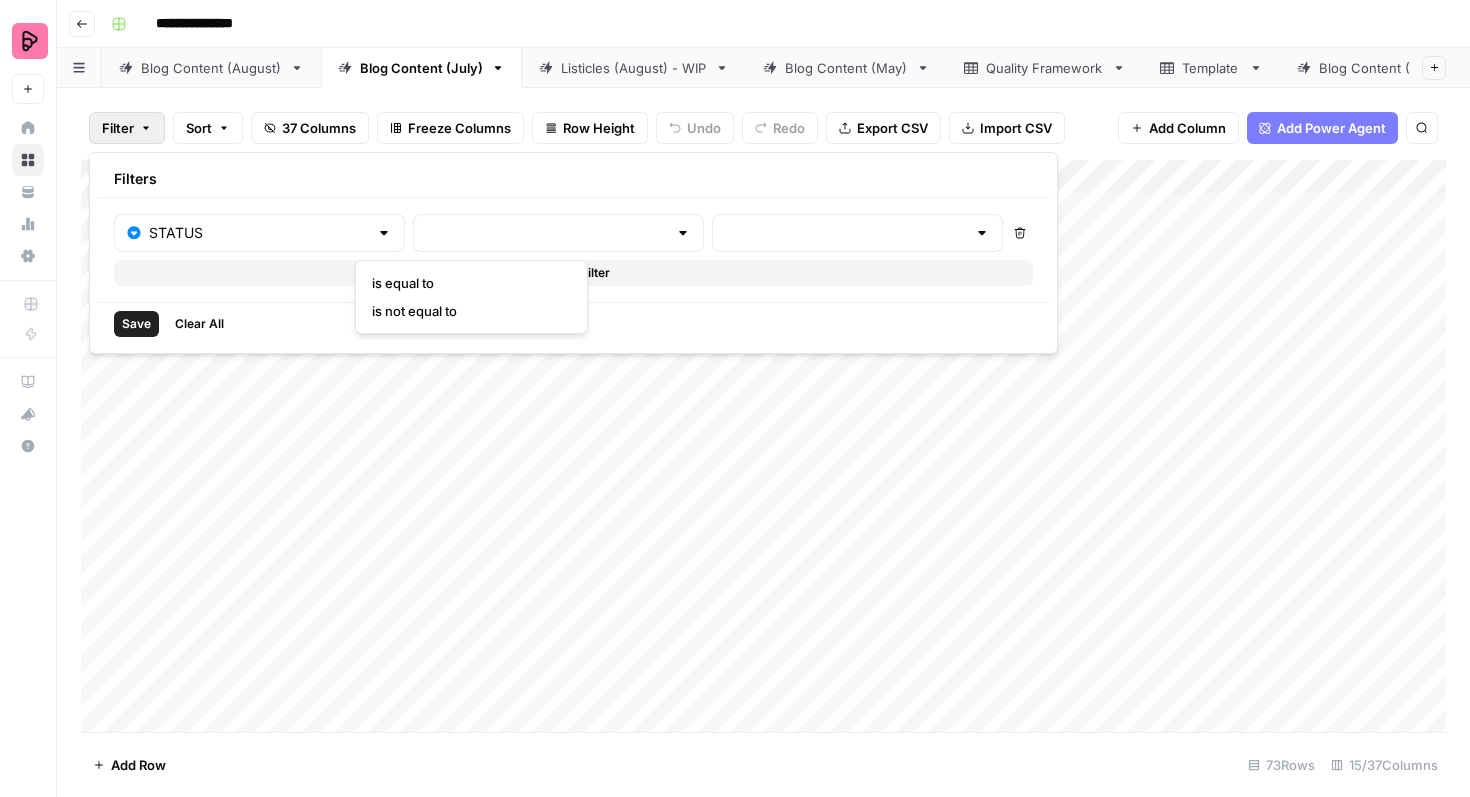 click on "is equal to" at bounding box center (467, 283) 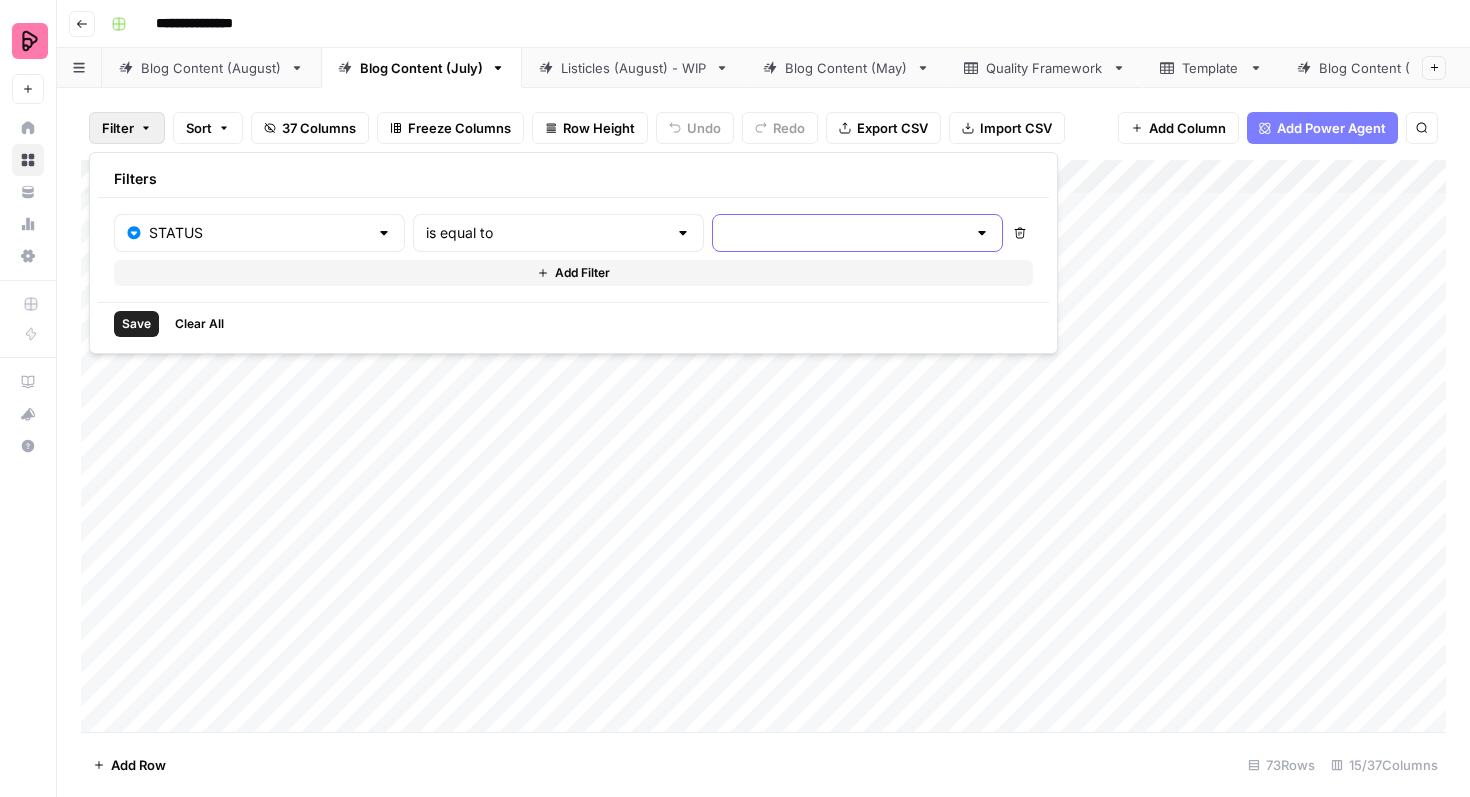 click at bounding box center (845, 233) 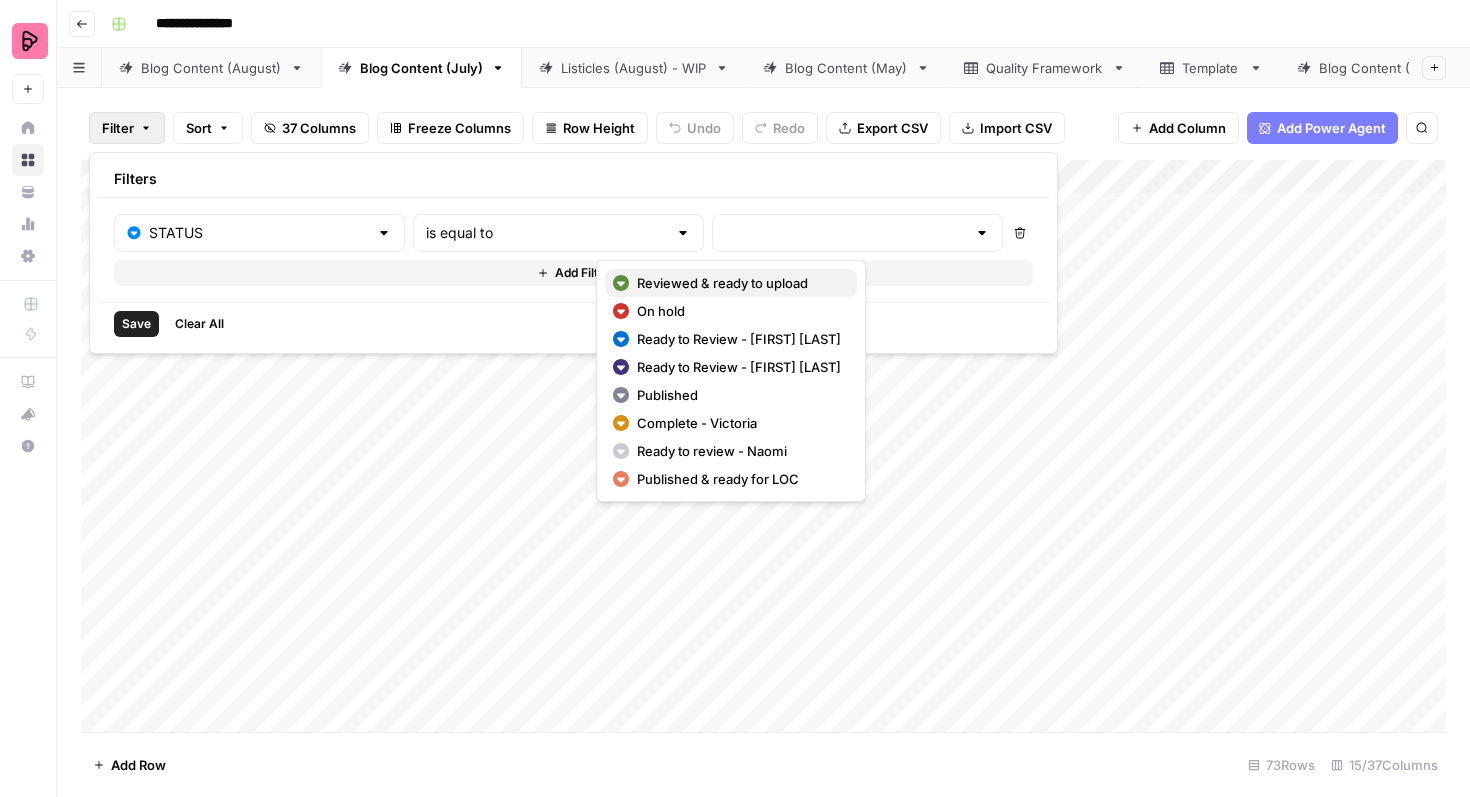 click on "Reviewed & ready to upload" at bounding box center [739, 283] 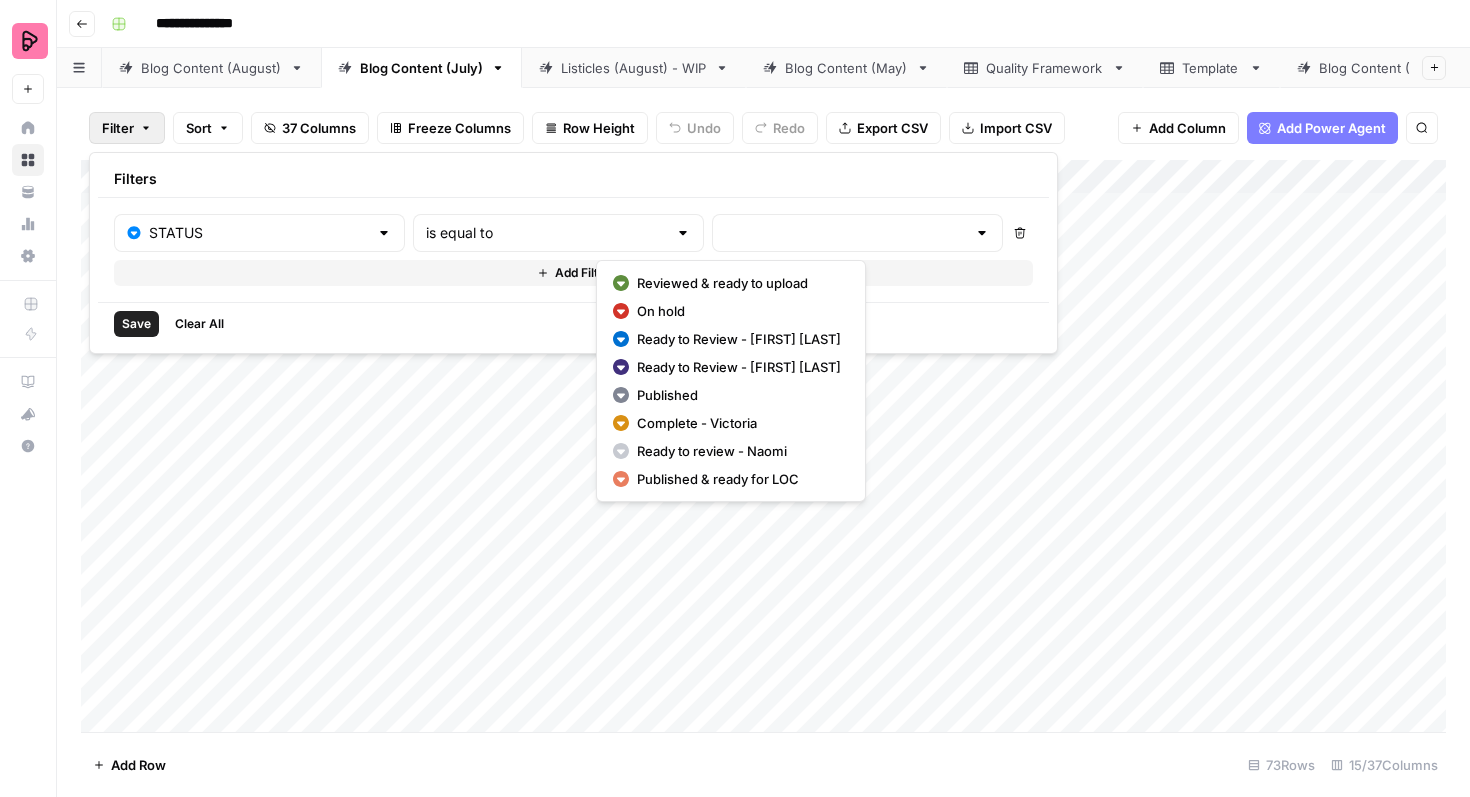 type on "Reviewed & ready to upload" 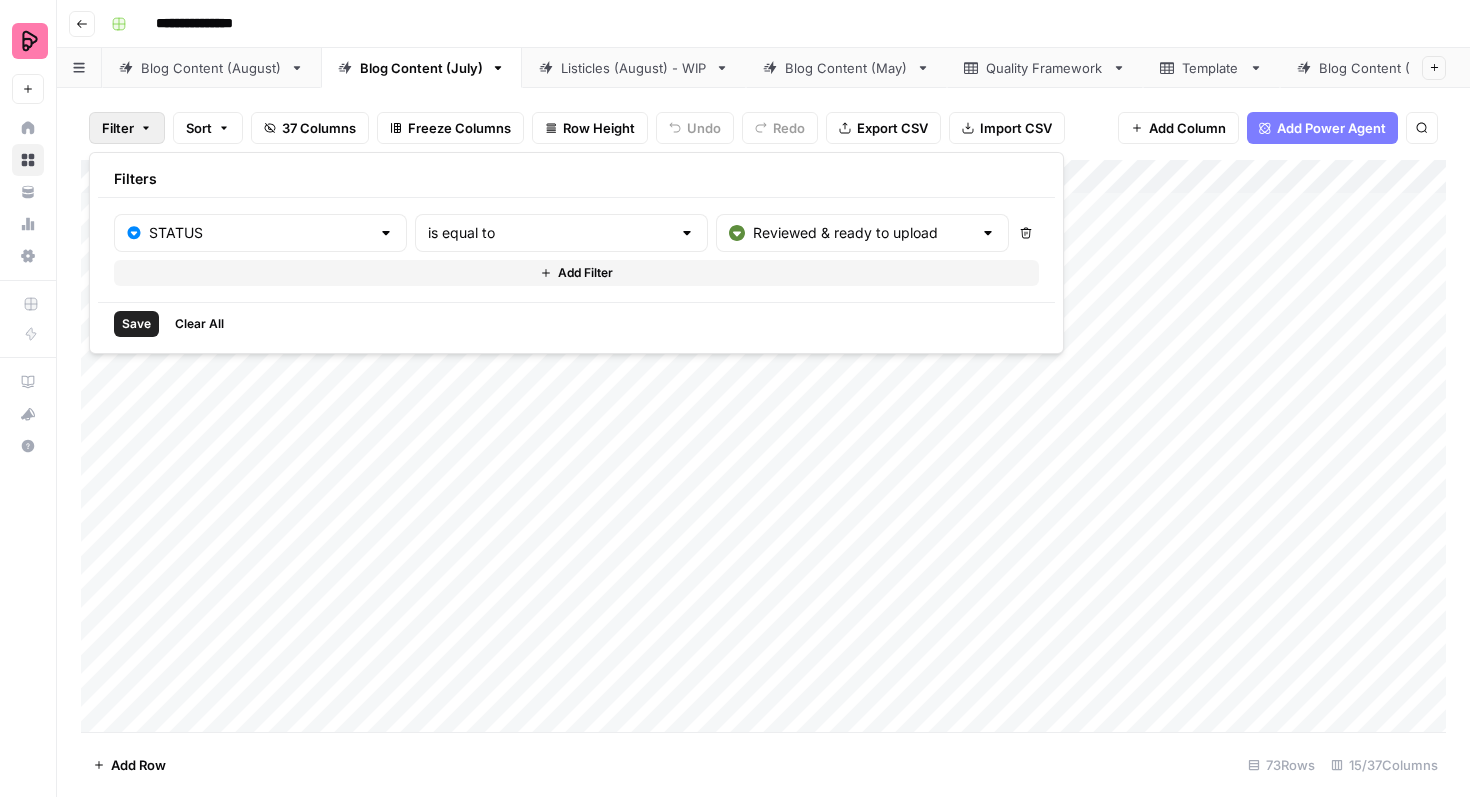click on "Save" at bounding box center (136, 324) 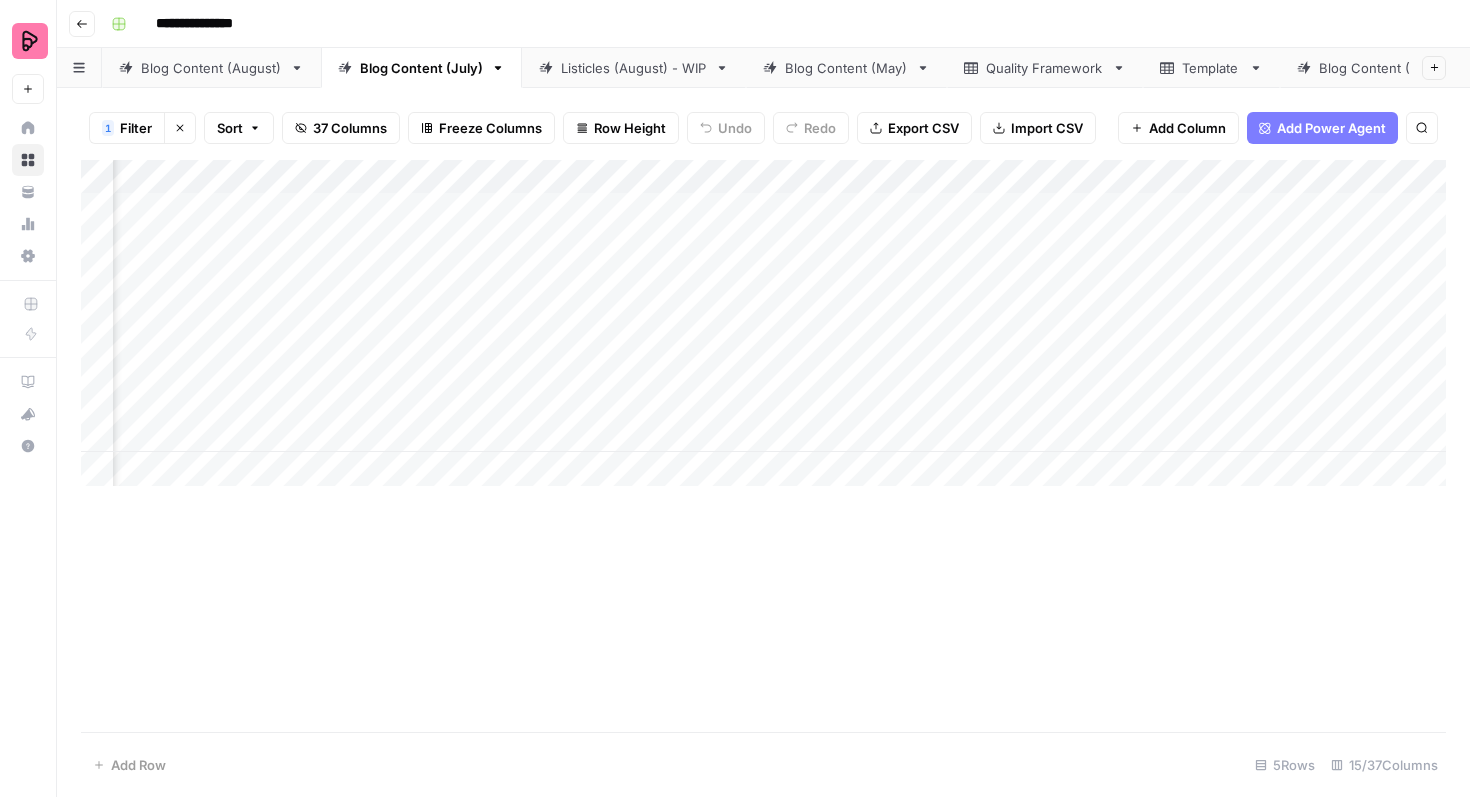 scroll, scrollTop: 0, scrollLeft: 596, axis: horizontal 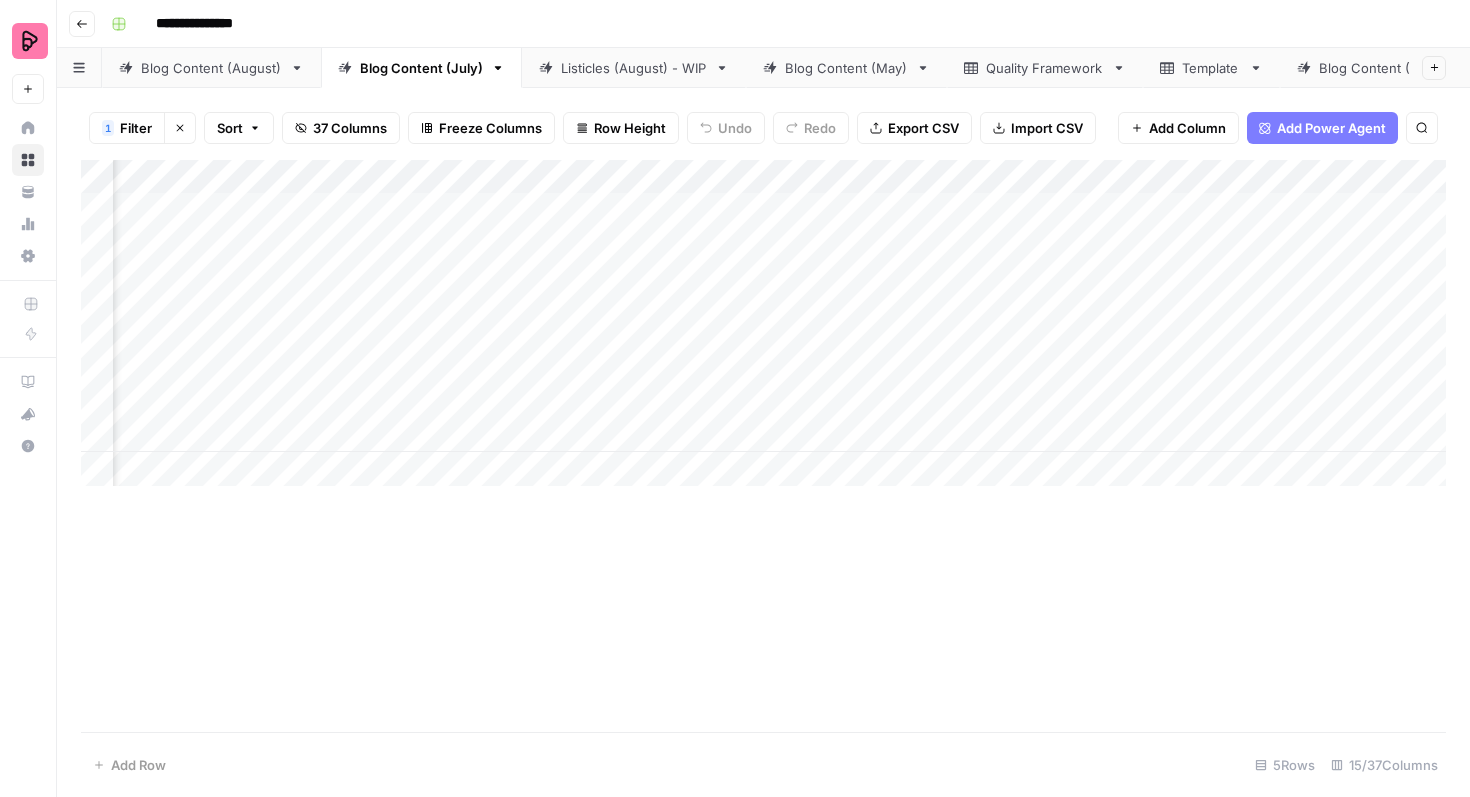 click on "Filter" at bounding box center [136, 128] 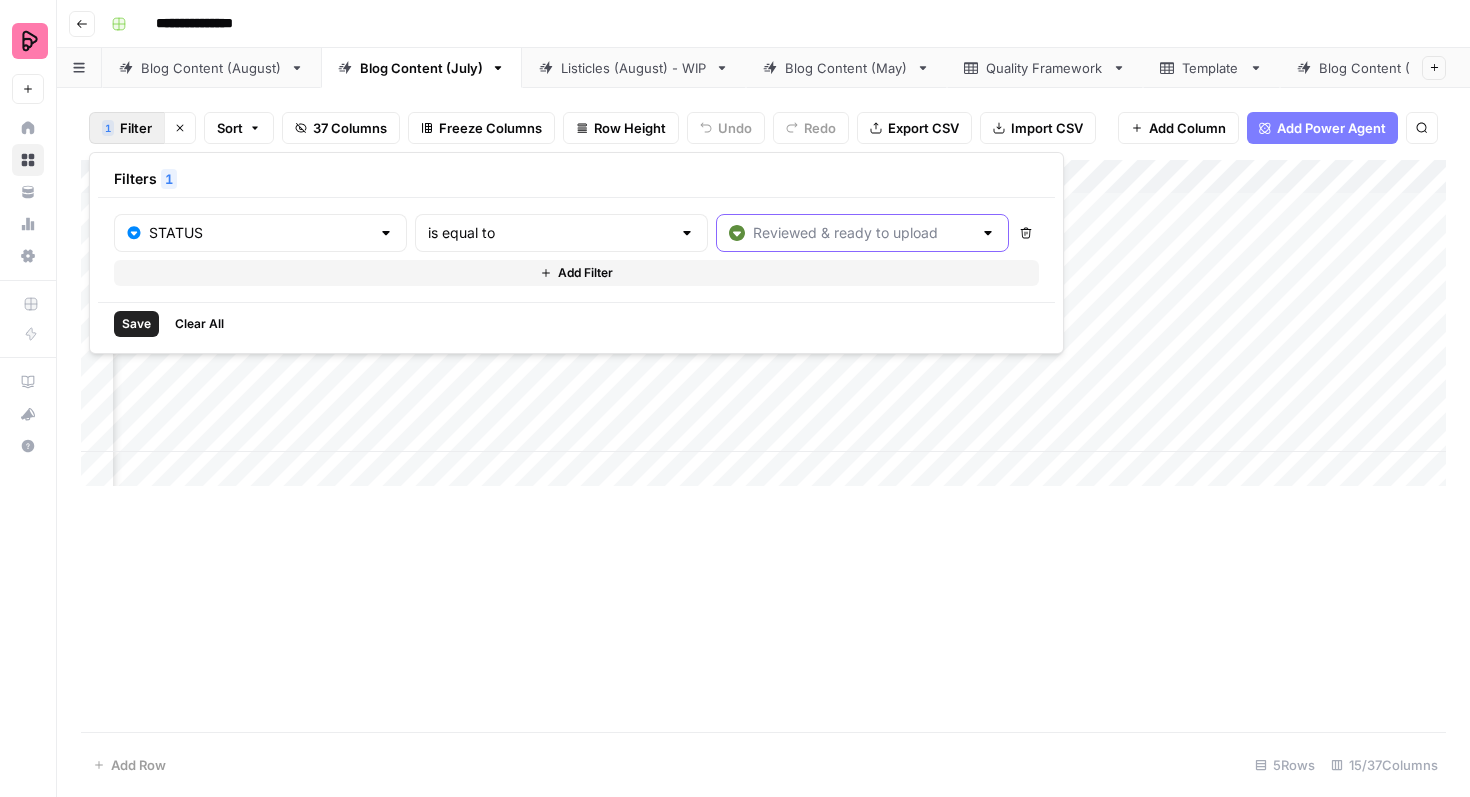 click at bounding box center [862, 233] 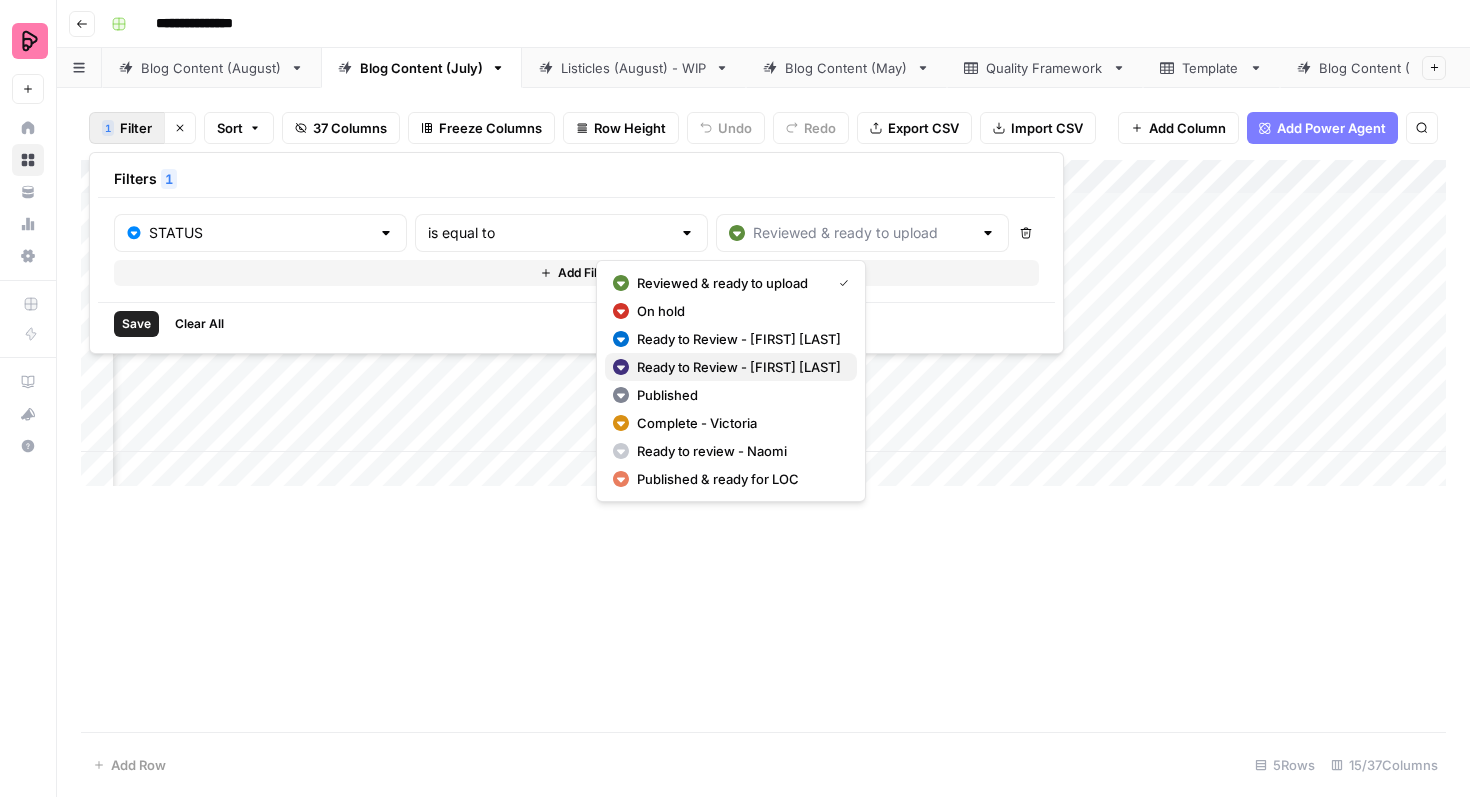 click on "Ready to Review - [FIRST] [LAST]" at bounding box center [739, 367] 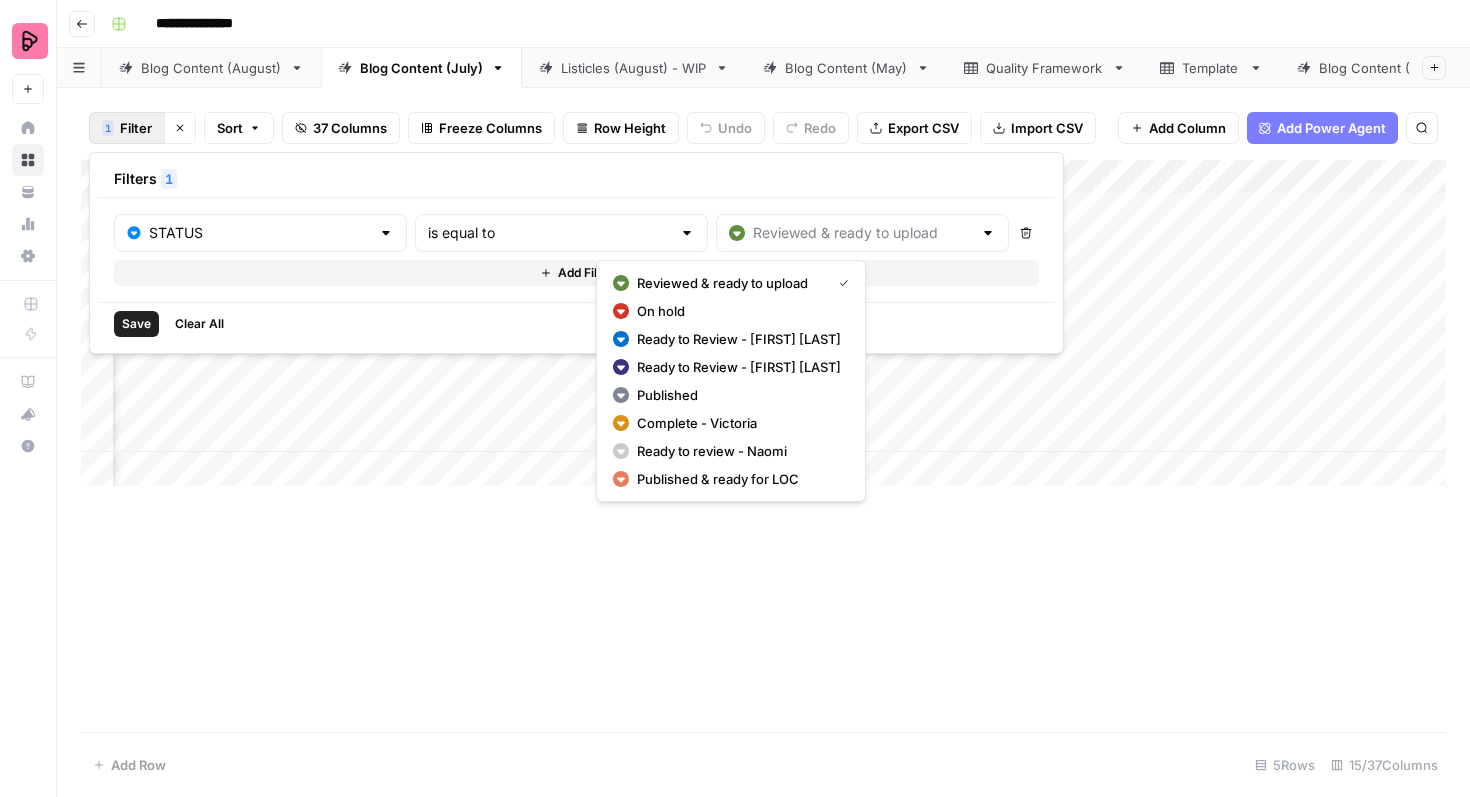type on "Ready to Review - [FIRST] [LAST]" 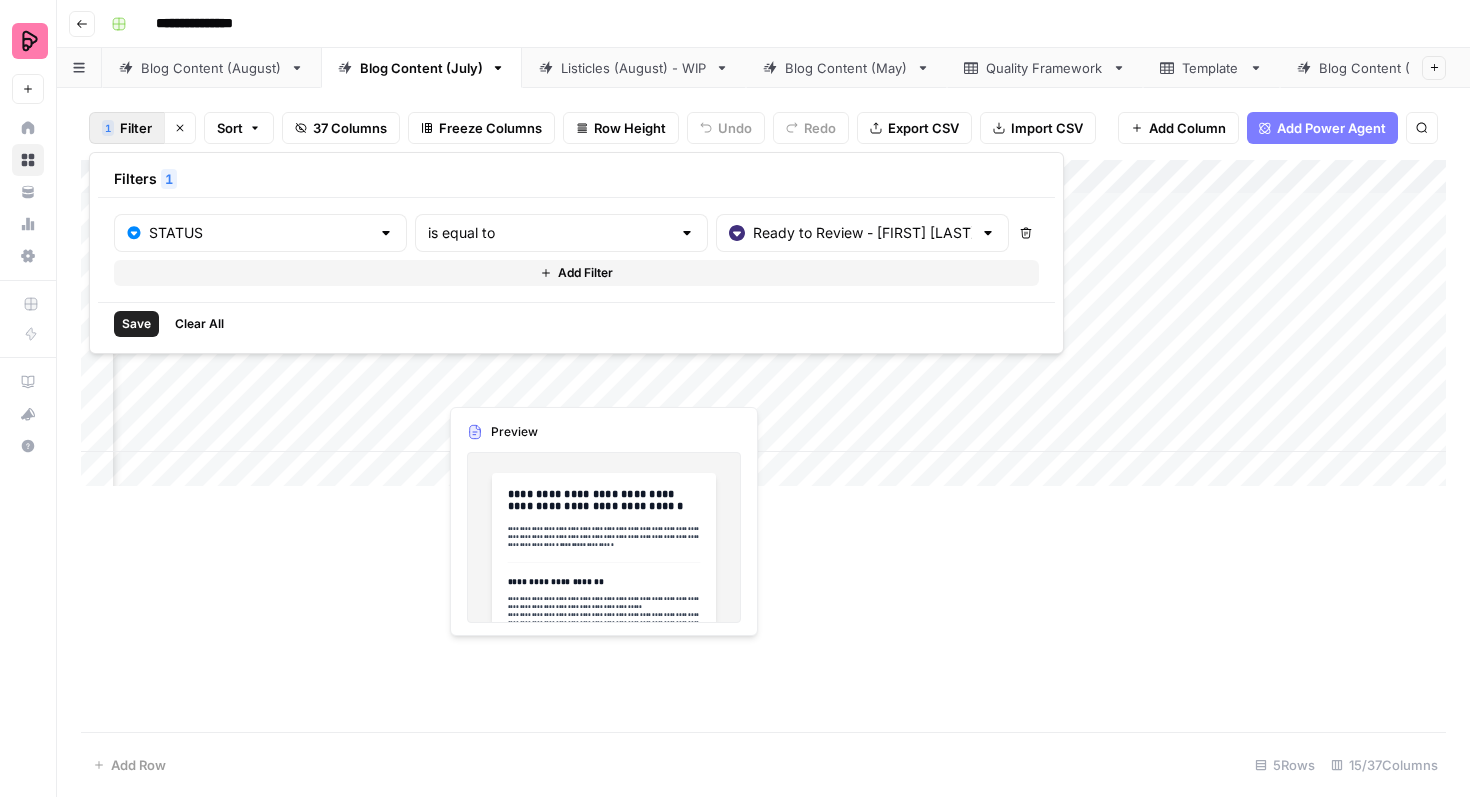 click on "Save" at bounding box center (136, 324) 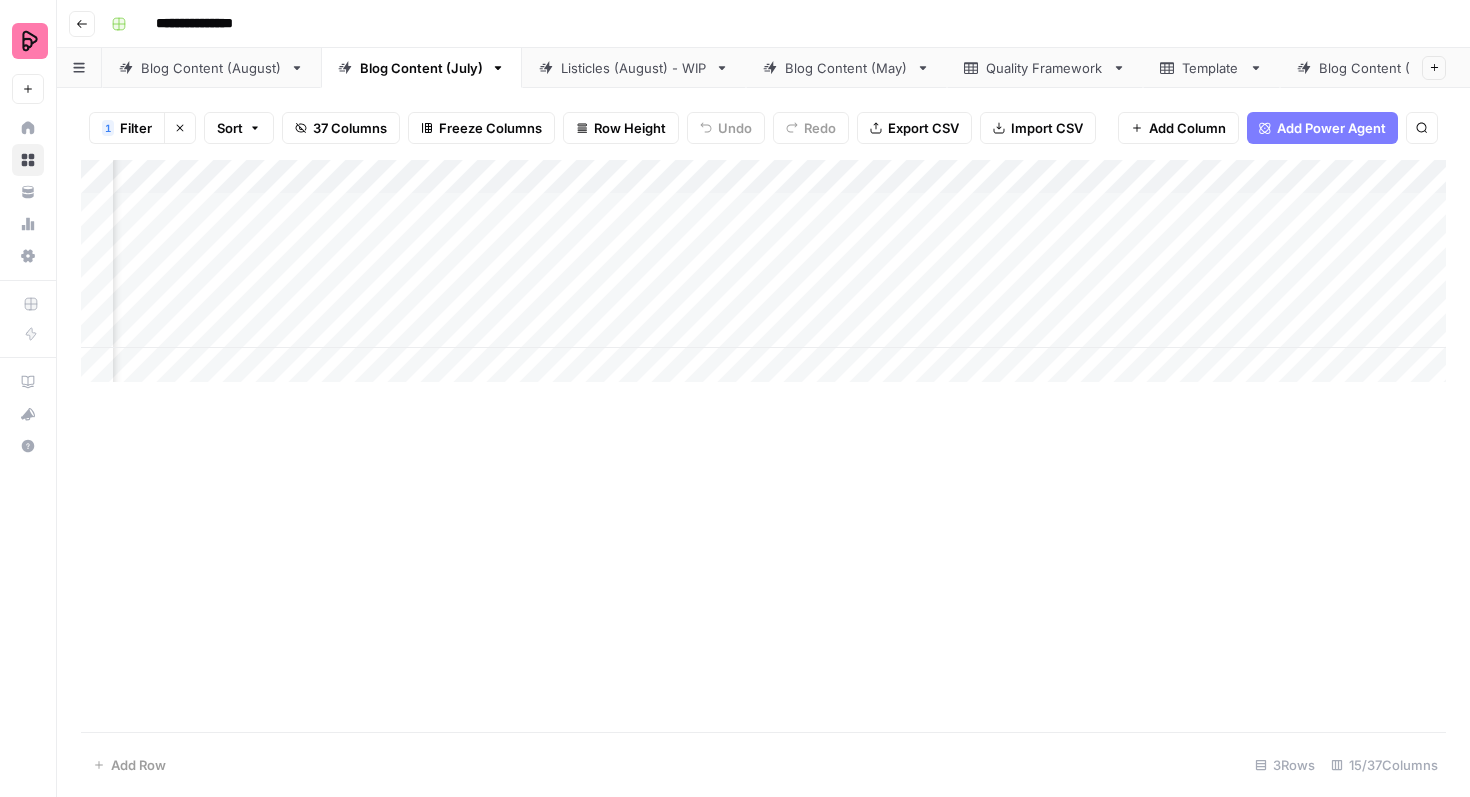 scroll, scrollTop: 0, scrollLeft: 891, axis: horizontal 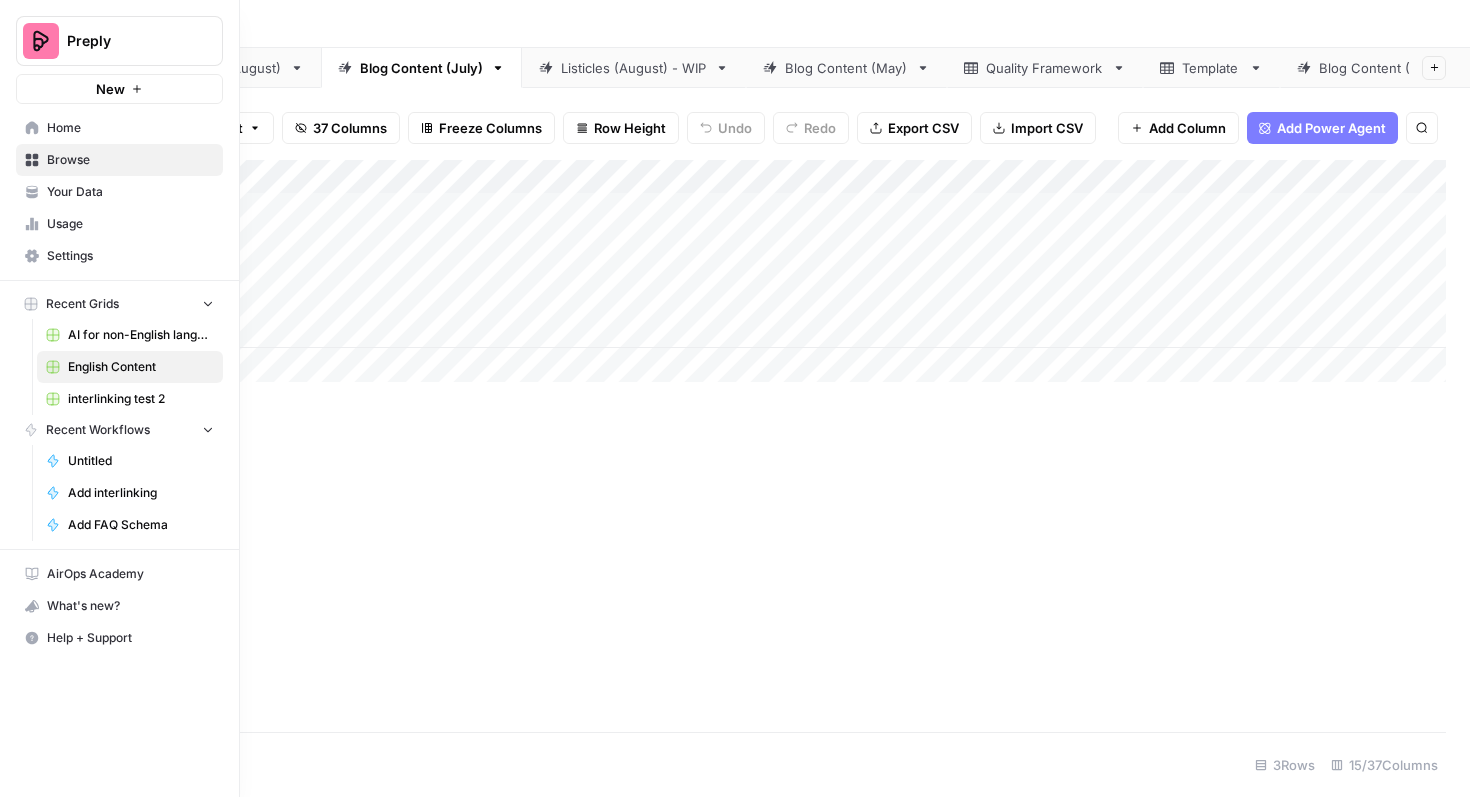 click on "English Content" at bounding box center [141, 367] 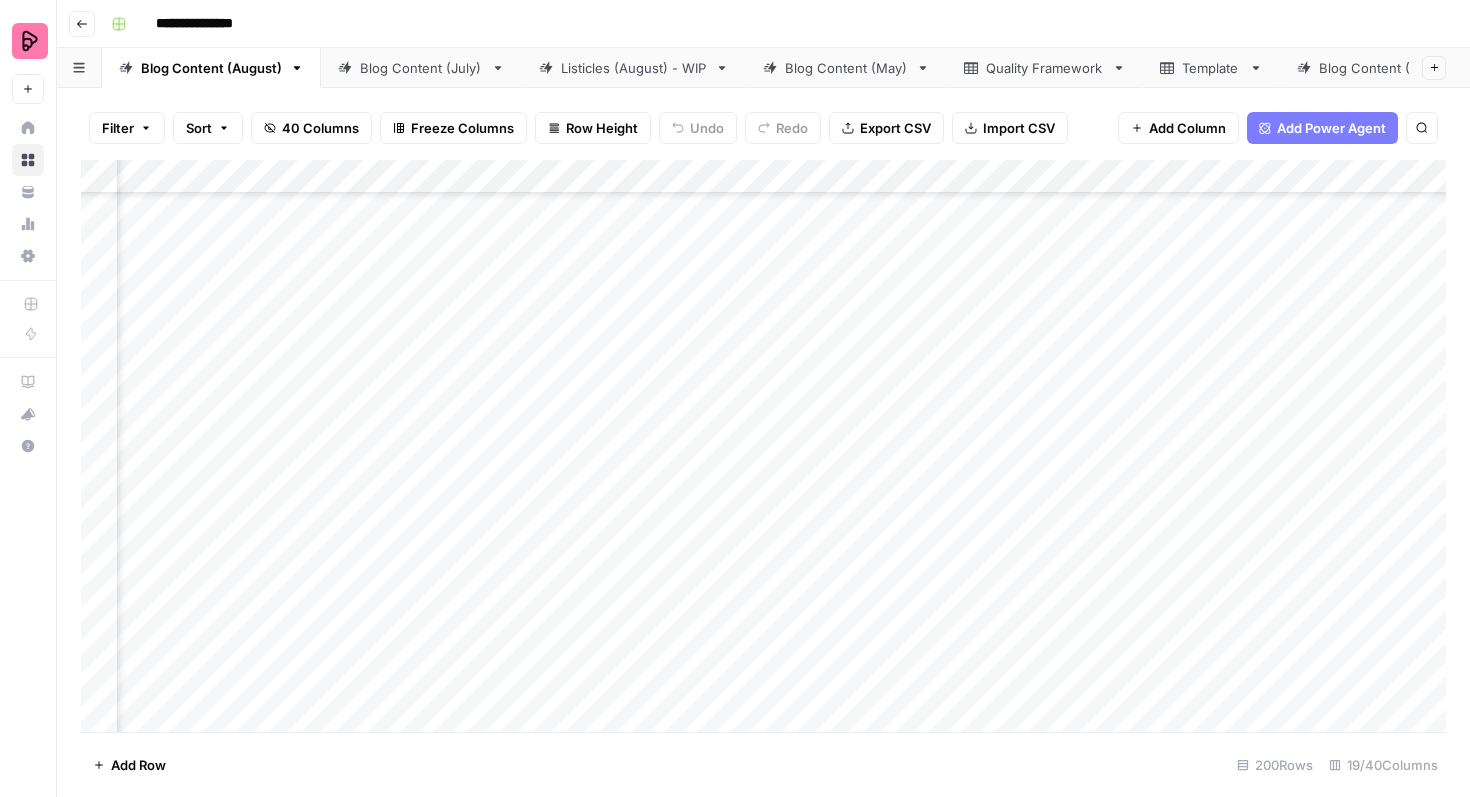 scroll, scrollTop: 591, scrollLeft: 449, axis: both 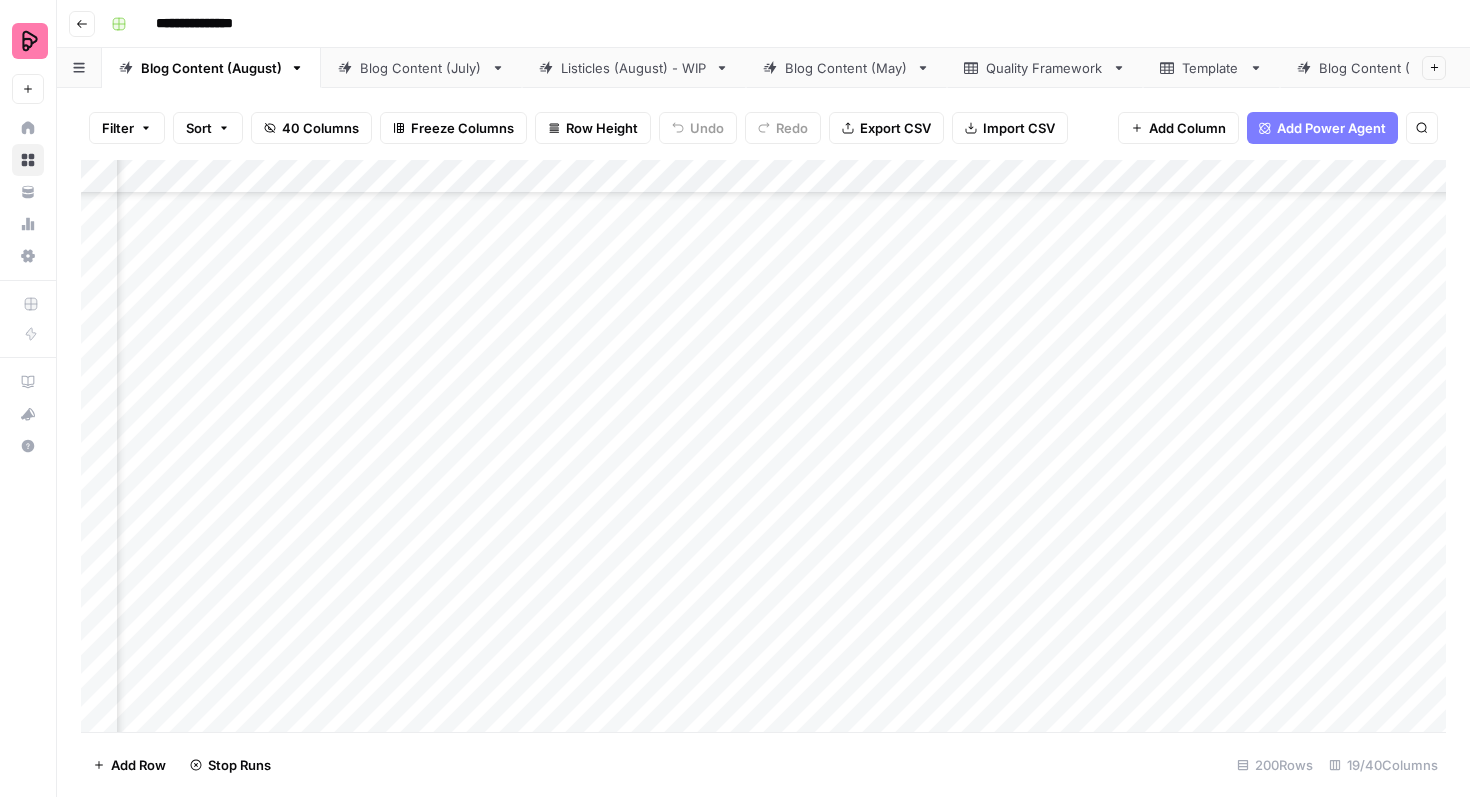 click on "Add Column" at bounding box center [763, 446] 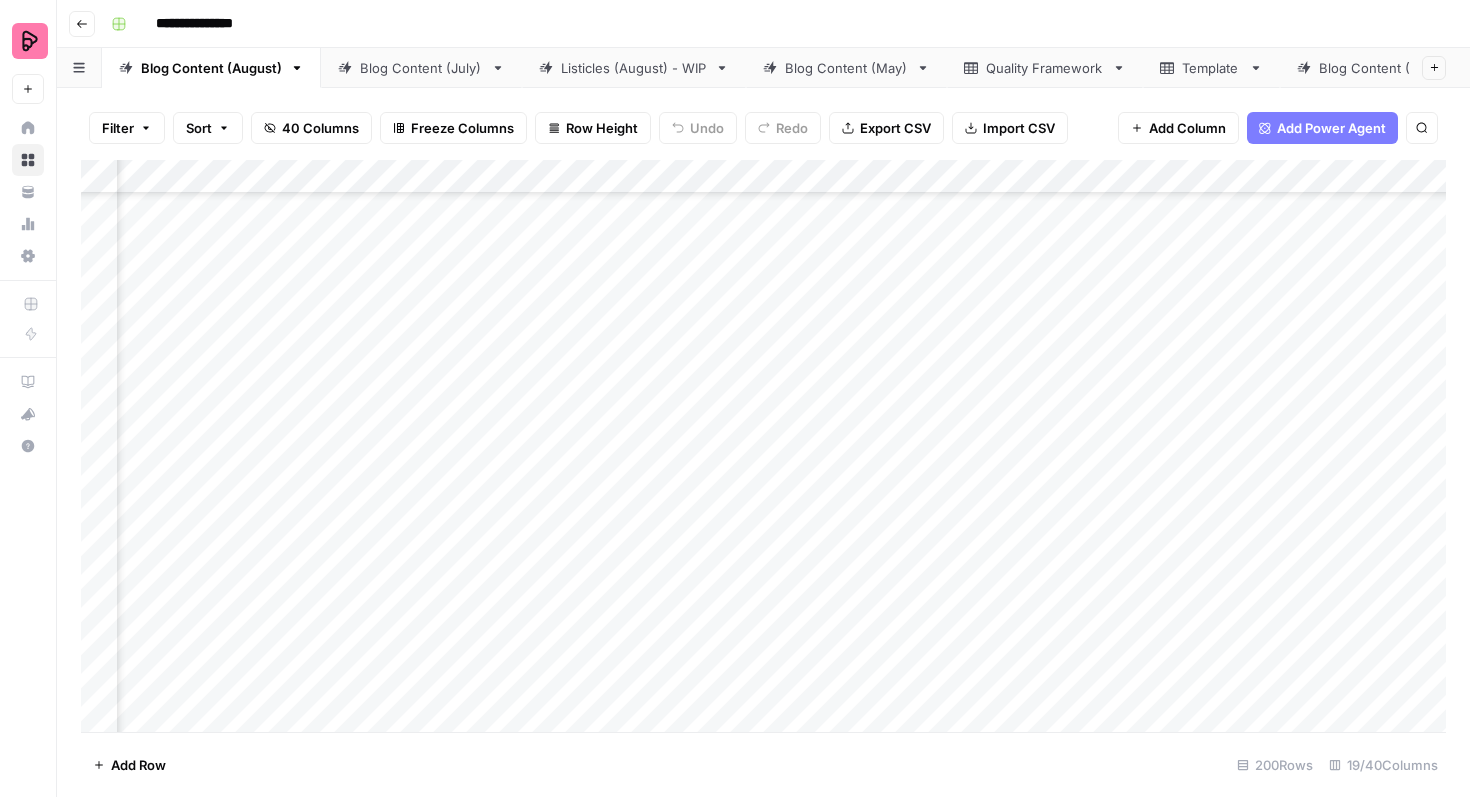 scroll, scrollTop: 553, scrollLeft: 679, axis: both 